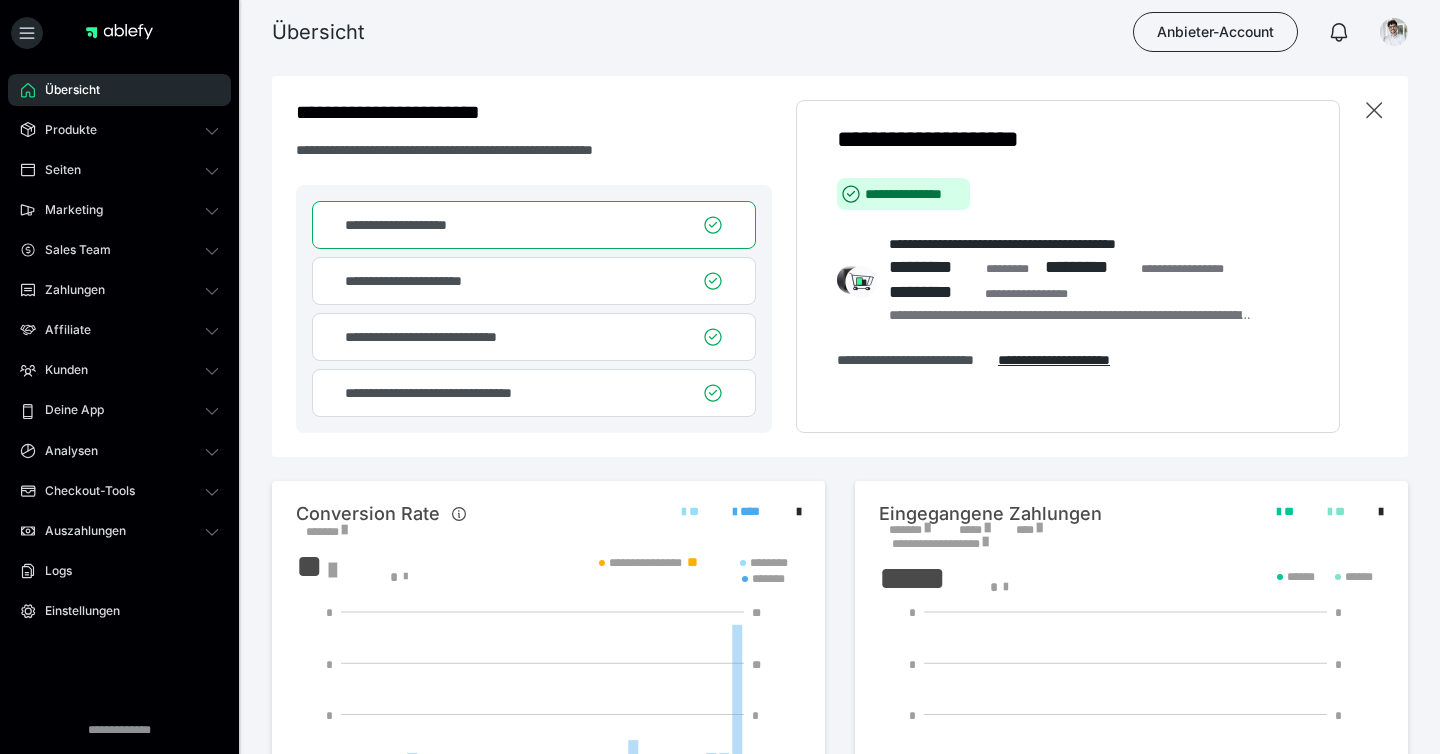 scroll, scrollTop: 0, scrollLeft: 0, axis: both 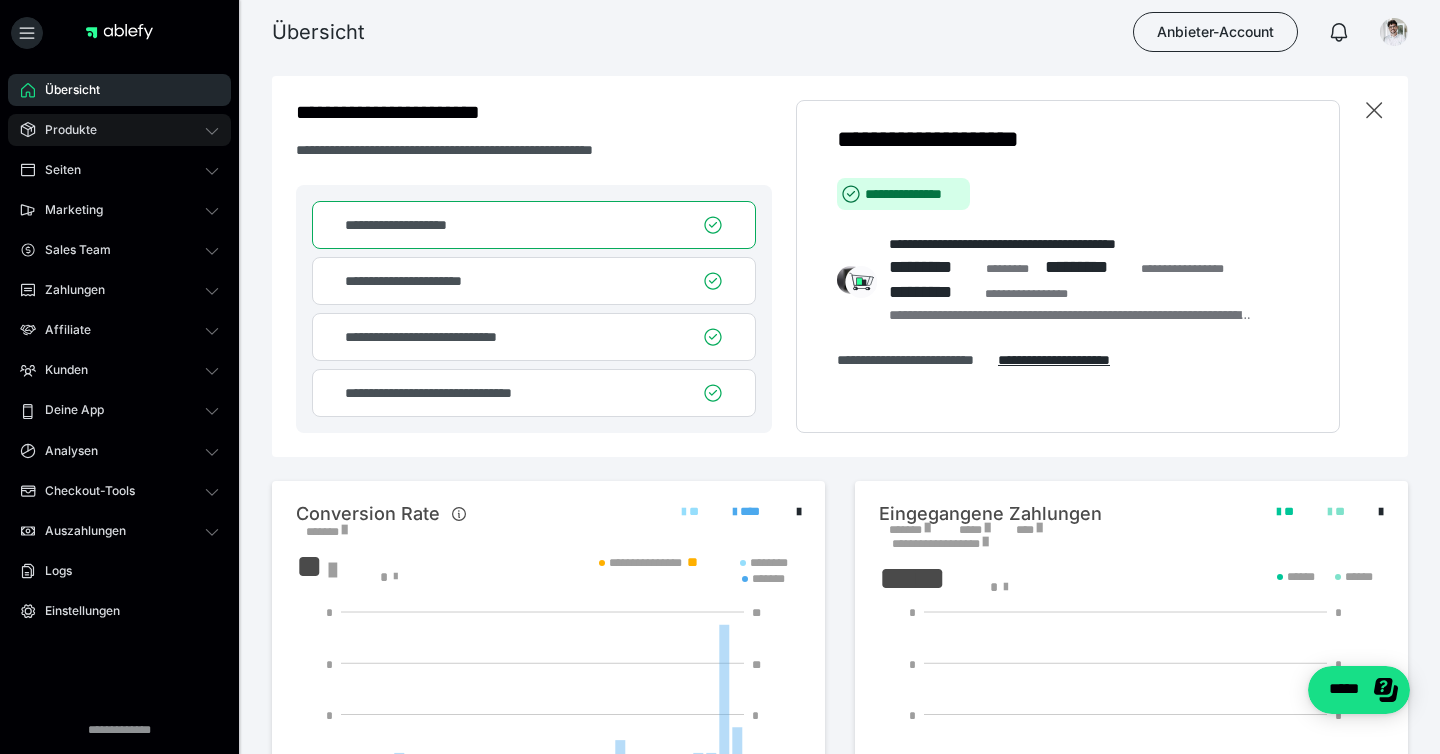 click 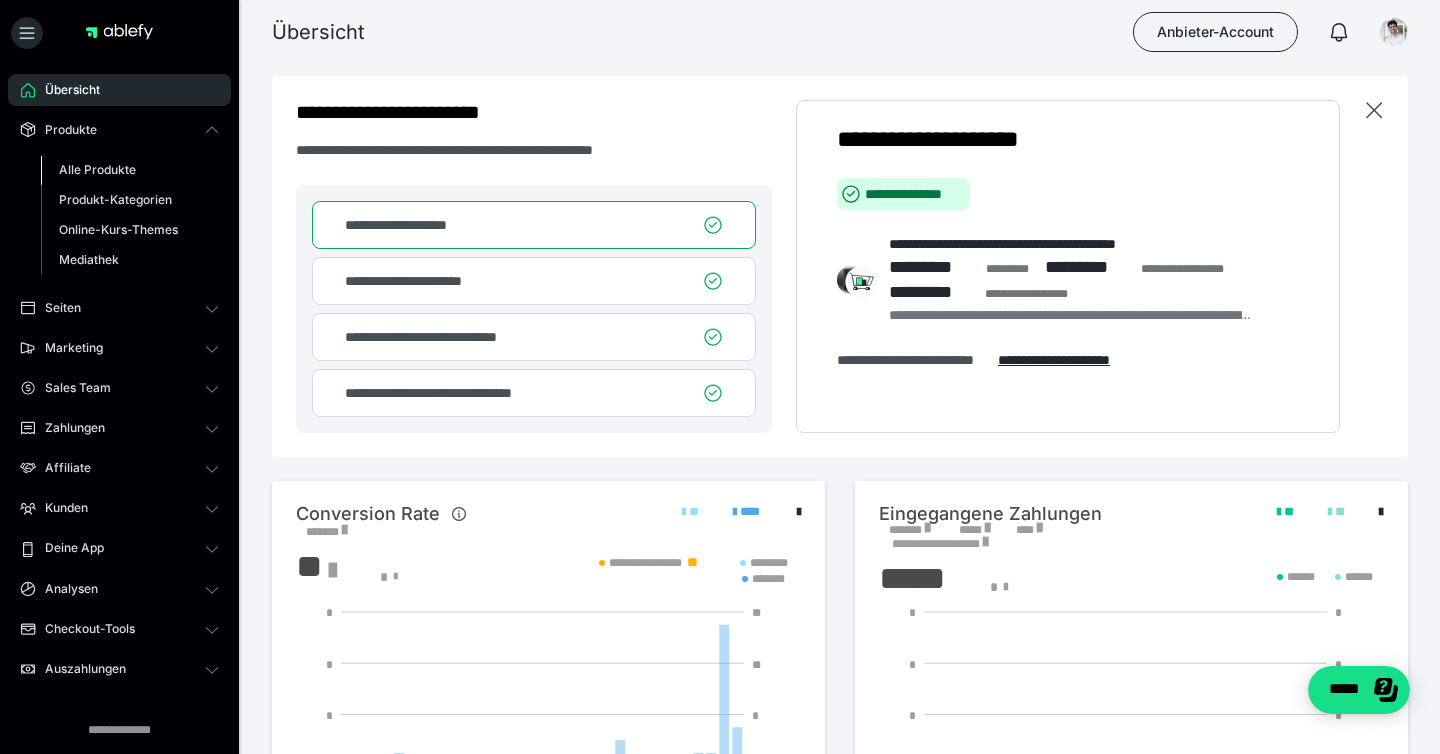 click on "Alle Produkte" at bounding box center (97, 169) 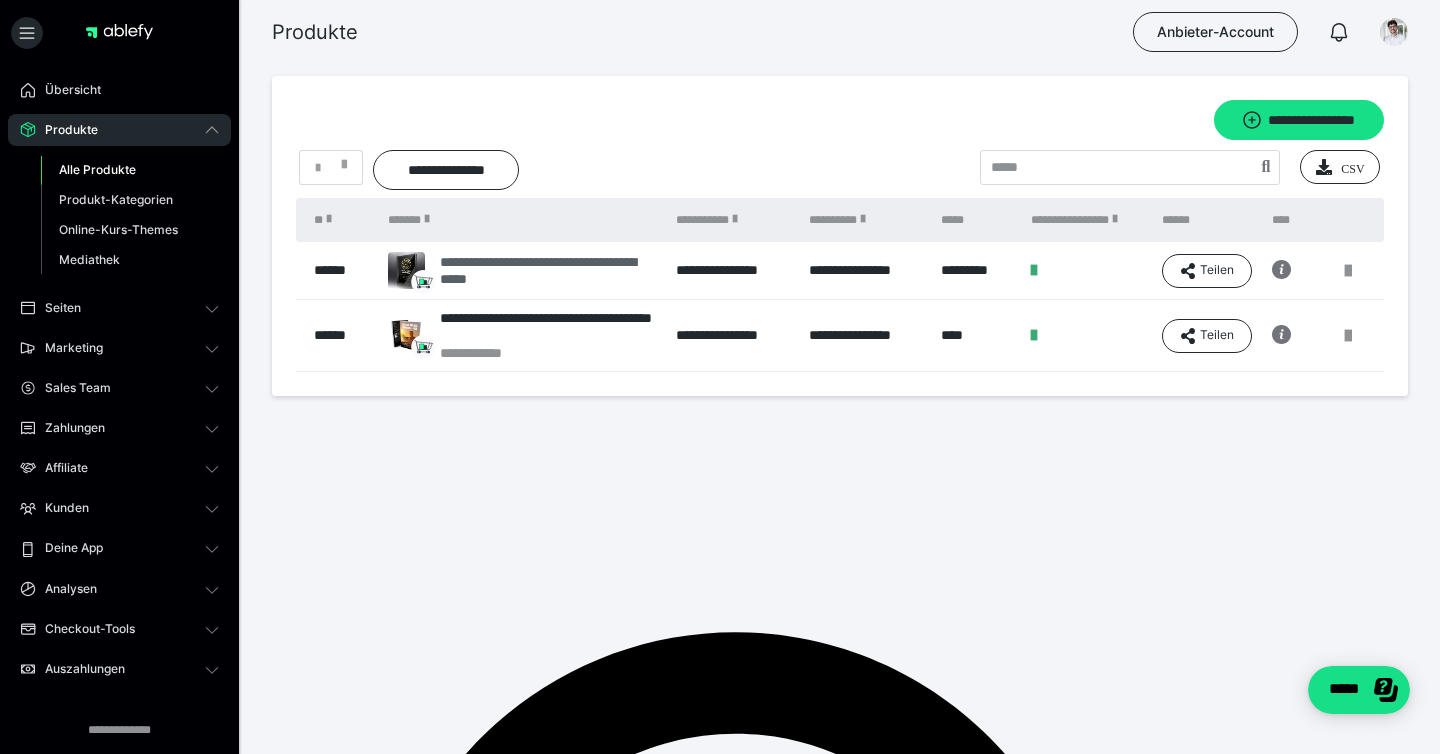 click on "**********" at bounding box center (548, 271) 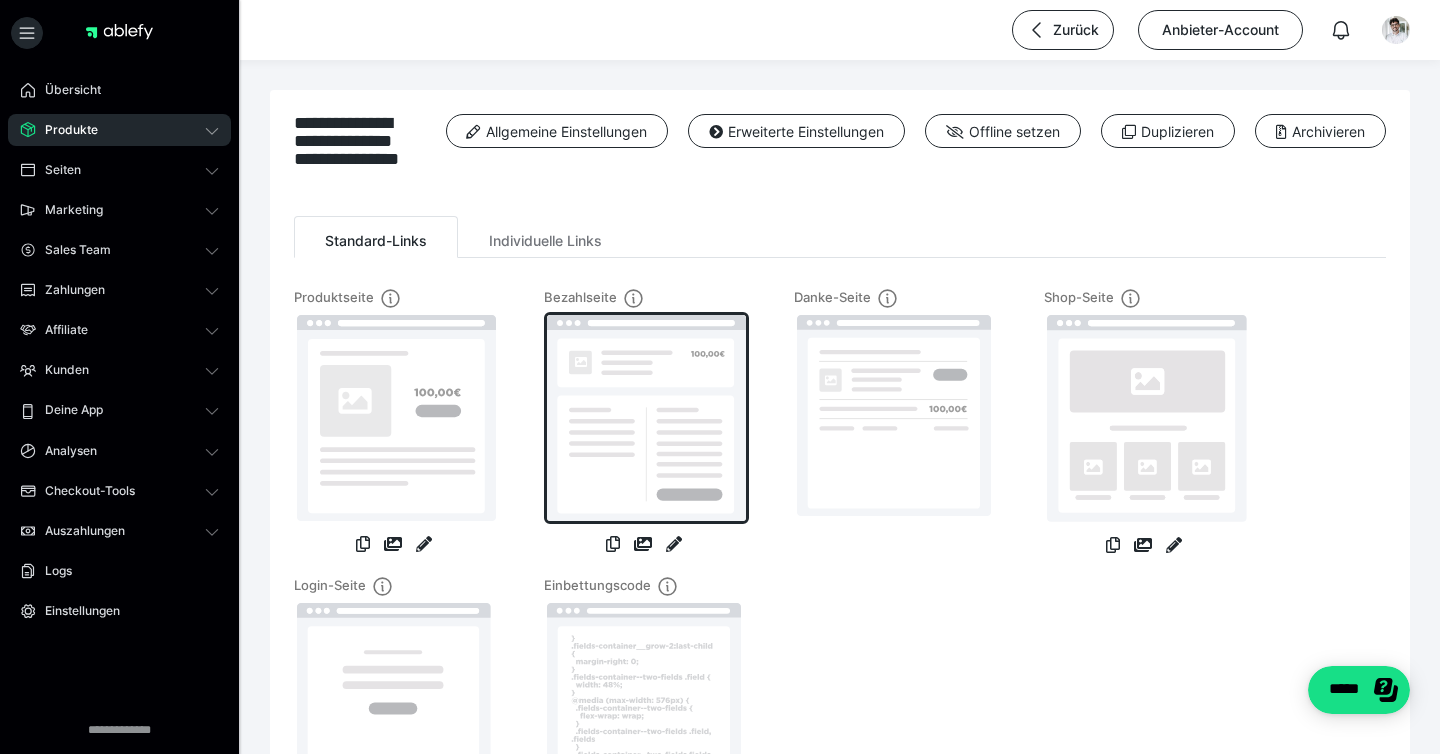 click at bounding box center (646, 418) 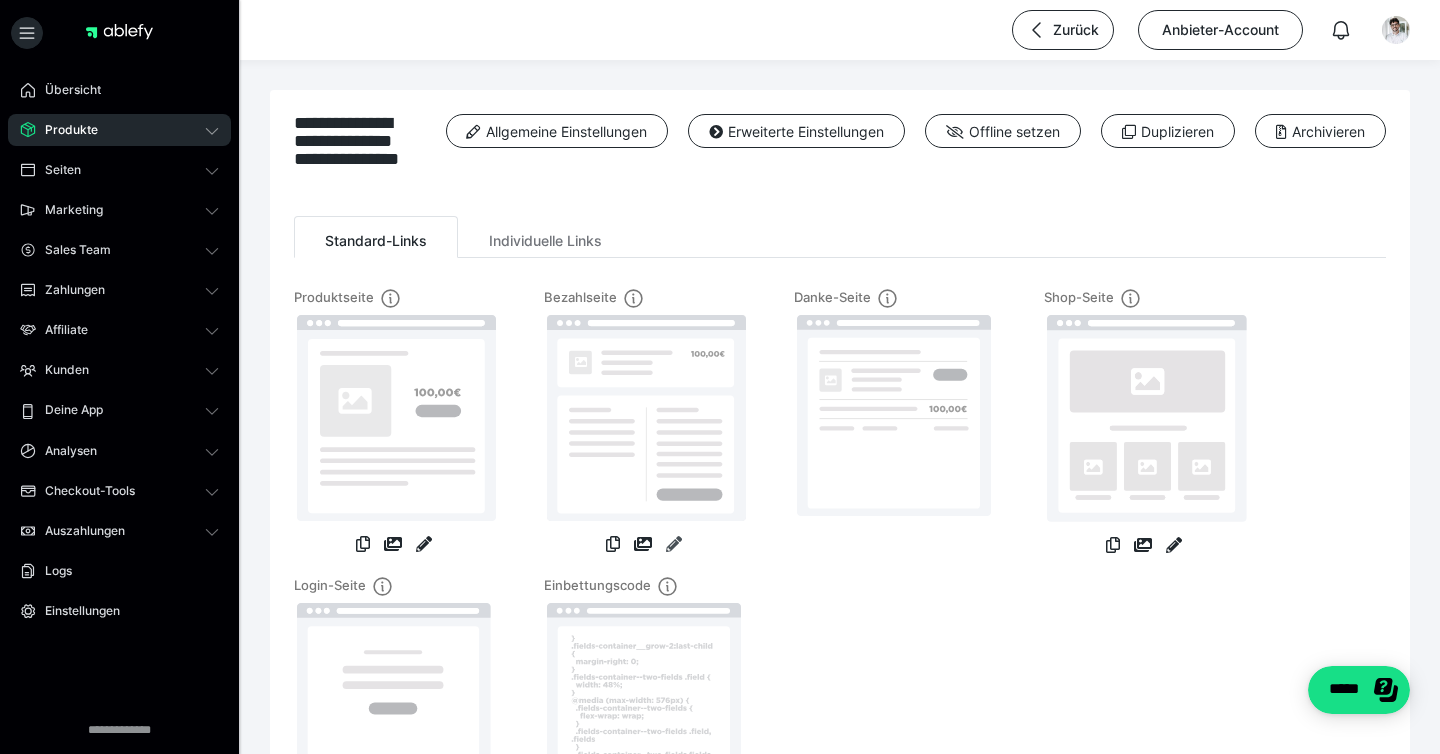 click at bounding box center [674, 544] 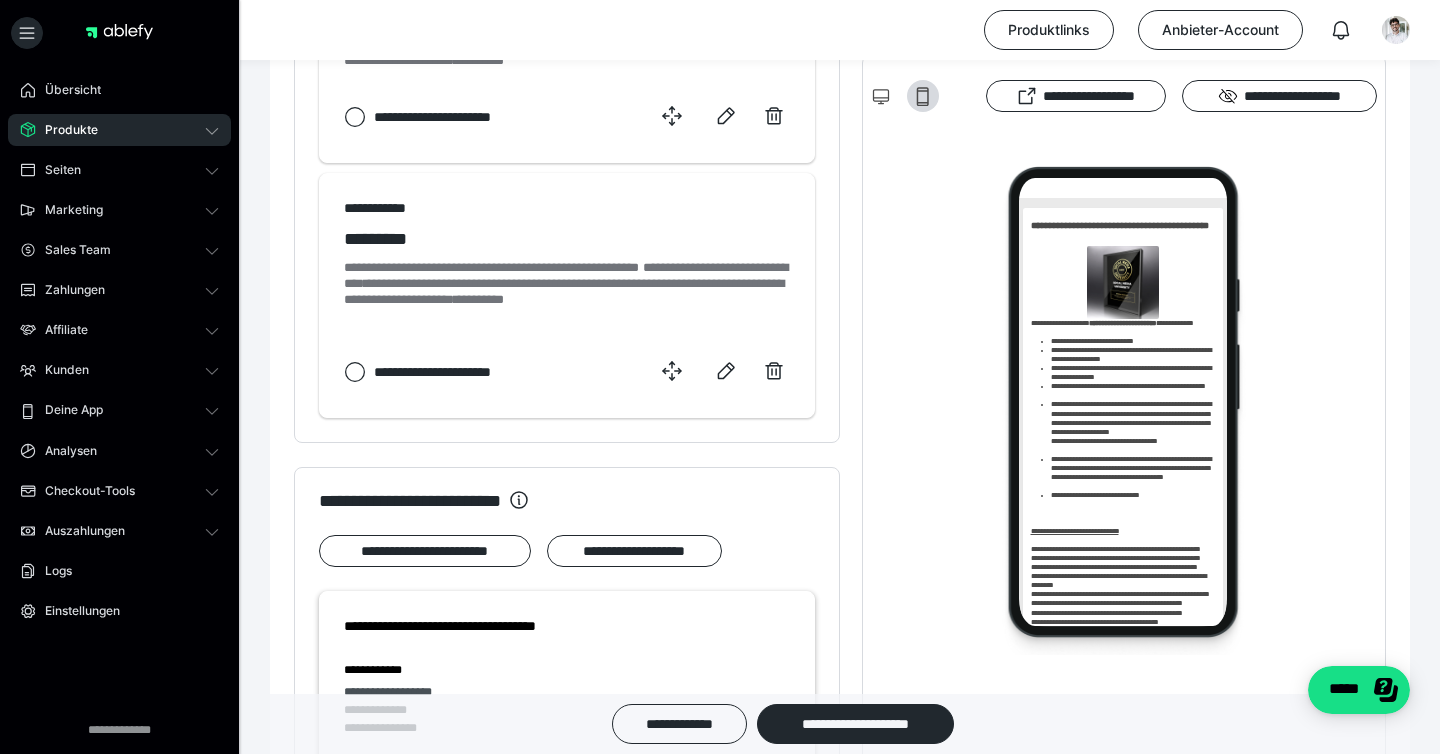 scroll, scrollTop: 1589, scrollLeft: 0, axis: vertical 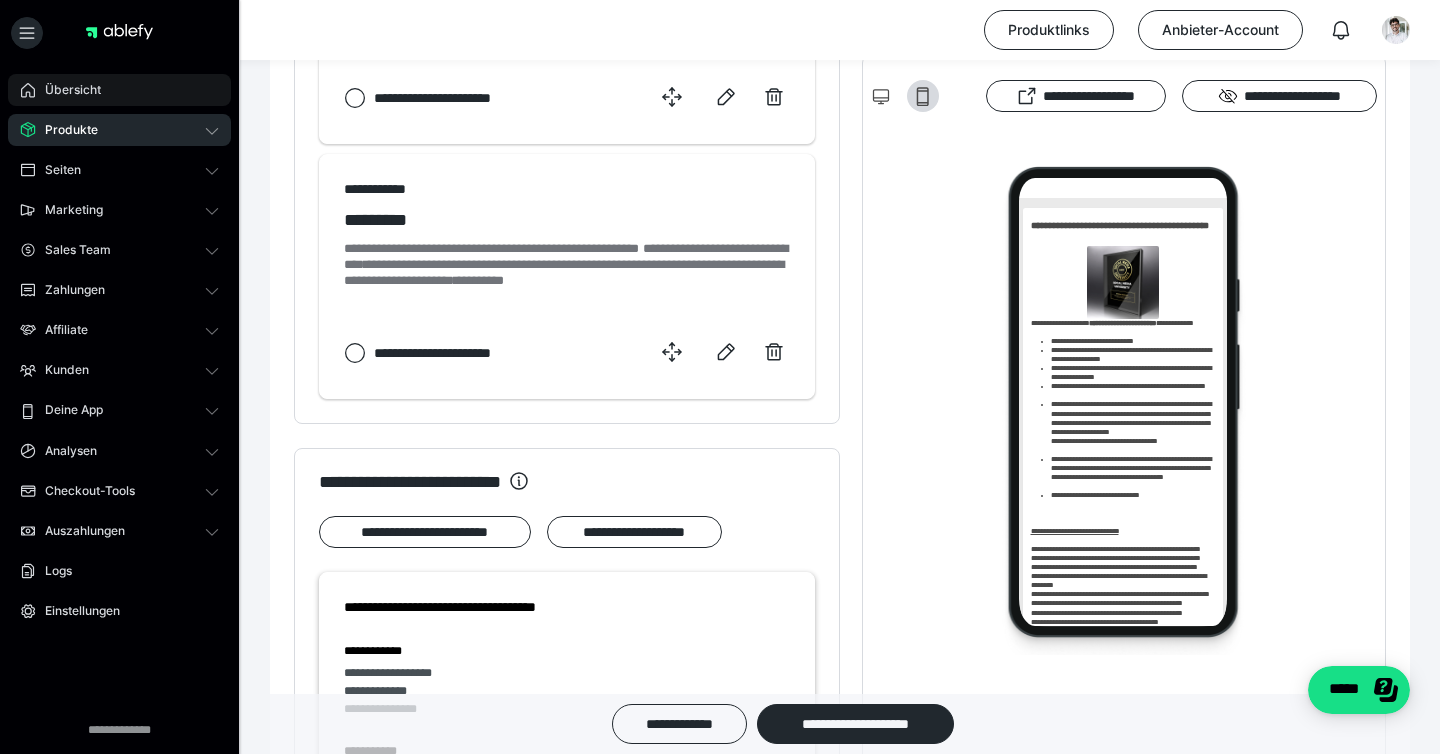 click on "Übersicht" at bounding box center (66, 90) 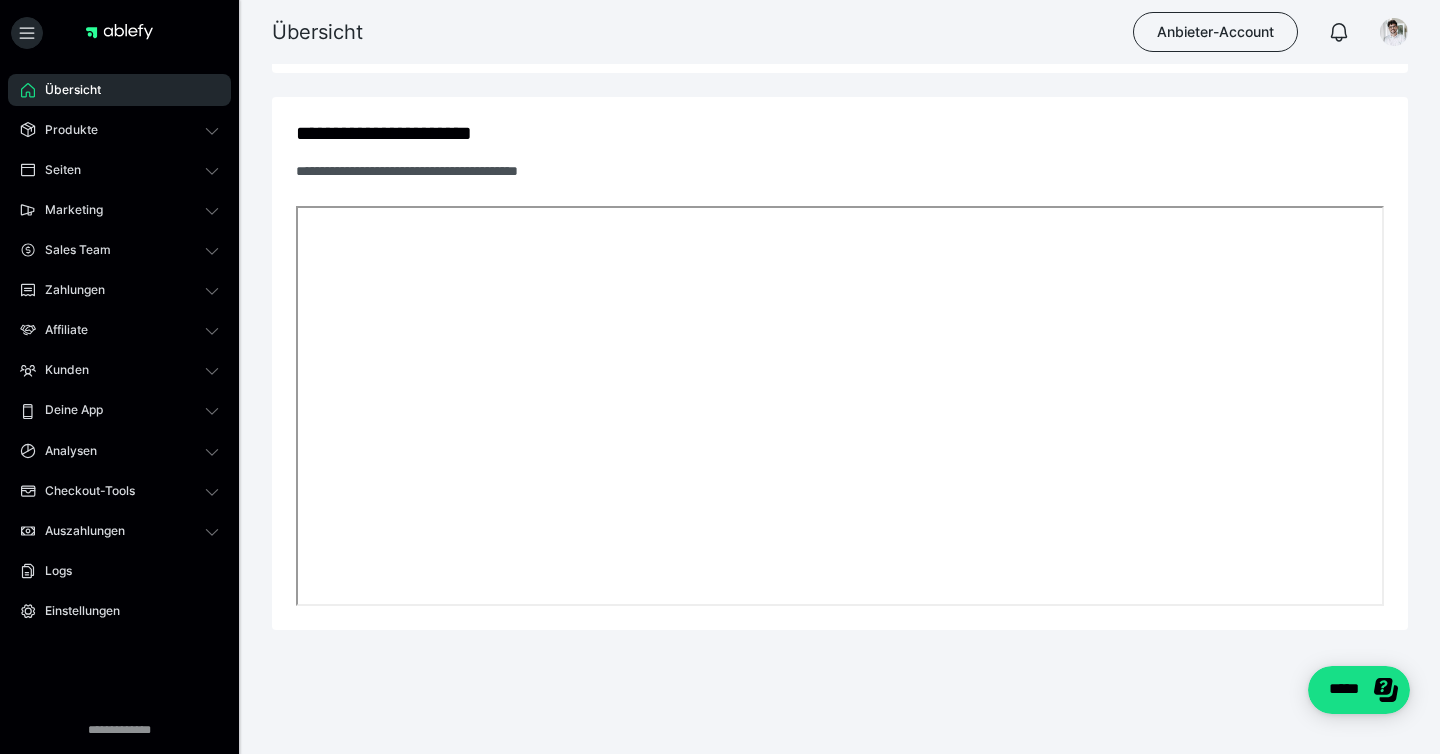 scroll, scrollTop: 1157, scrollLeft: 0, axis: vertical 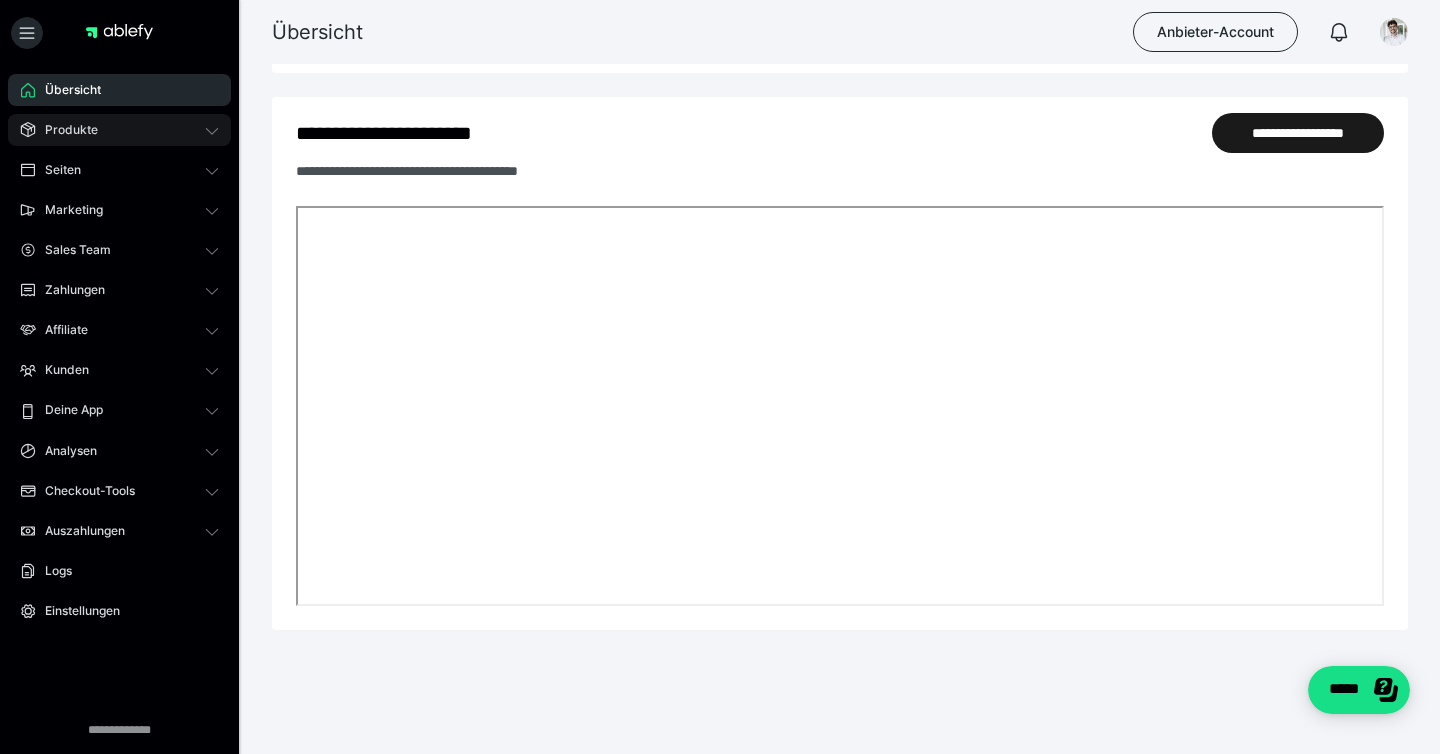 click 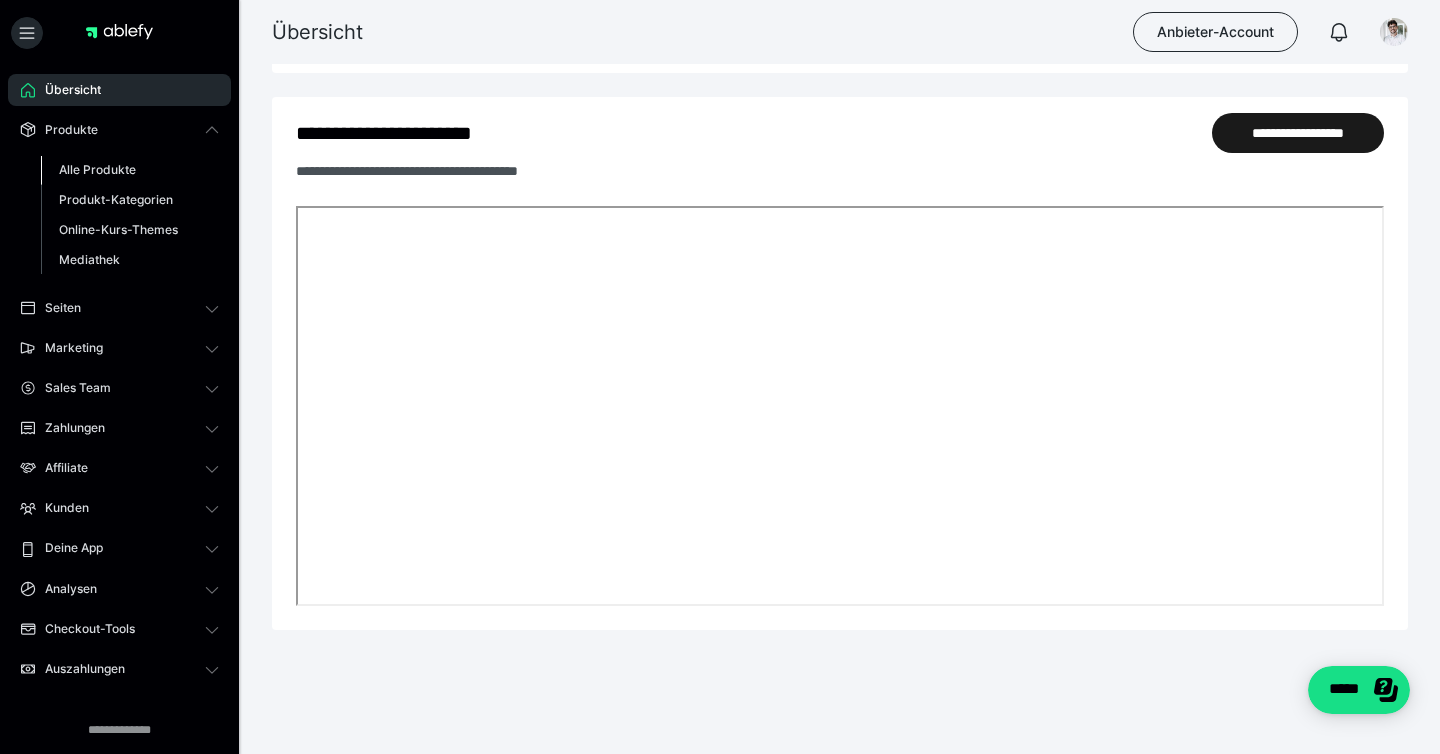 click on "Alle Produkte" at bounding box center [97, 169] 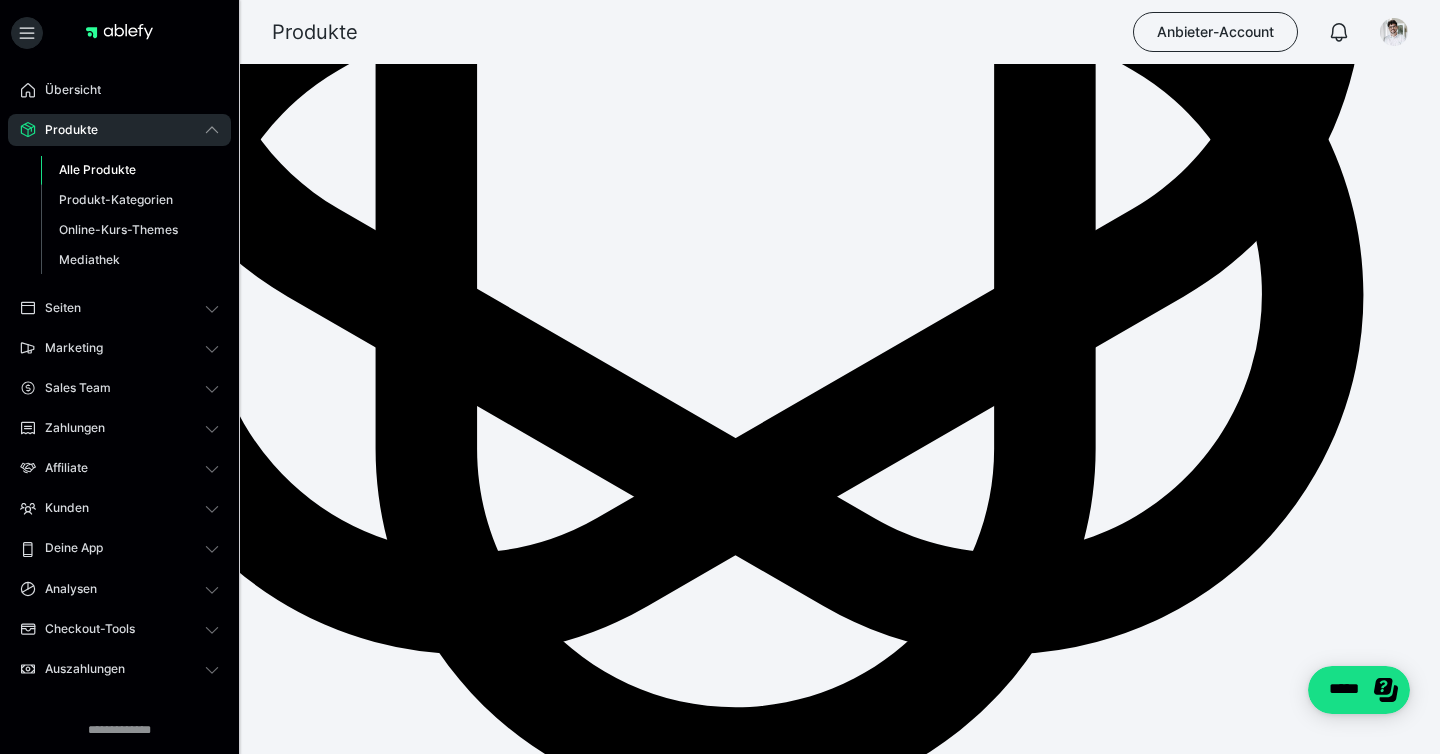 scroll, scrollTop: 0, scrollLeft: 0, axis: both 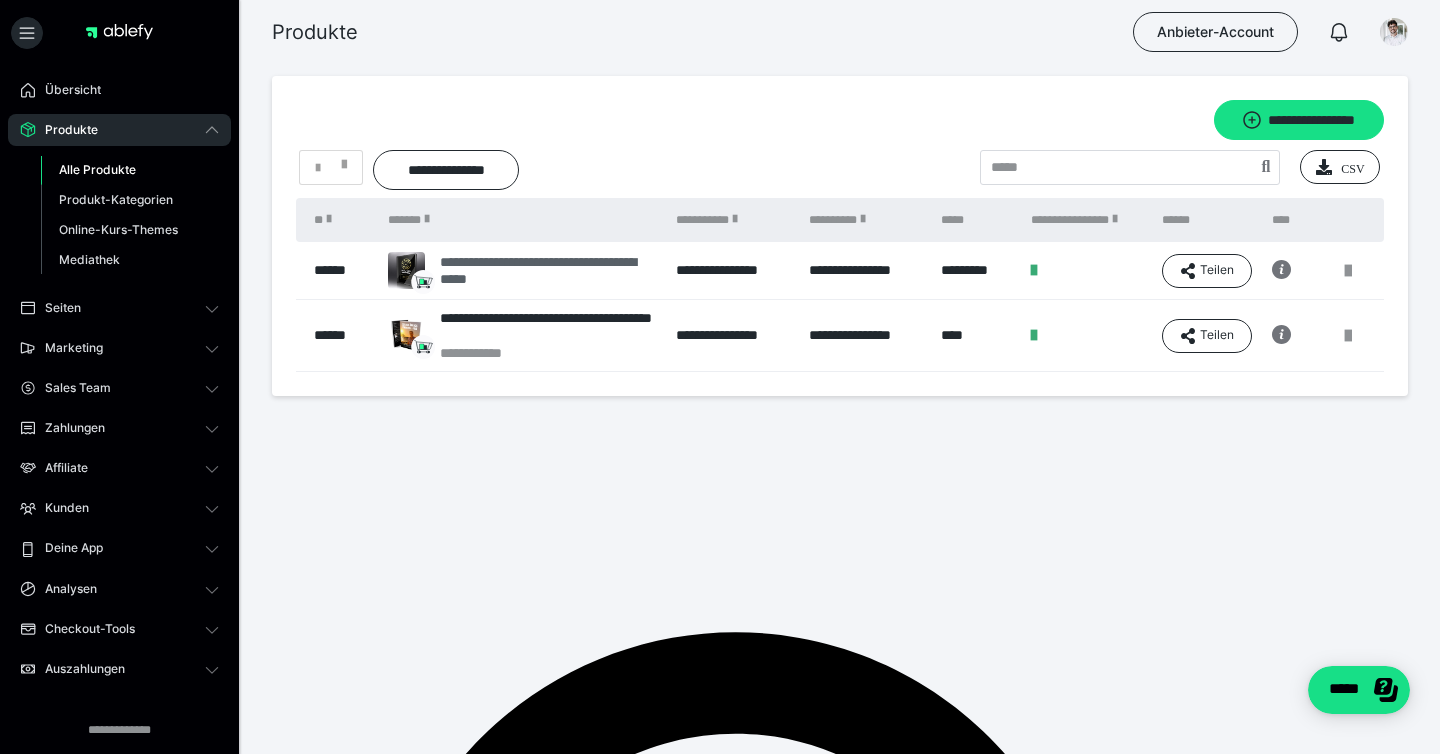 click on "**********" at bounding box center [548, 271] 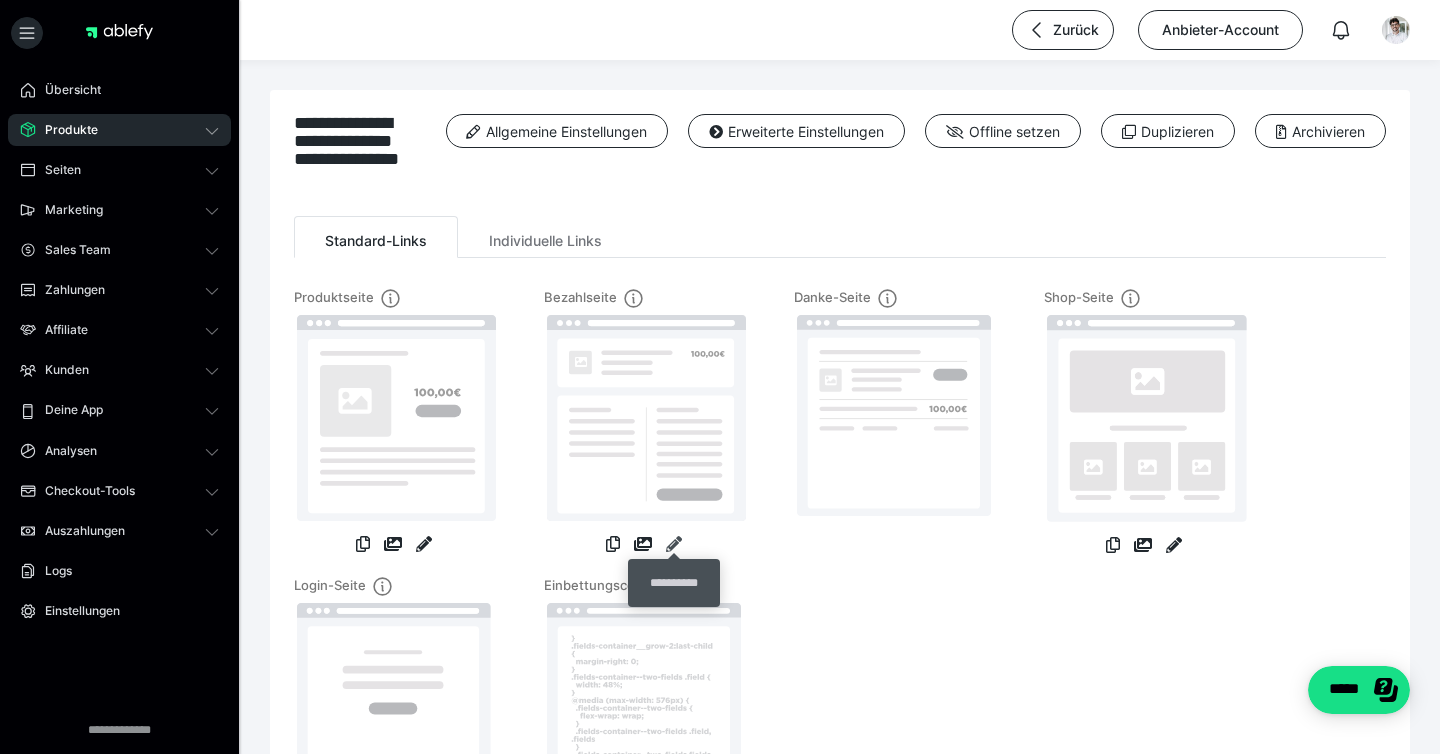 click at bounding box center (674, 544) 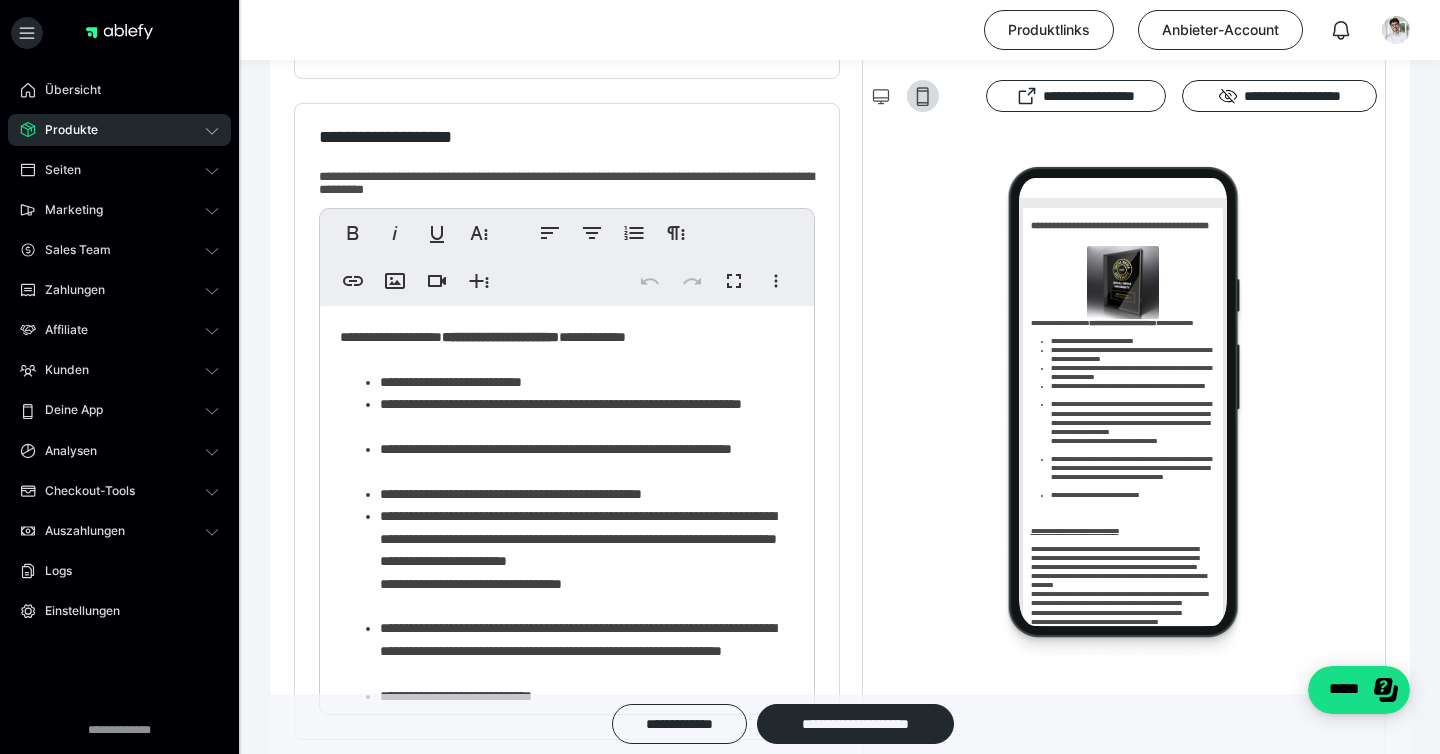 scroll, scrollTop: 444, scrollLeft: 0, axis: vertical 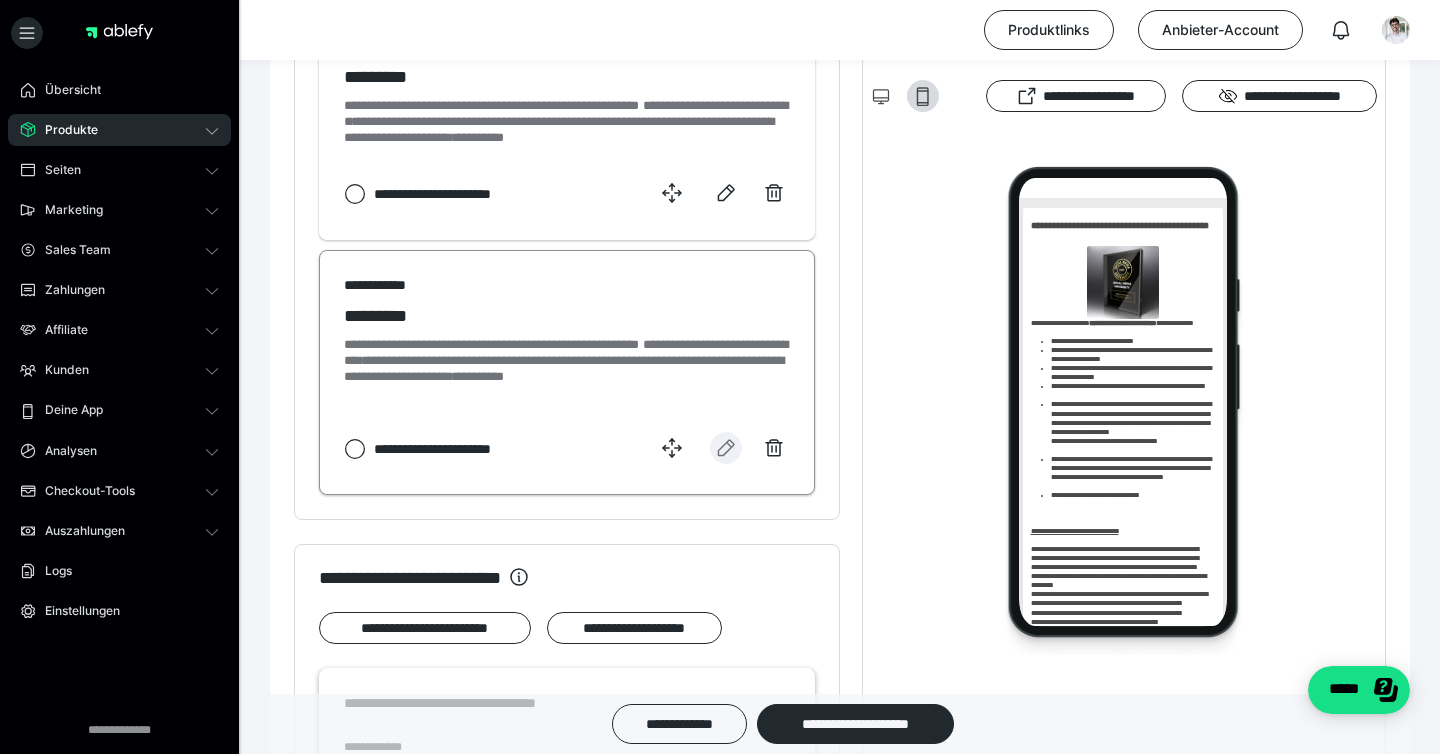 click 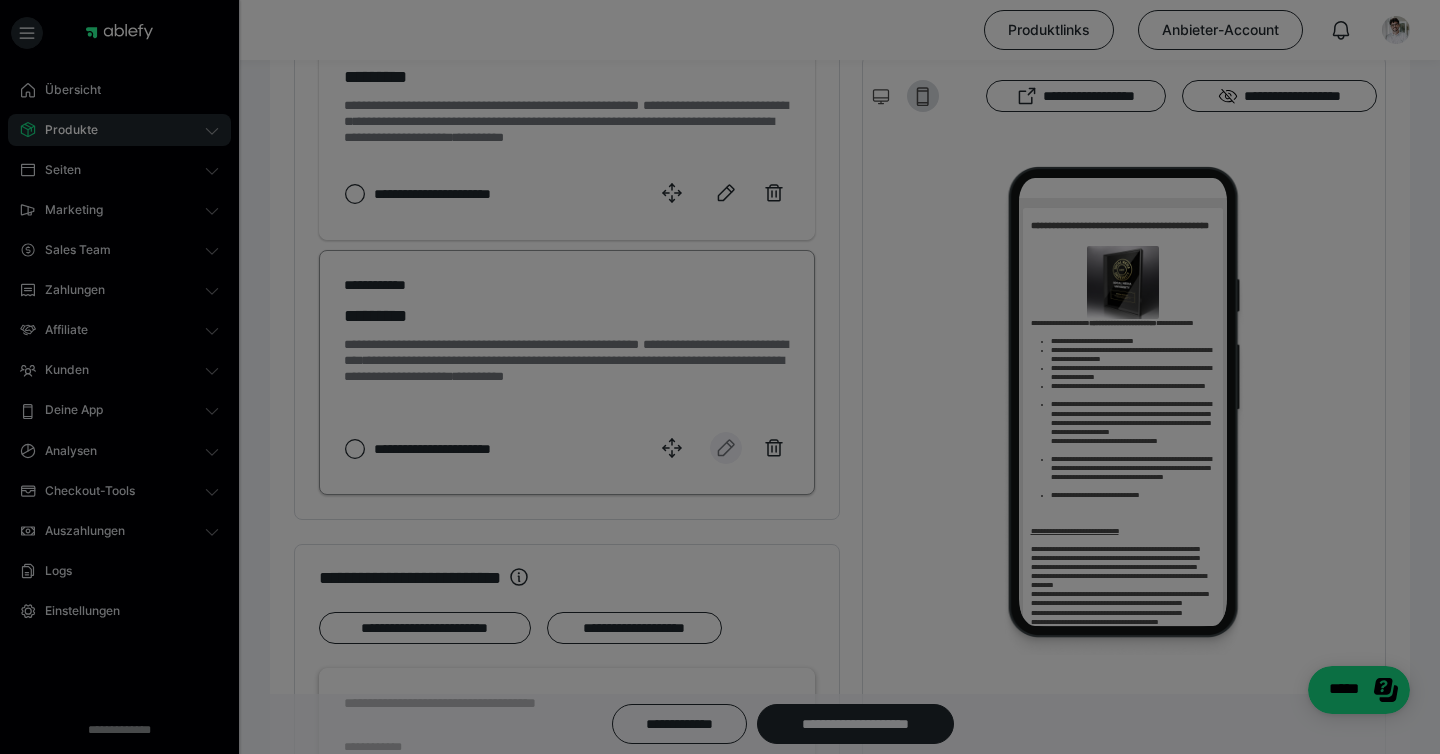 select on "1m" 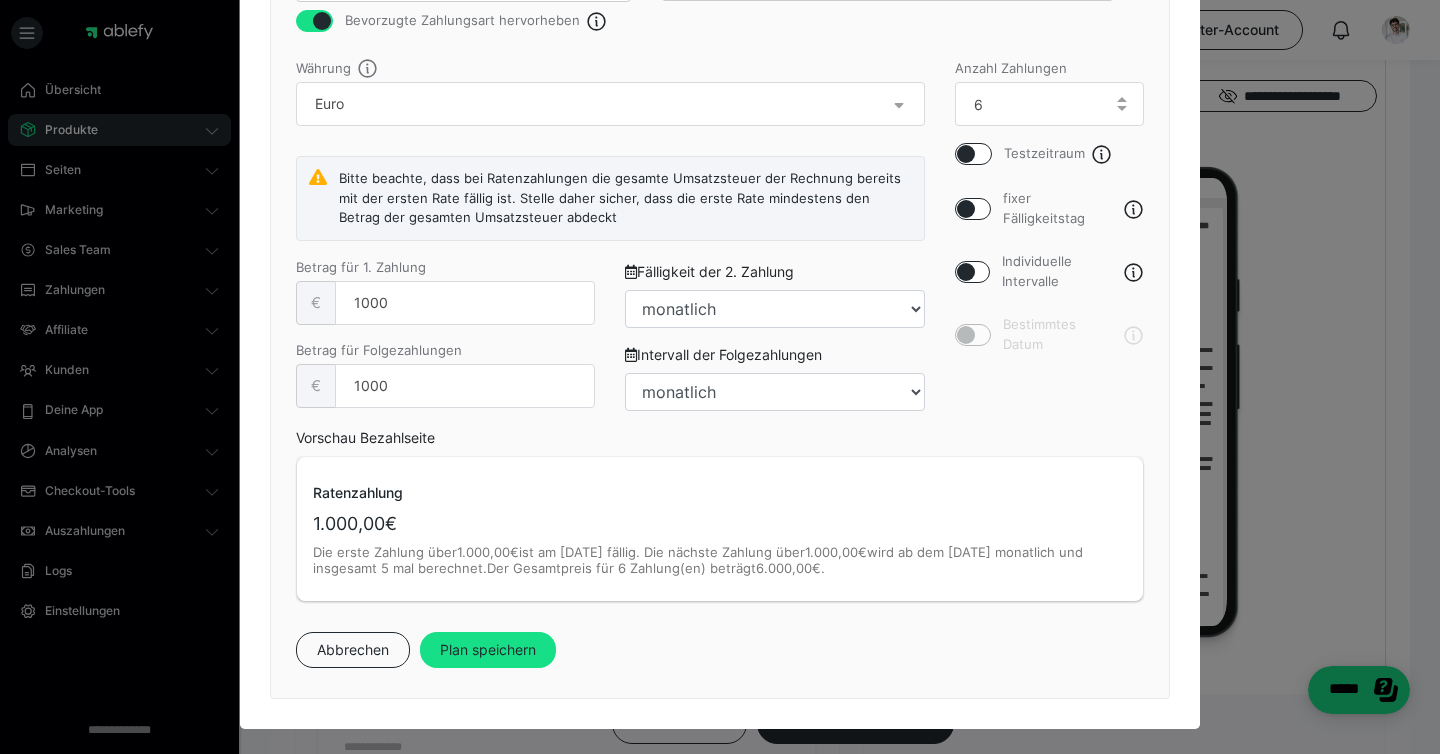 scroll, scrollTop: 0, scrollLeft: 0, axis: both 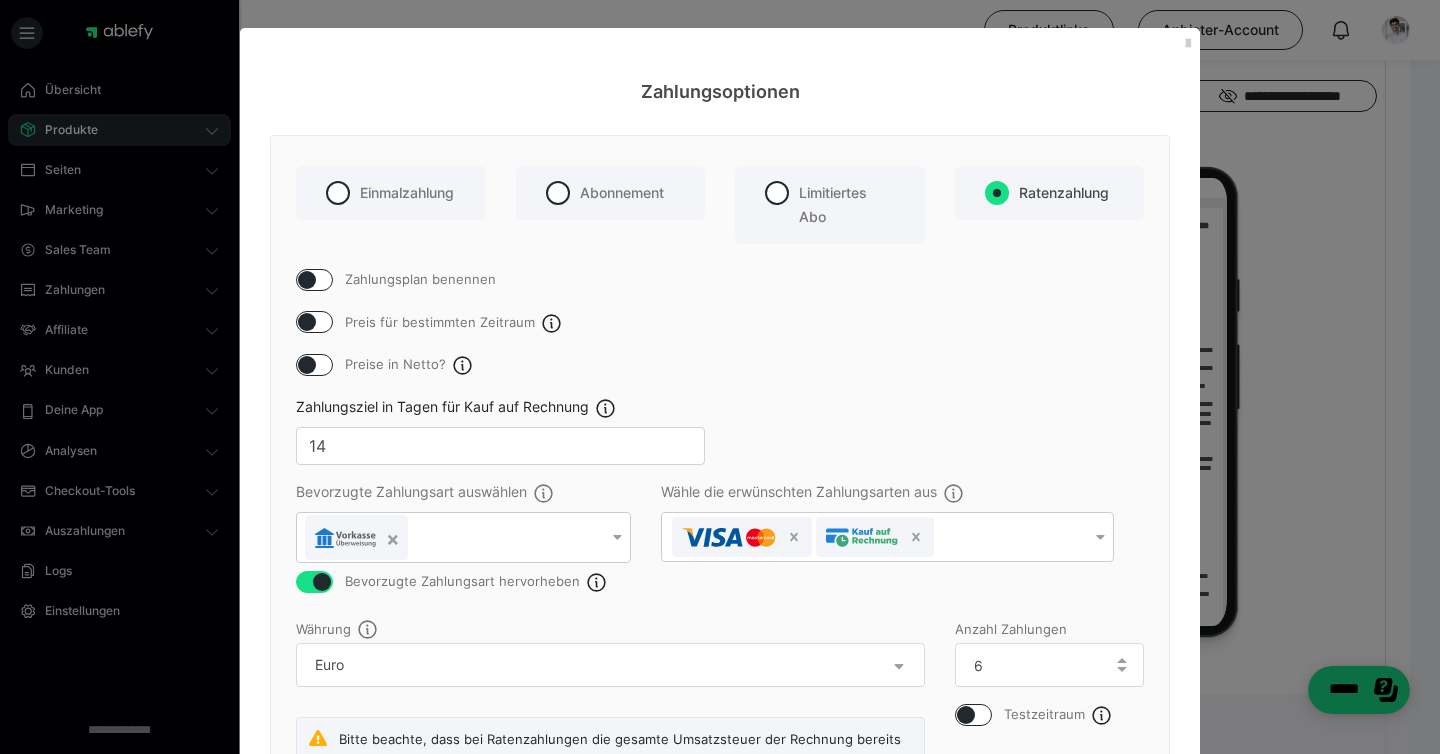 click on "Zahlungsoptionen" at bounding box center [720, 66] 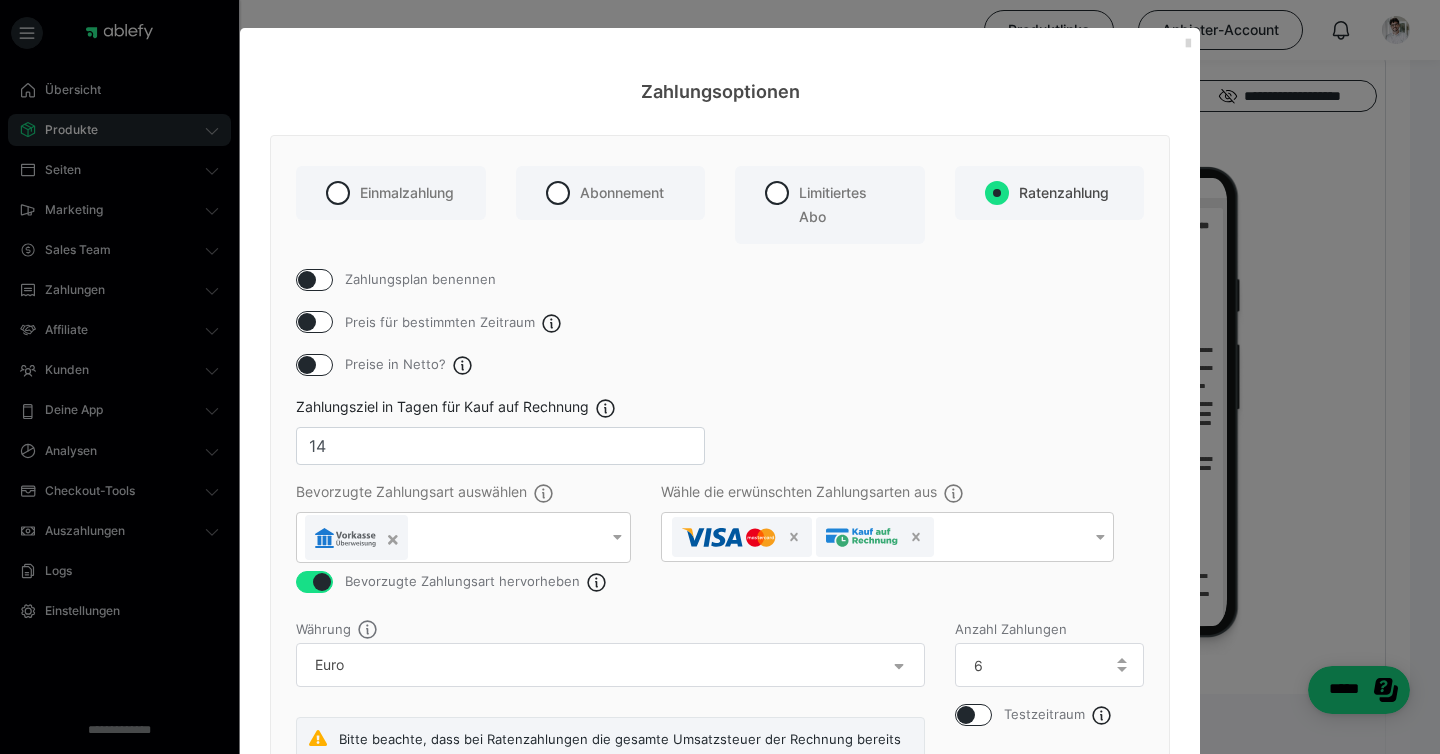 click at bounding box center [1188, 44] 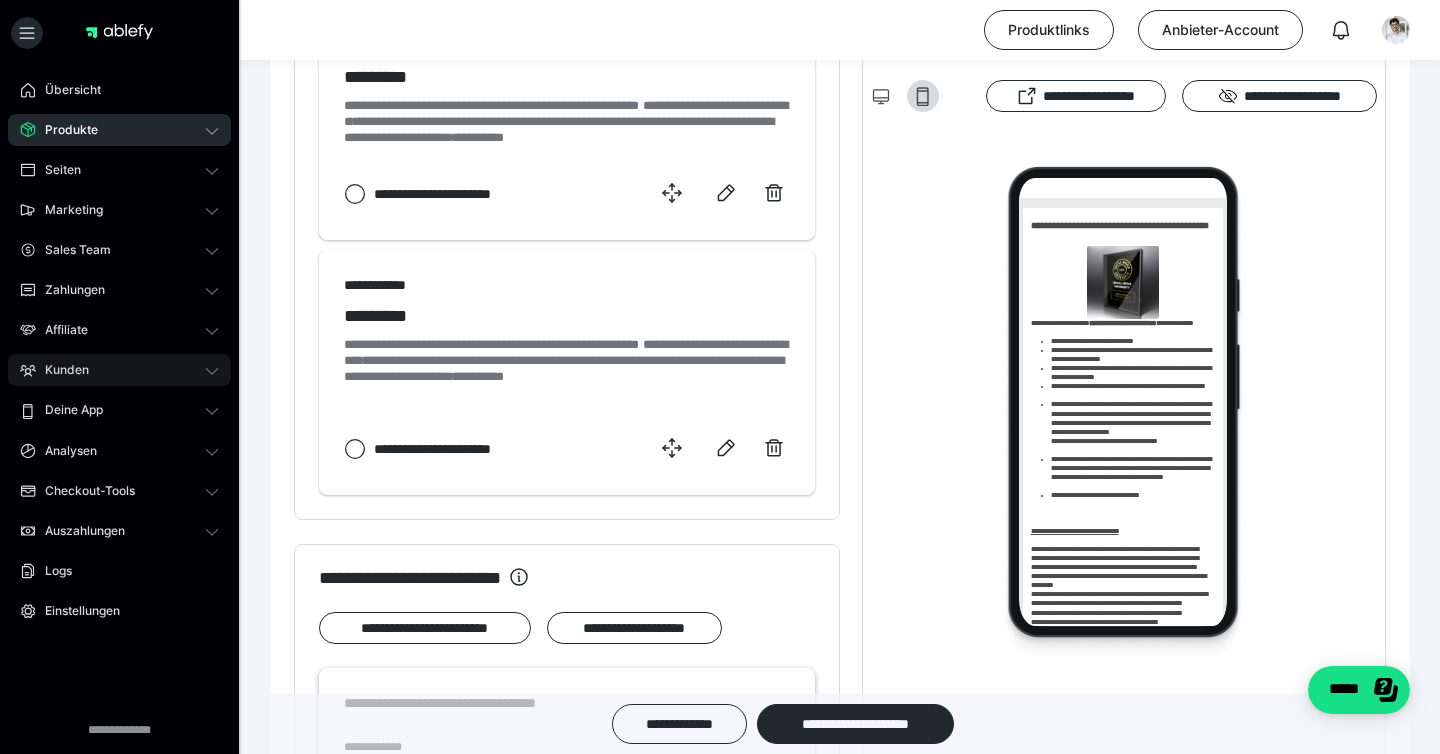 click on "Kunden" at bounding box center (119, 370) 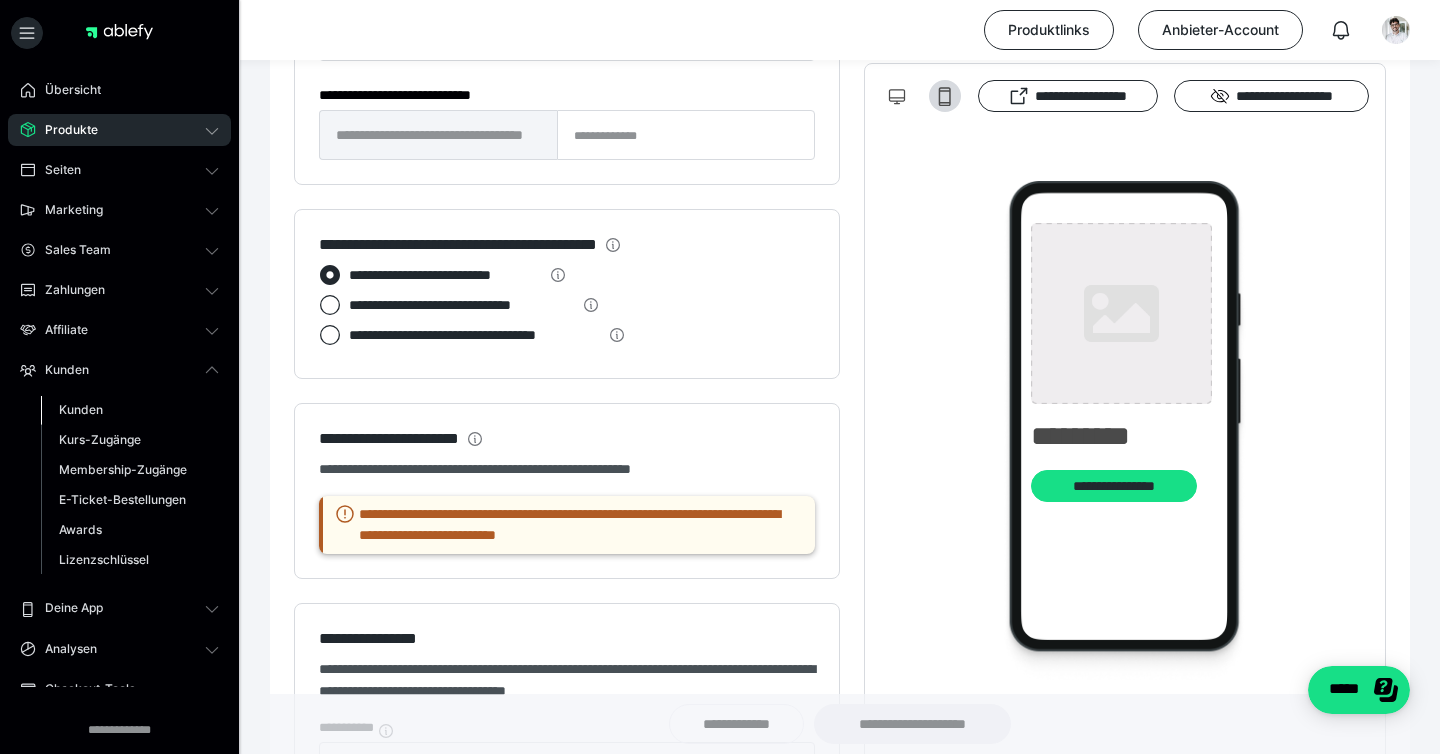 click on "Kunden" at bounding box center (81, 409) 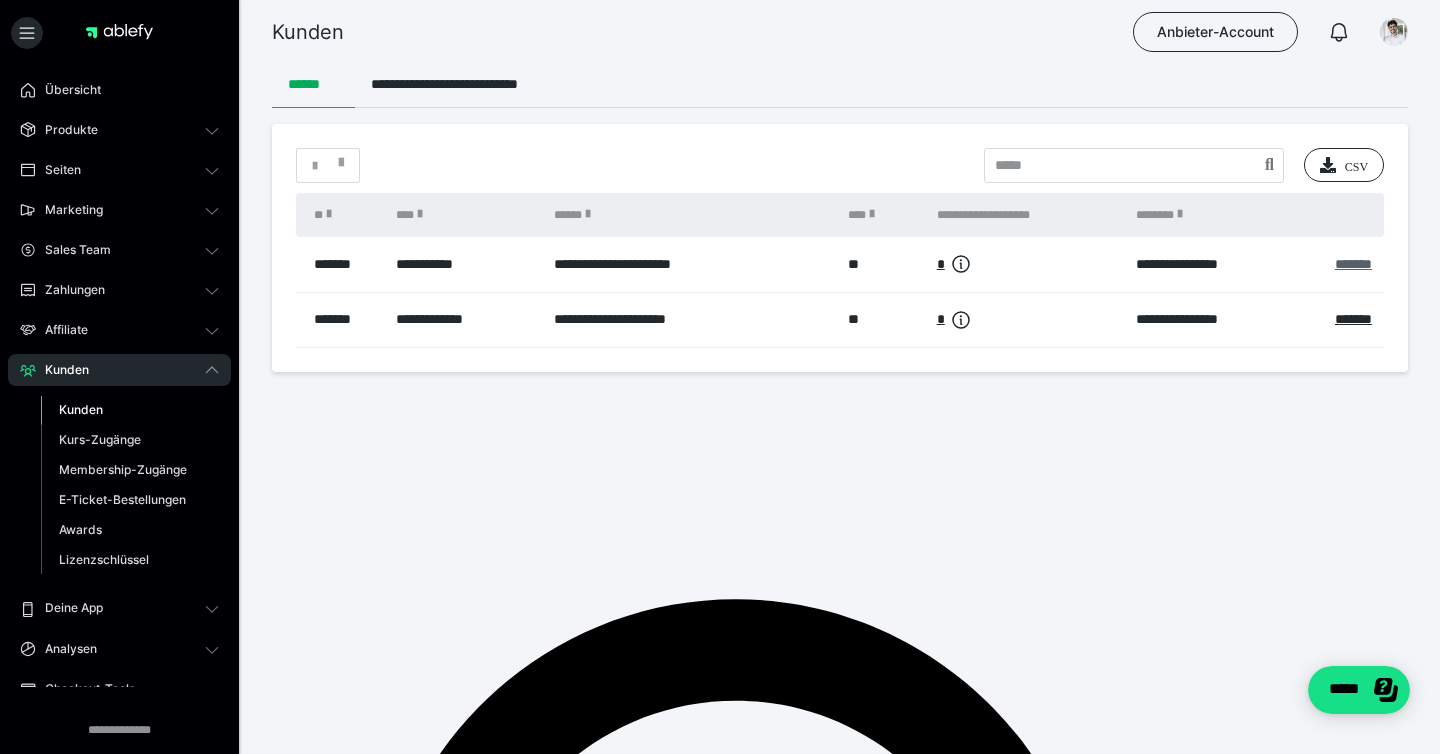 click on "*******" at bounding box center [1353, 264] 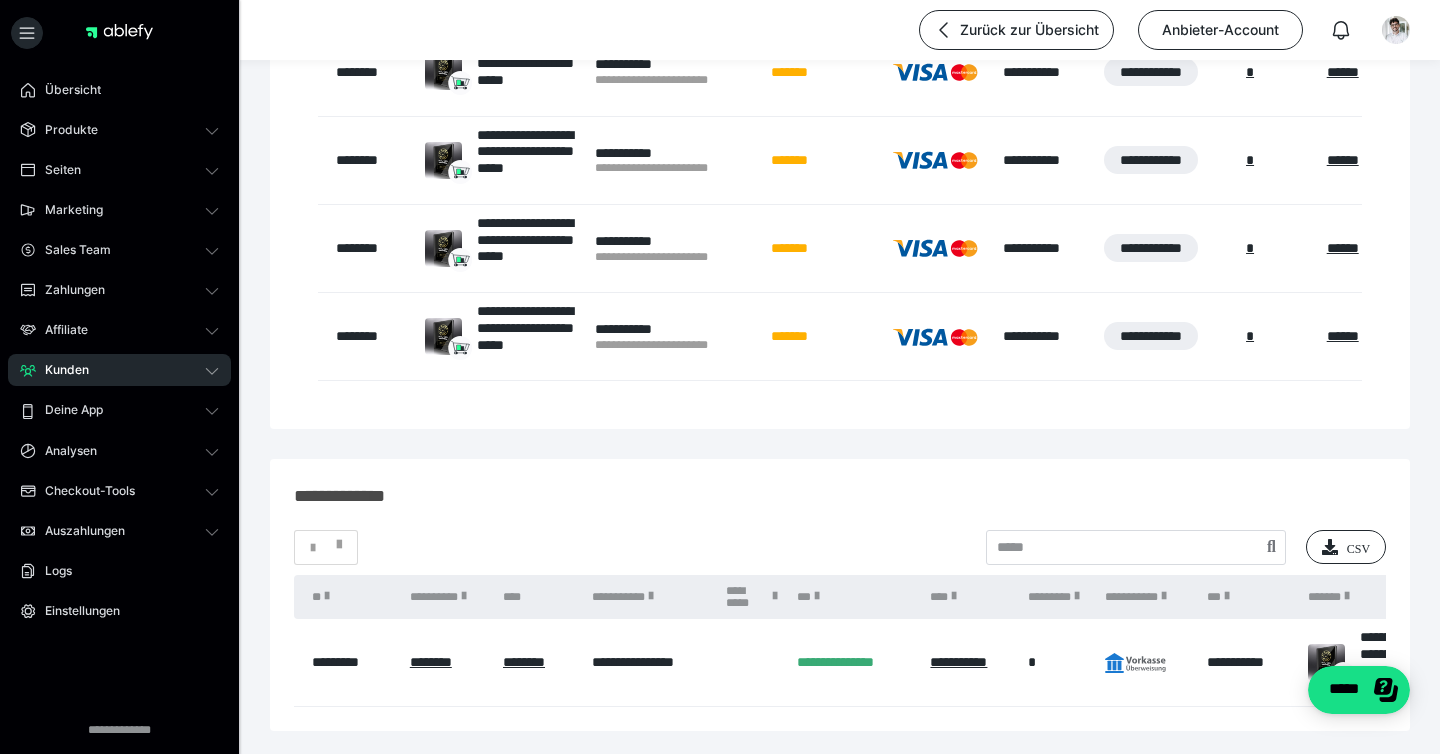 scroll, scrollTop: 690, scrollLeft: 0, axis: vertical 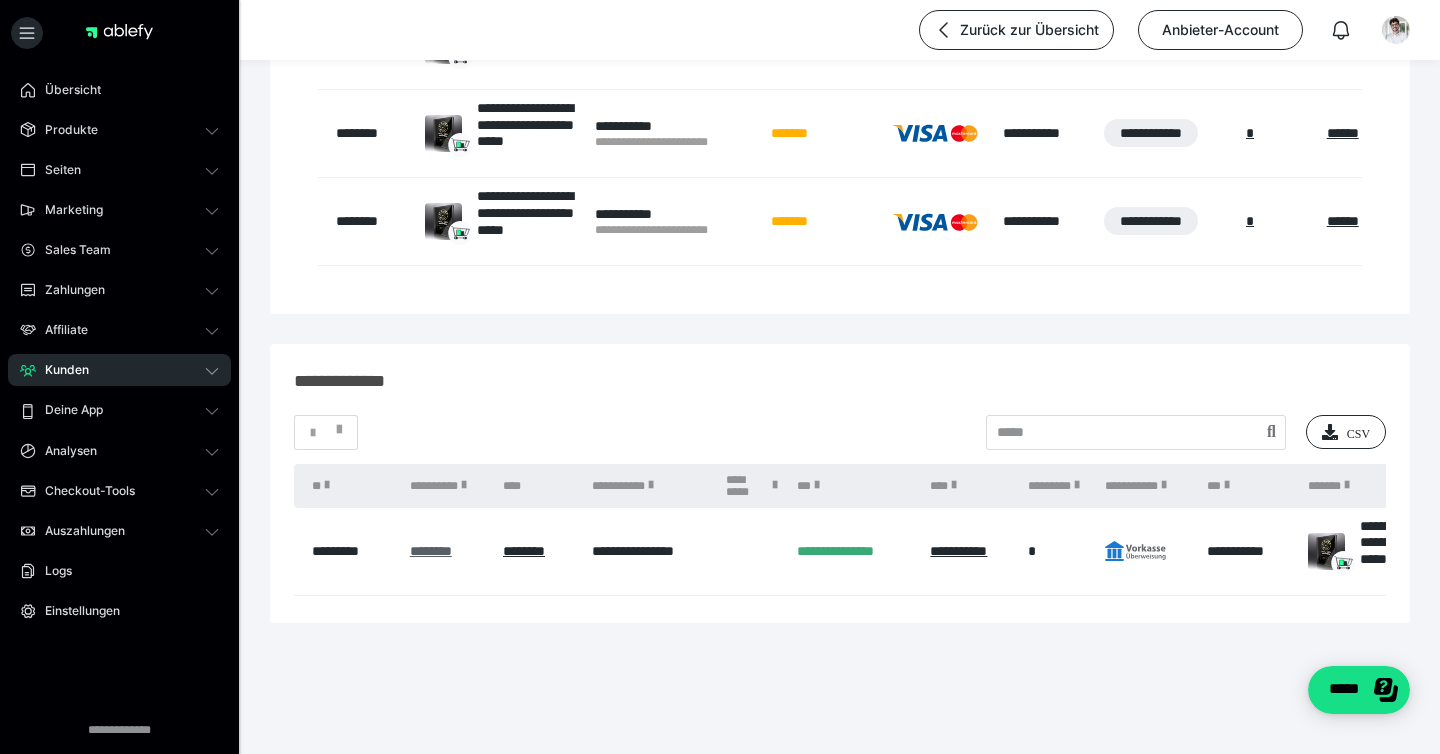 click on "********" at bounding box center (431, 551) 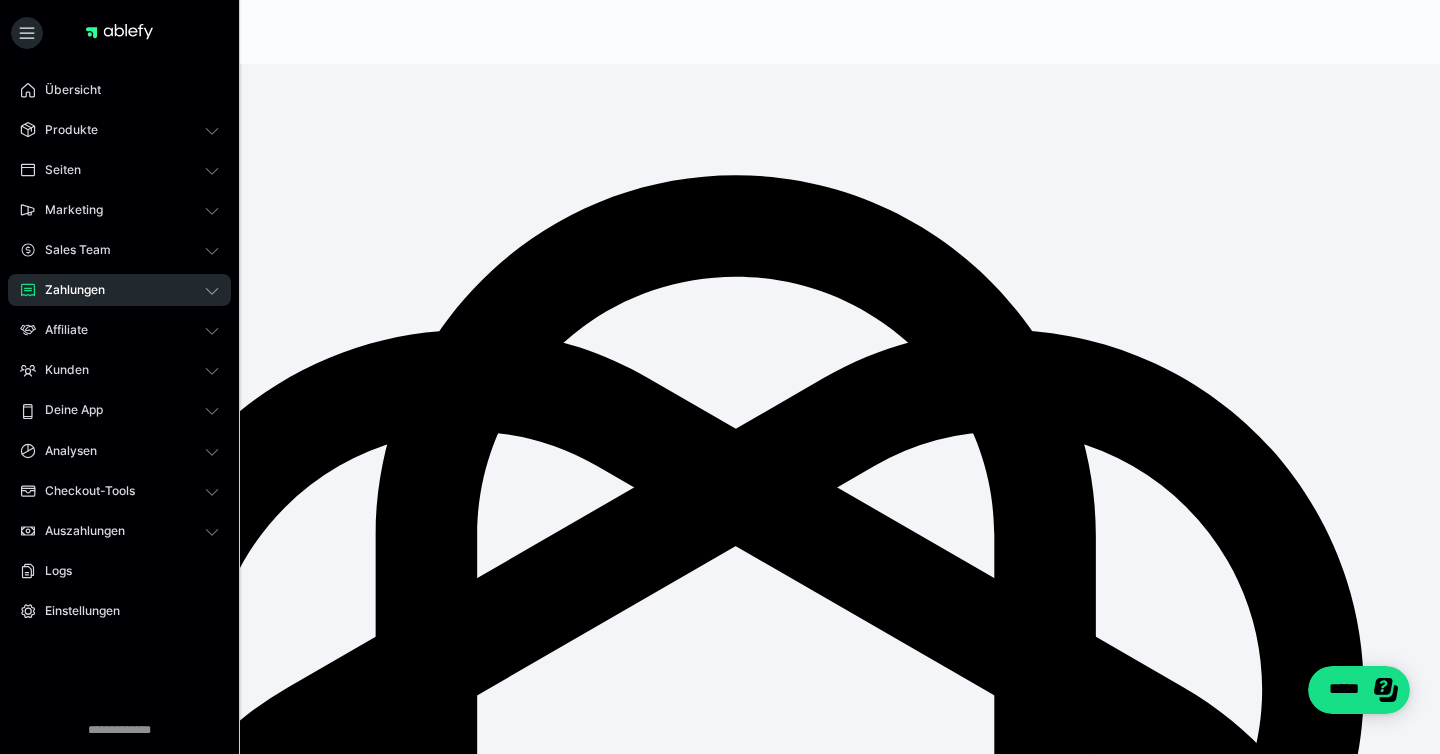 scroll, scrollTop: 0, scrollLeft: 0, axis: both 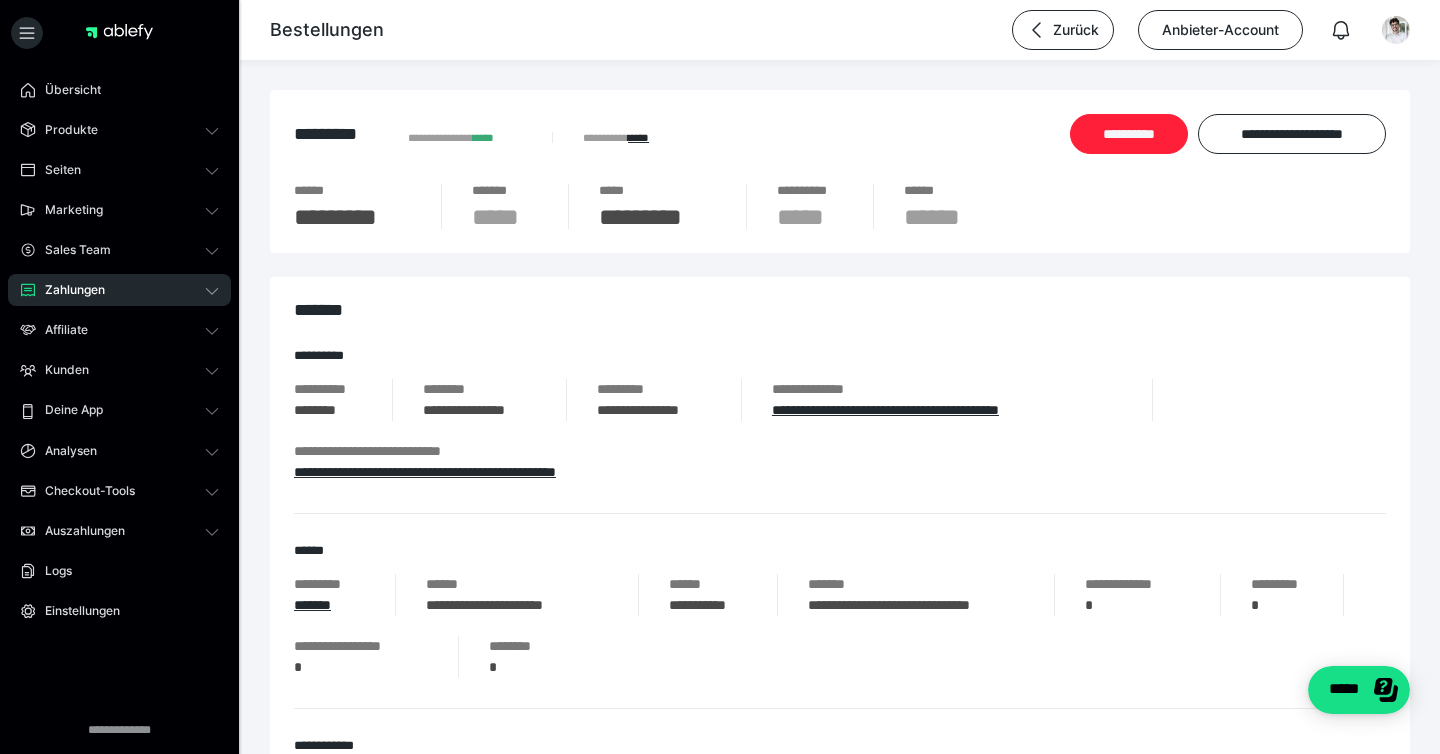 click on "**********" at bounding box center (1129, 134) 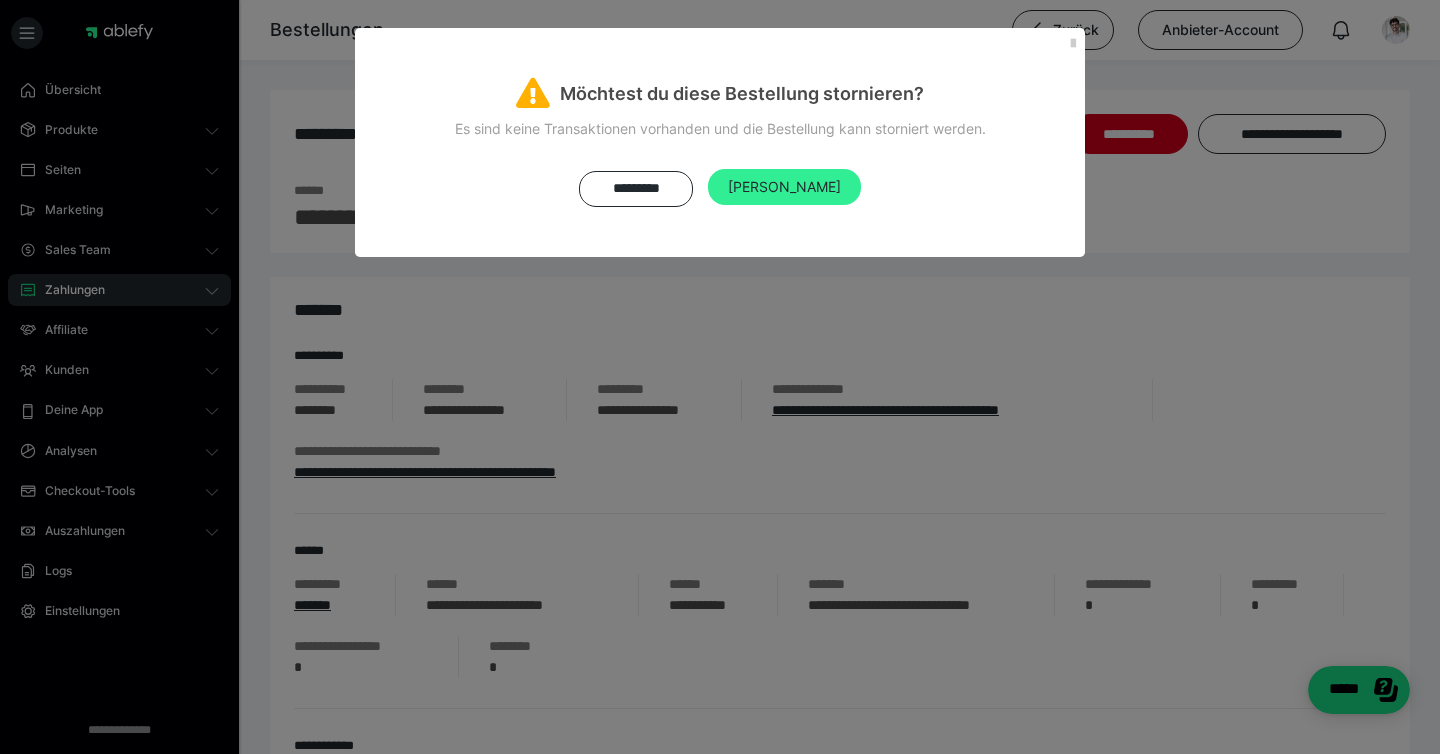 click on "[PERSON_NAME]" at bounding box center [784, 186] 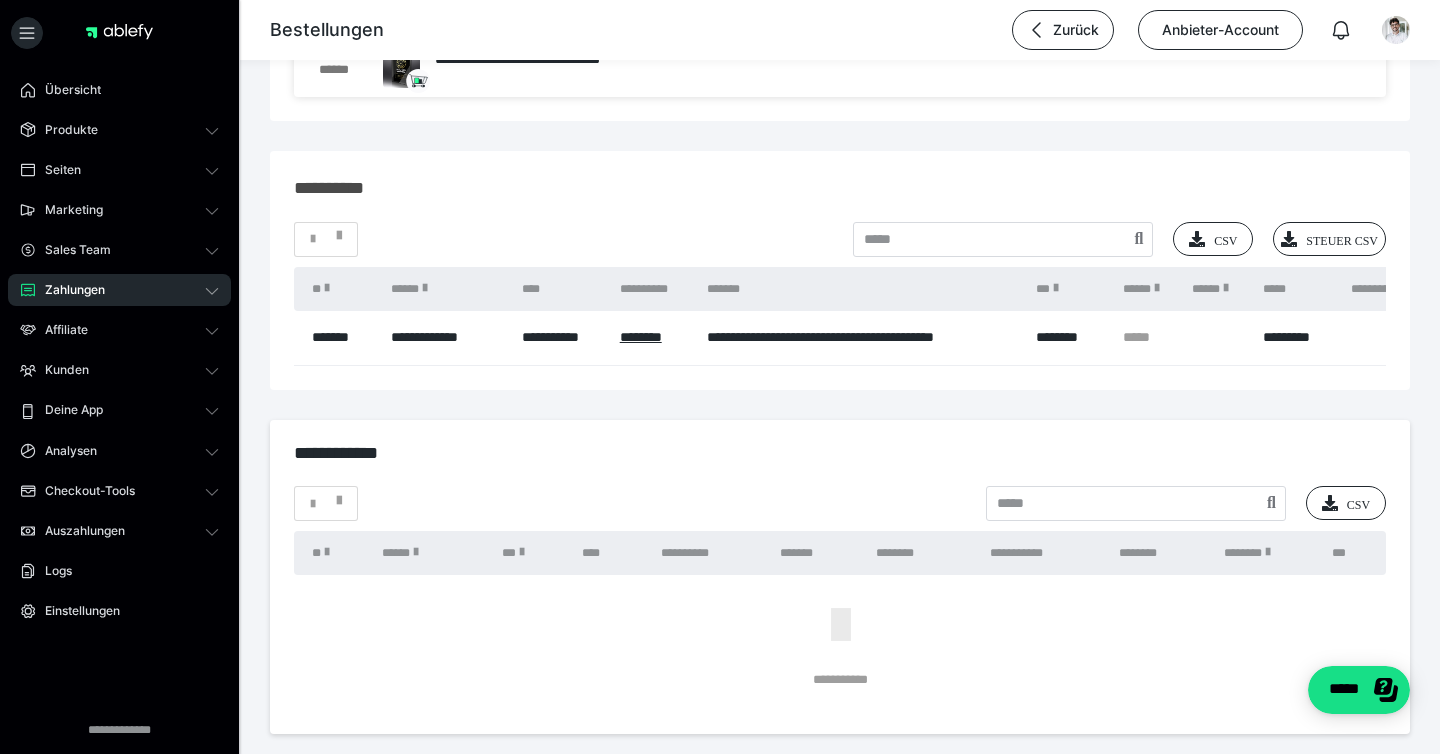 scroll, scrollTop: 2057, scrollLeft: 0, axis: vertical 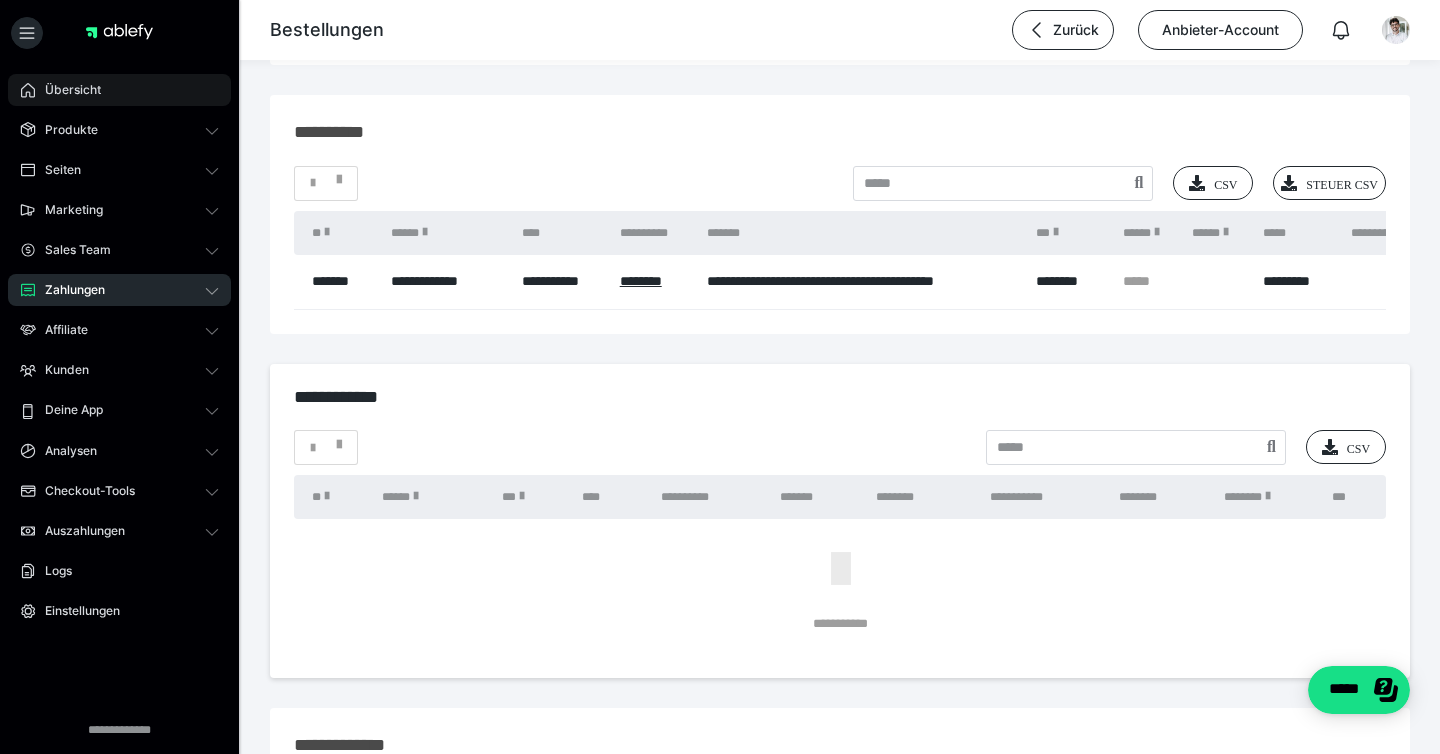 click on "Übersicht" at bounding box center [66, 90] 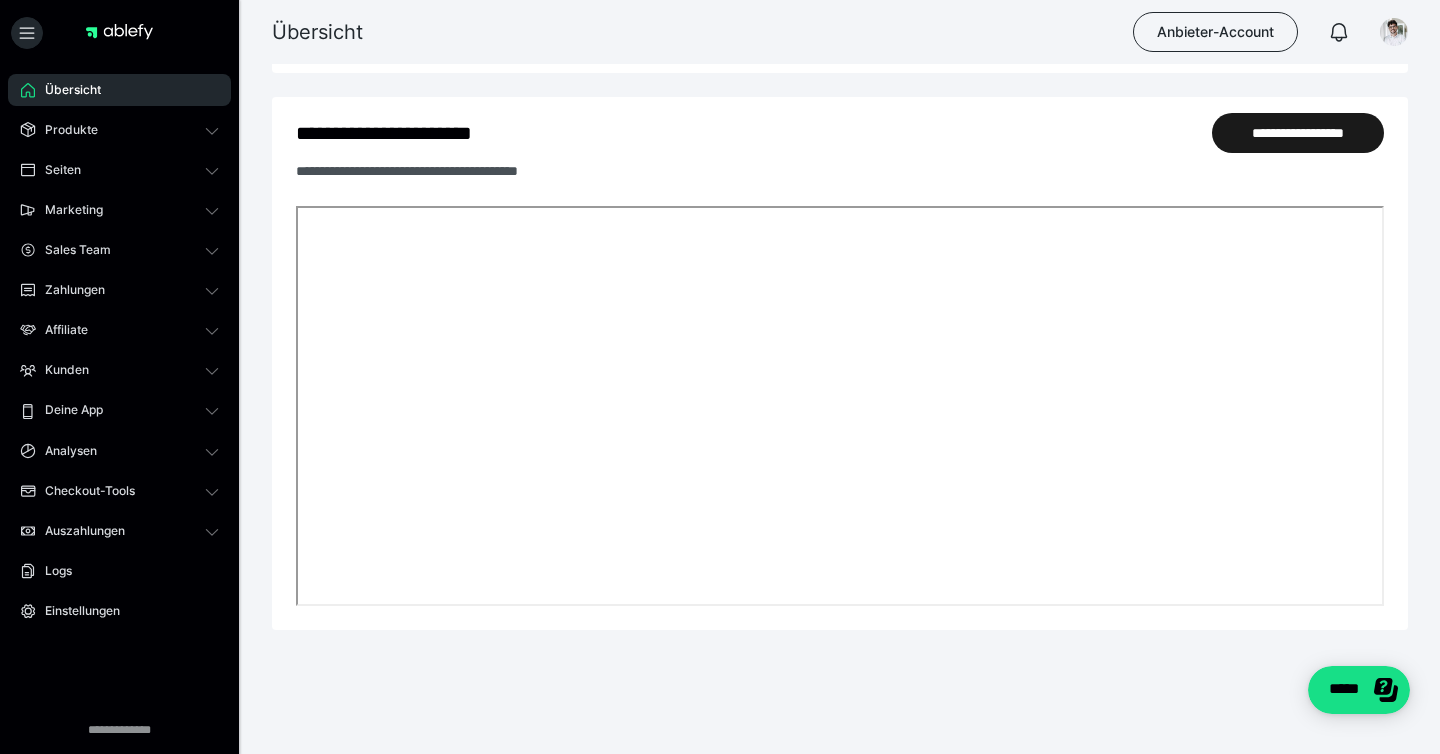 scroll, scrollTop: 1157, scrollLeft: 0, axis: vertical 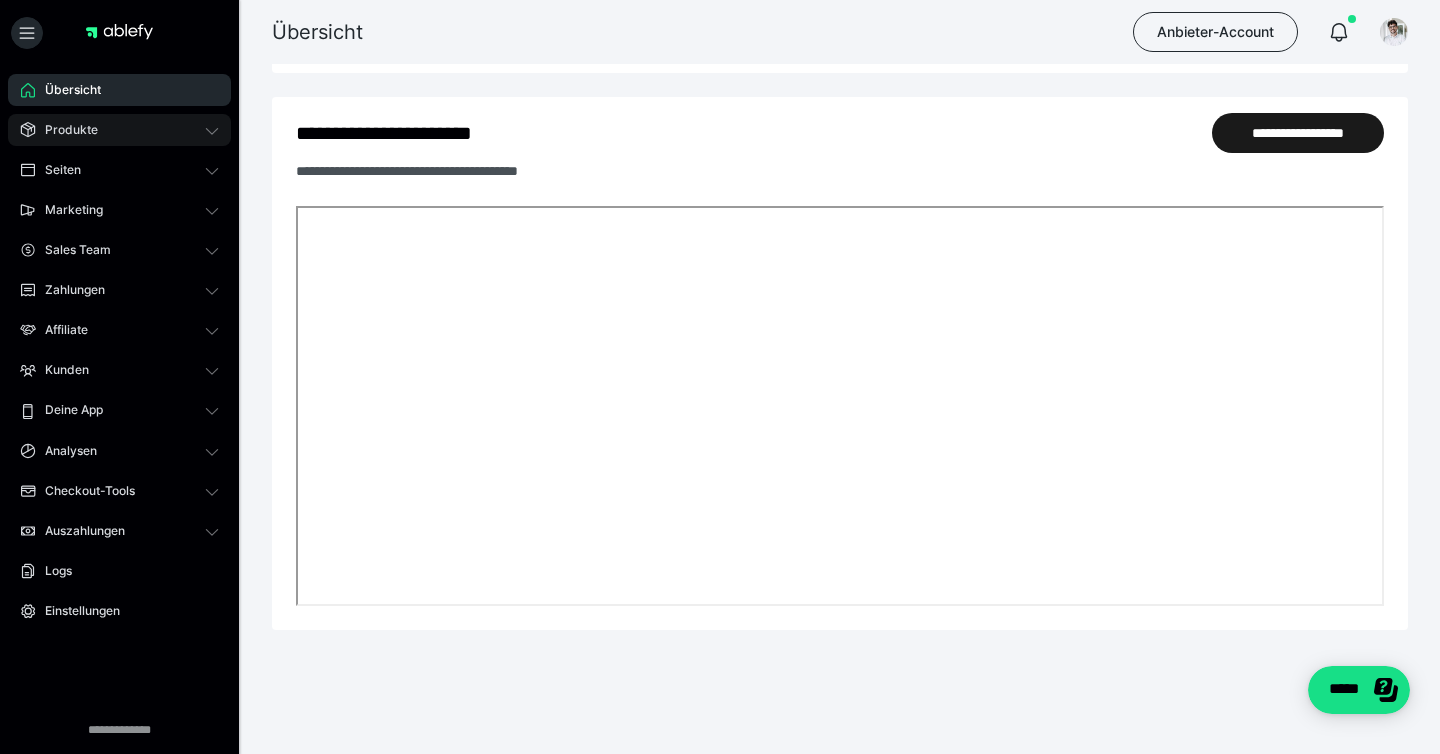 click on "Produkte" at bounding box center (119, 130) 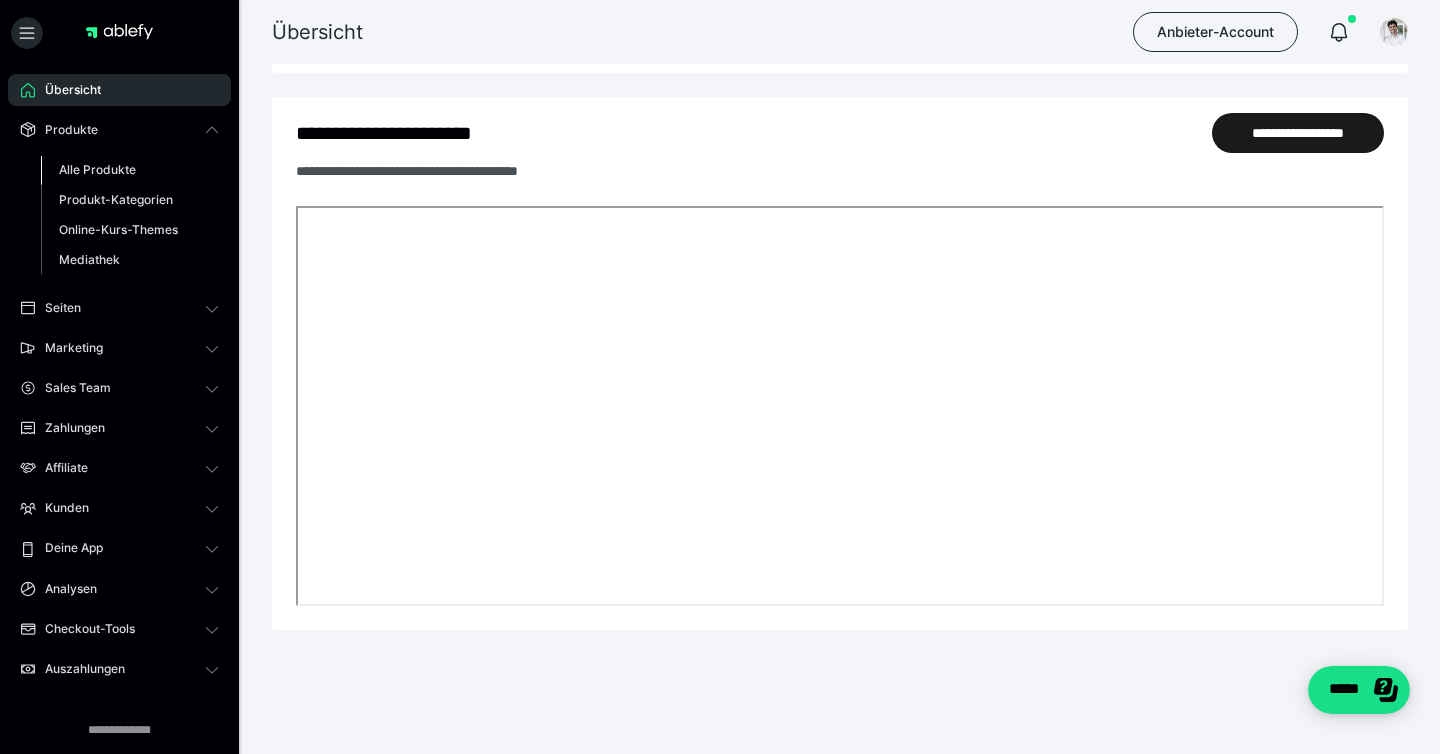 click on "Alle Produkte" at bounding box center (130, 170) 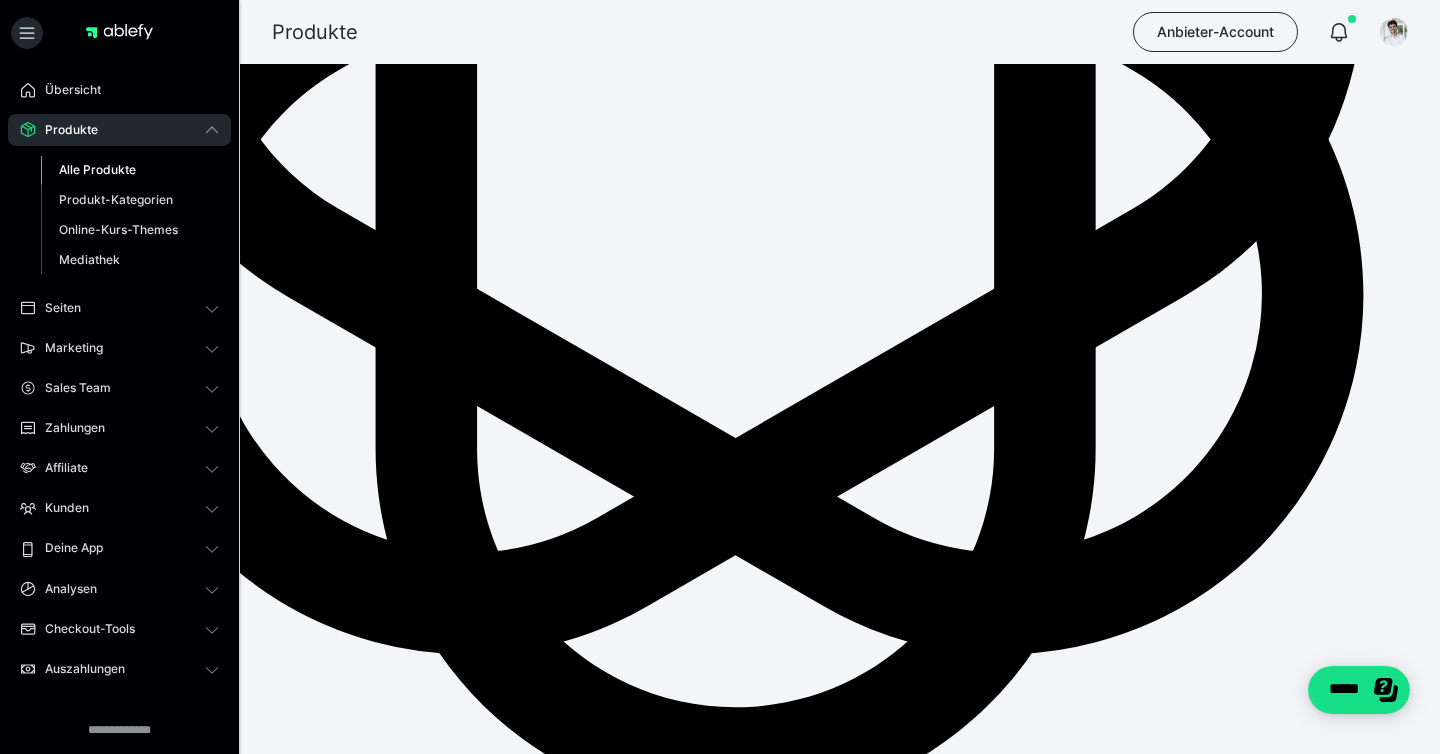scroll, scrollTop: 0, scrollLeft: 0, axis: both 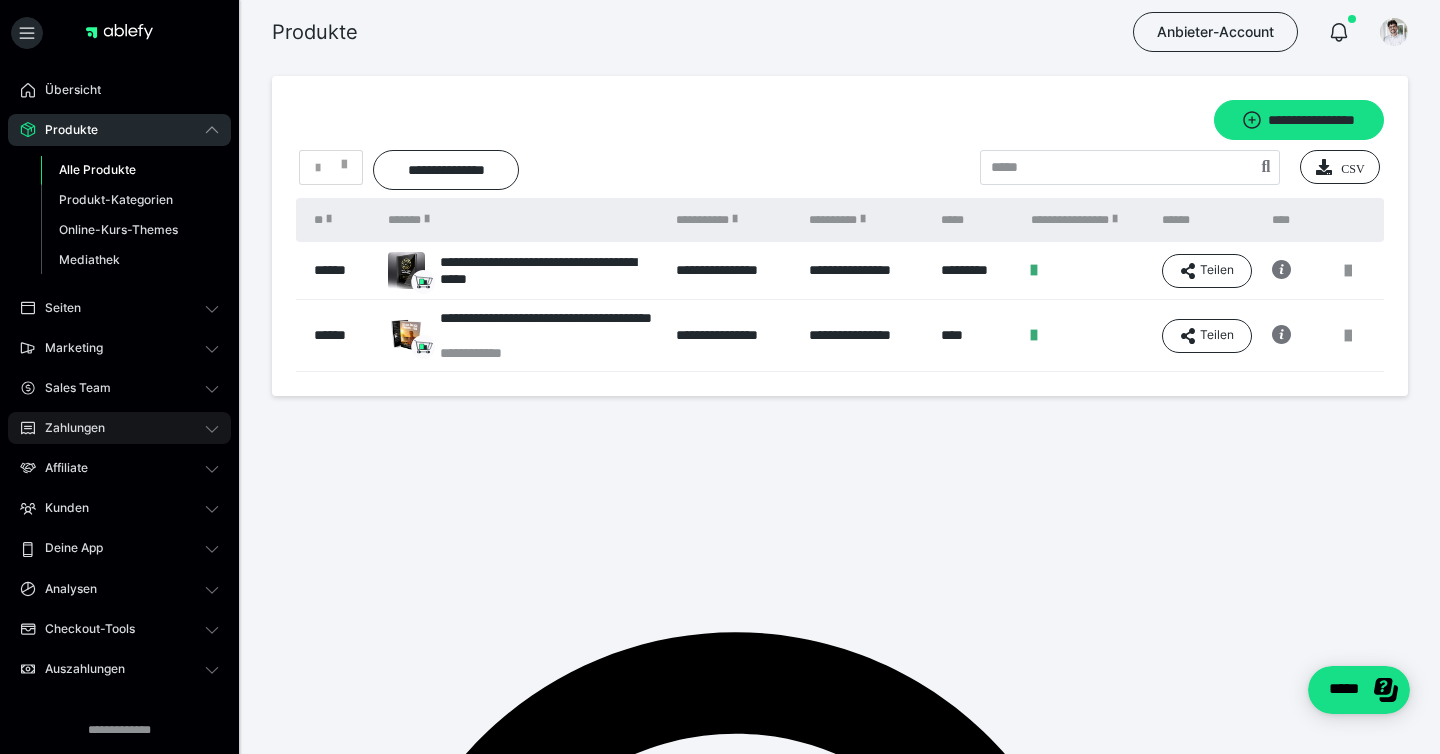 click on "Zahlungen" at bounding box center (119, 428) 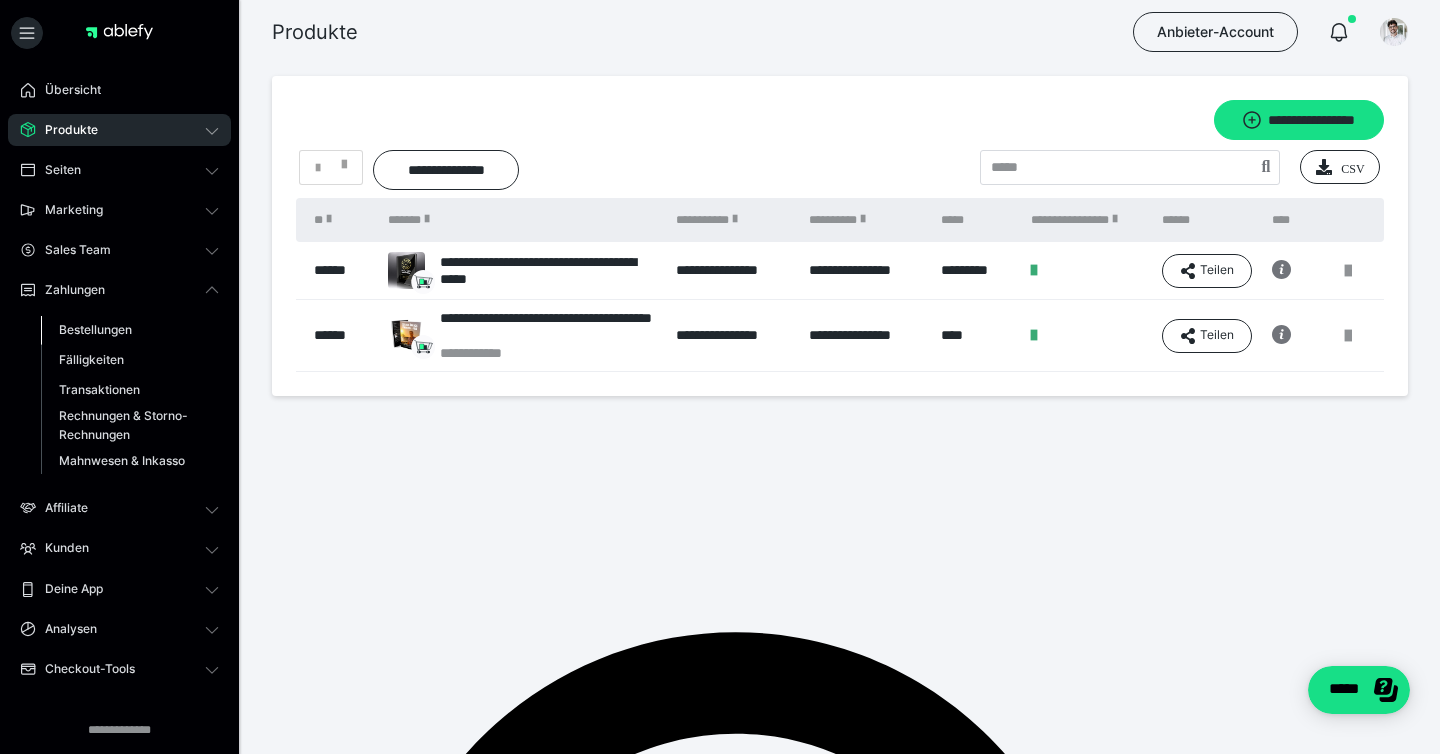 click on "Bestellungen" at bounding box center [95, 329] 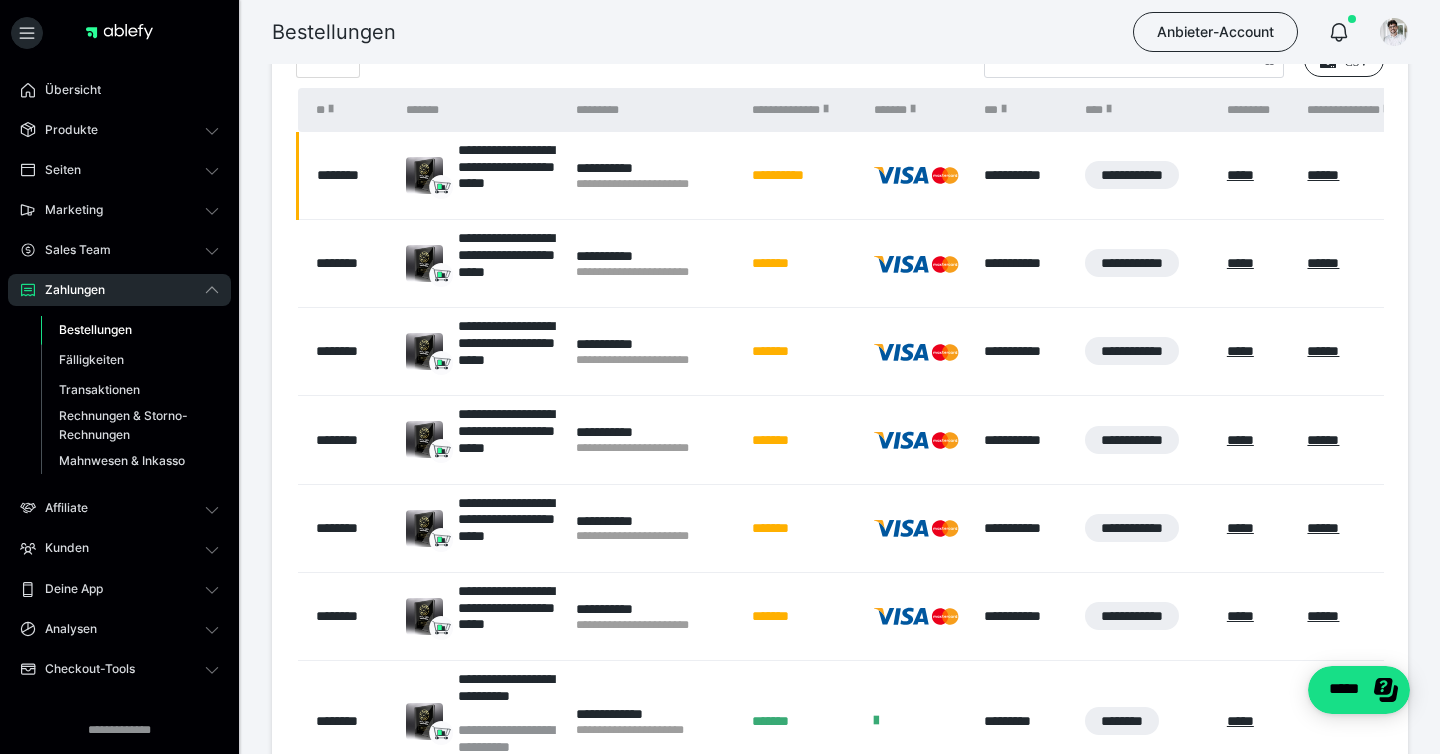 scroll, scrollTop: 390, scrollLeft: 0, axis: vertical 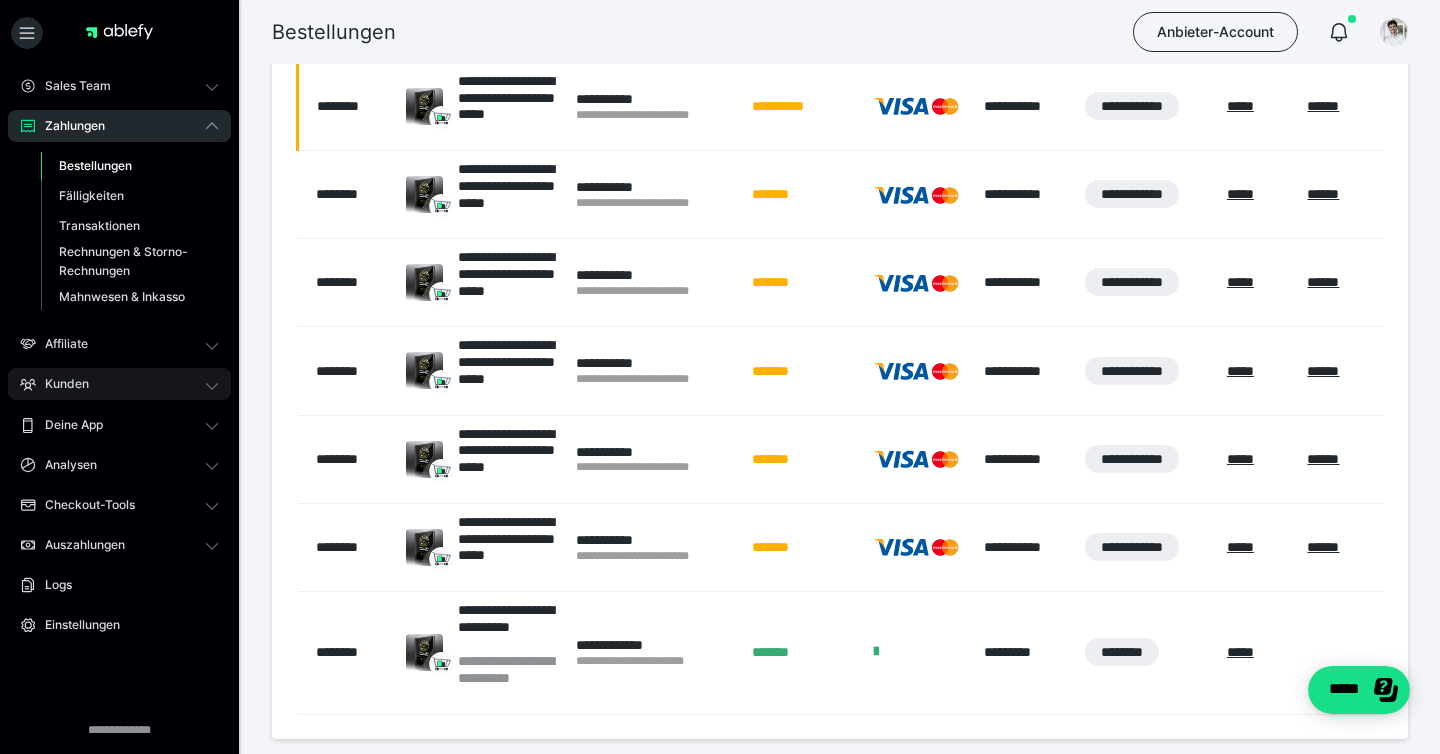 click on "Kunden" at bounding box center (119, 384) 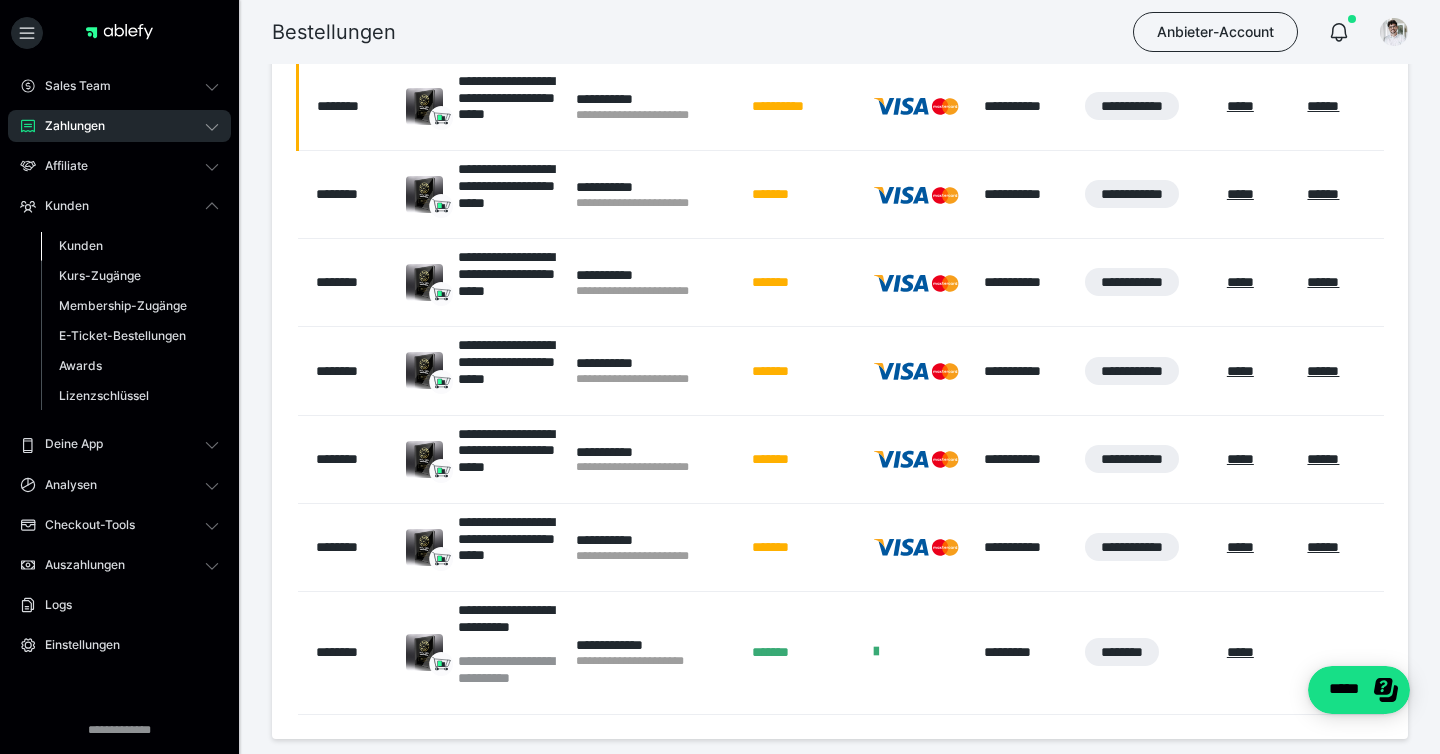 click on "Kunden" at bounding box center [81, 245] 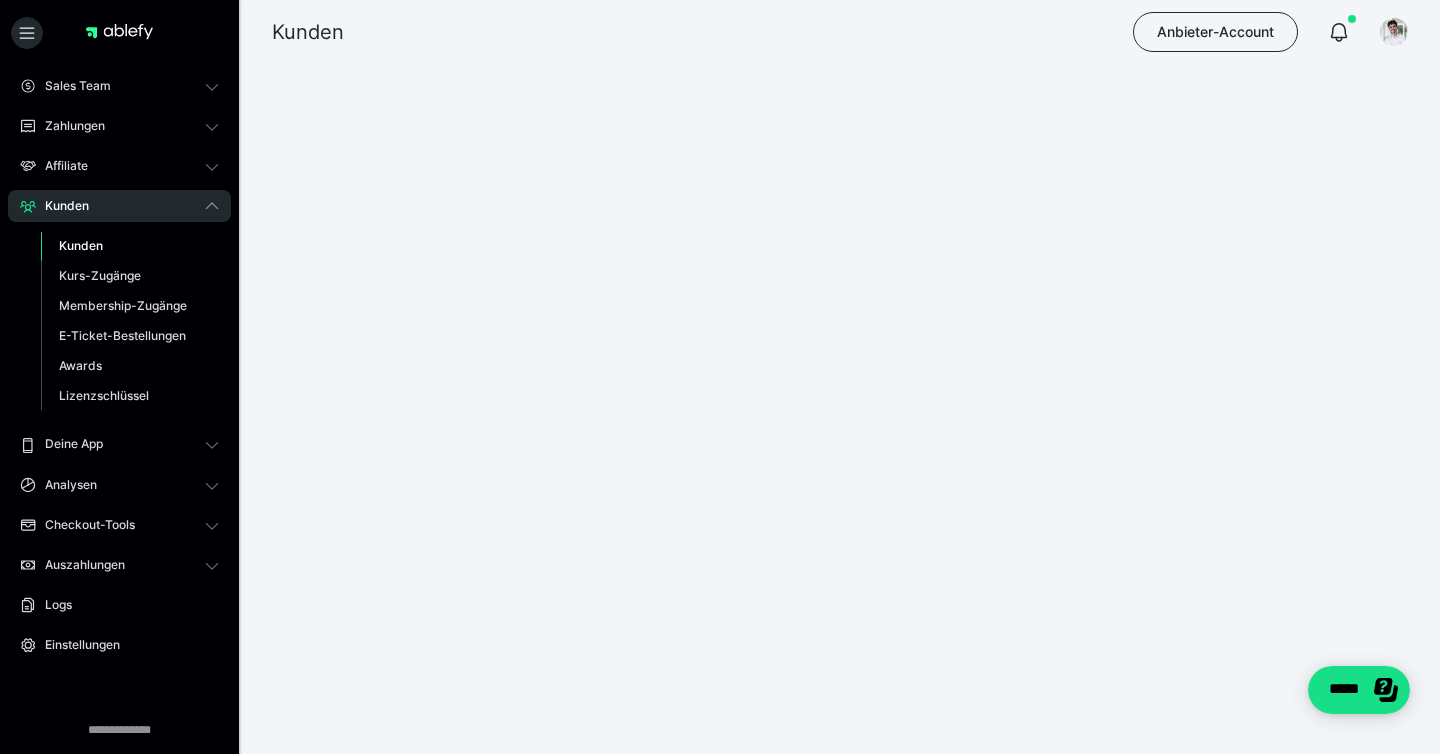 scroll, scrollTop: 0, scrollLeft: 0, axis: both 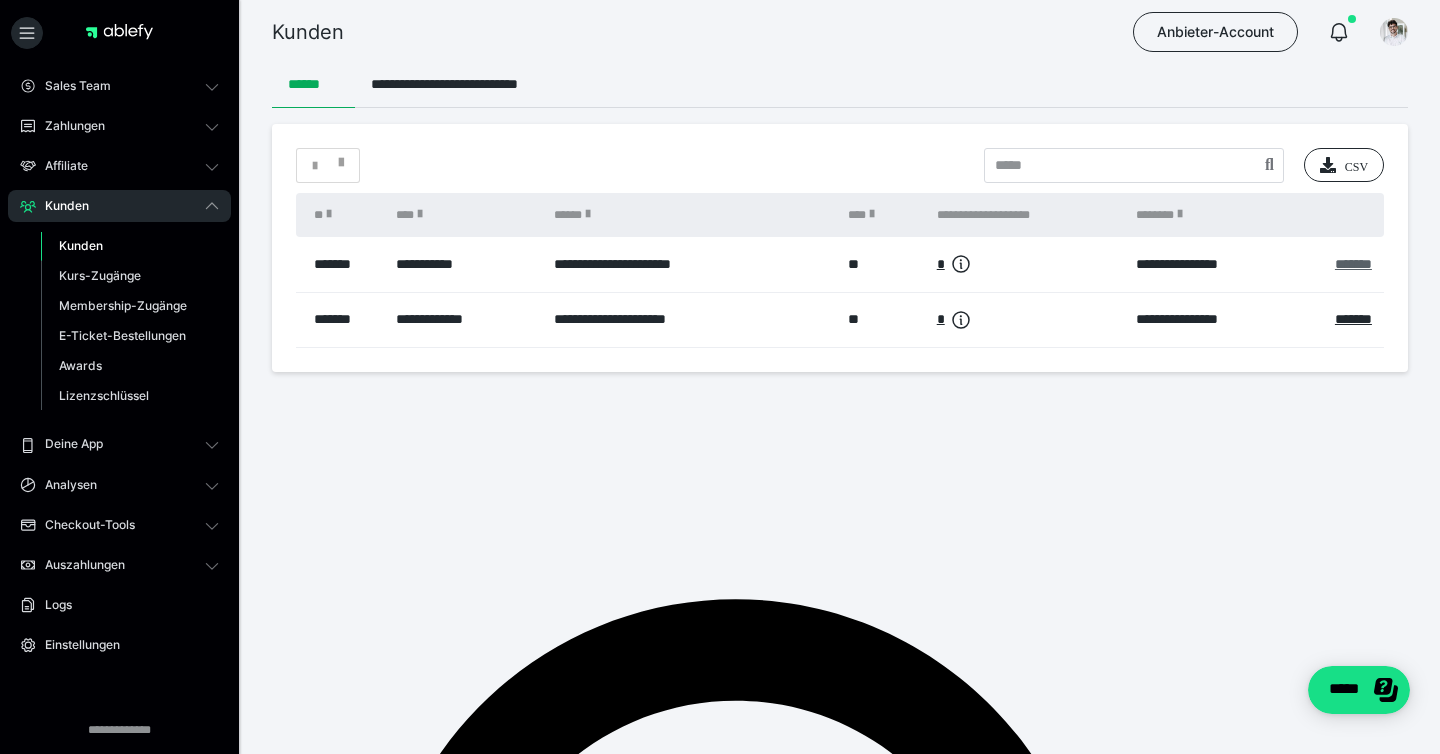 click on "*******" at bounding box center [1353, 264] 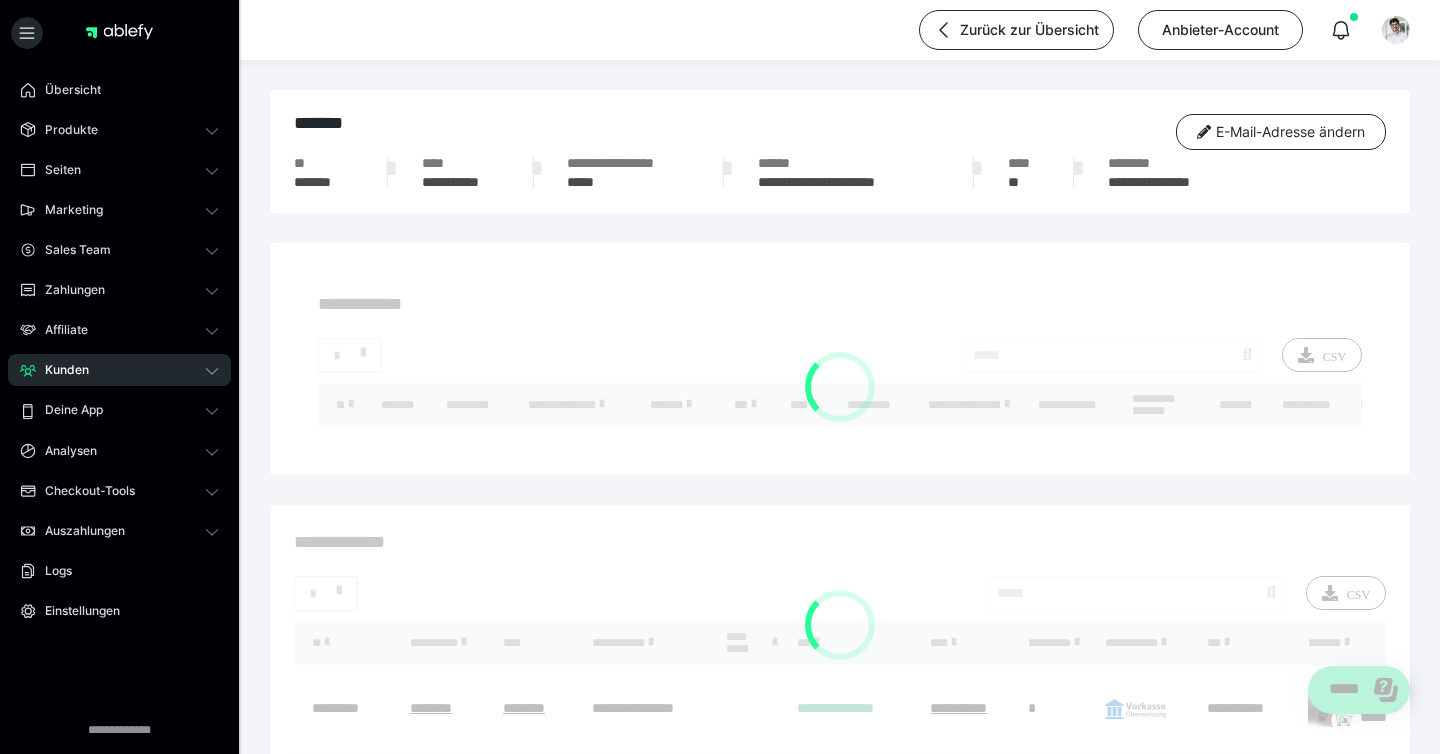 scroll, scrollTop: 0, scrollLeft: 0, axis: both 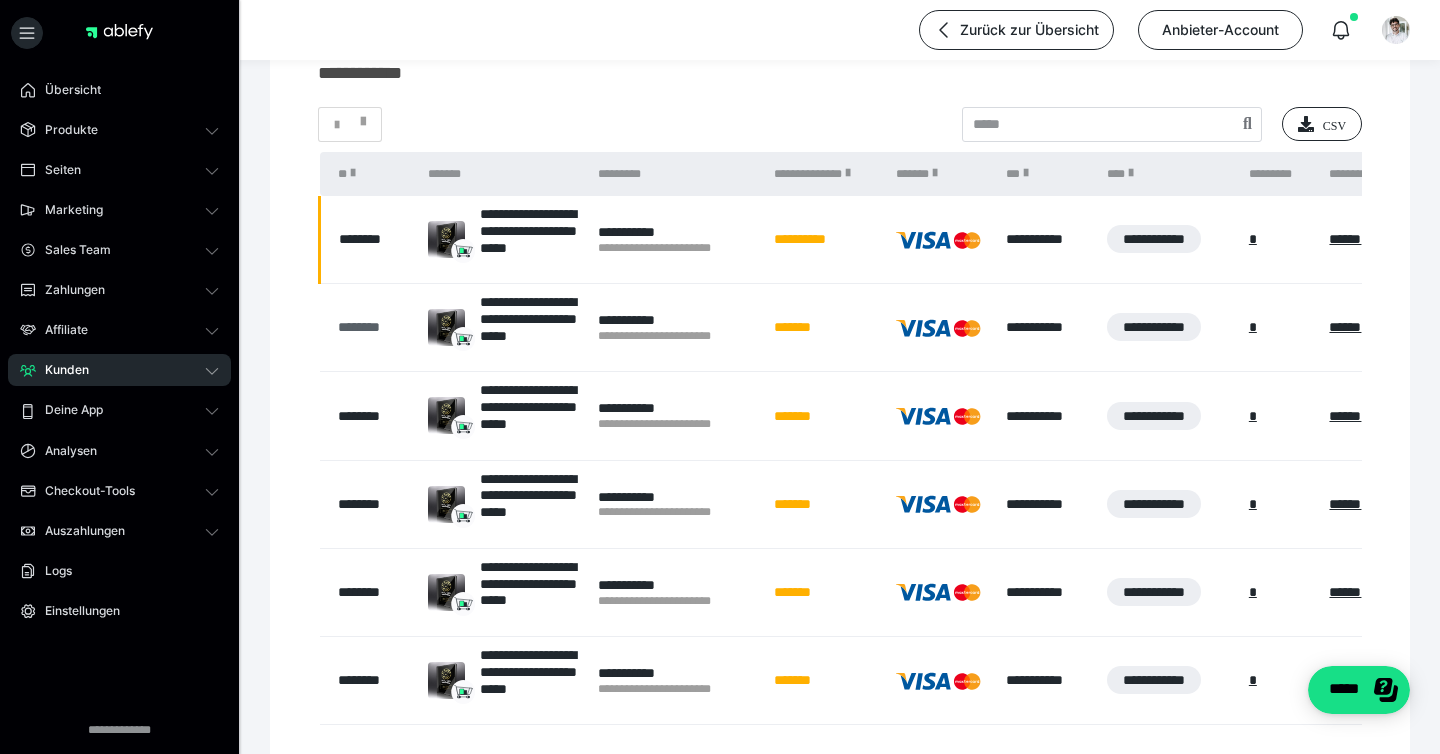 click on "********" at bounding box center [373, 327] 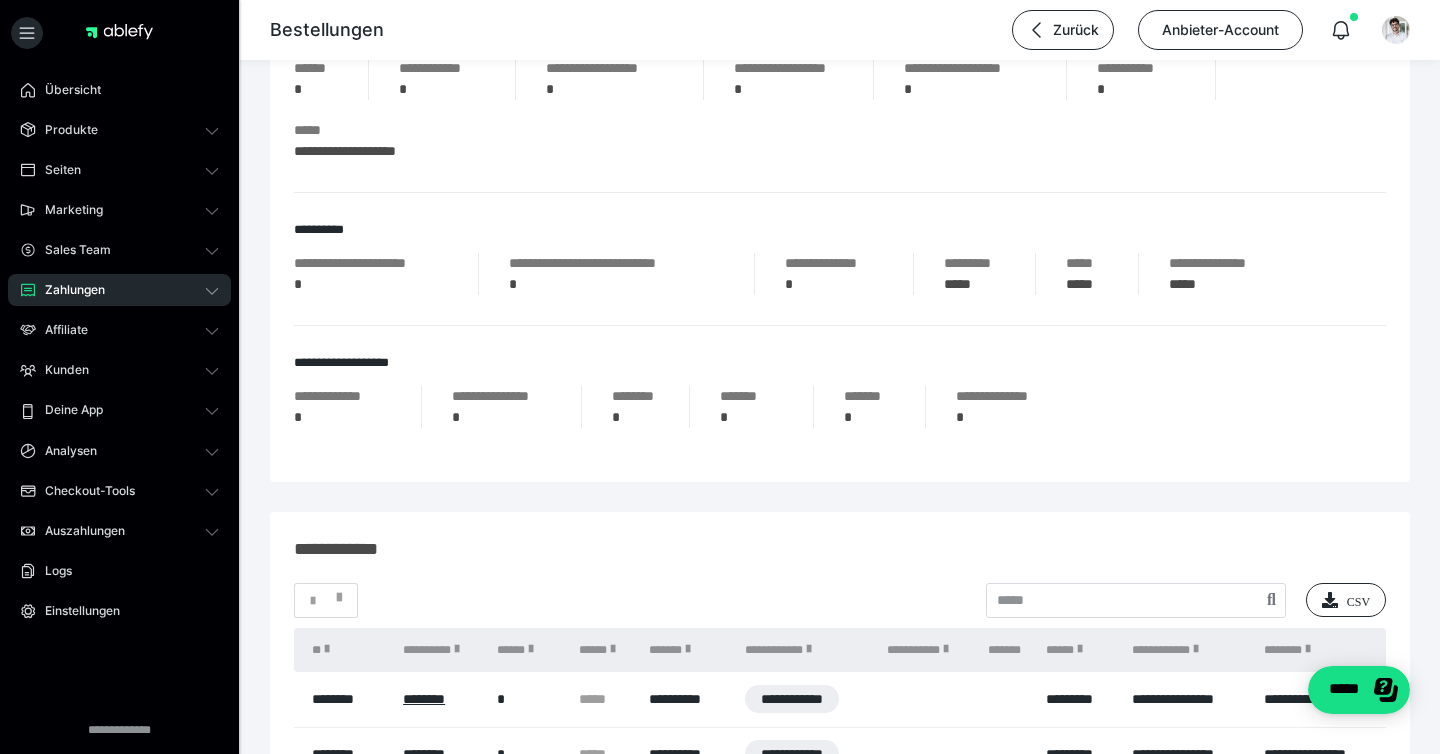 scroll, scrollTop: 0, scrollLeft: 0, axis: both 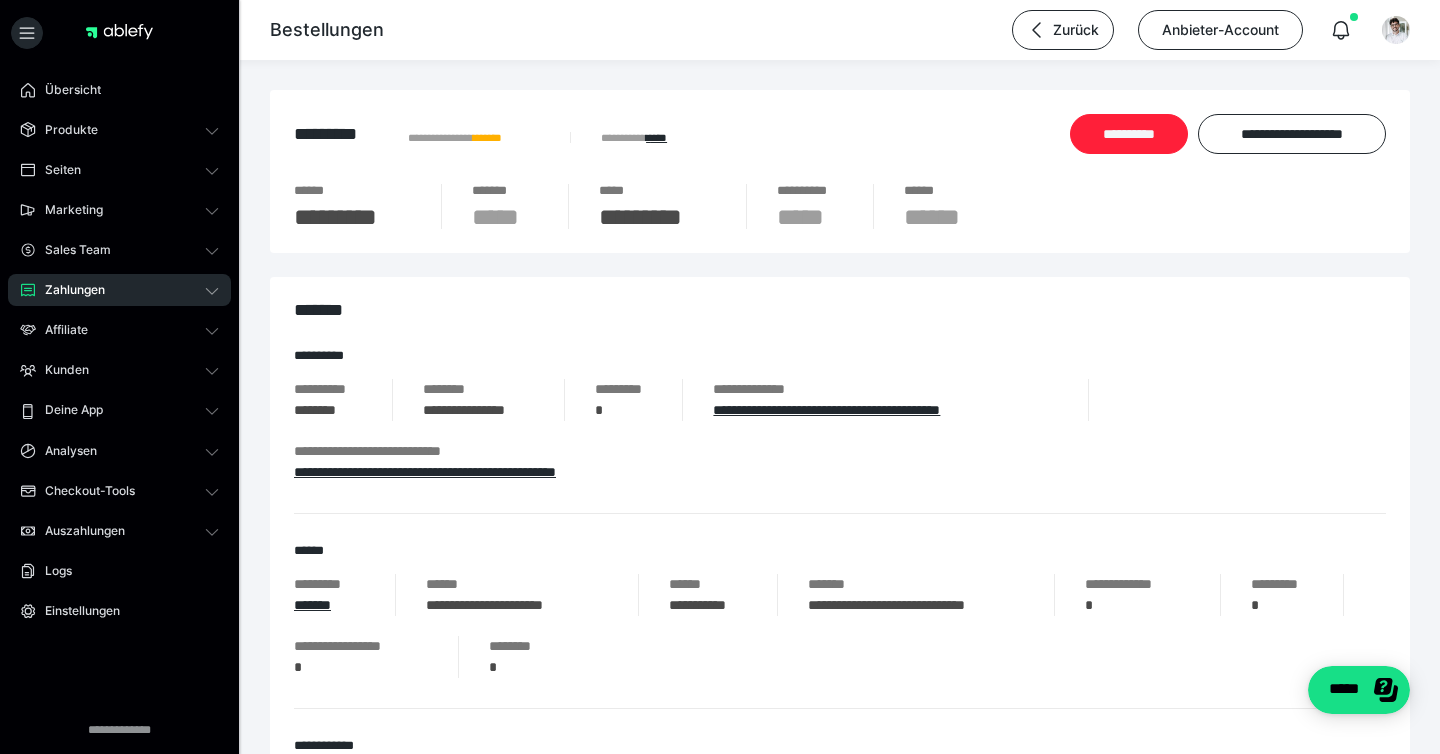click on "**********" at bounding box center [1129, 134] 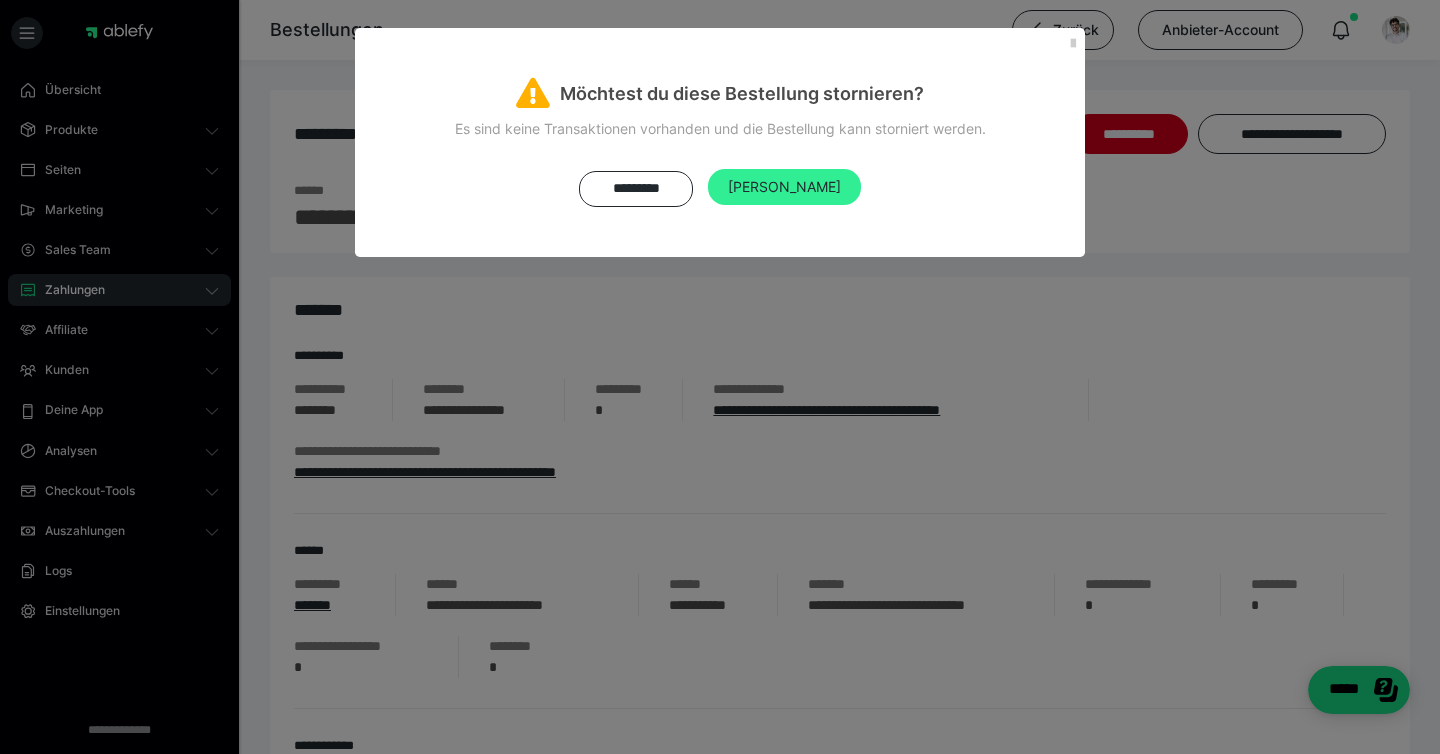 click on "[PERSON_NAME]" at bounding box center [784, 186] 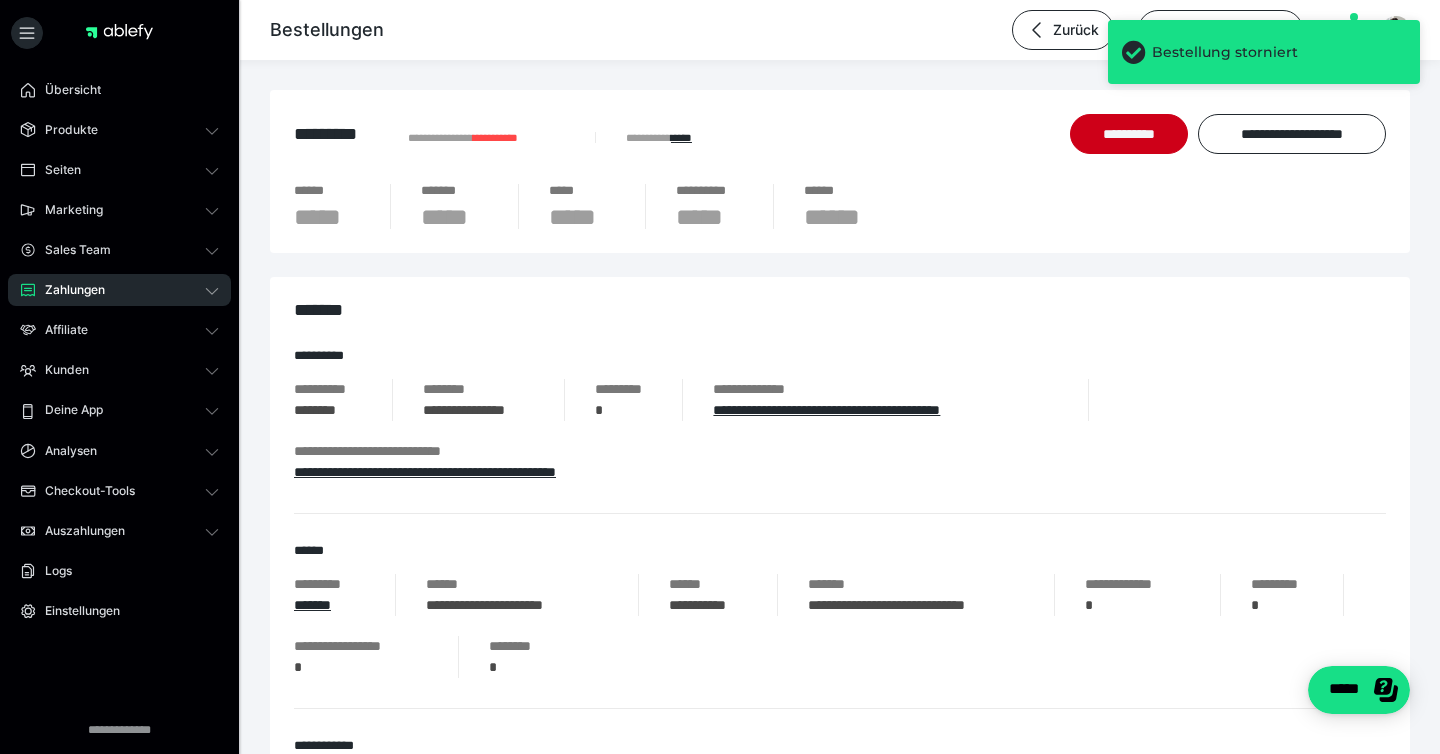 click on "Zahlungen" at bounding box center (119, 290) 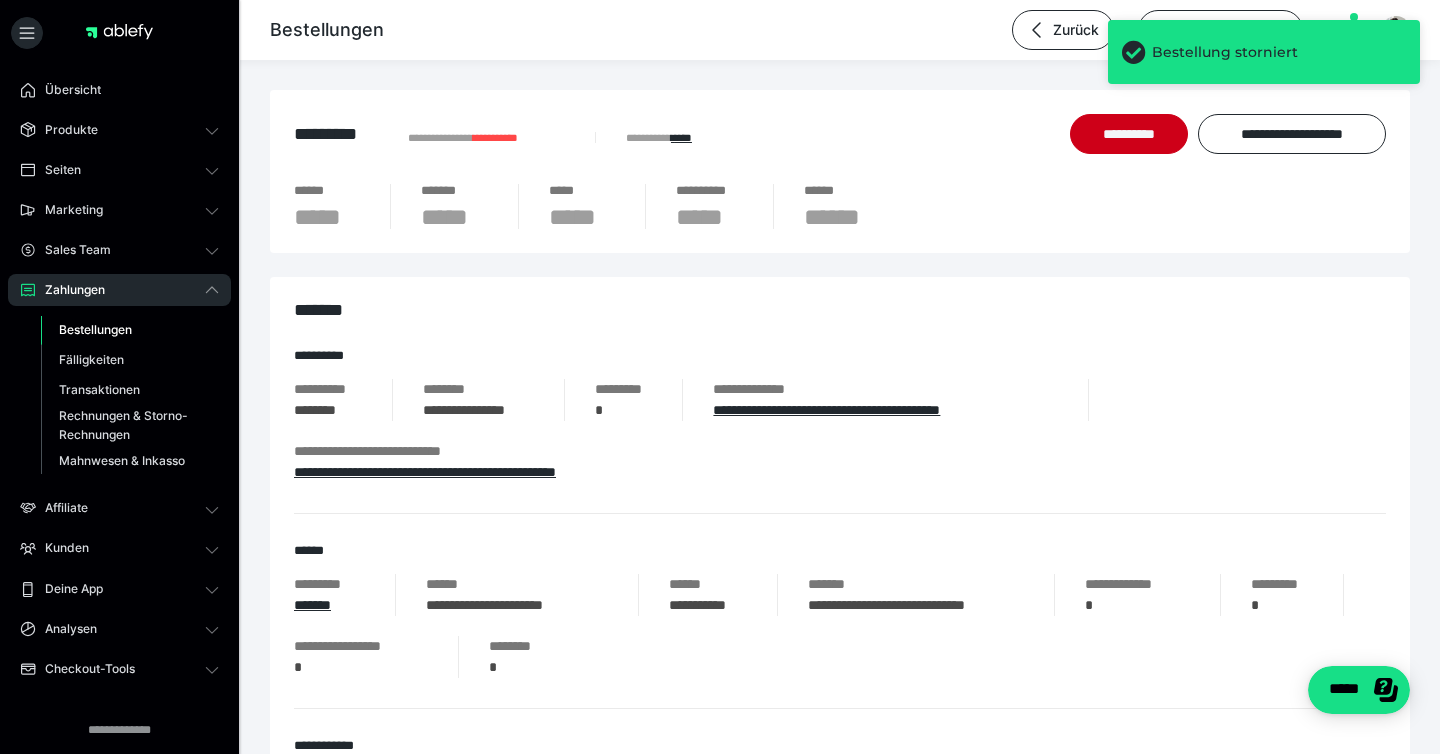 click on "Bestellungen" at bounding box center (95, 329) 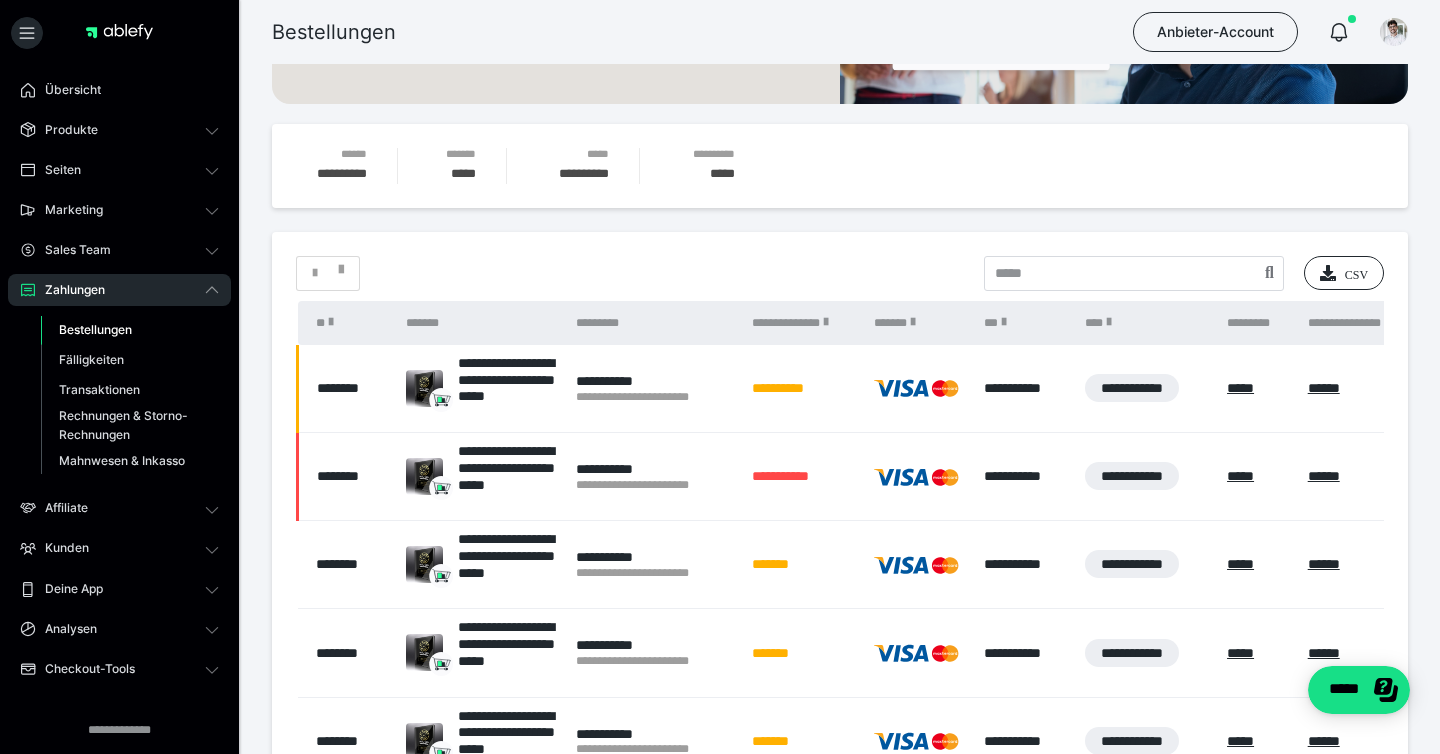 scroll, scrollTop: 295, scrollLeft: 0, axis: vertical 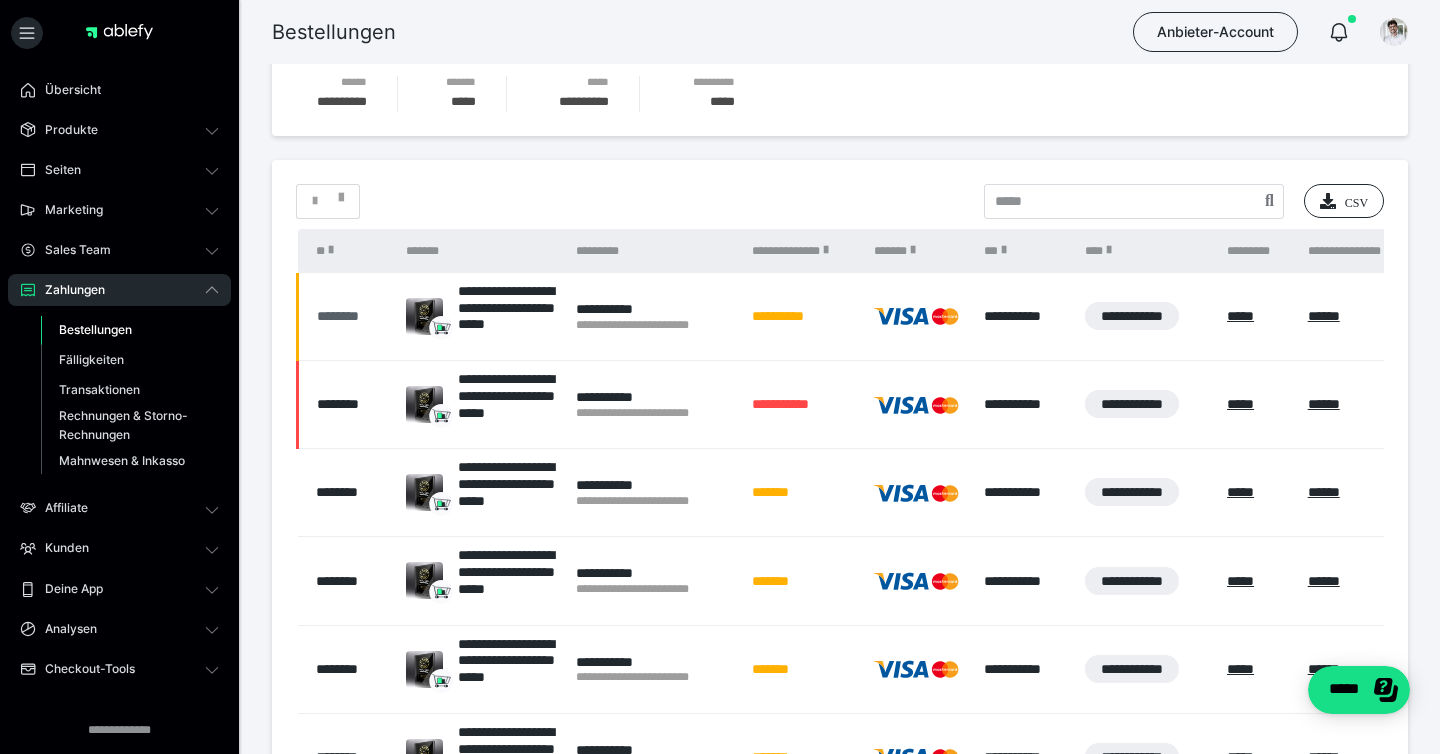 click on "********" at bounding box center [351, 316] 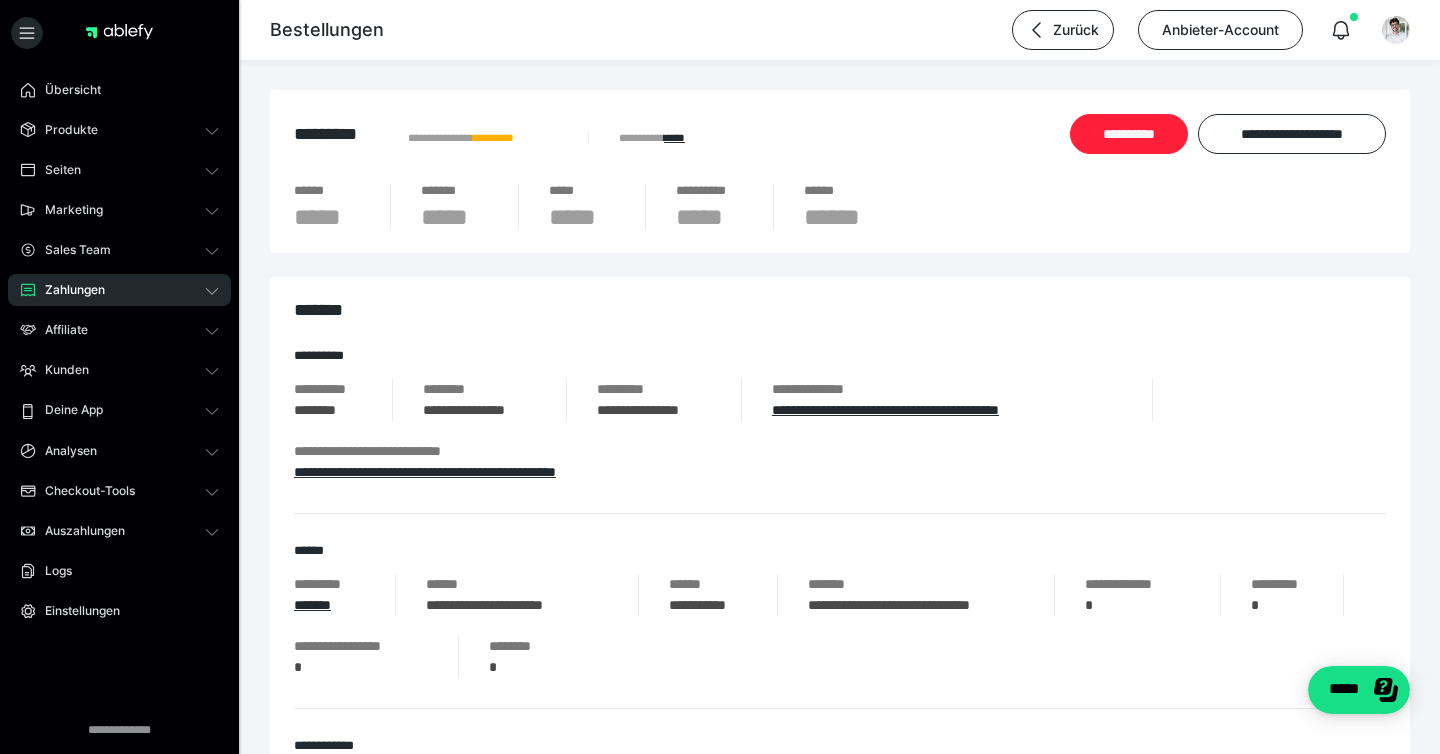 click on "**********" at bounding box center [1129, 134] 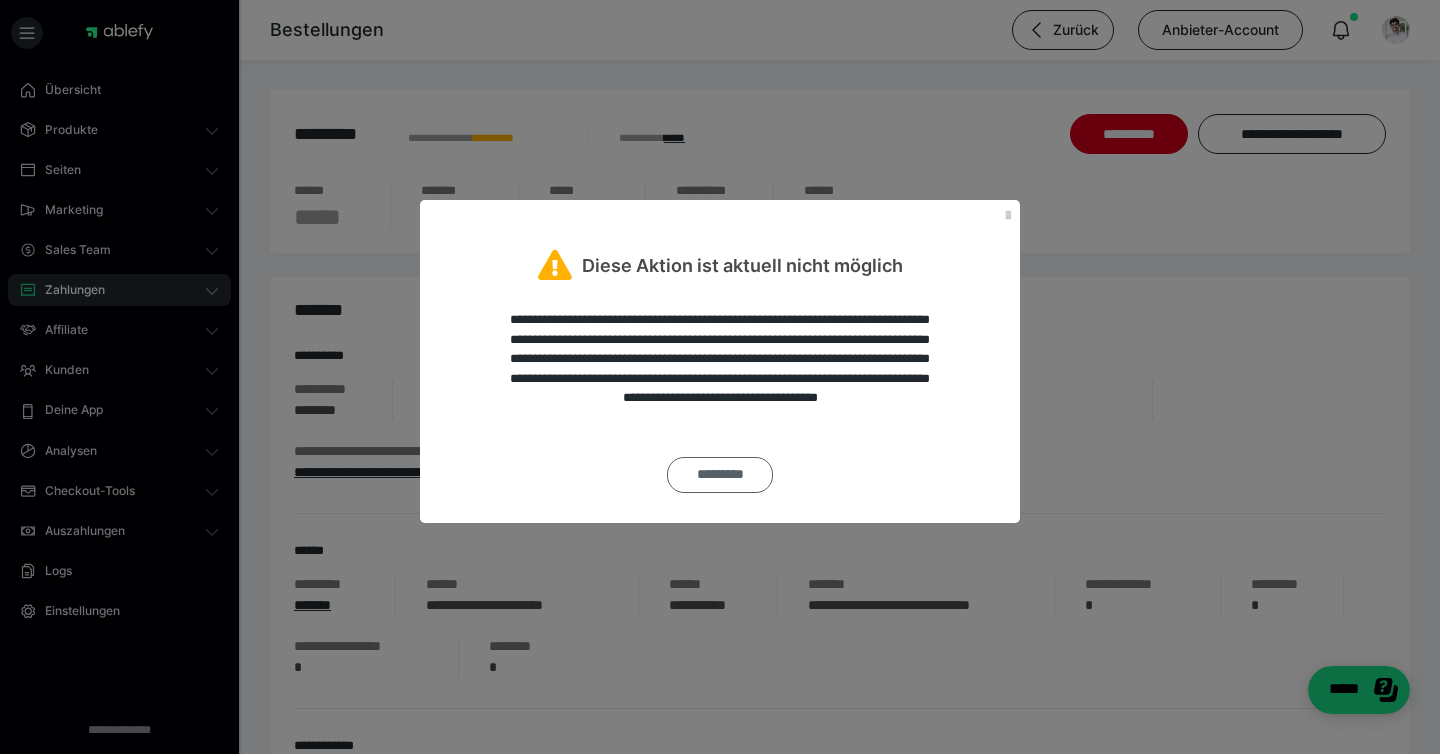 click on "*********" at bounding box center (720, 475) 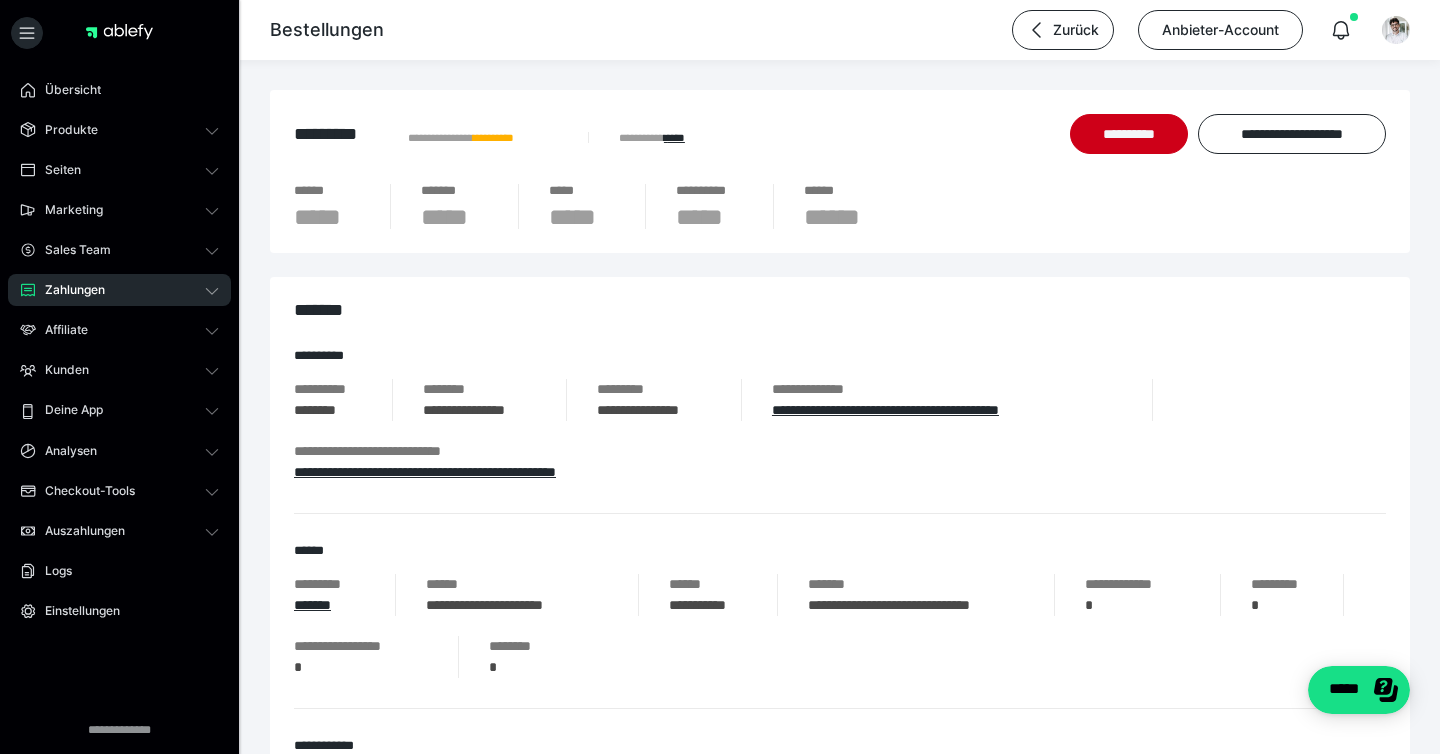 click on "Zahlungen" at bounding box center (119, 290) 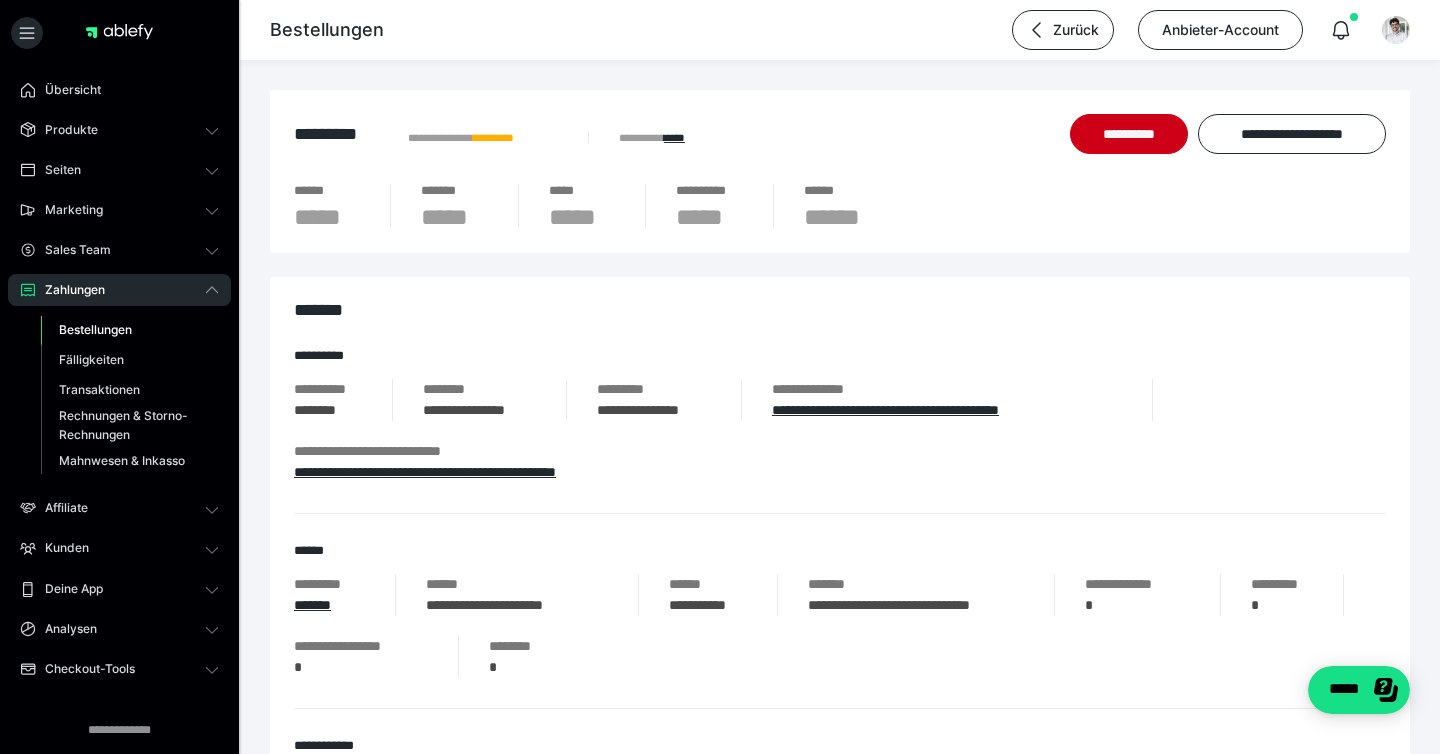 click on "Bestellungen" at bounding box center (95, 329) 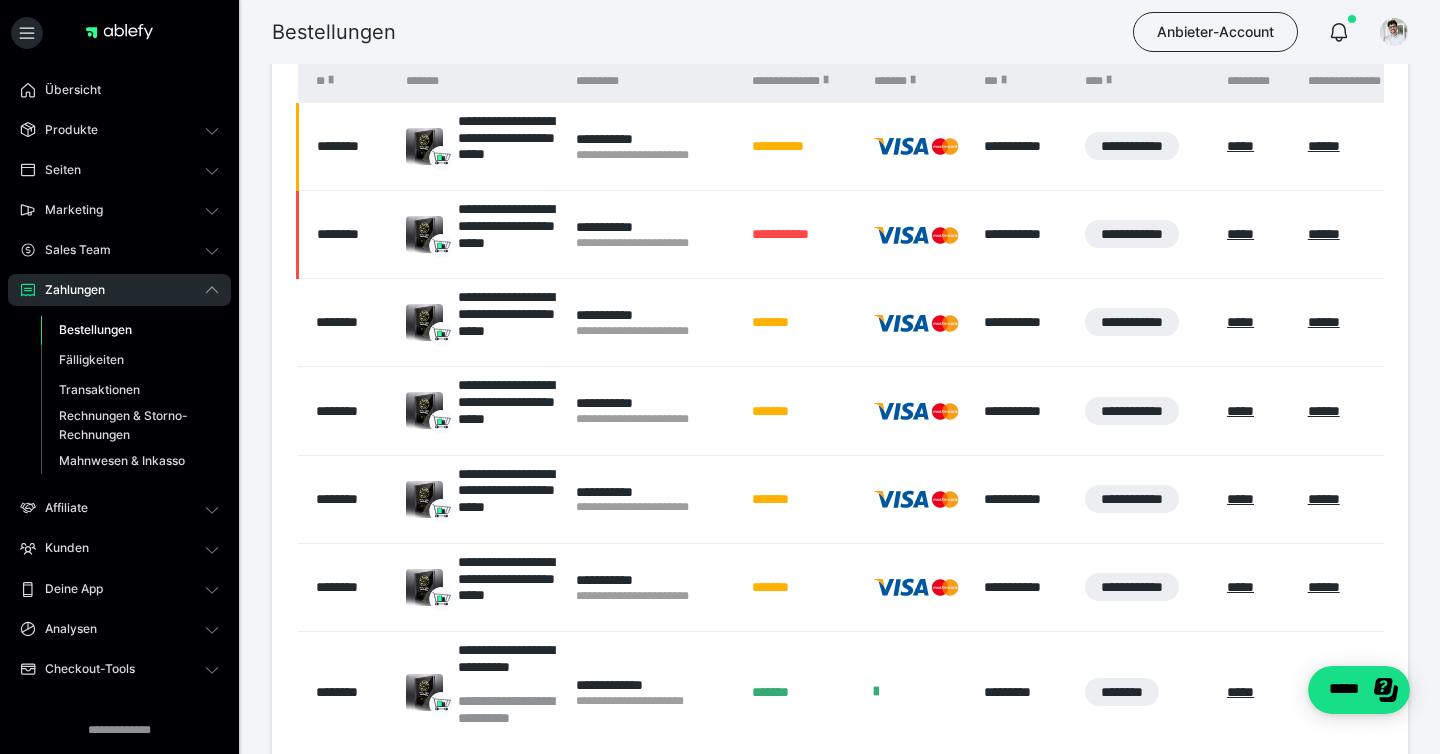 scroll, scrollTop: 472, scrollLeft: 0, axis: vertical 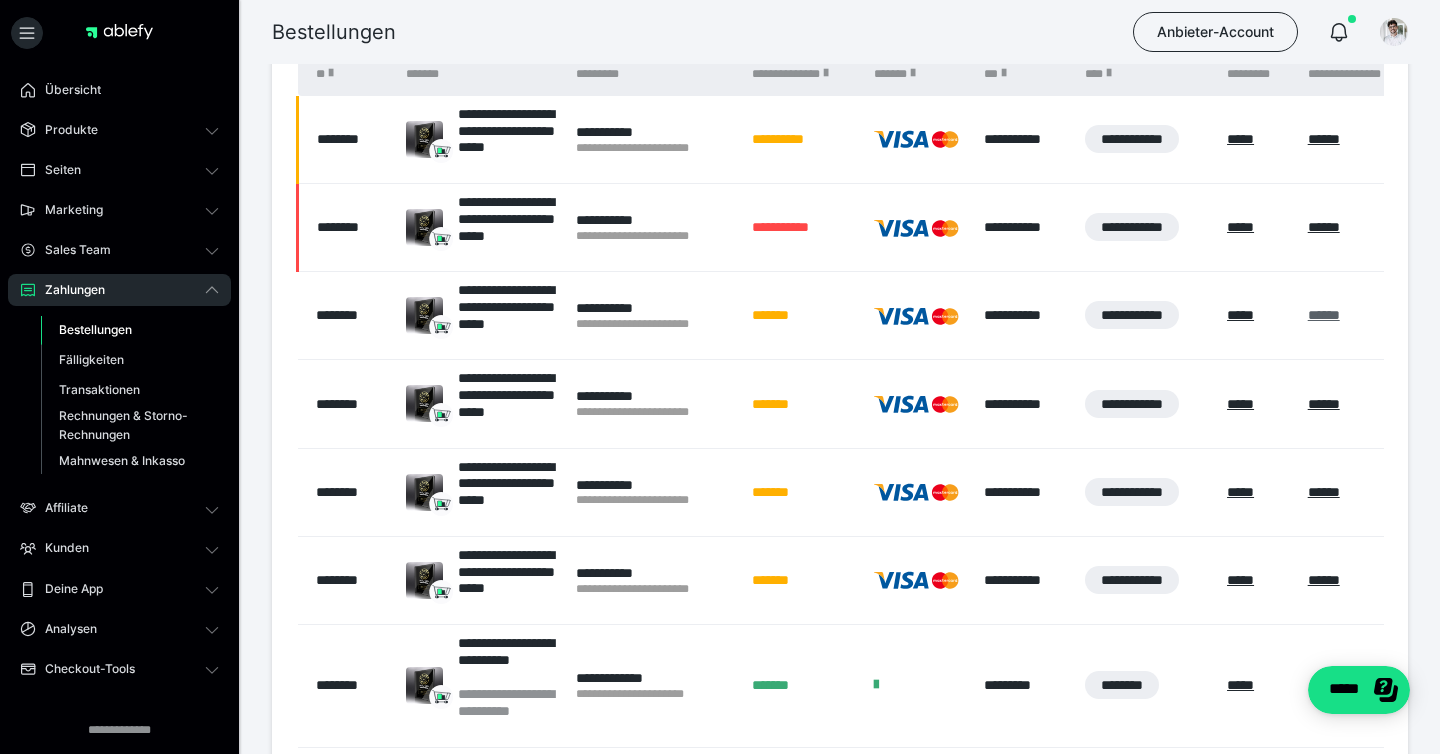 click on "******" at bounding box center [1324, 315] 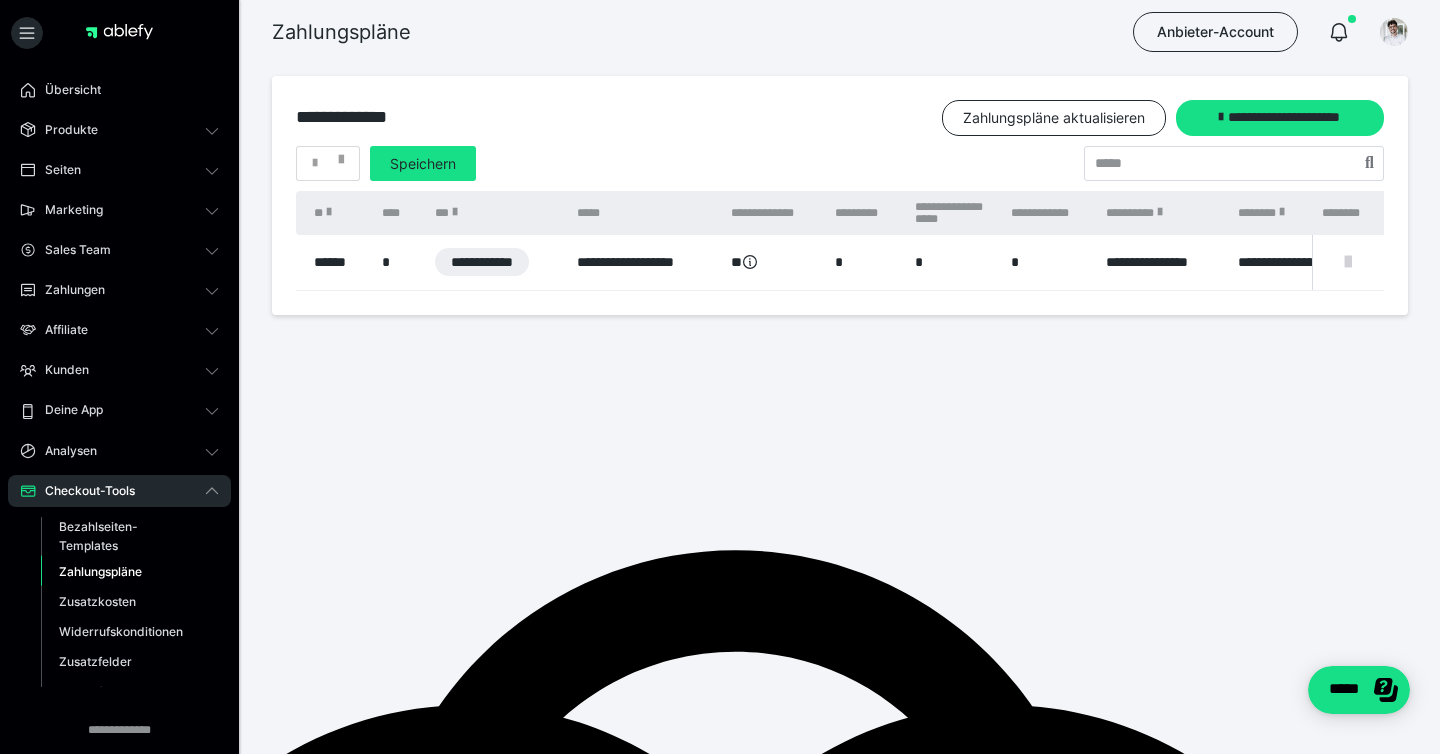 click at bounding box center [1348, 262] 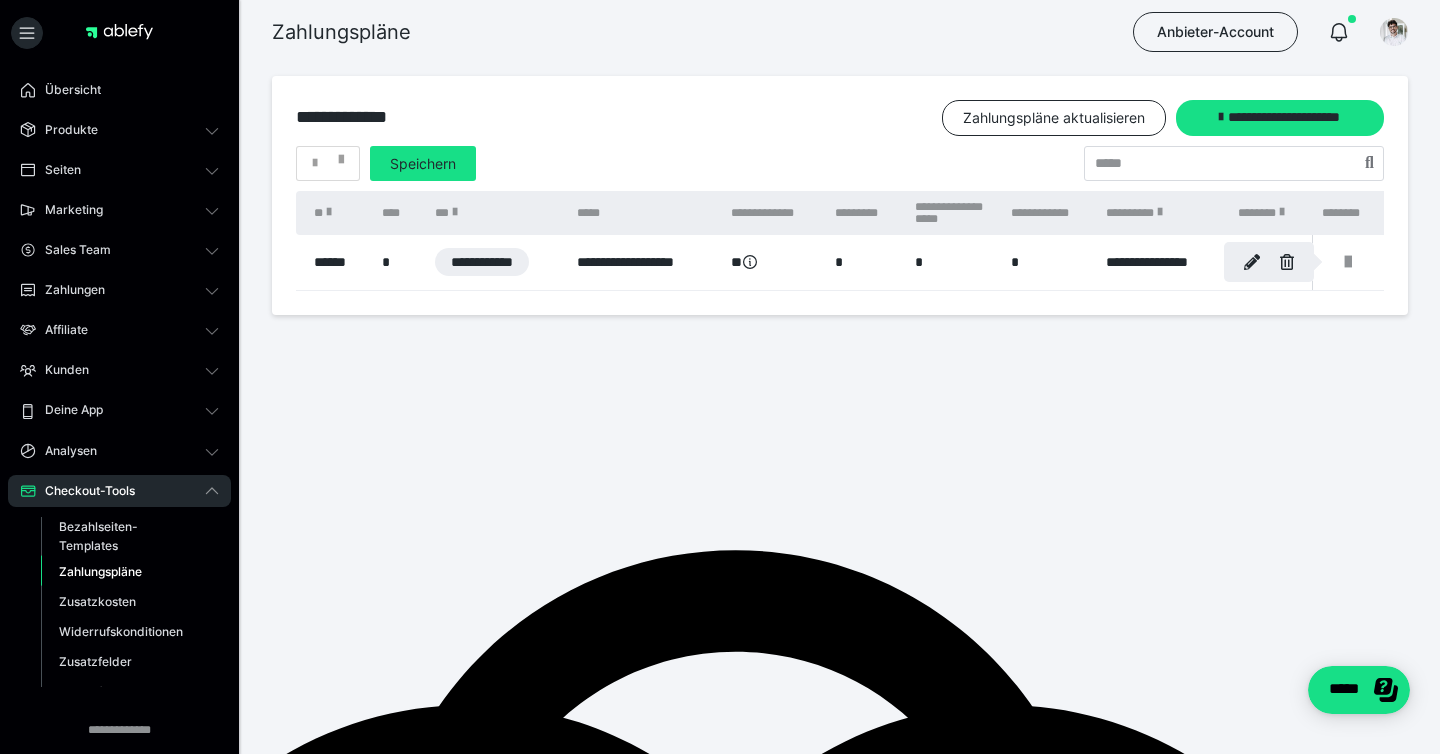 click at bounding box center [720, 377] 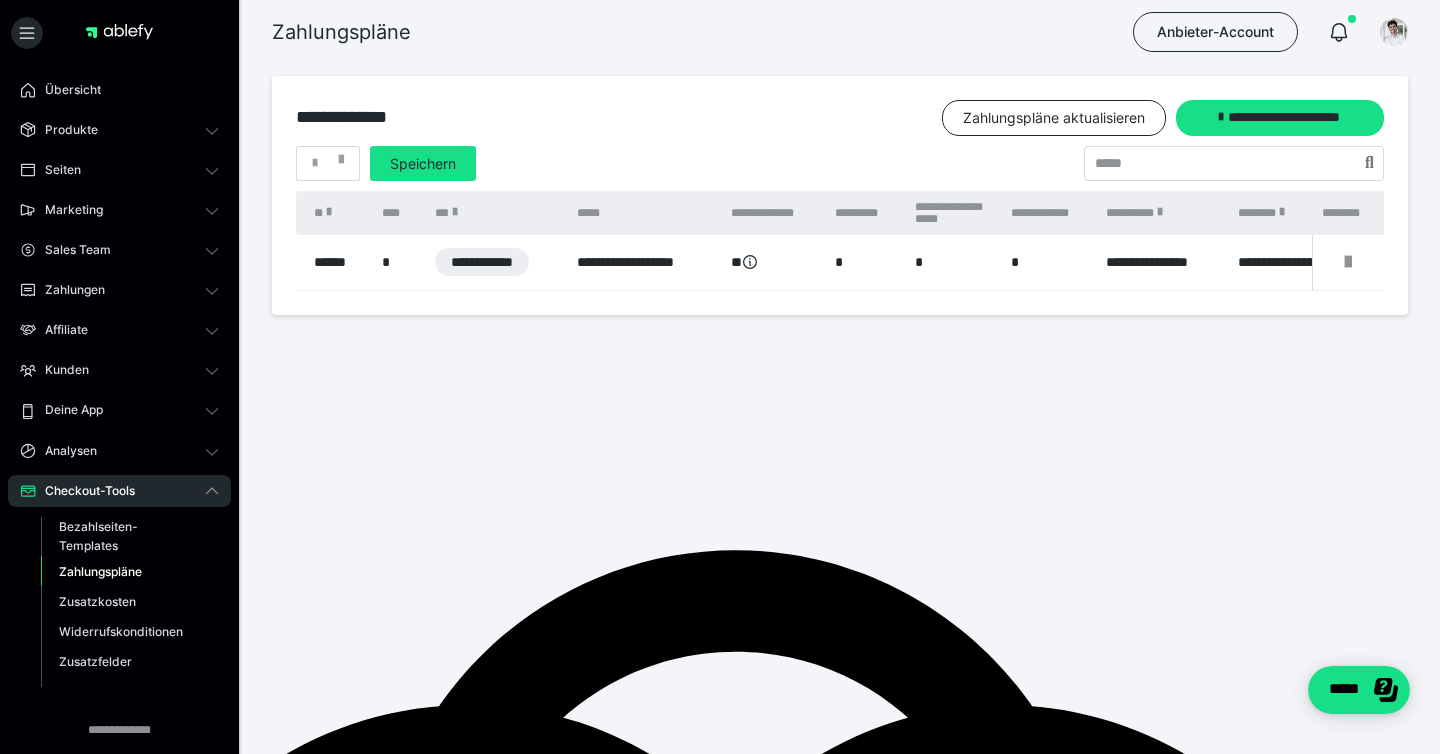 click on "Checkout-Tools" at bounding box center (83, 491) 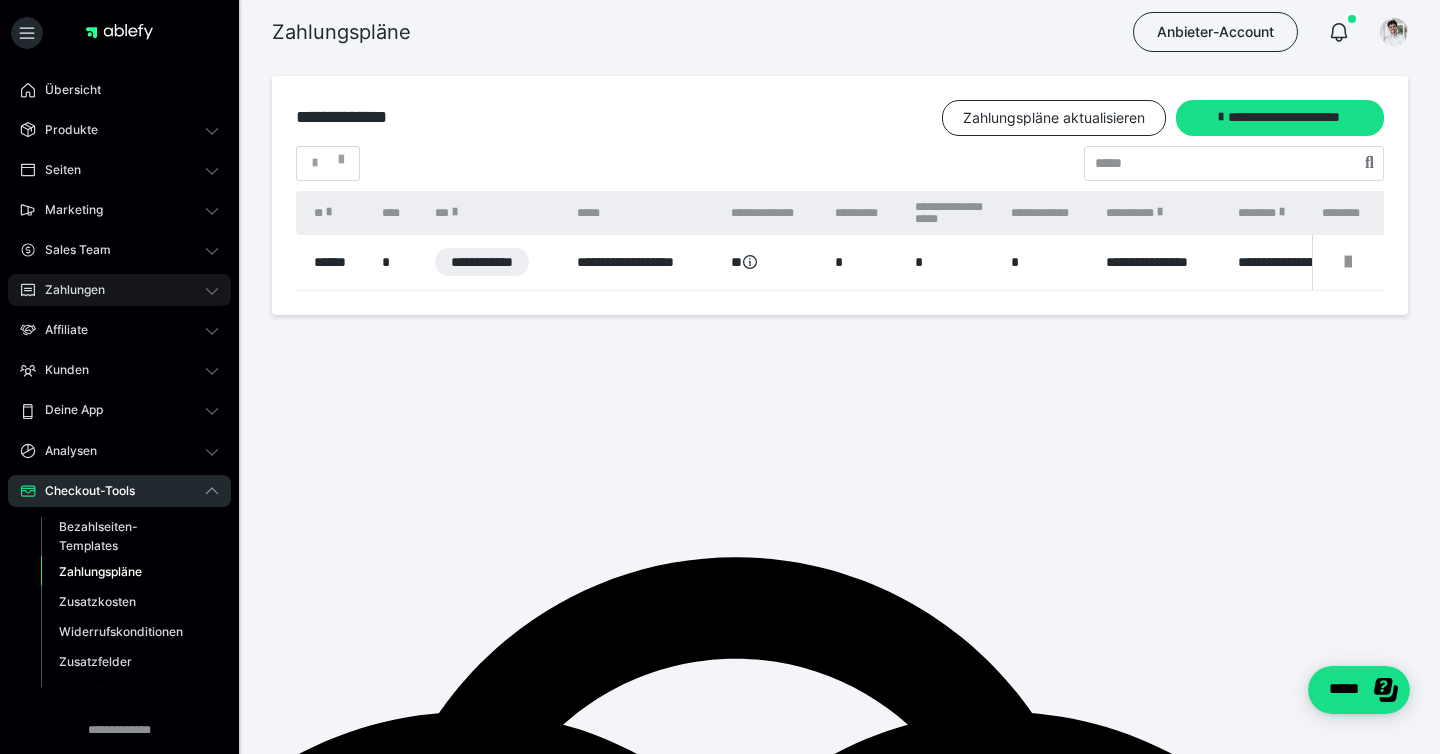 click on "Zahlungen" at bounding box center (68, 290) 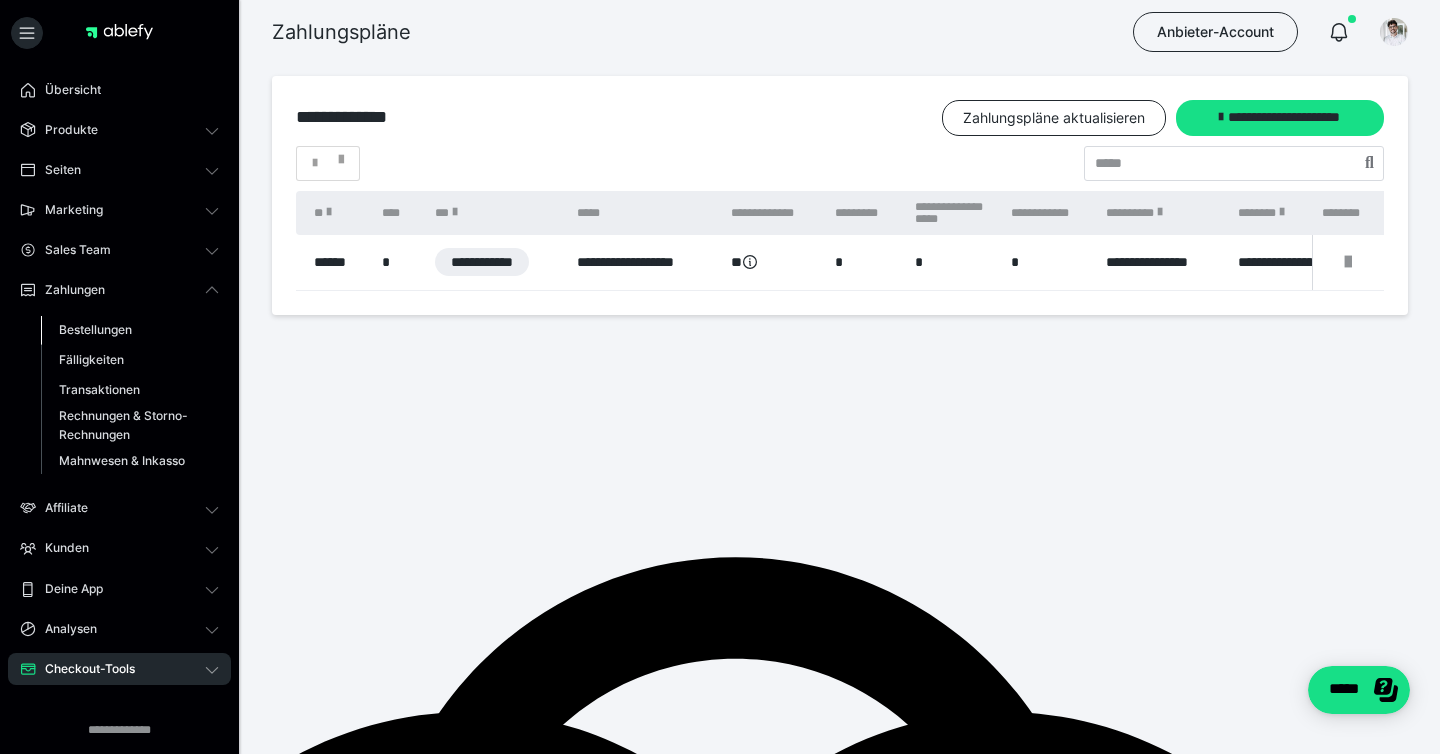 click on "Bestellungen" at bounding box center (95, 329) 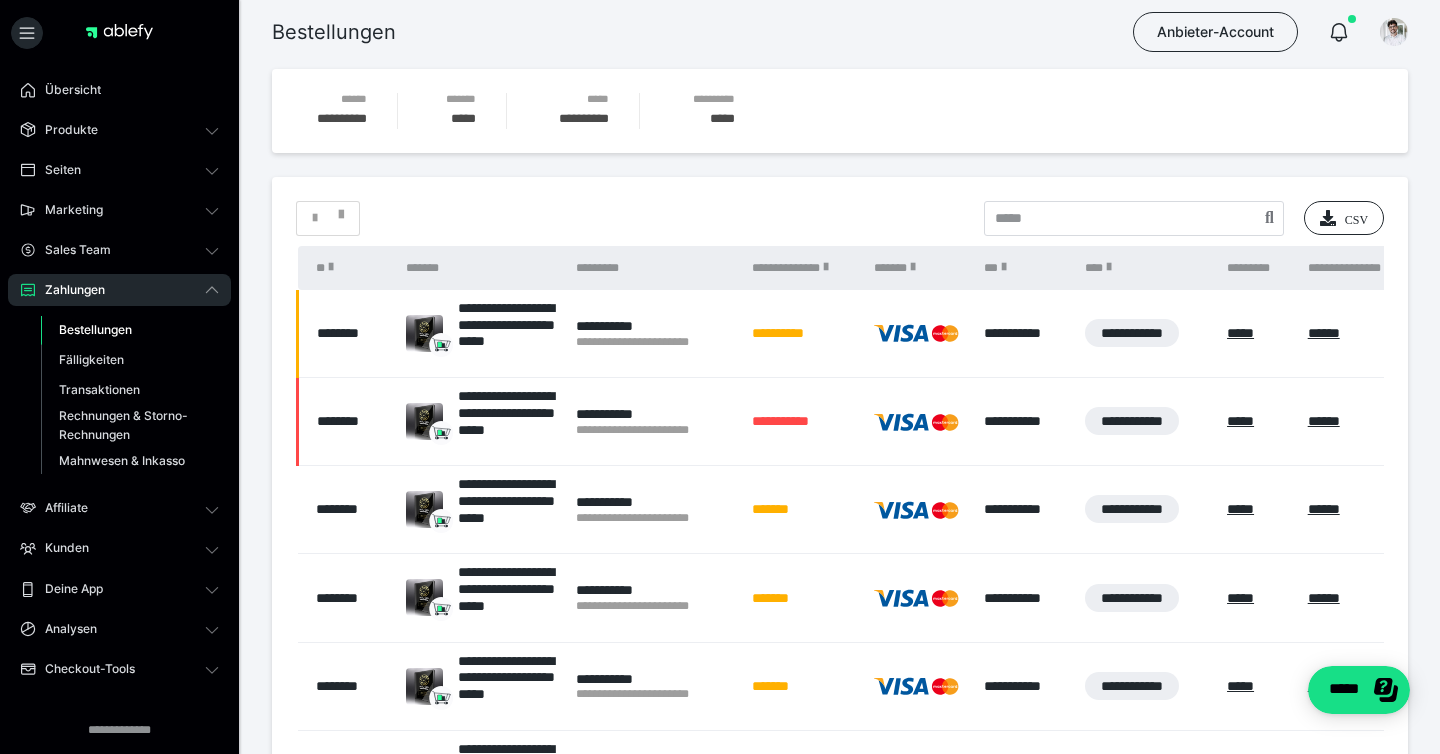 scroll, scrollTop: 364, scrollLeft: 0, axis: vertical 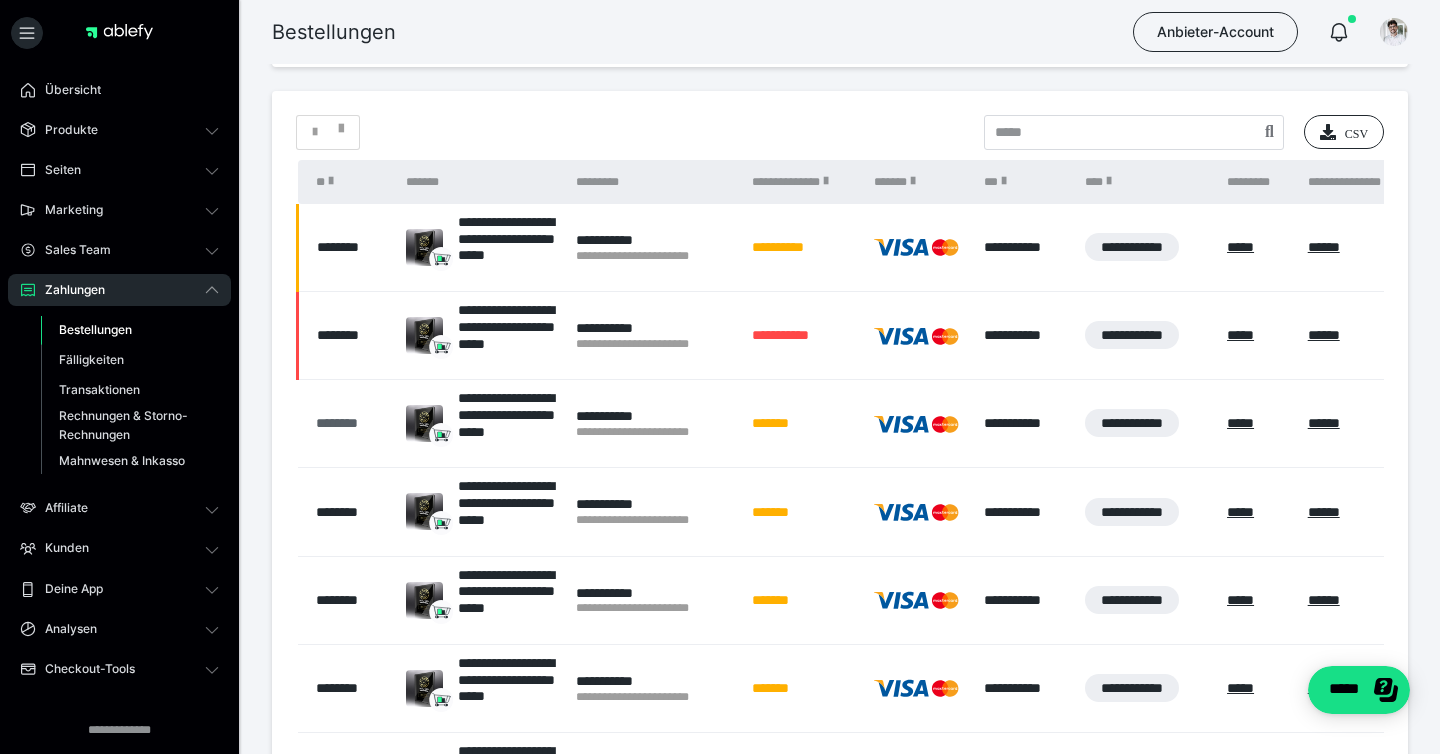 click on "********" at bounding box center [351, 423] 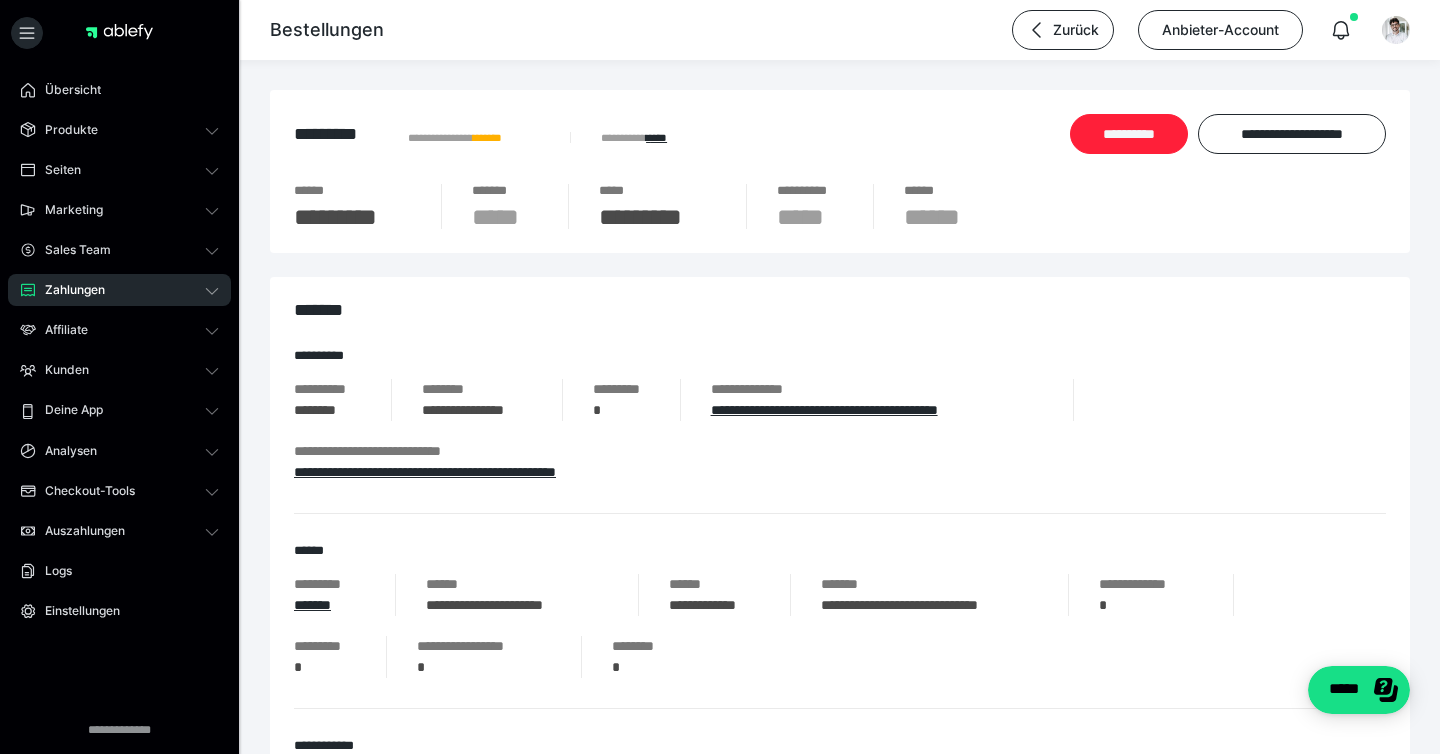 click on "**********" at bounding box center [1129, 134] 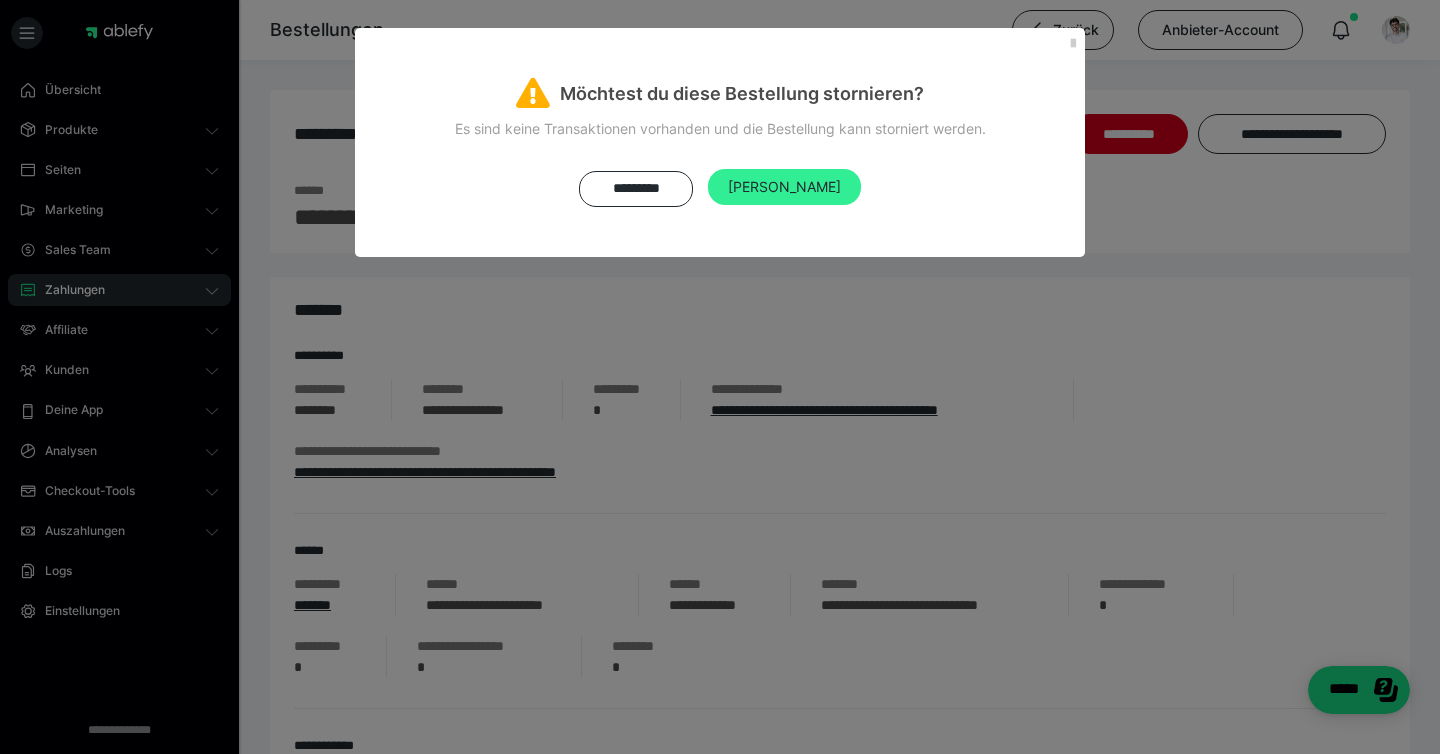 click on "[PERSON_NAME]" at bounding box center (784, 187) 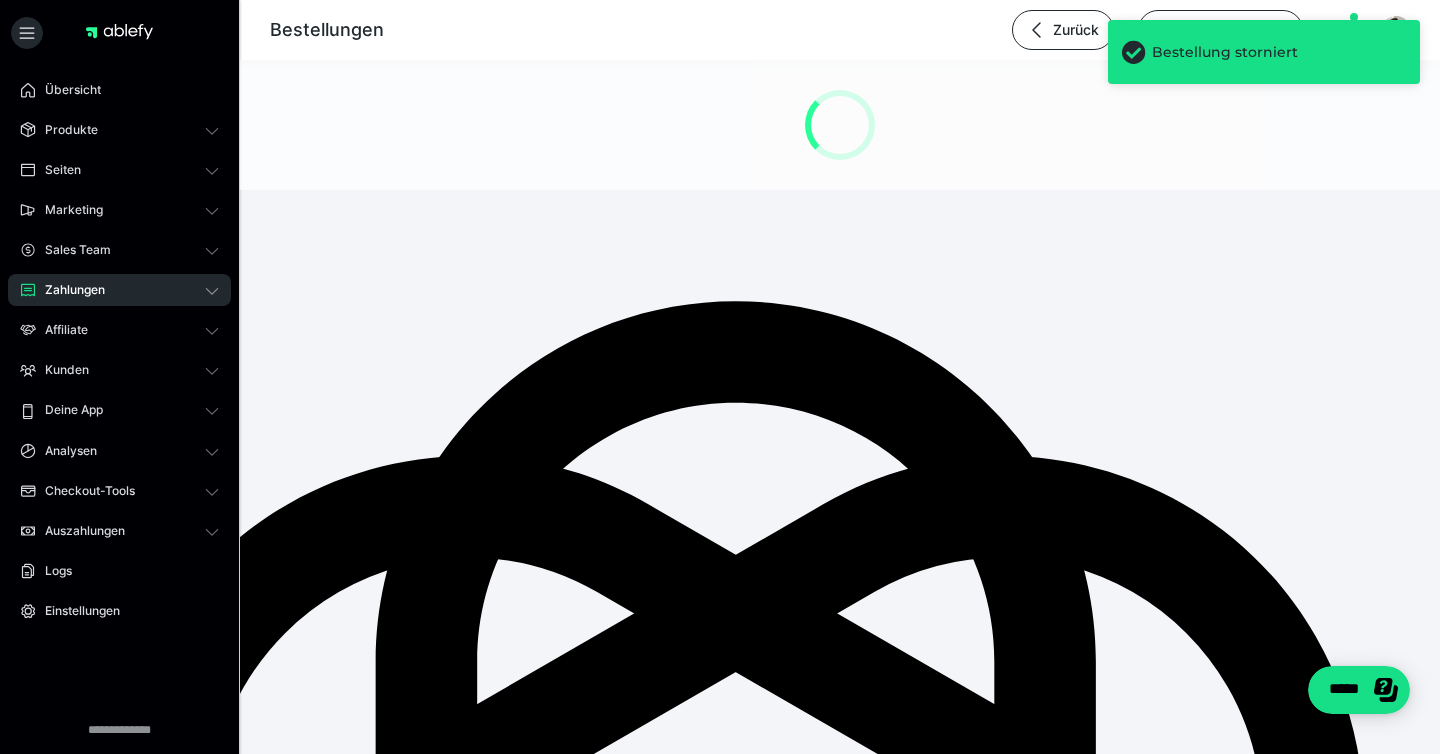 click on "Zahlungen" at bounding box center [119, 290] 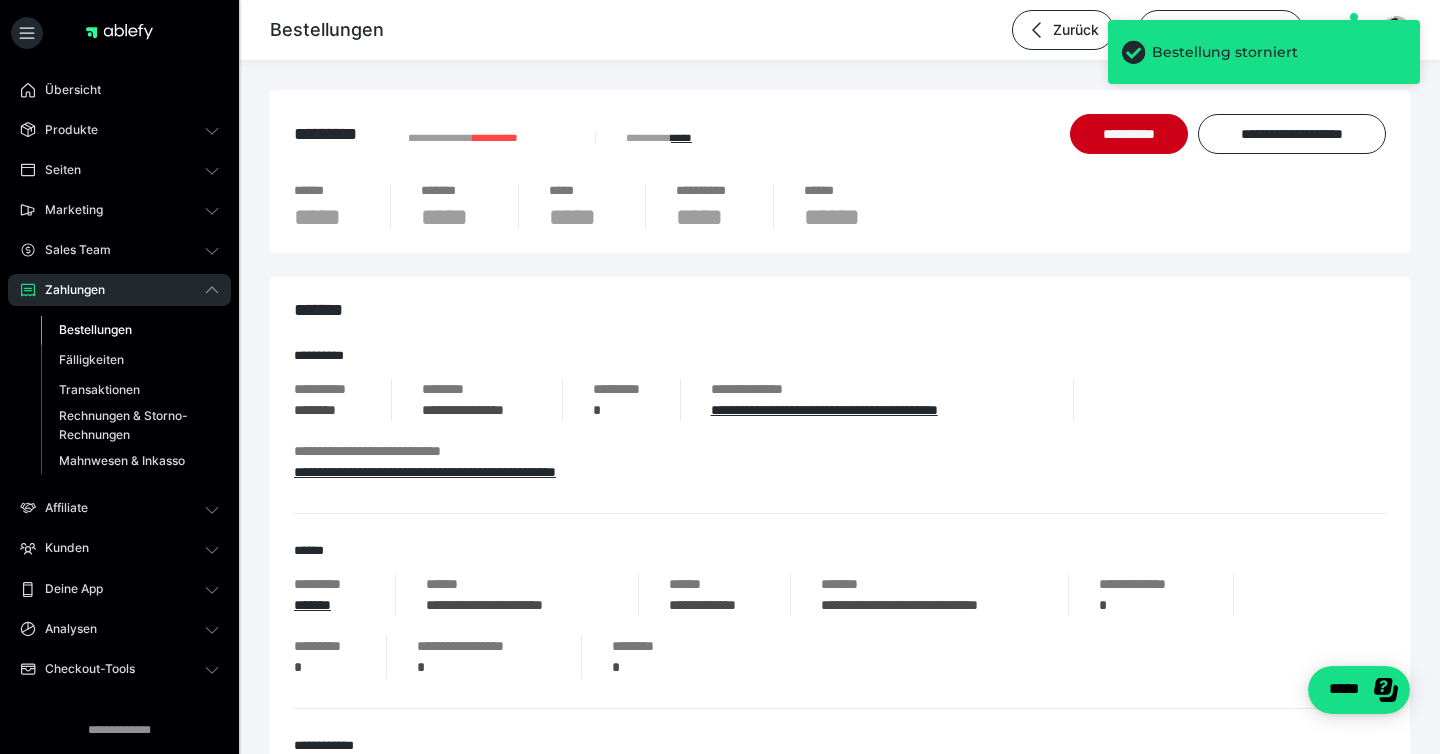 click on "Bestellungen" at bounding box center (95, 329) 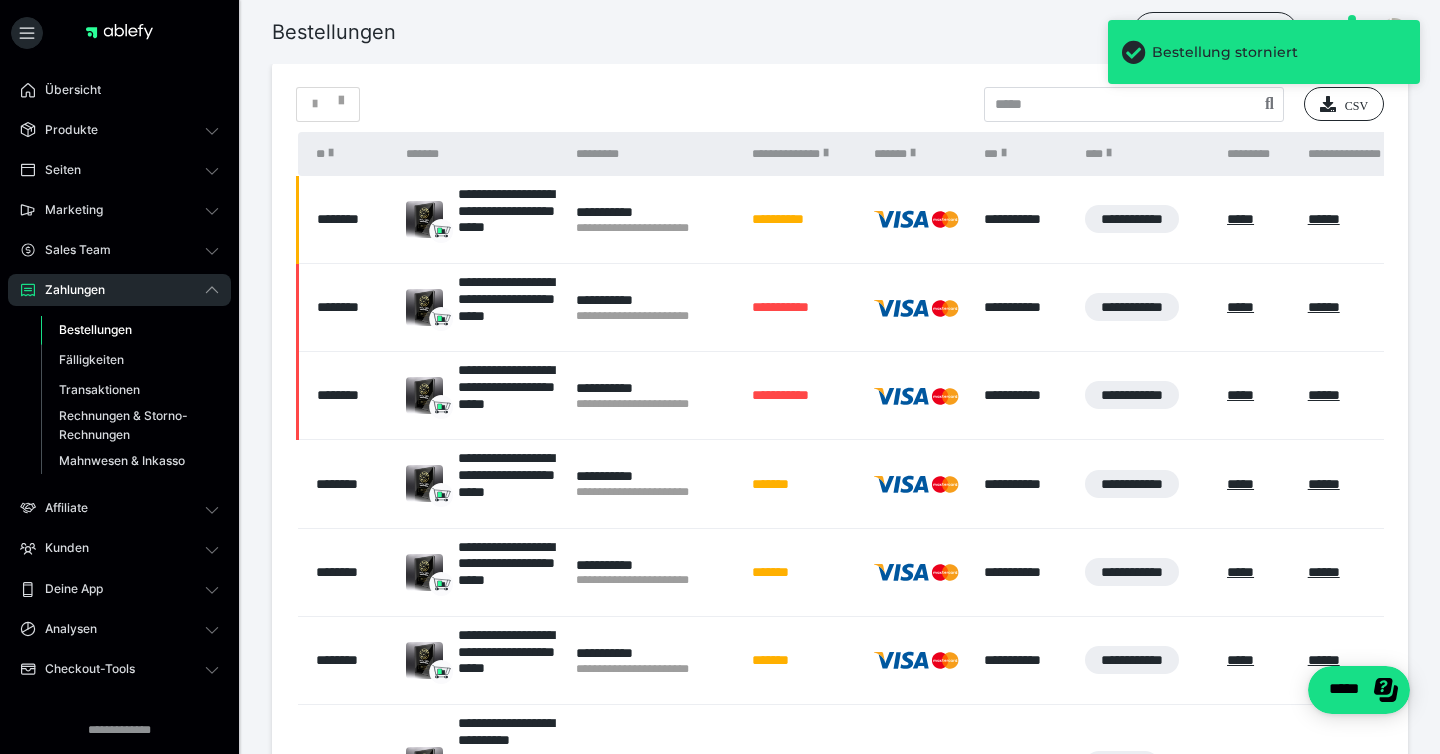 scroll, scrollTop: 400, scrollLeft: 0, axis: vertical 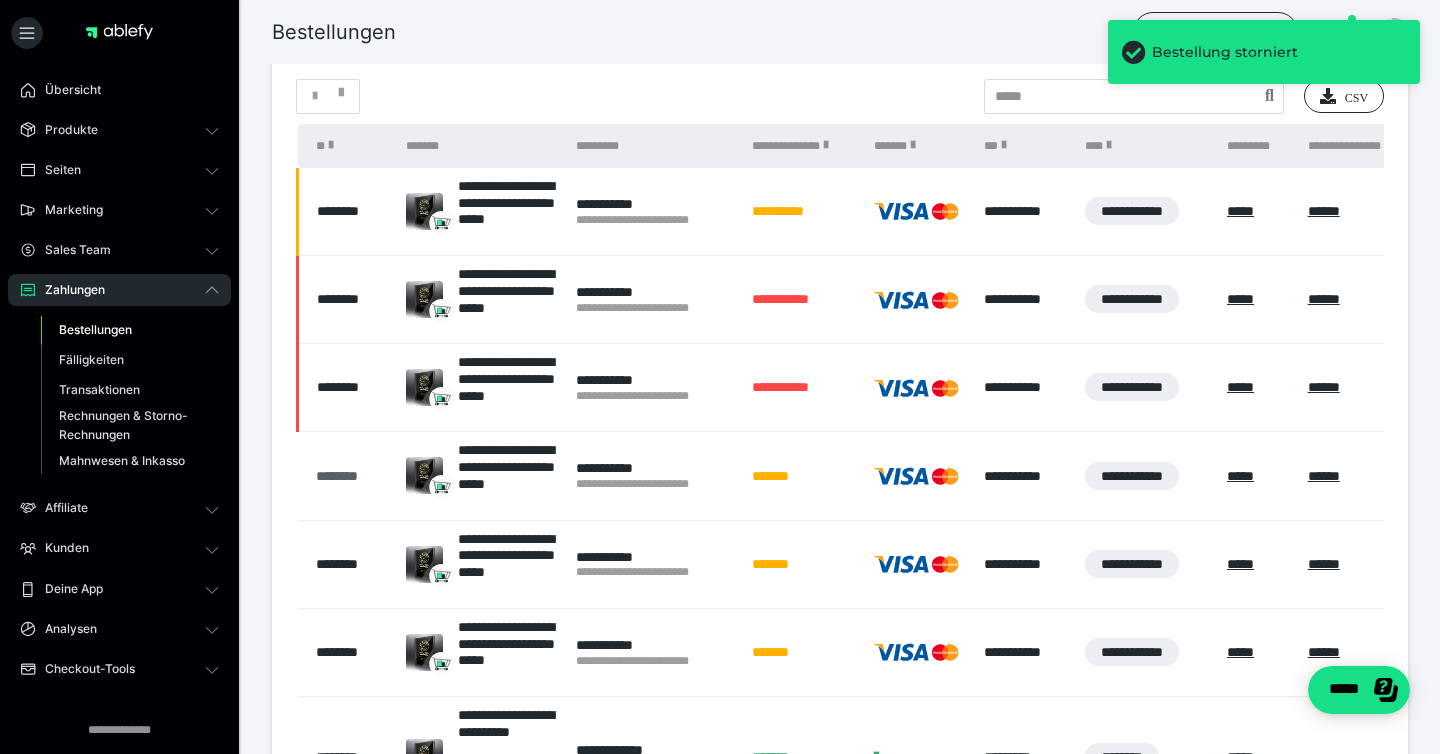 click on "********" at bounding box center [351, 476] 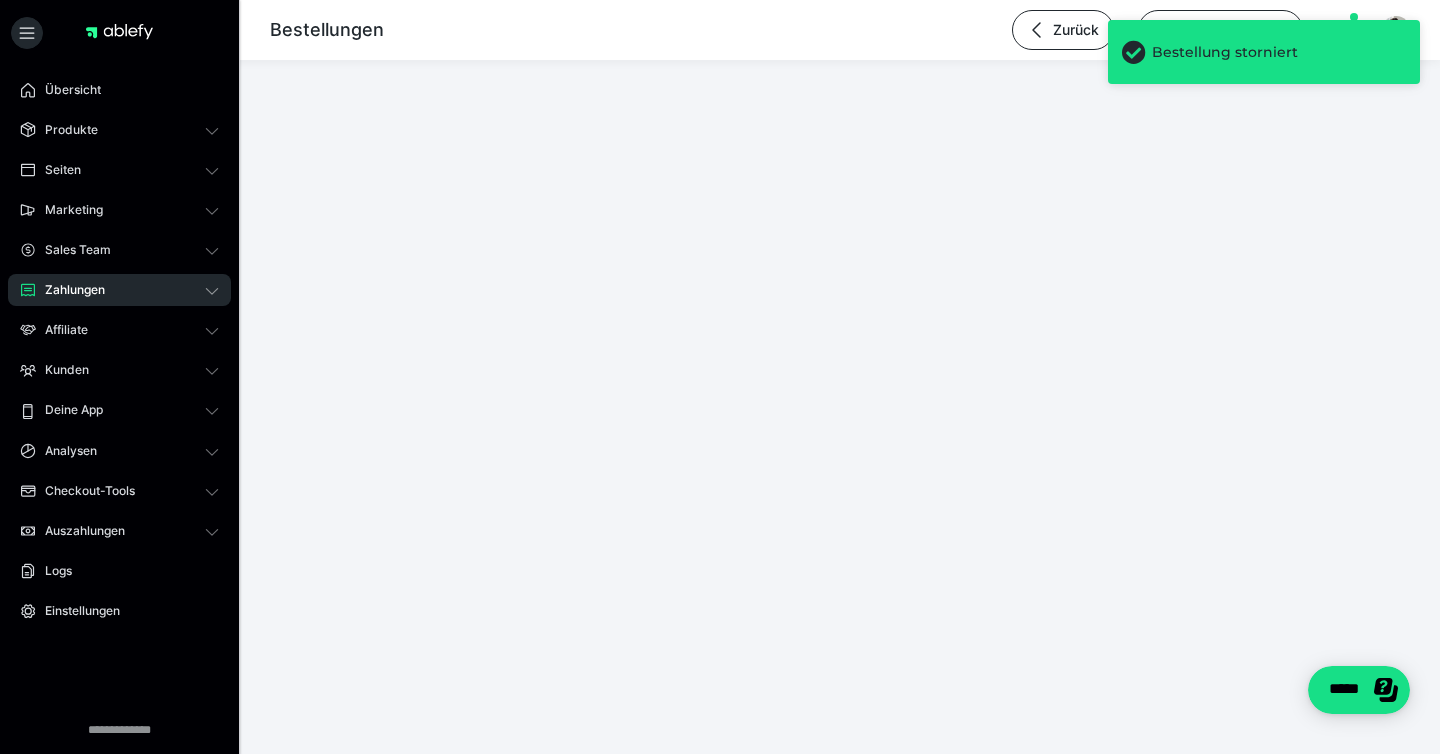 scroll, scrollTop: 0, scrollLeft: 0, axis: both 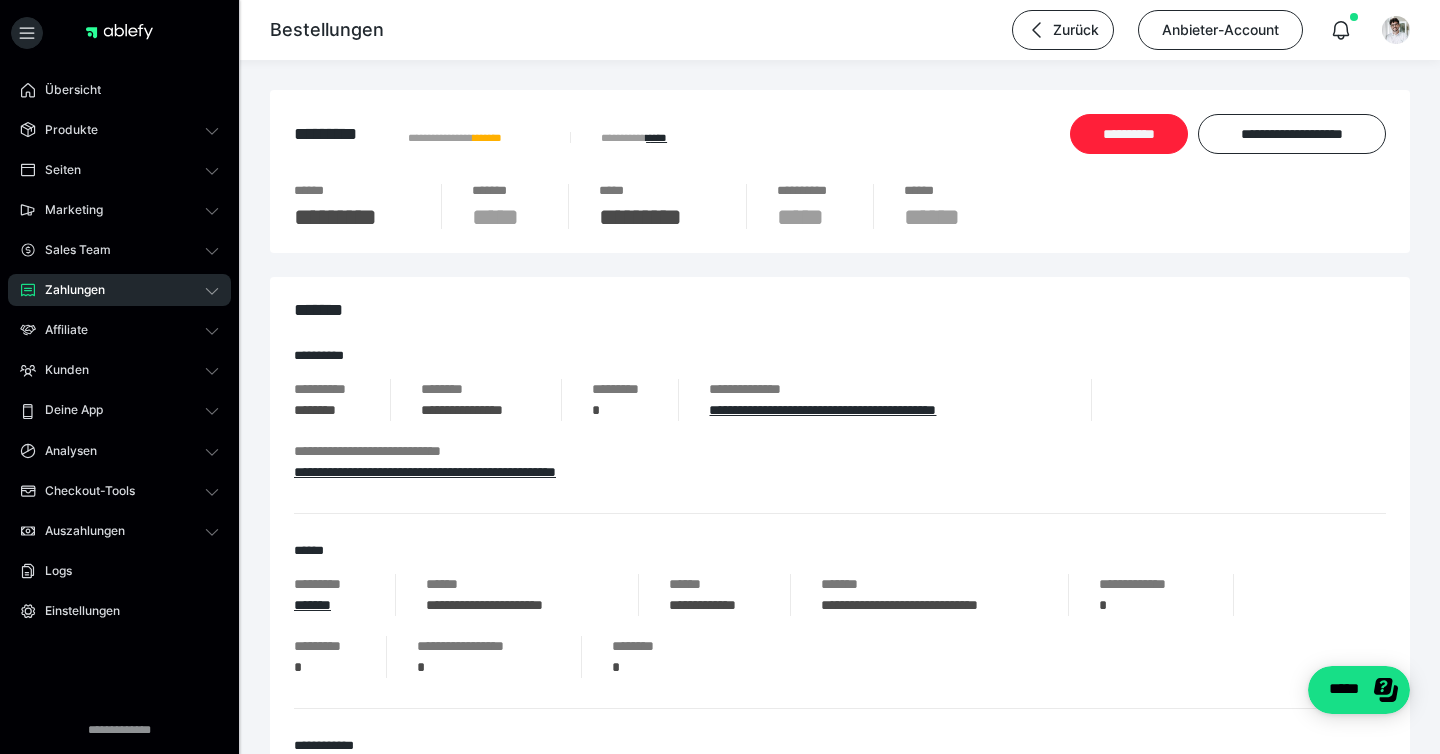 click on "**********" at bounding box center [1129, 134] 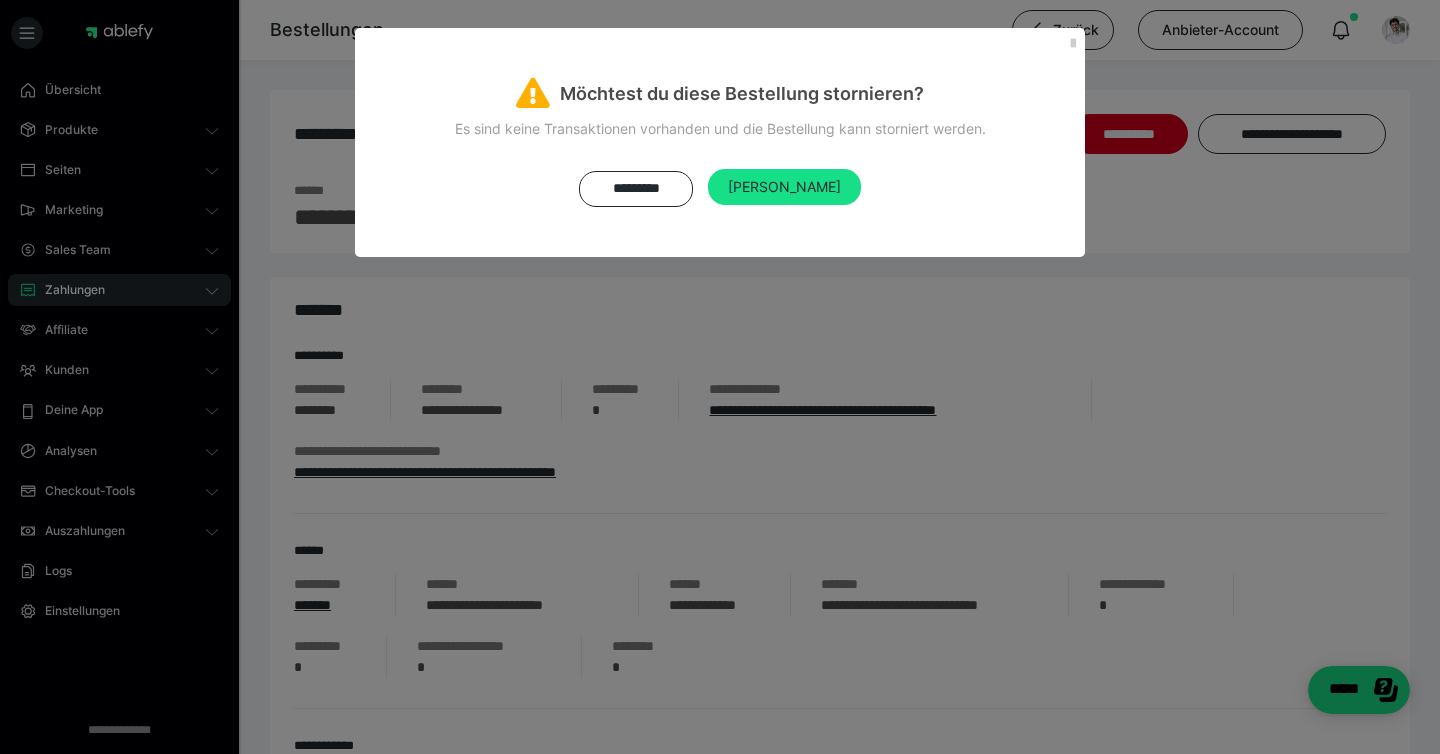 click on "[PERSON_NAME]" at bounding box center [784, 187] 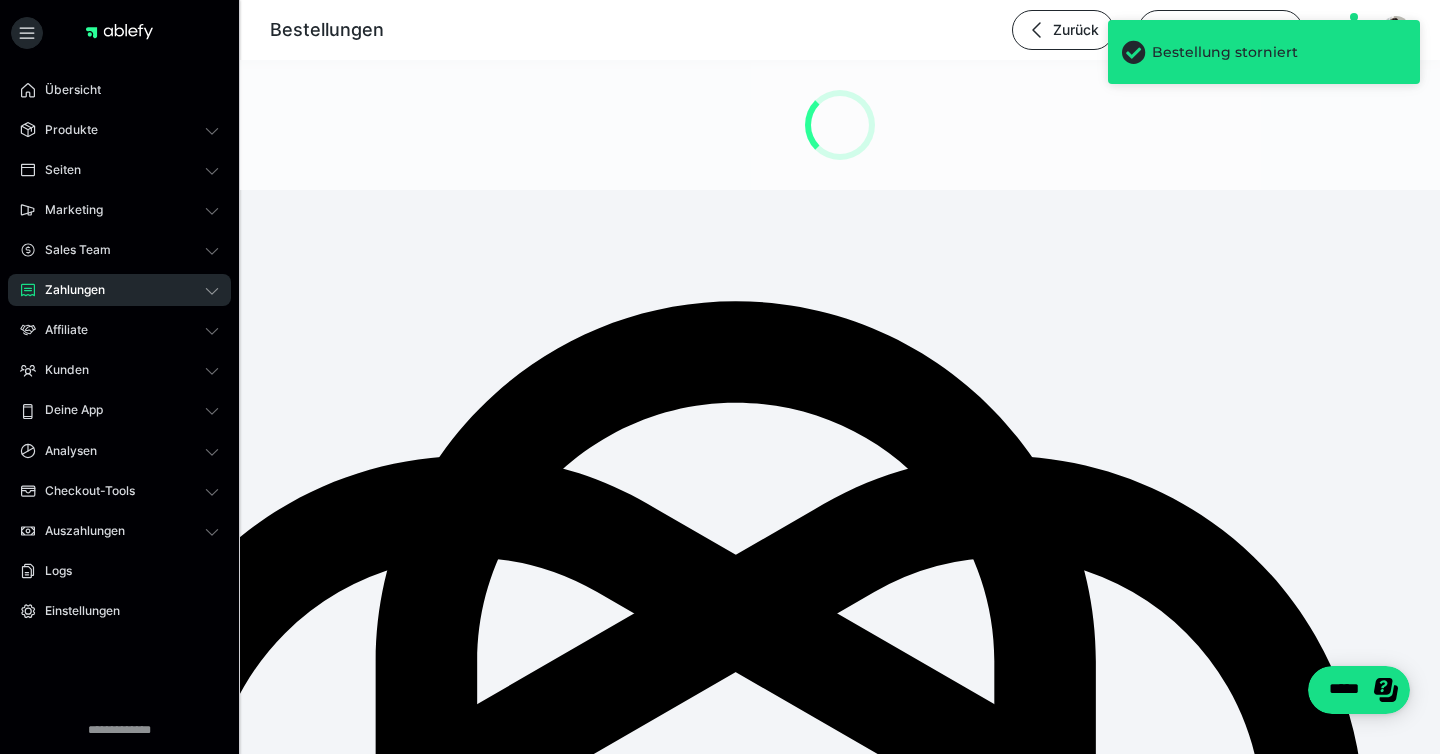 click on "Zahlungen" at bounding box center (68, 290) 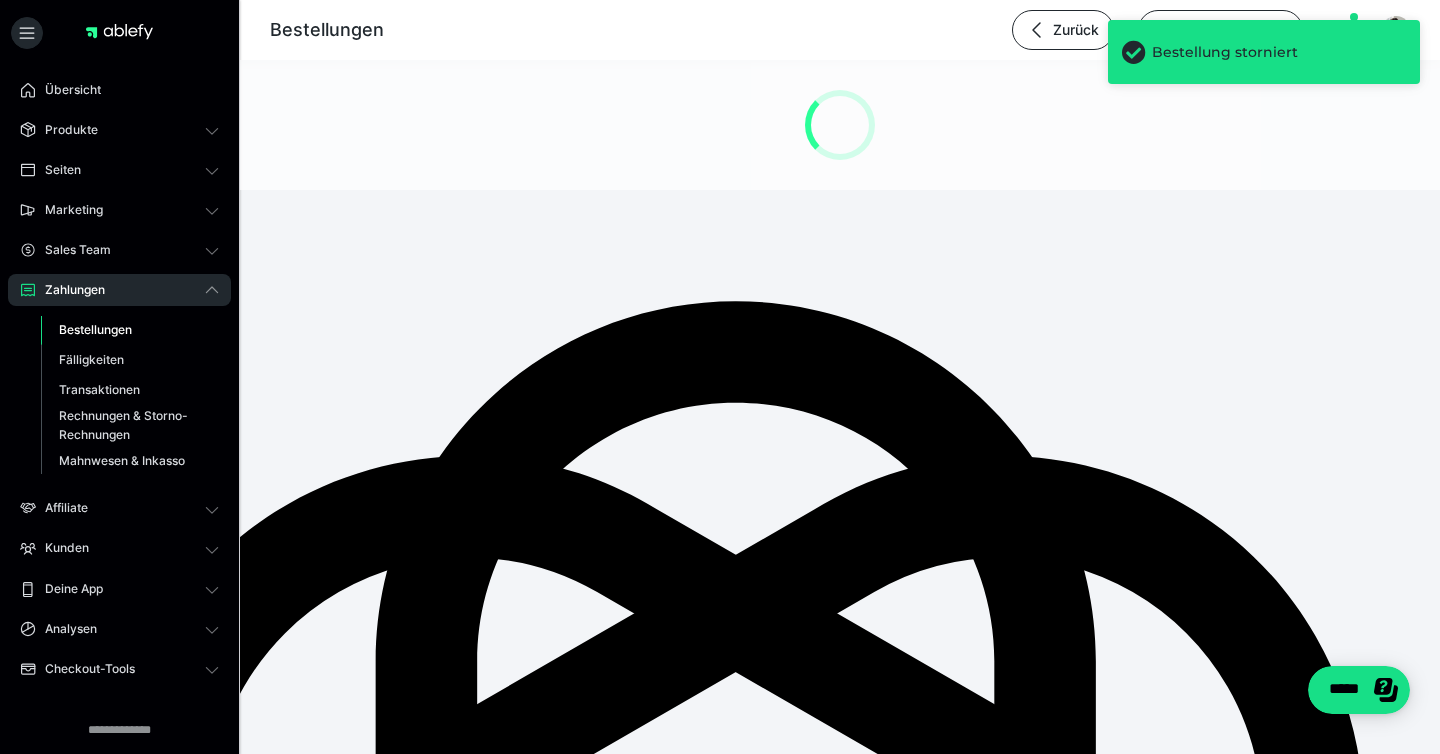 click on "Bestellungen" at bounding box center [130, 330] 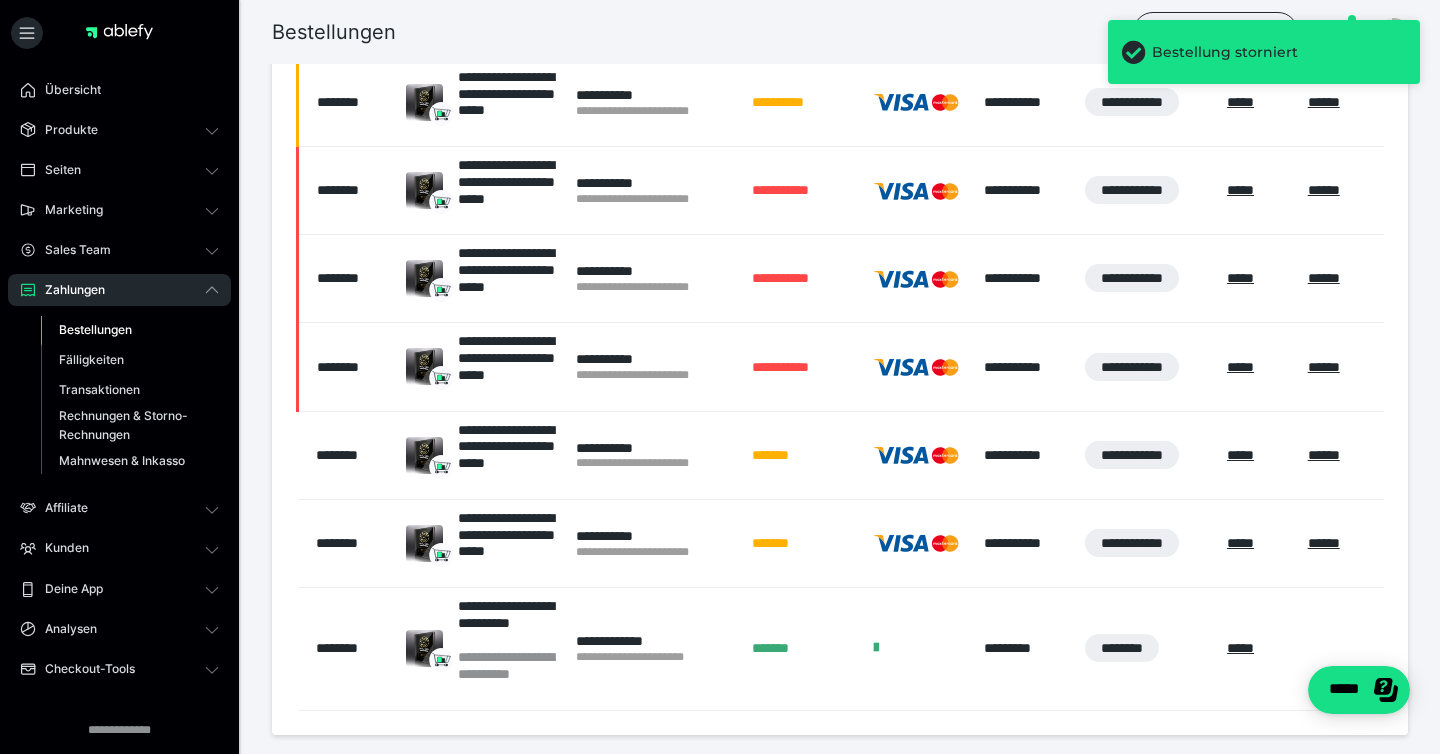 scroll, scrollTop: 592, scrollLeft: 0, axis: vertical 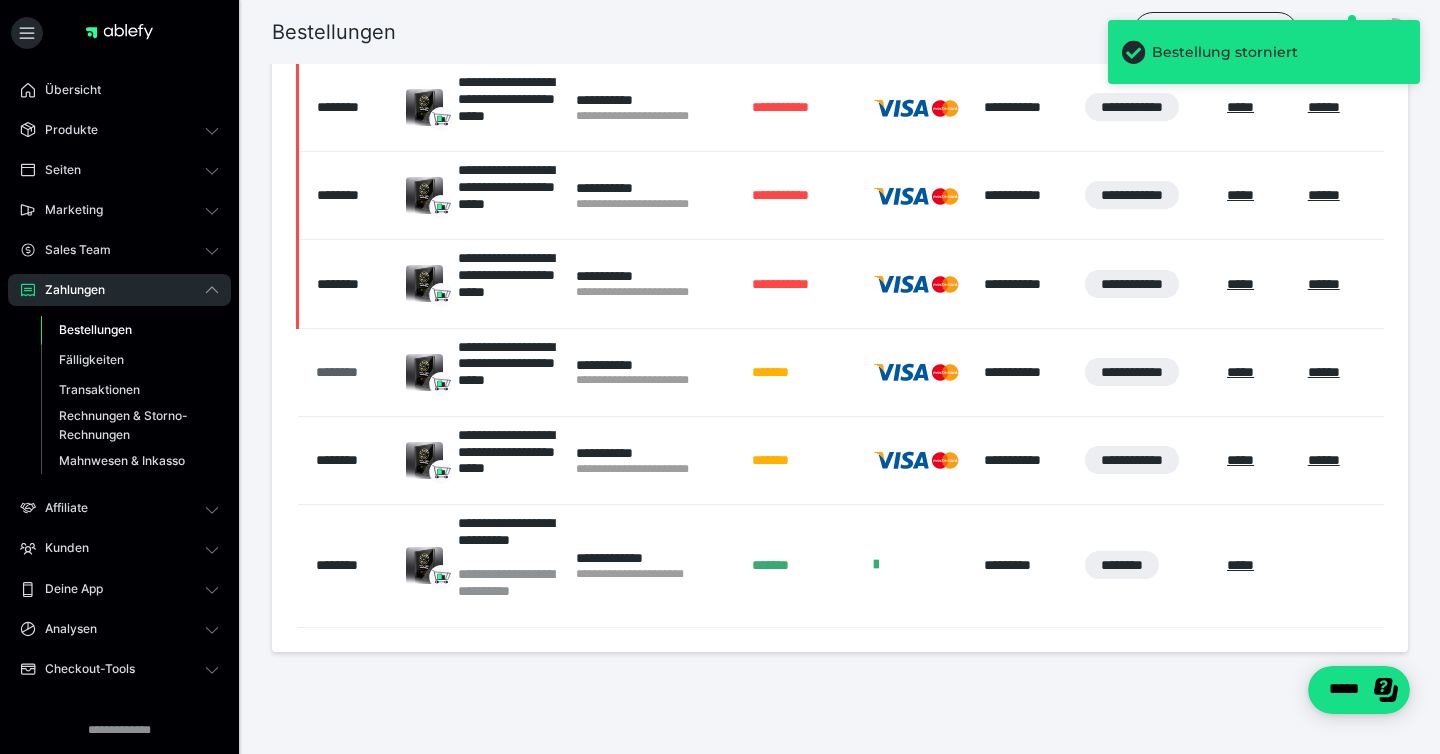 click on "********" at bounding box center [351, 372] 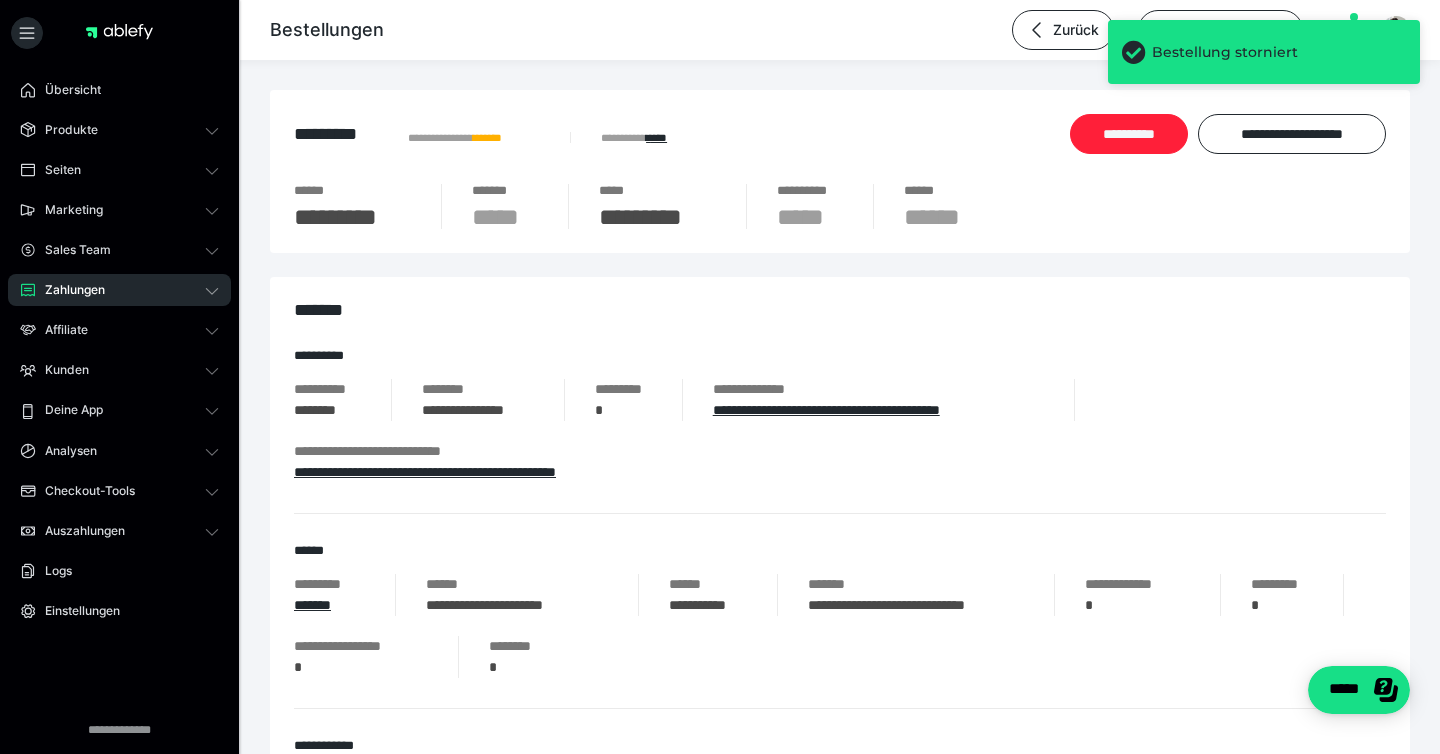 click on "**********" at bounding box center (1129, 134) 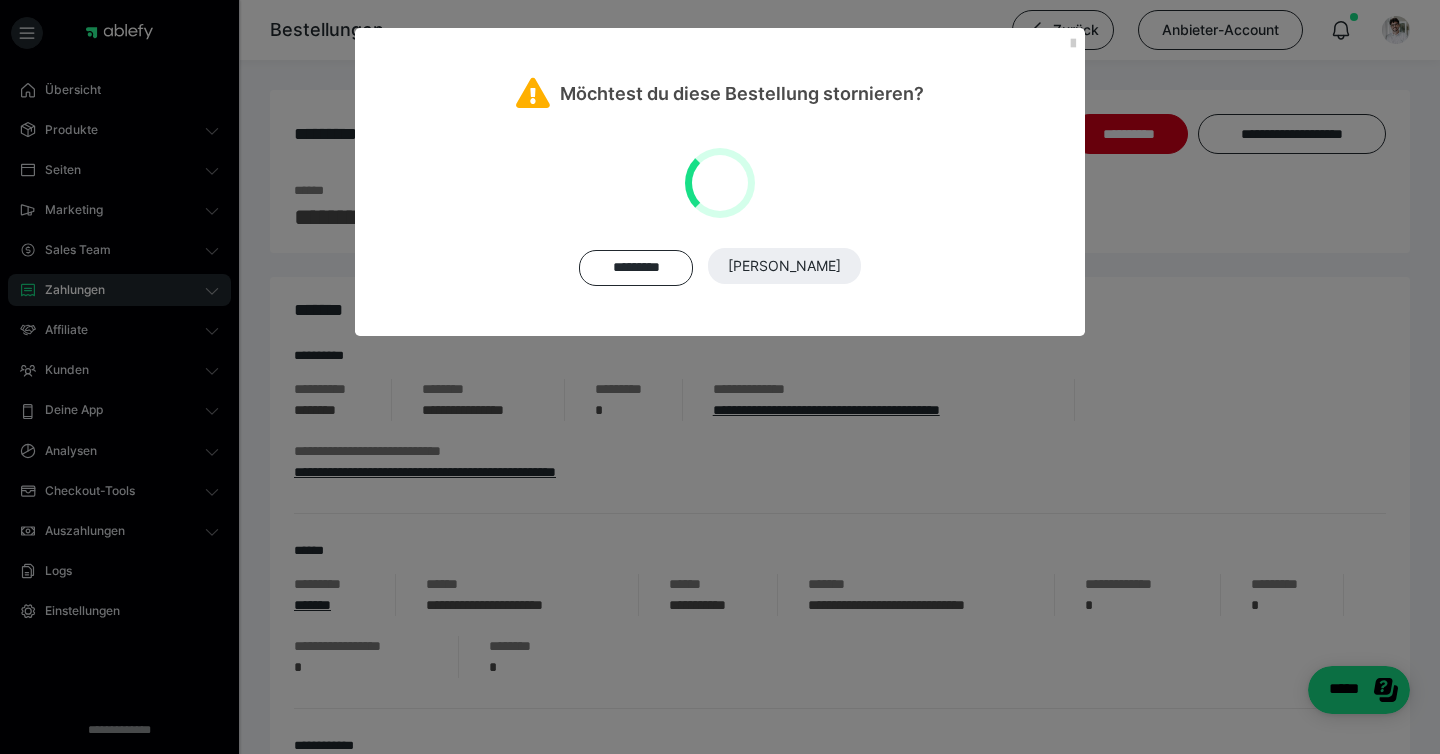 click on "********* Ja" at bounding box center [720, 267] 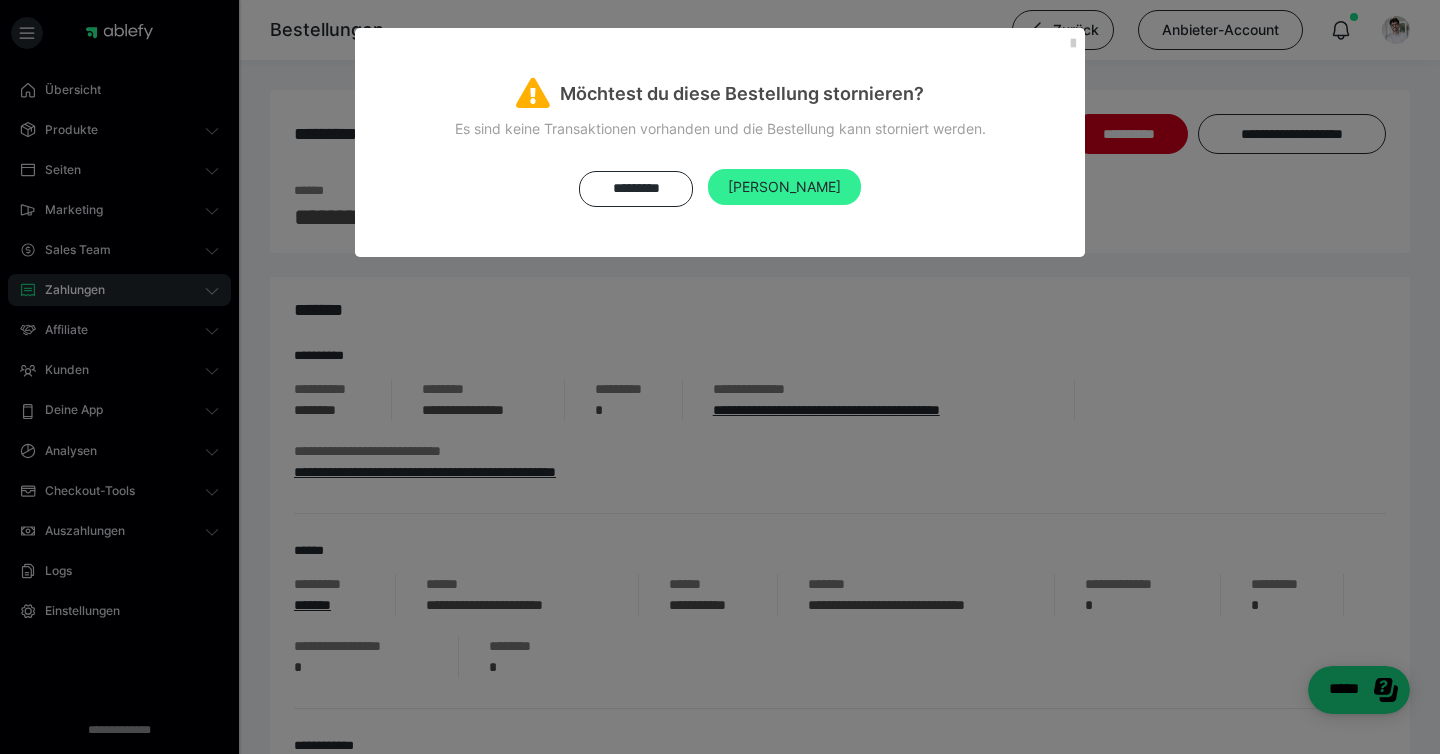 click on "[PERSON_NAME]" at bounding box center (784, 187) 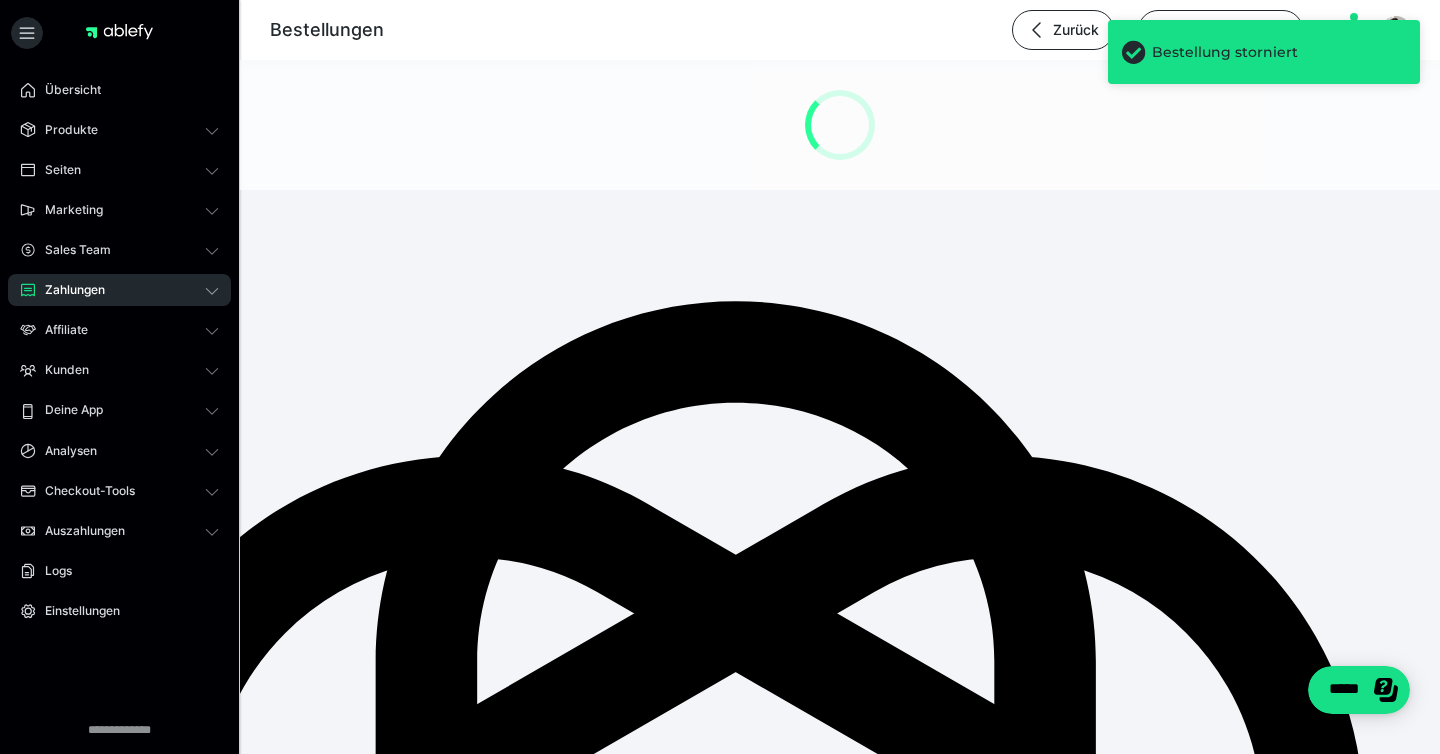 click on "Zahlungen" at bounding box center (119, 290) 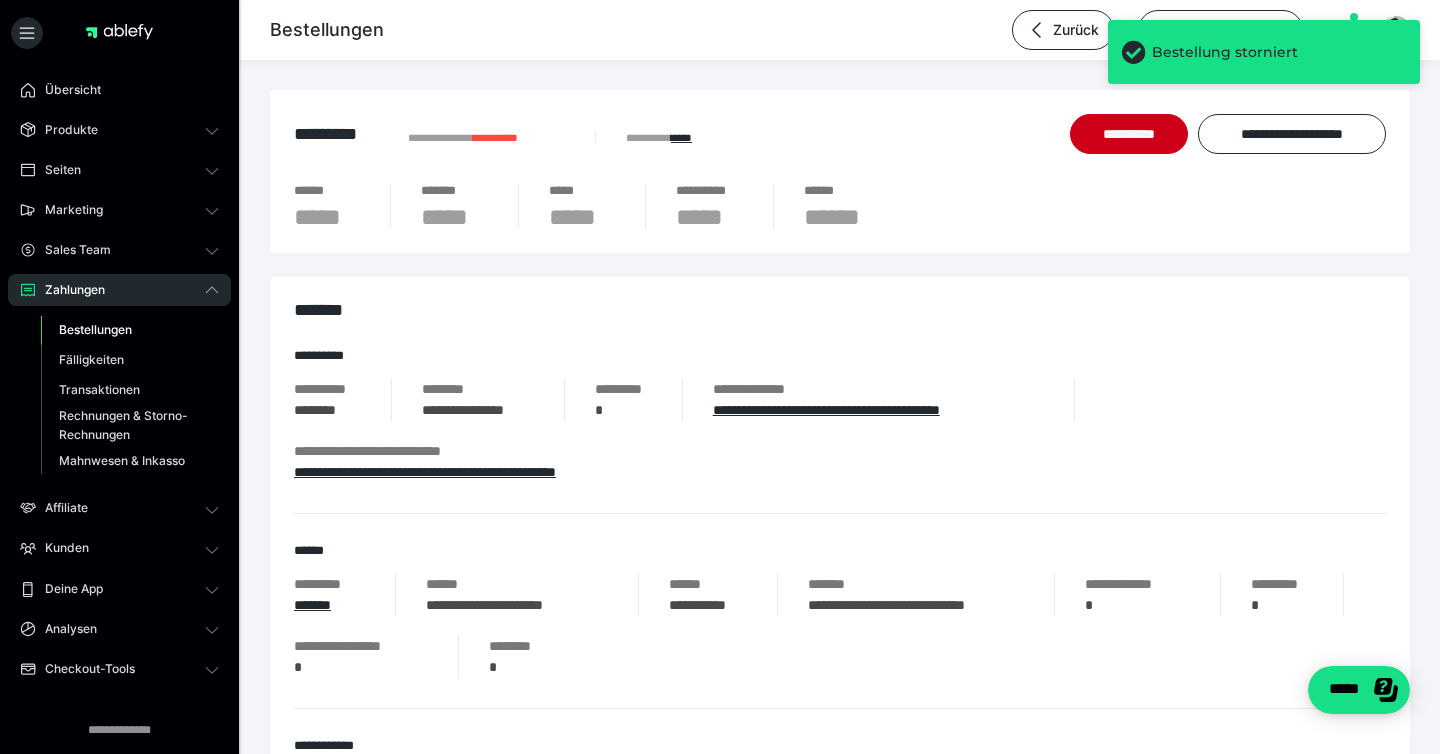 click on "Bestellungen" at bounding box center [95, 329] 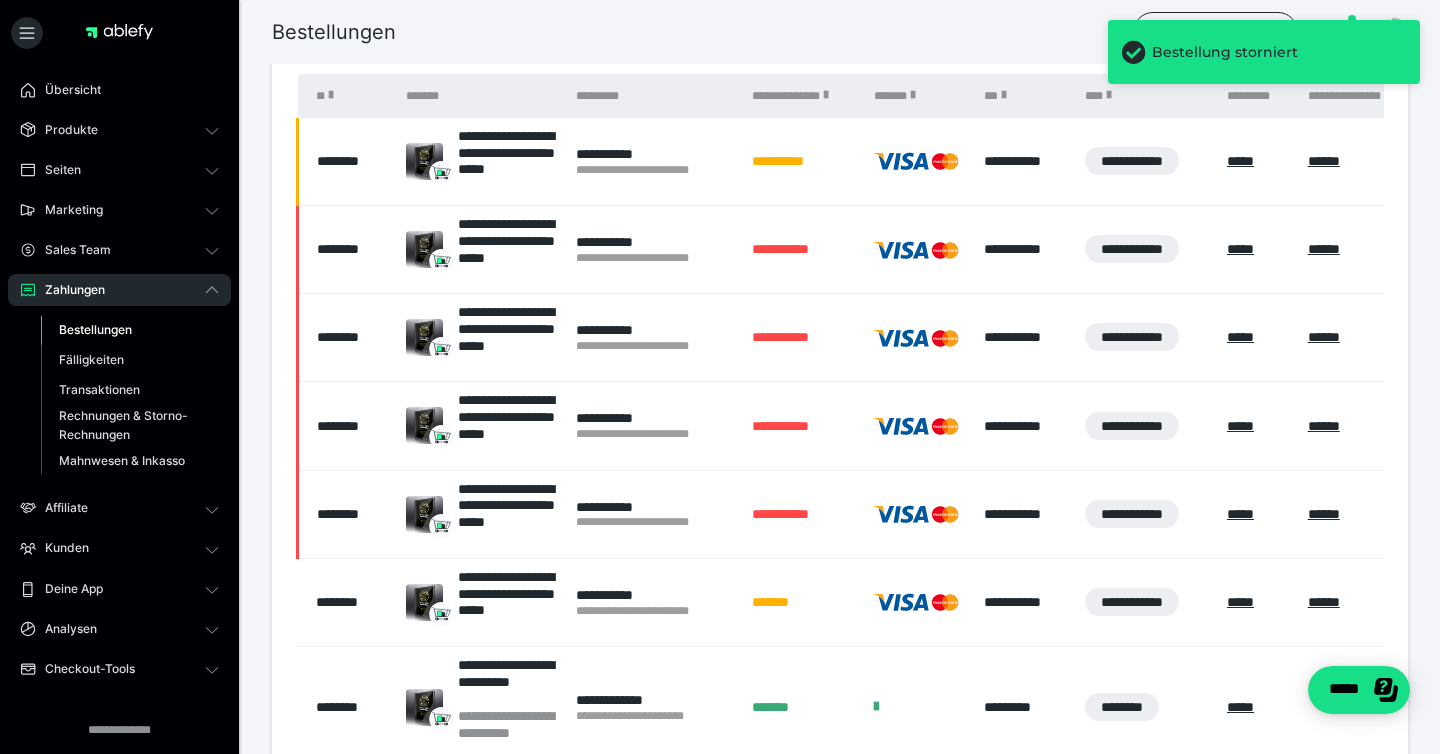 scroll, scrollTop: 552, scrollLeft: 0, axis: vertical 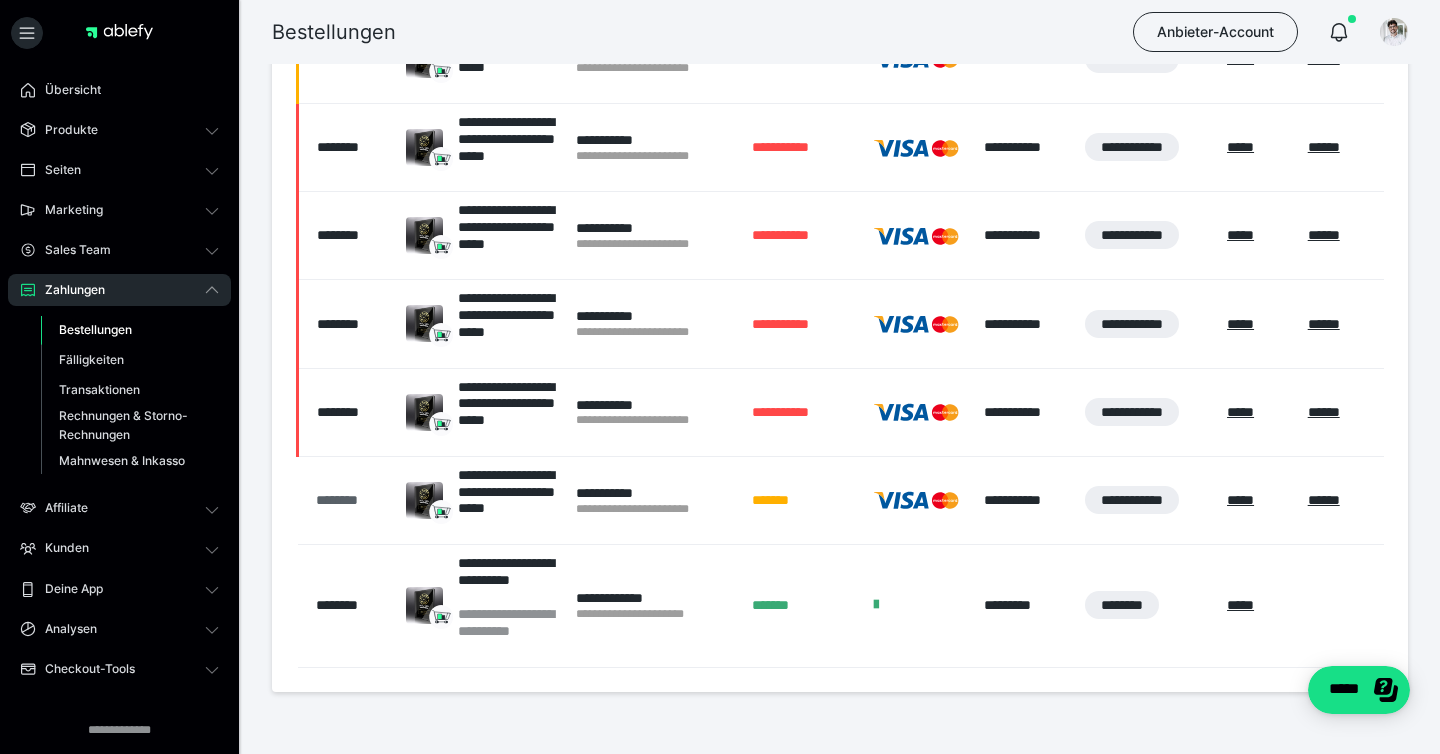 click on "********" at bounding box center [351, 500] 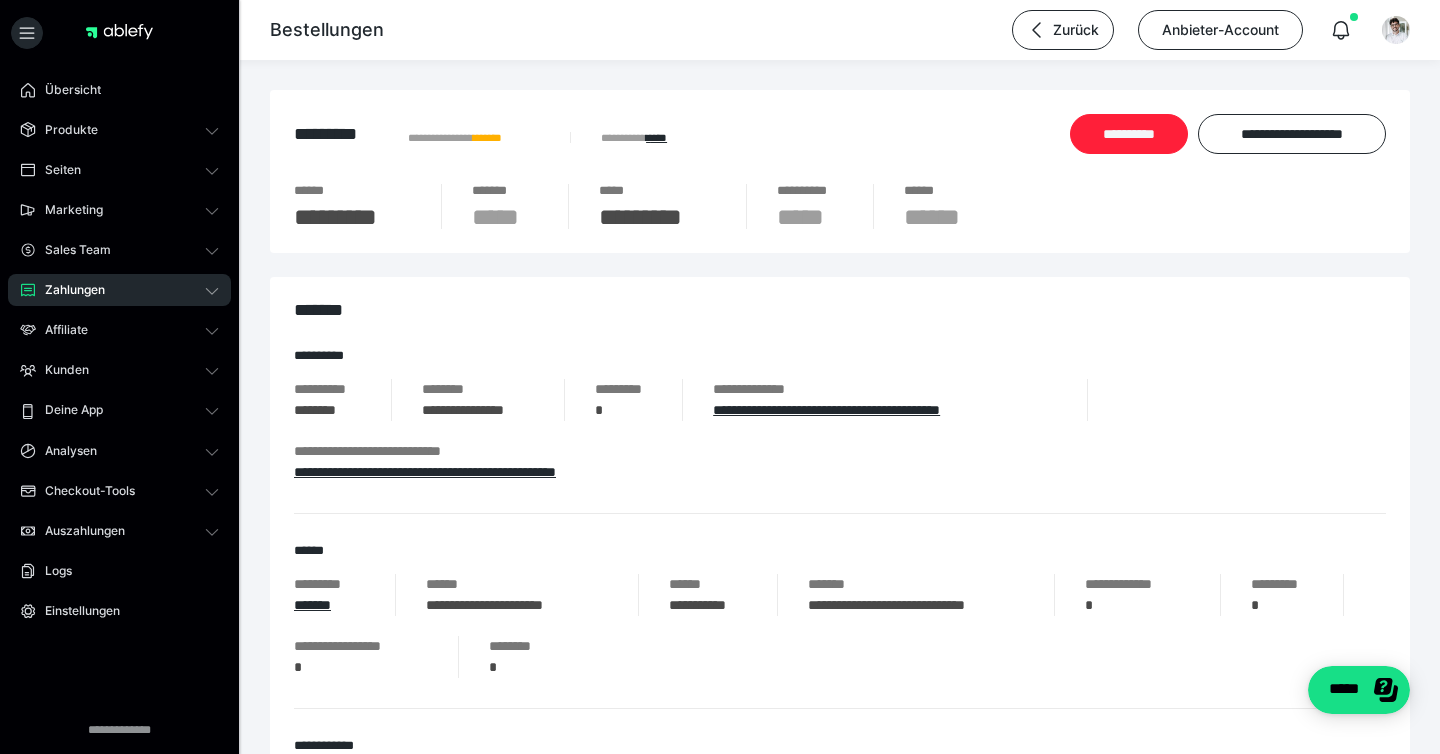 click on "**********" at bounding box center [1129, 134] 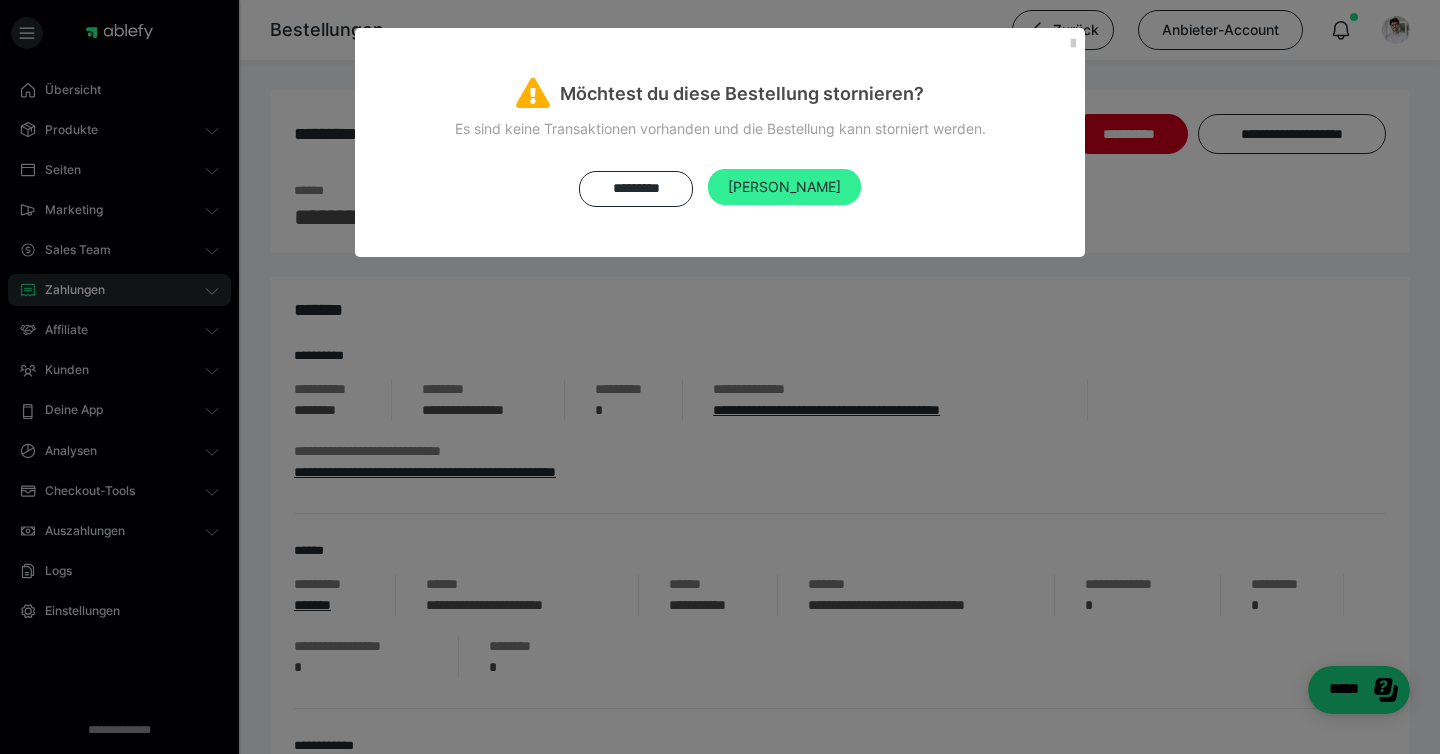 click on "[PERSON_NAME]" at bounding box center [784, 187] 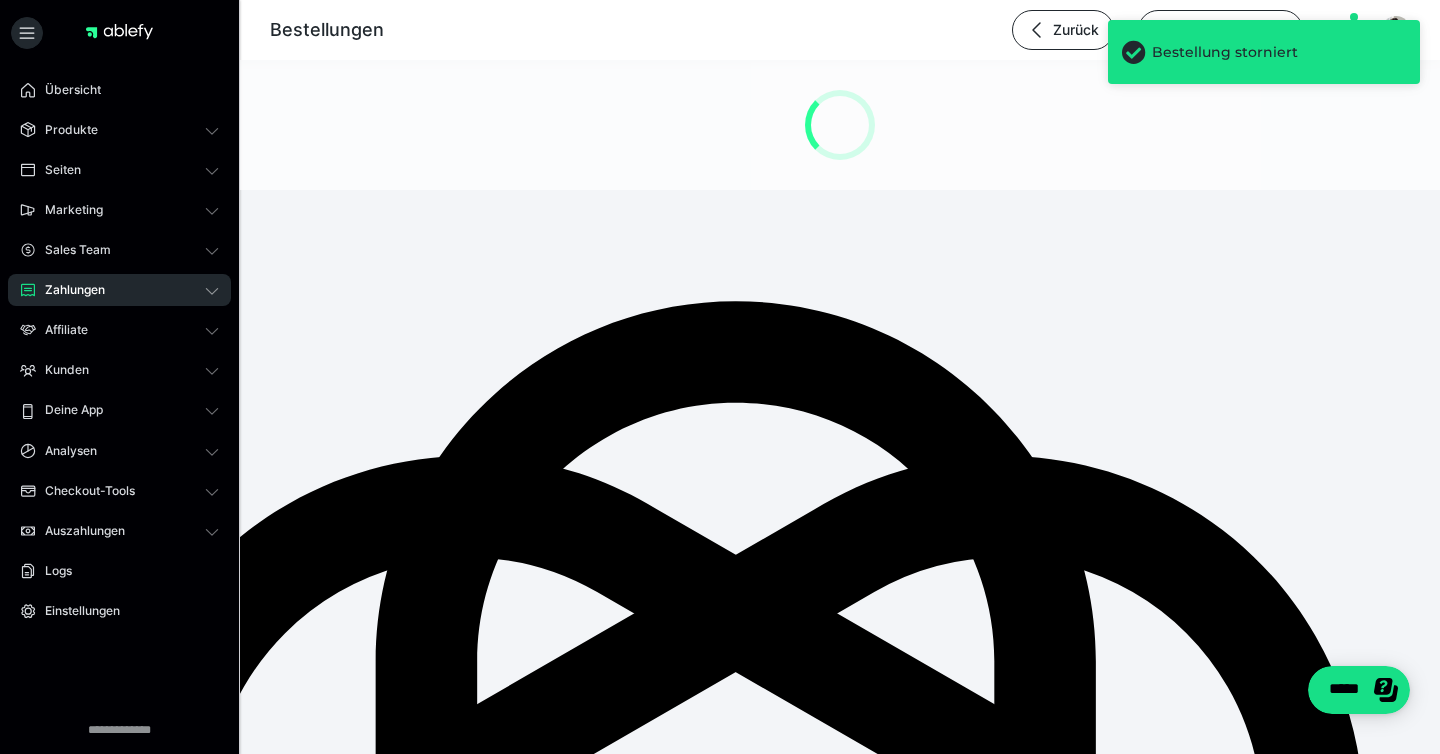 click on "Zahlungen" at bounding box center (119, 290) 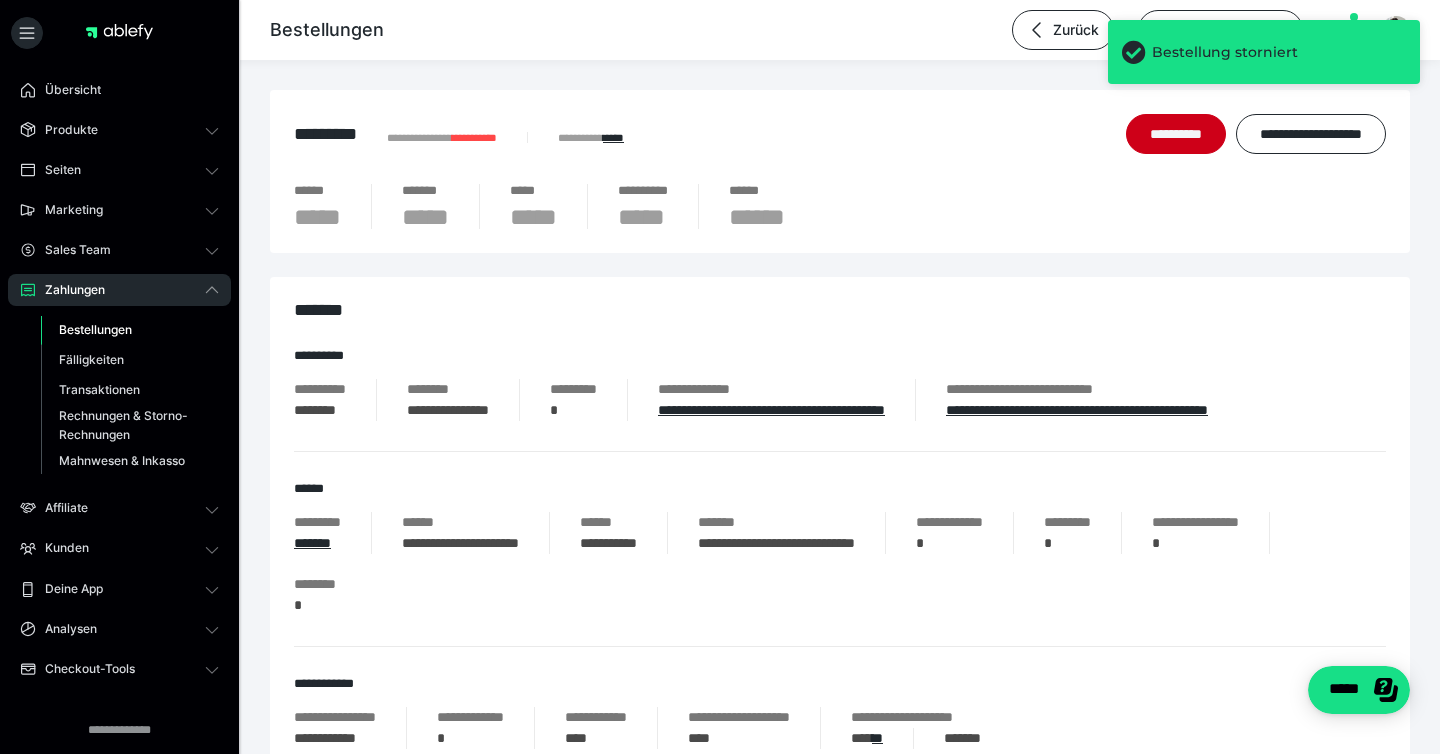 click on "Bestellungen" at bounding box center (95, 329) 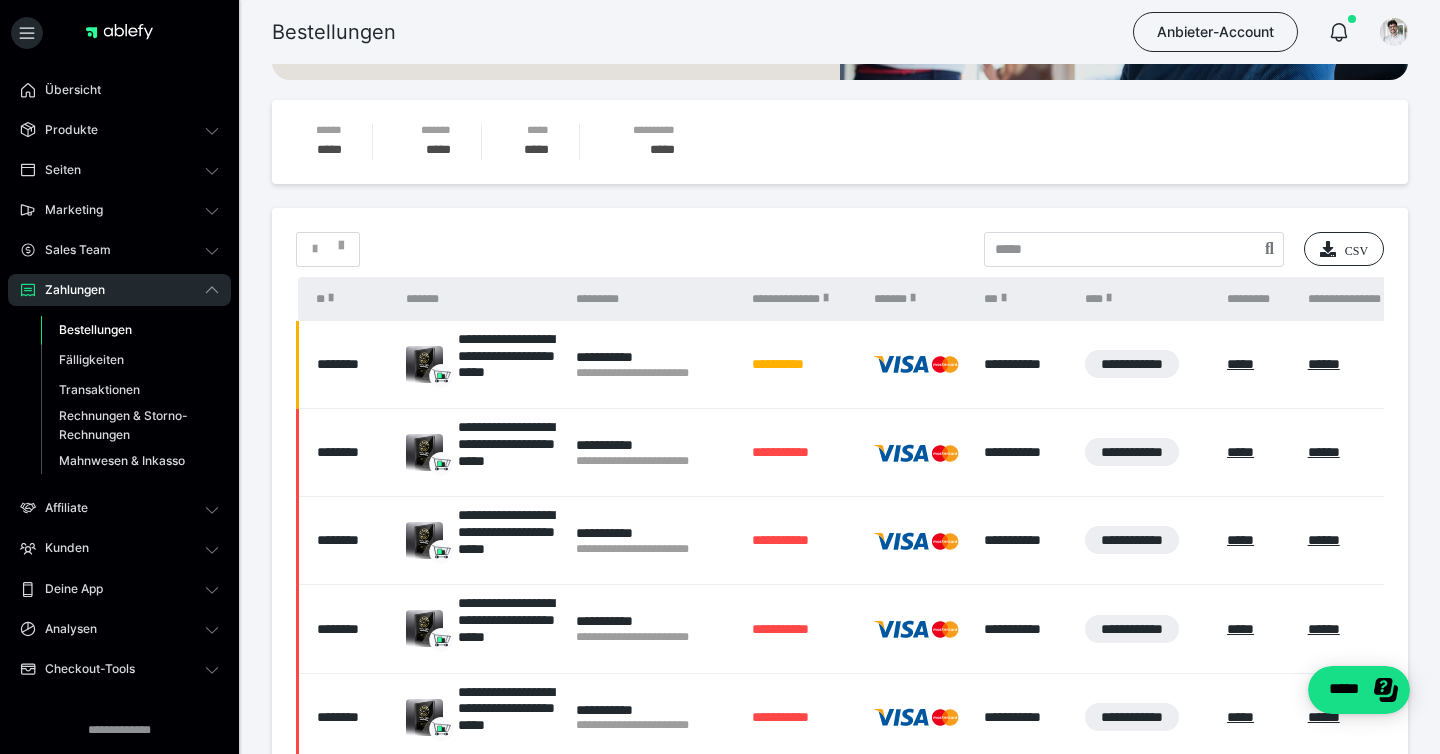 scroll, scrollTop: 0, scrollLeft: 0, axis: both 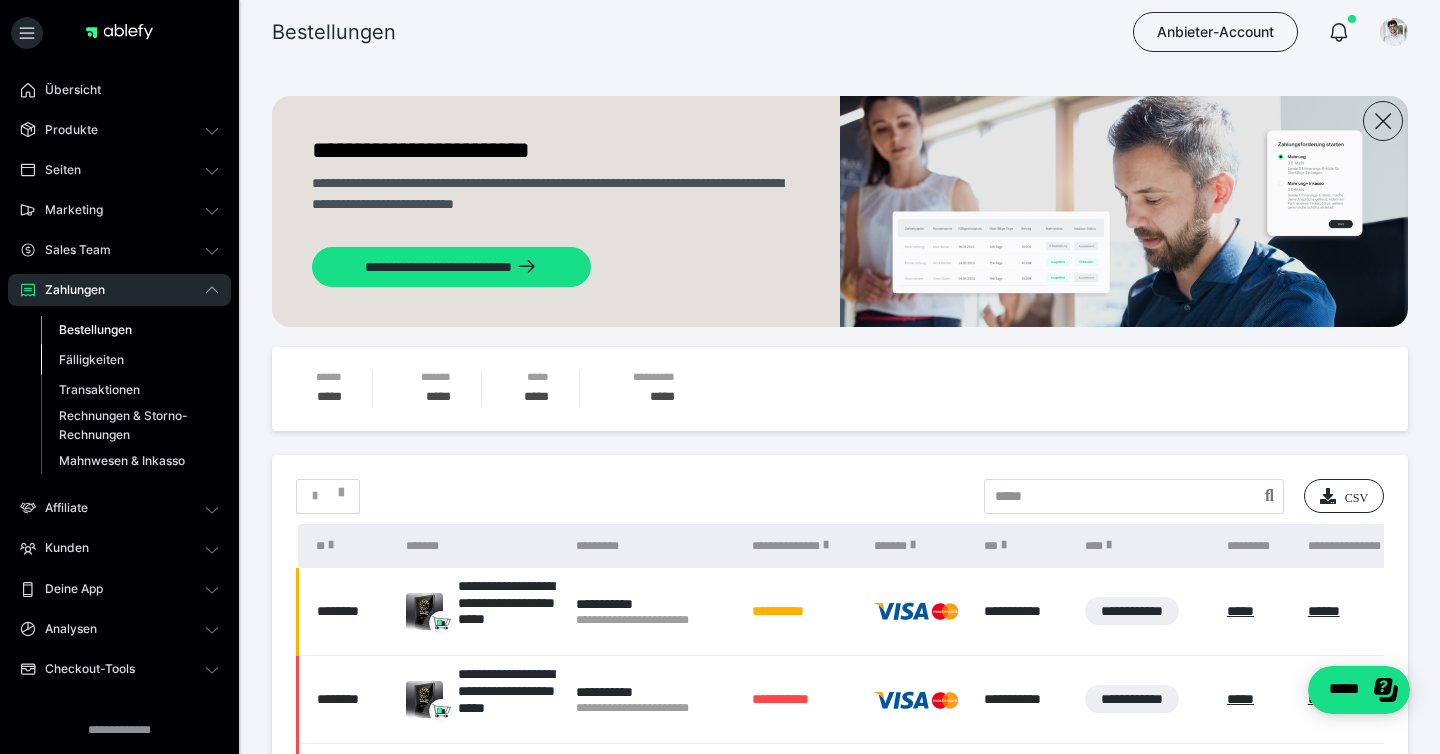 click on "Fälligkeiten" at bounding box center (91, 359) 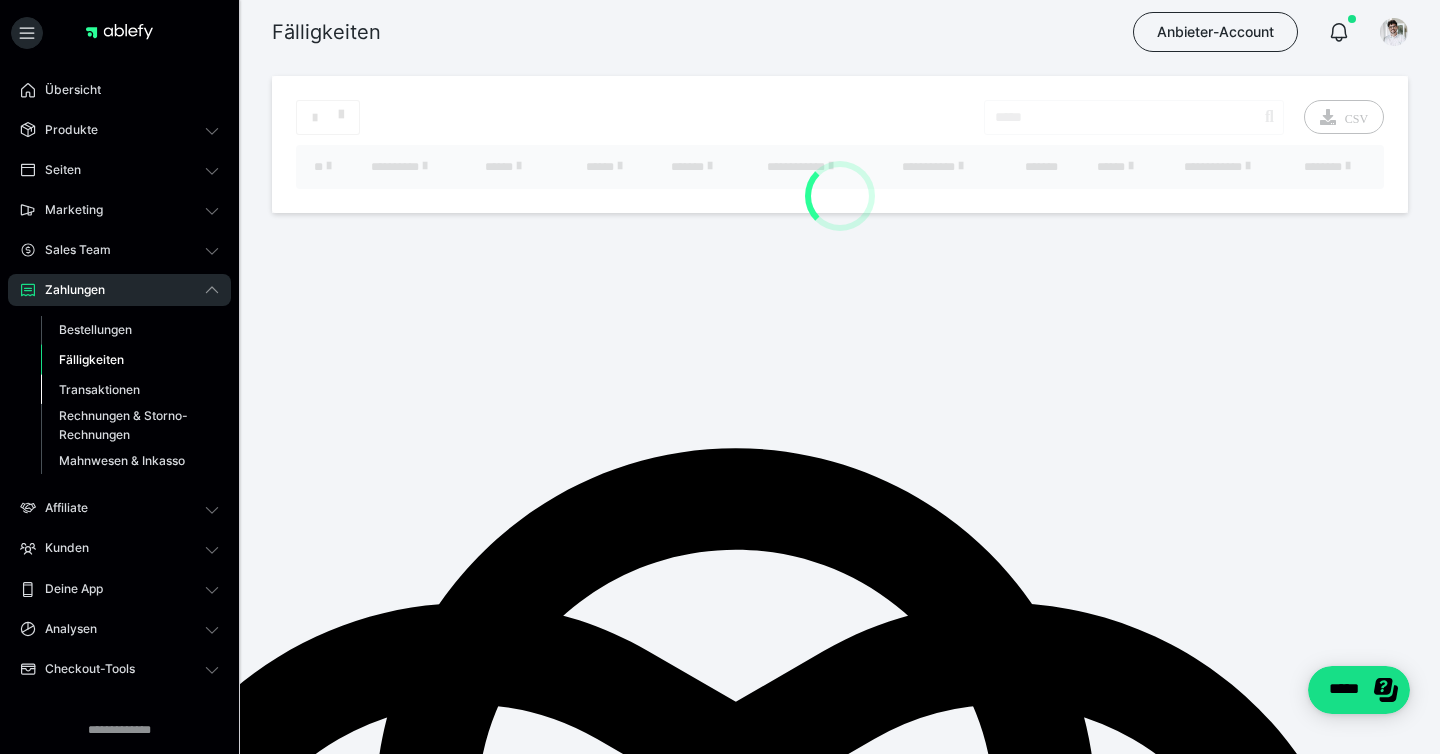 click on "Transaktionen" at bounding box center (99, 389) 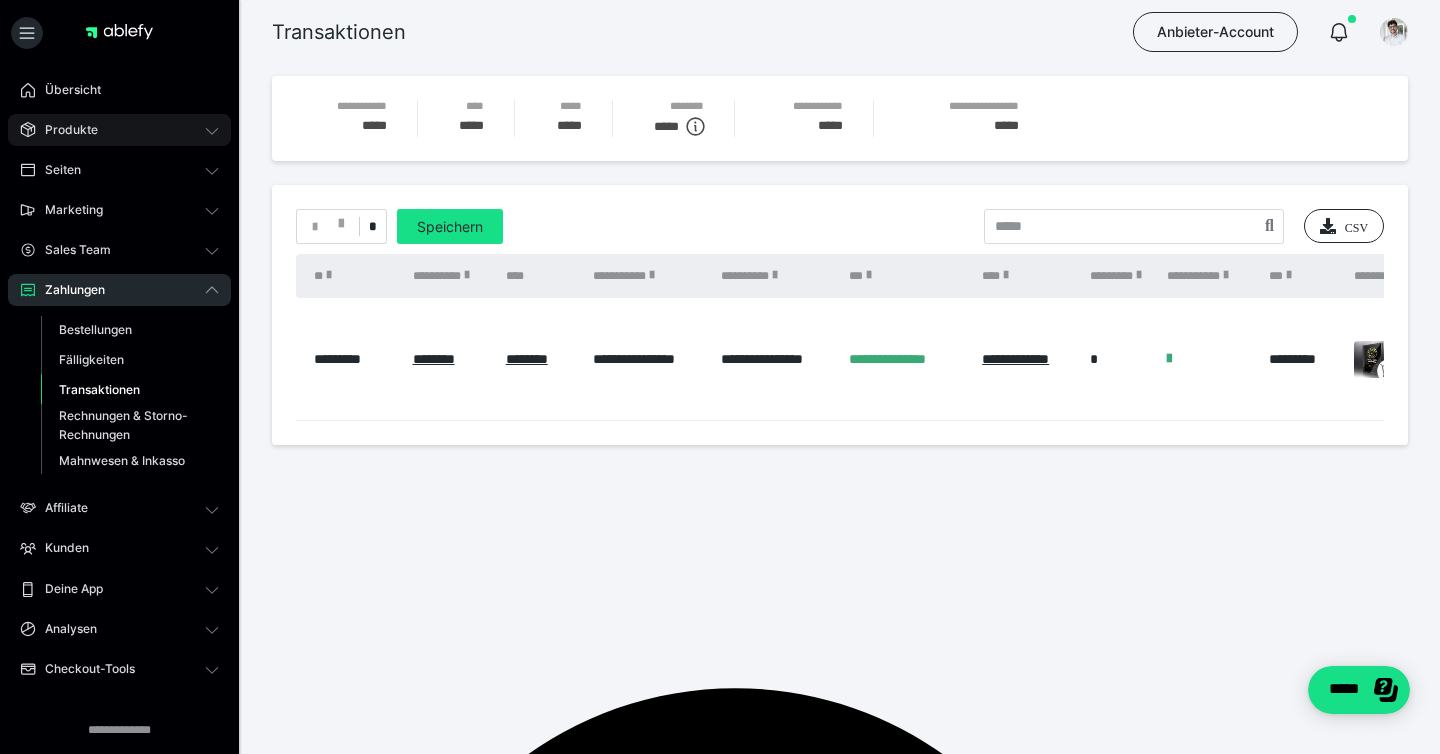 click on "Produkte" at bounding box center [119, 130] 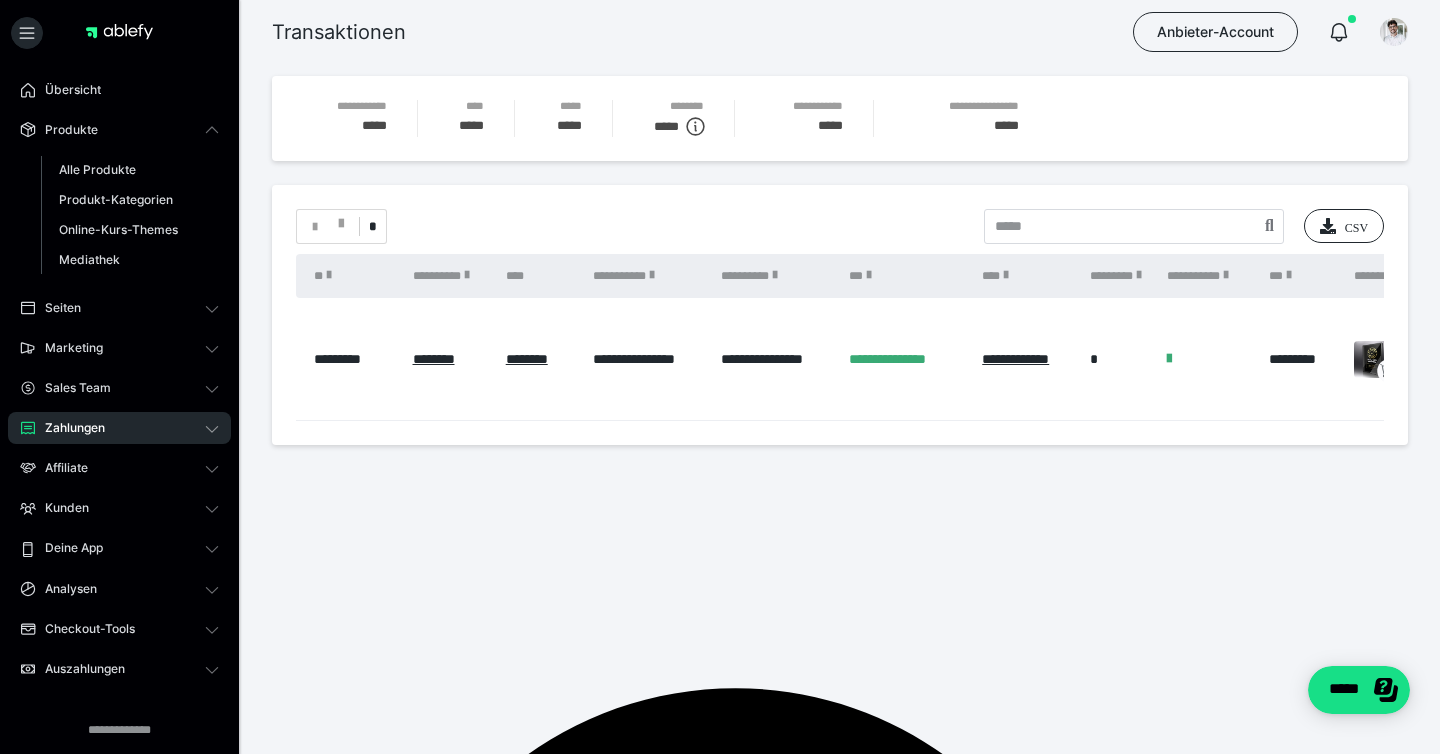 click on "Produkte Alle Produkte Produkt-Kategorien Online-Kurs-Themes Mediathek" at bounding box center (119, 199) 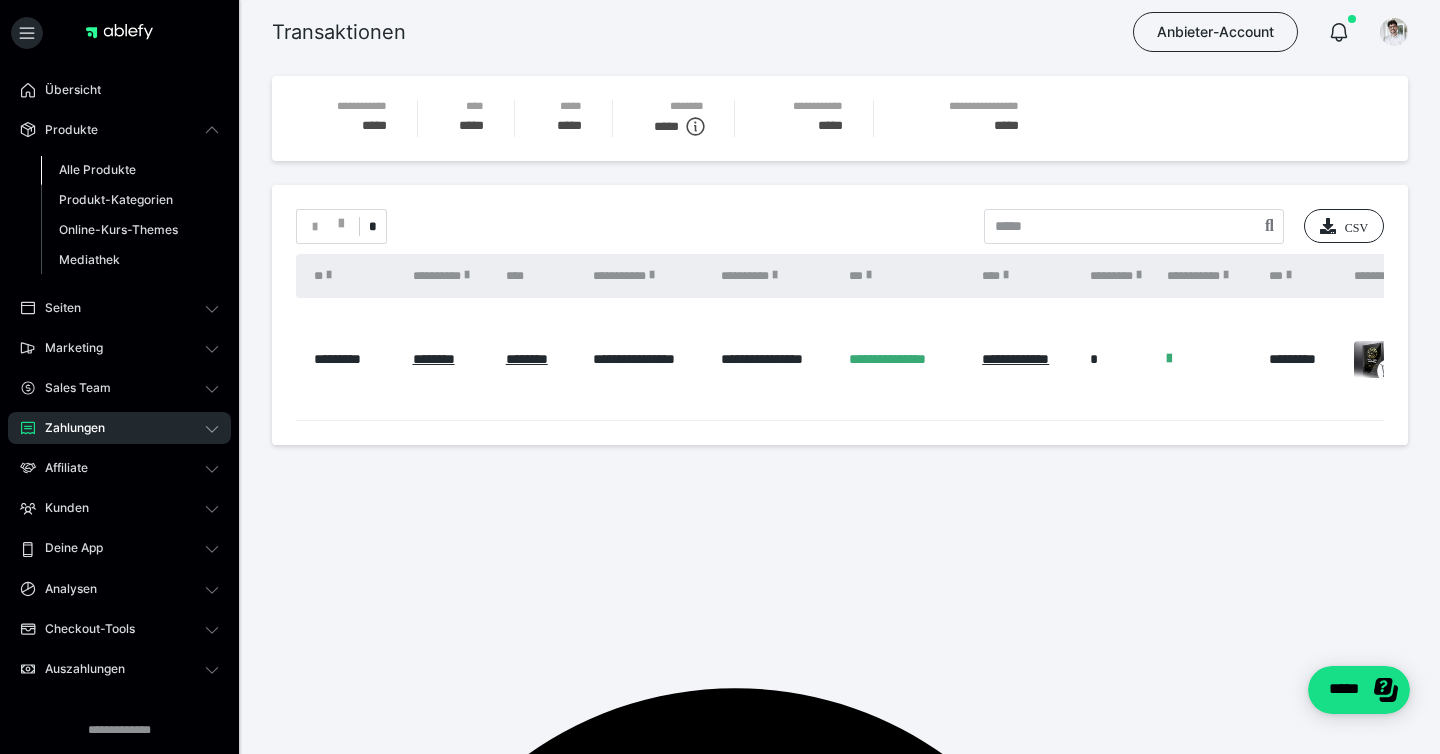 click on "Alle Produkte" at bounding box center (97, 169) 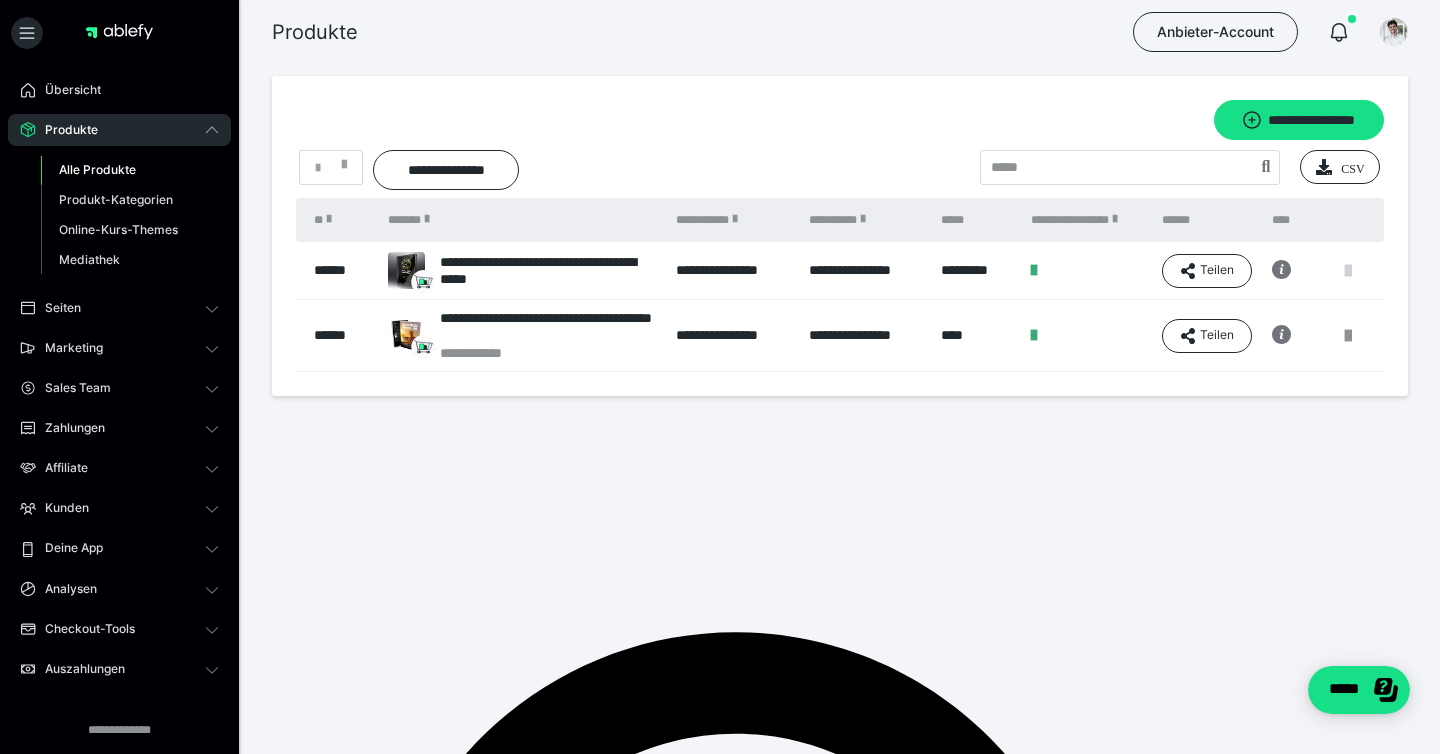 click at bounding box center [1348, 271] 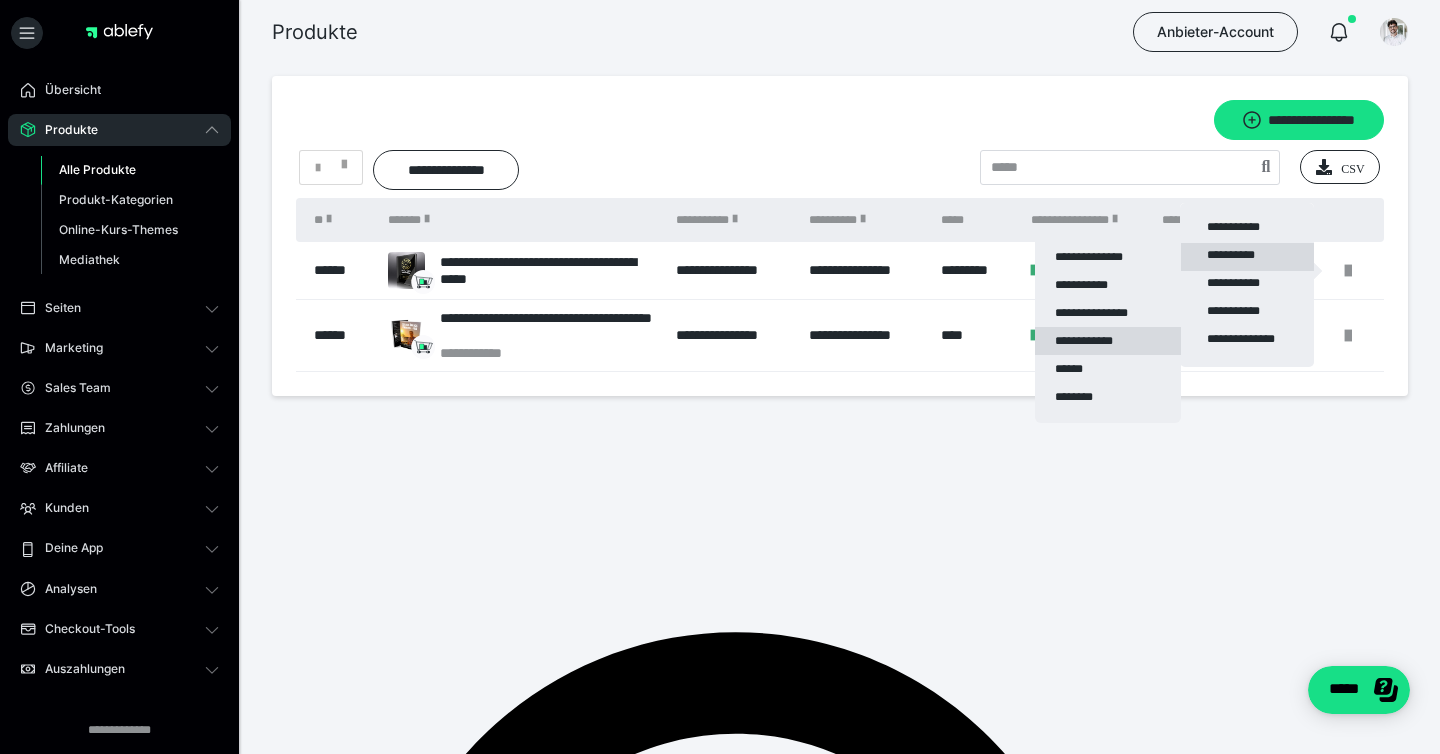 click on "**********" at bounding box center (1108, 341) 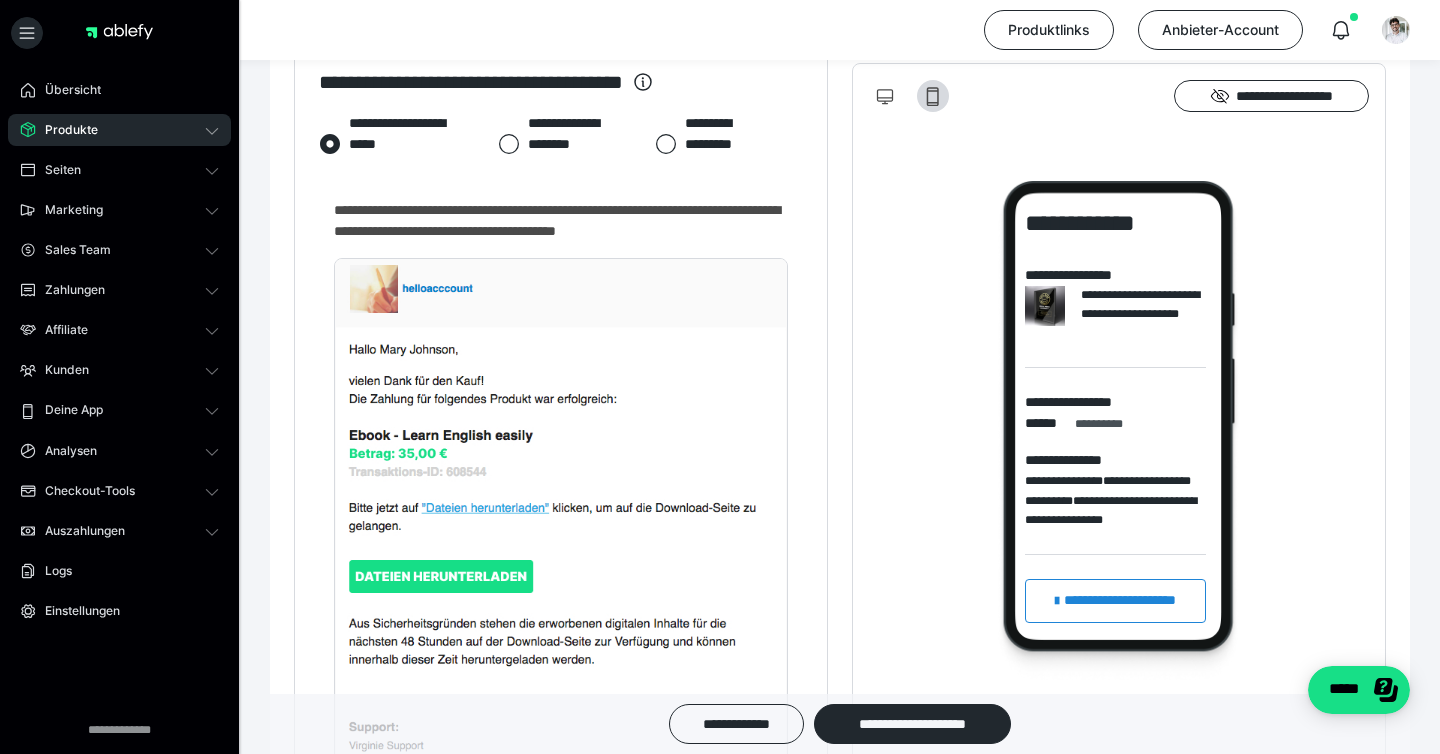 scroll, scrollTop: 0, scrollLeft: 0, axis: both 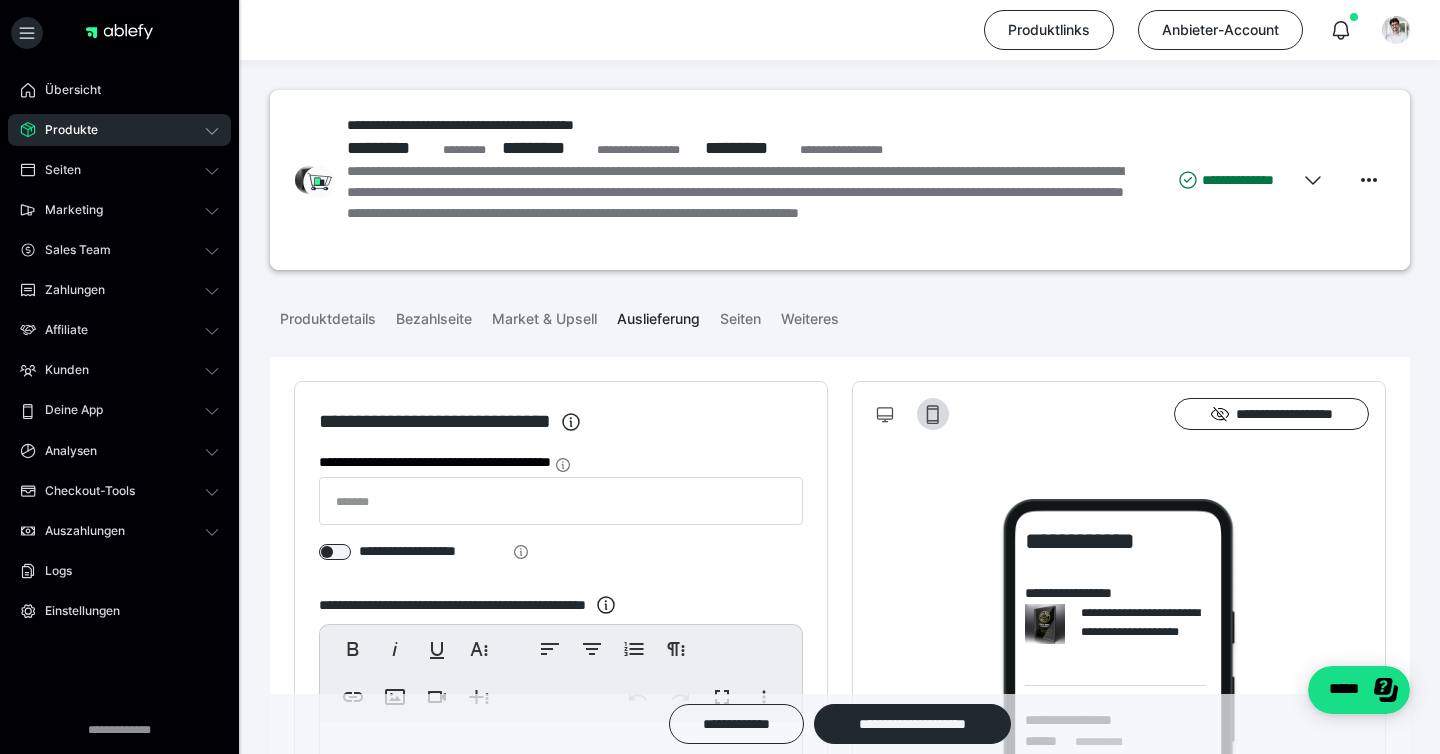 click on "Produkte" at bounding box center (119, 130) 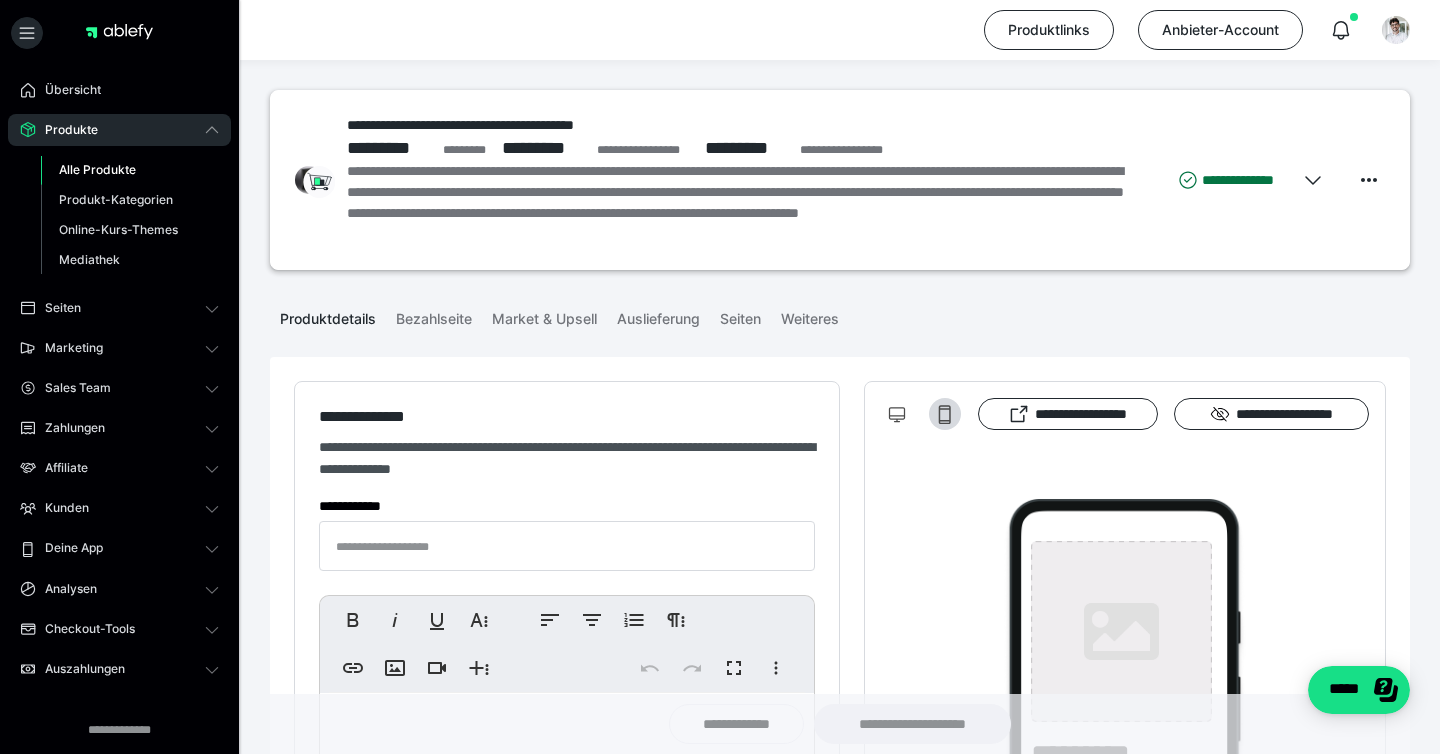 type on "**********" 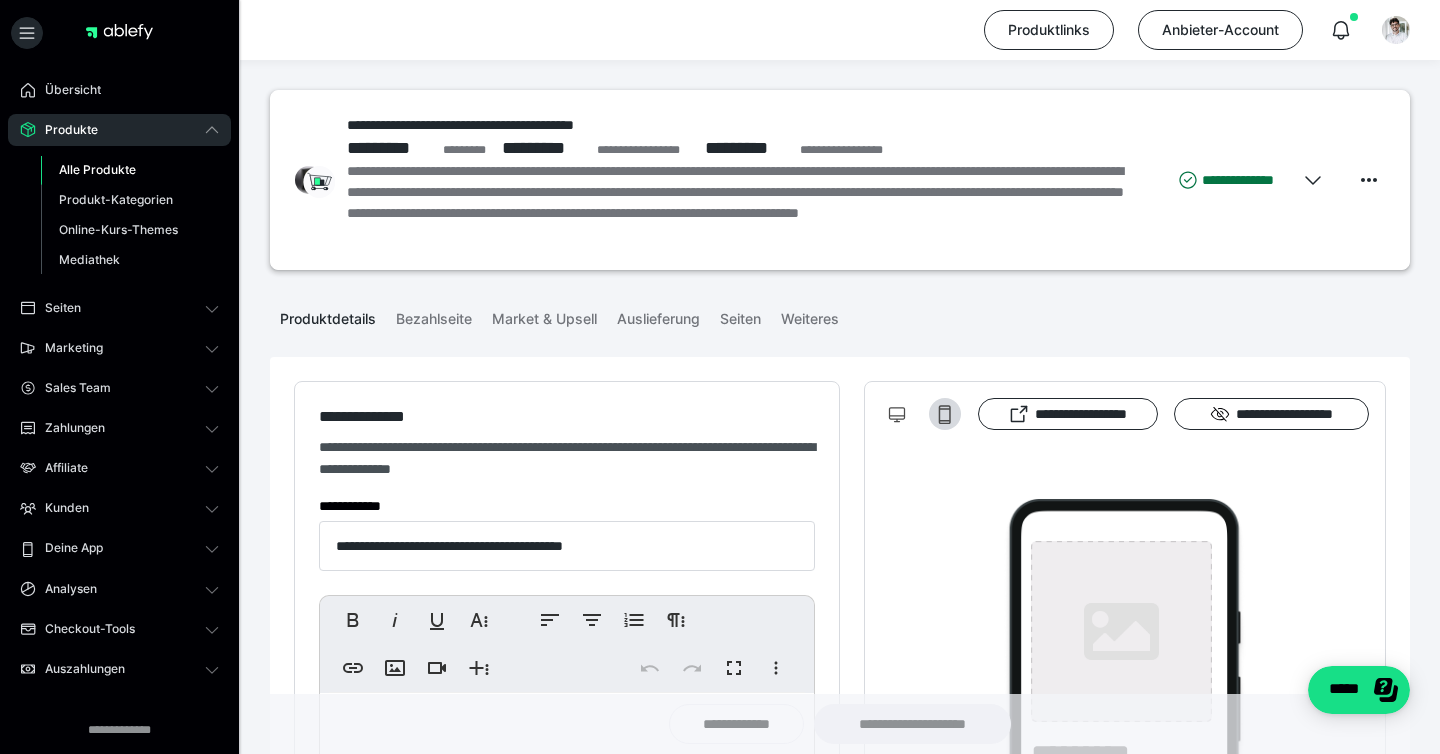 type on "**********" 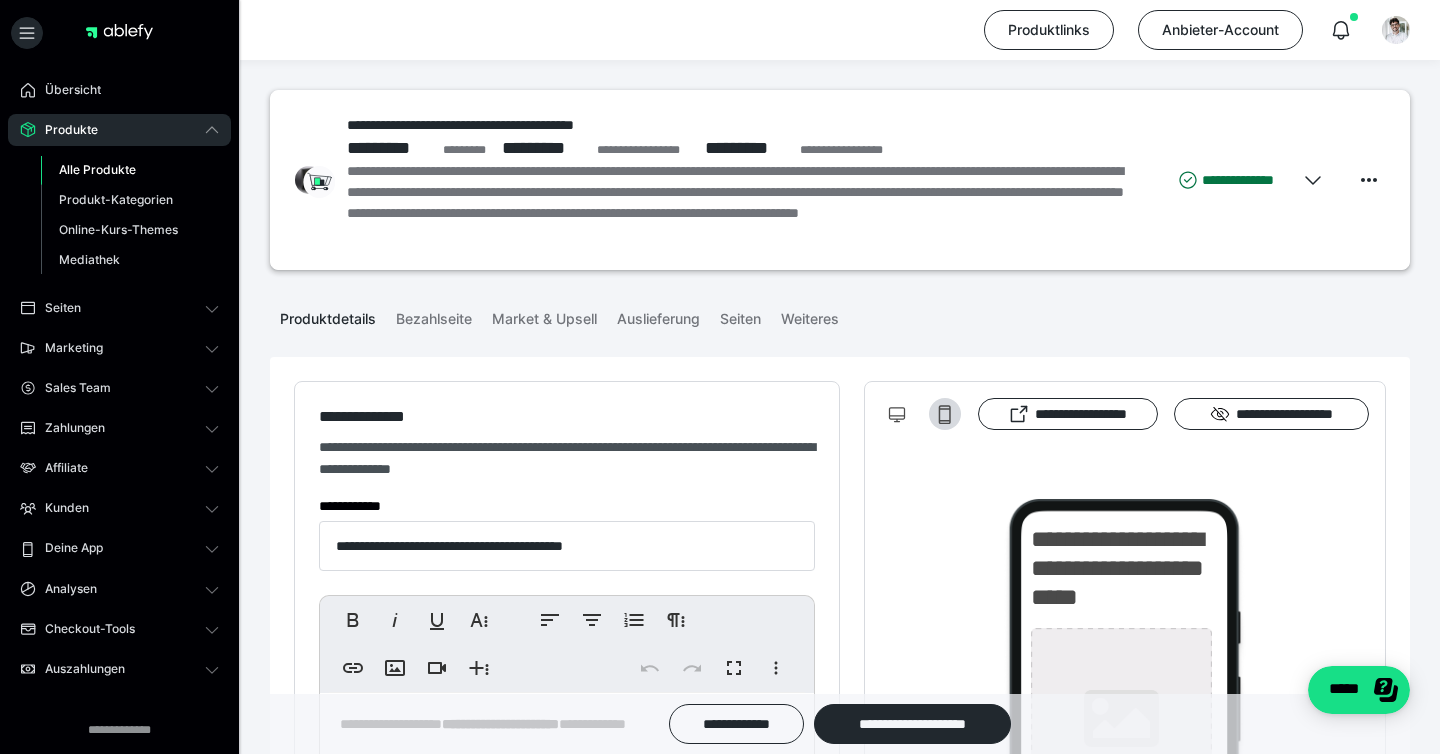 click on "Alle Produkte" at bounding box center (97, 169) 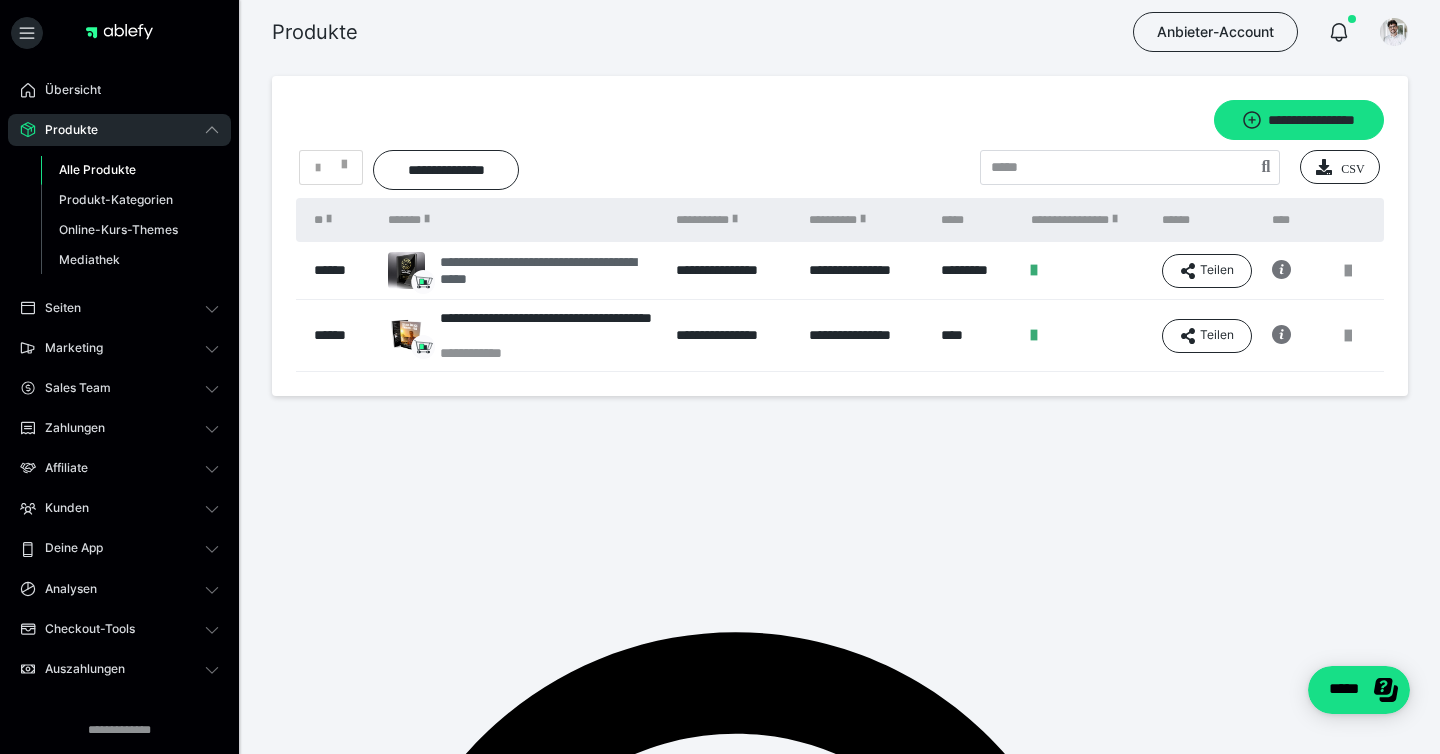 click on "**********" at bounding box center (548, 271) 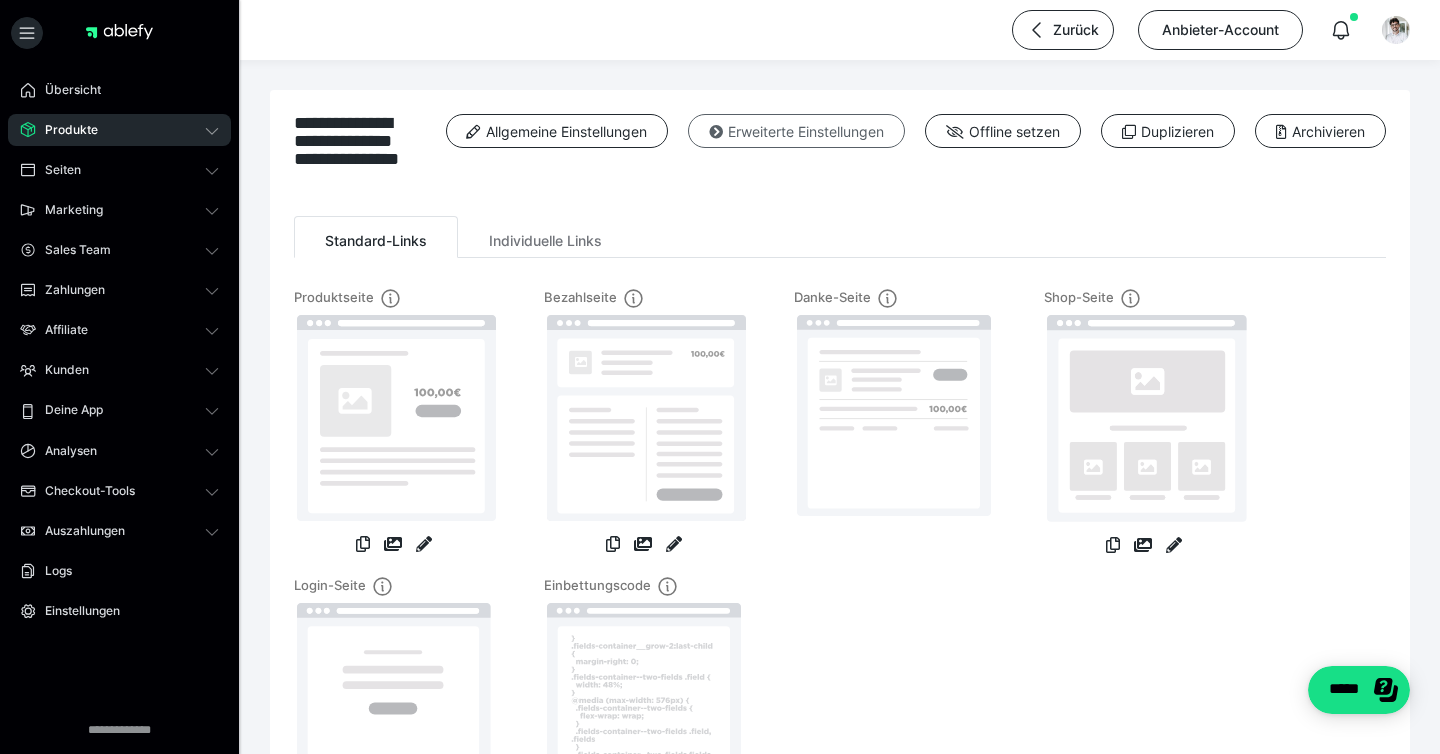 click on "Erweiterte Einstellungen" at bounding box center [796, 131] 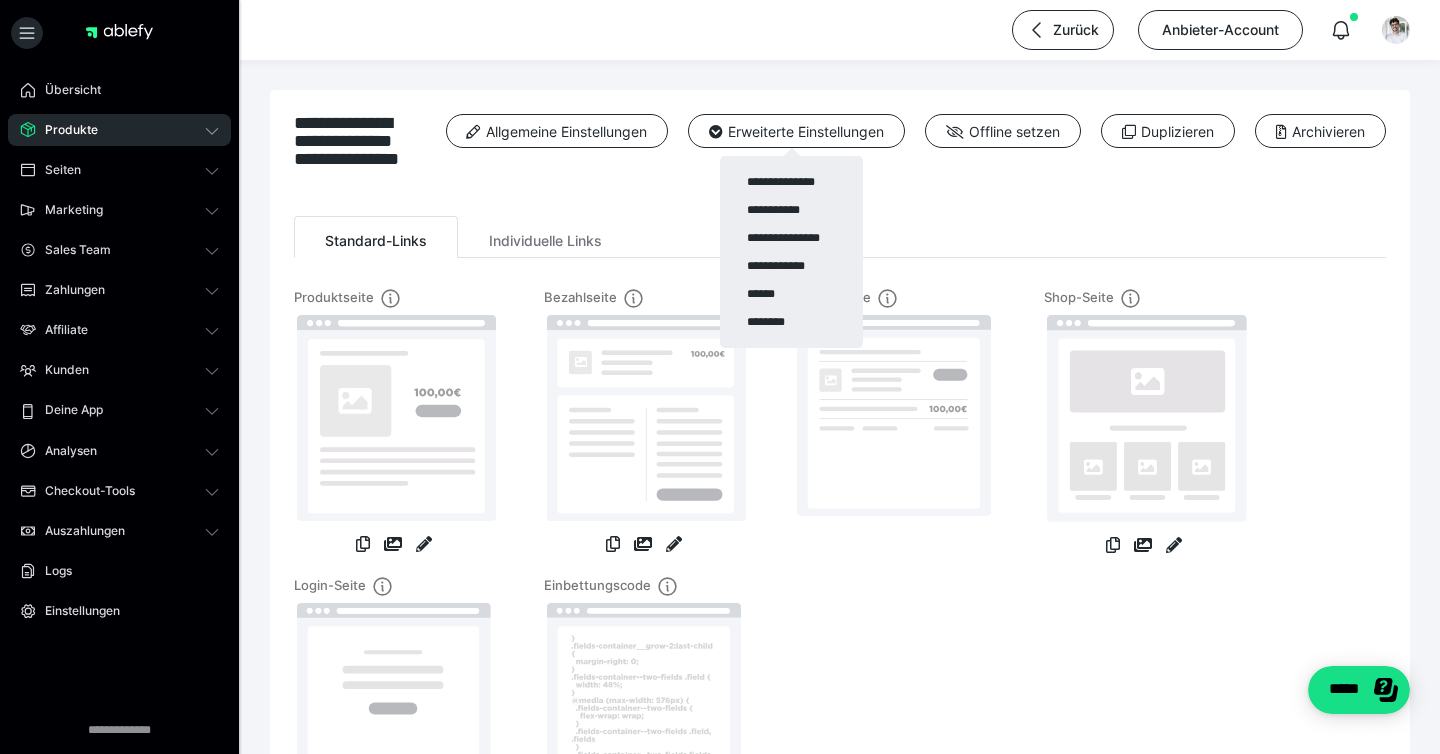 click at bounding box center [720, 377] 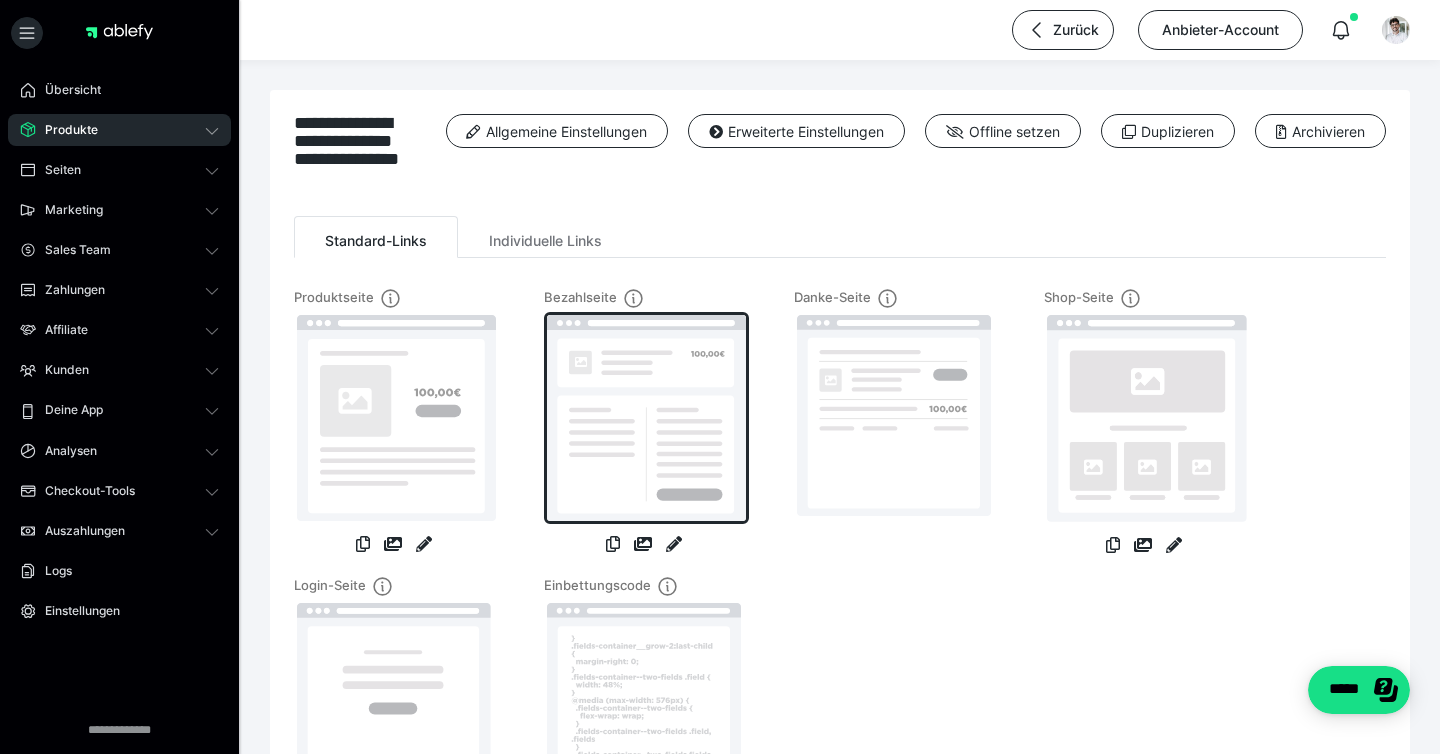 click at bounding box center [646, 418] 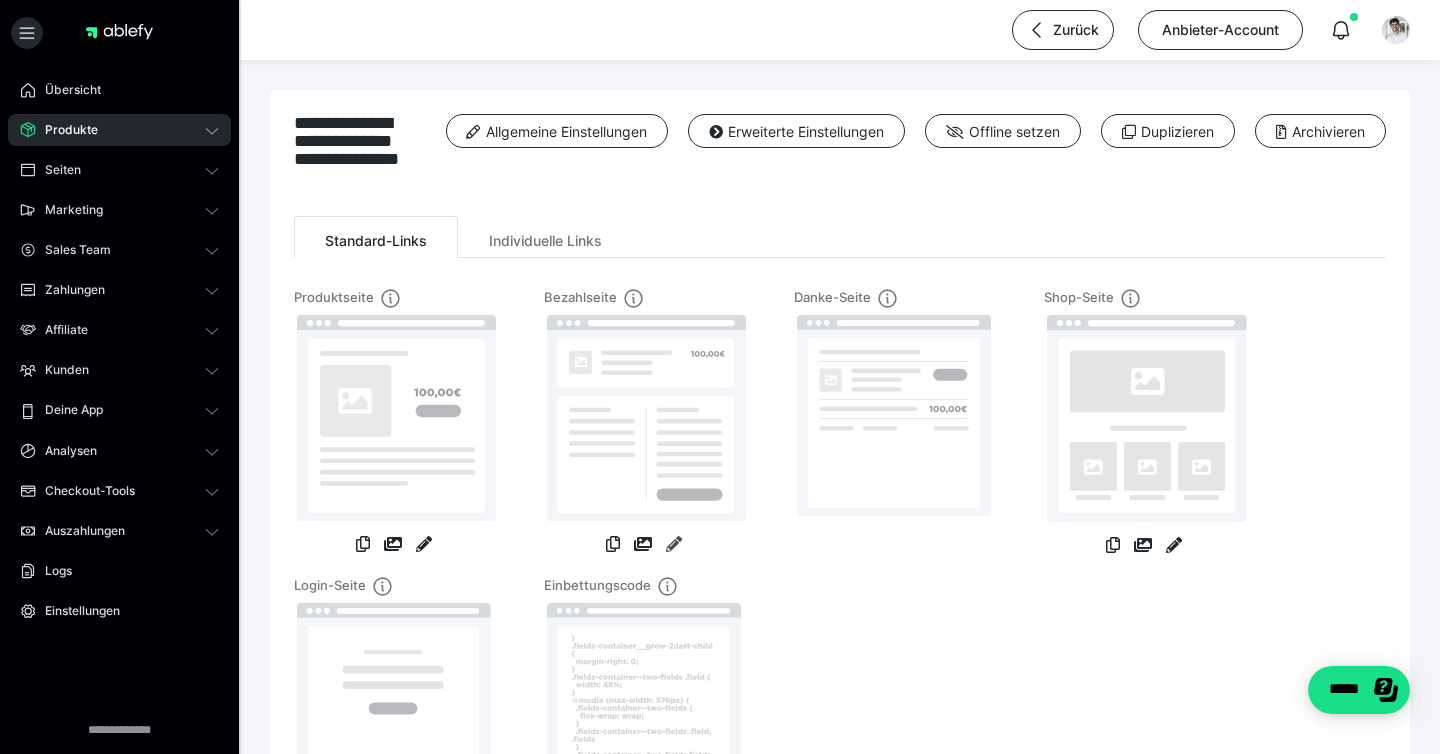 click at bounding box center (674, 544) 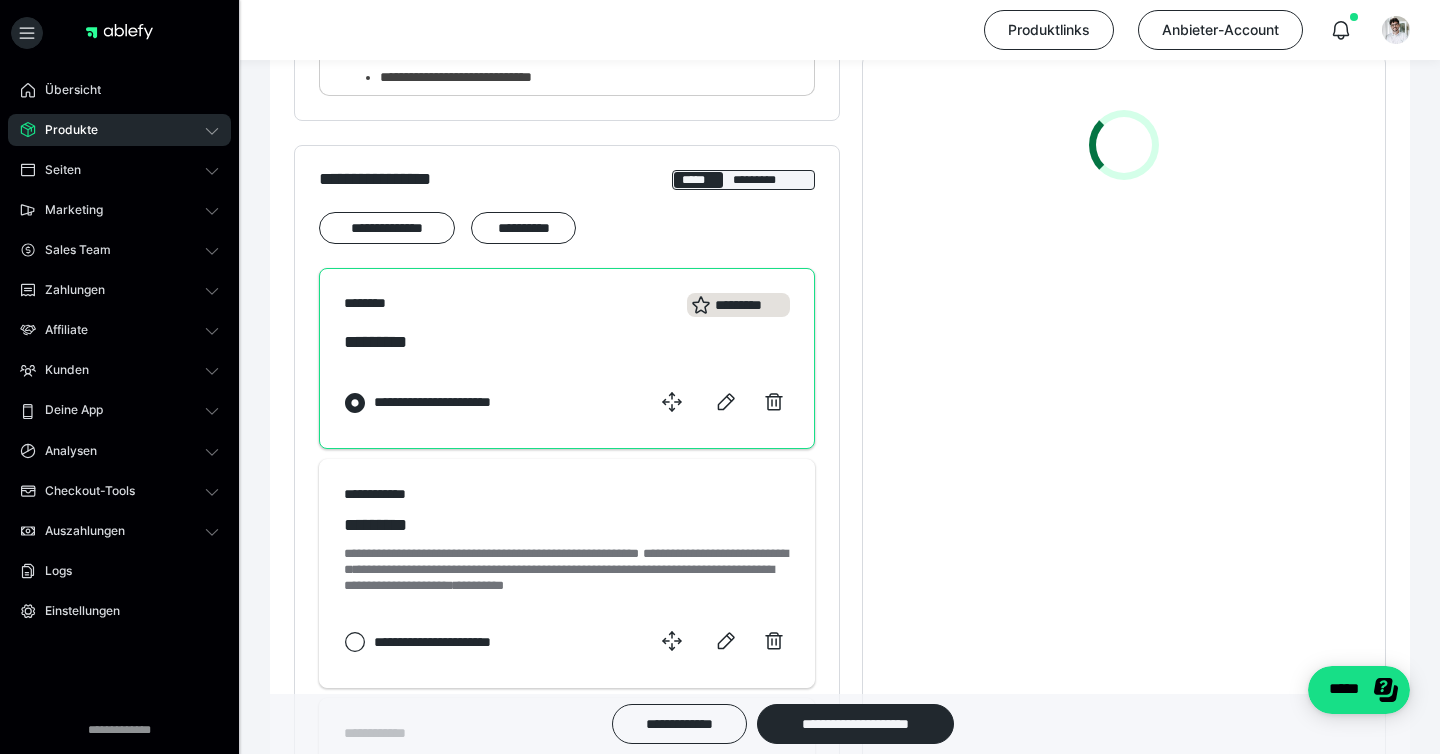 scroll, scrollTop: 1061, scrollLeft: 0, axis: vertical 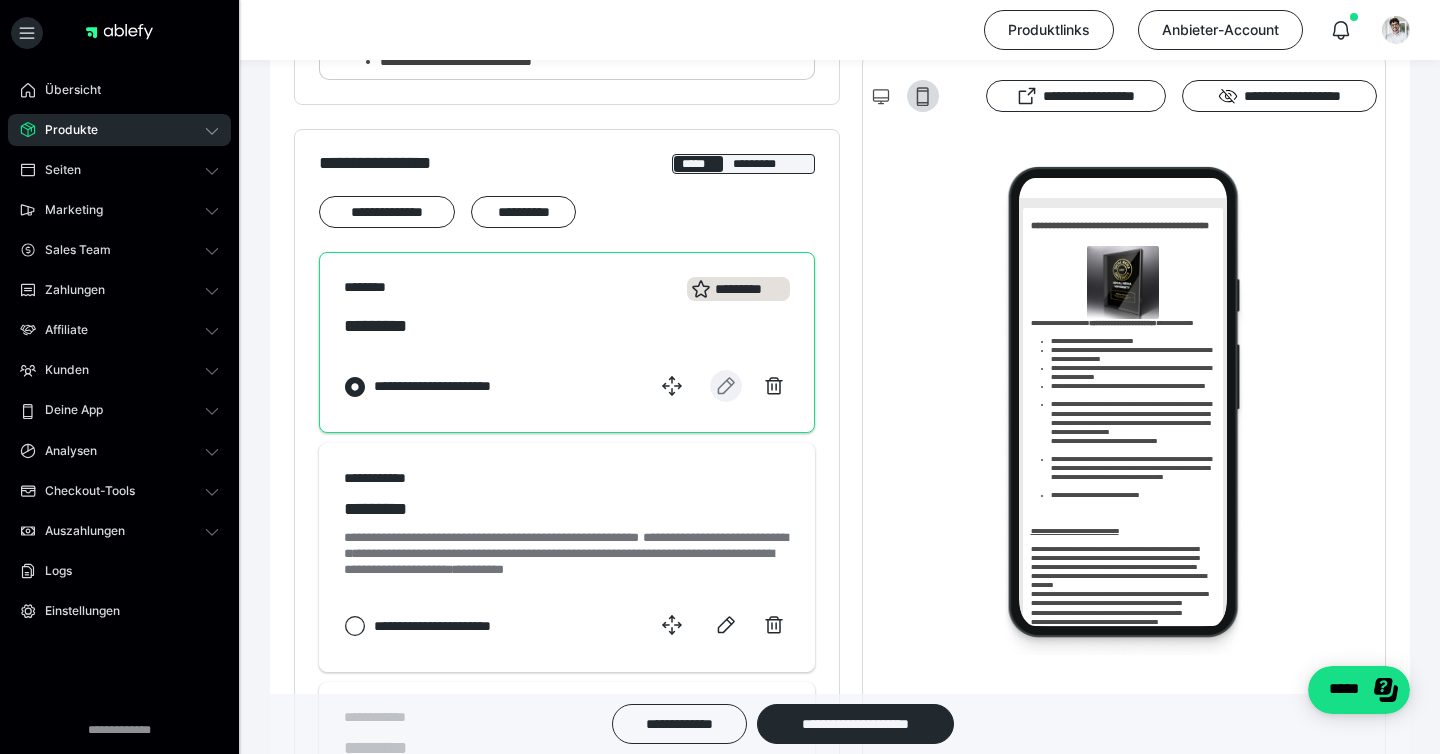 click 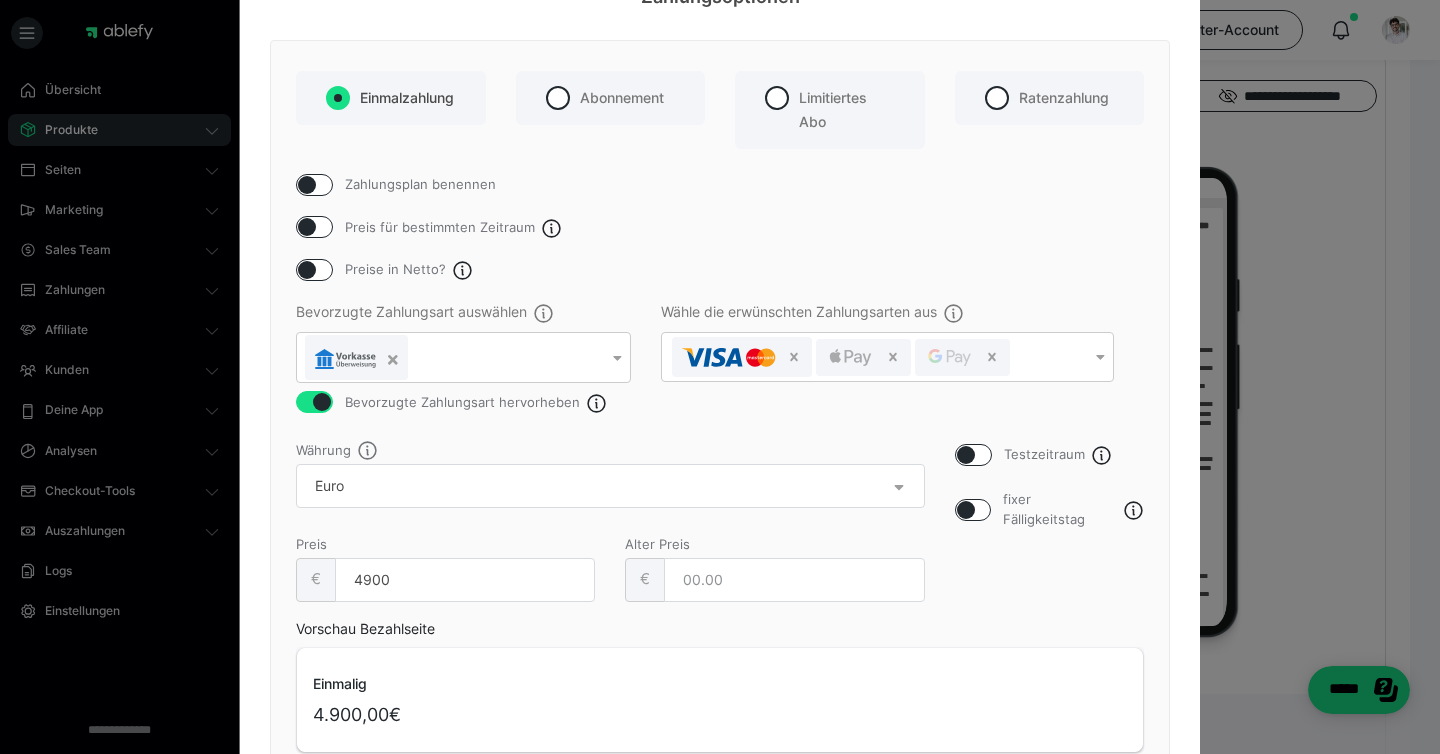 scroll, scrollTop: 119, scrollLeft: 0, axis: vertical 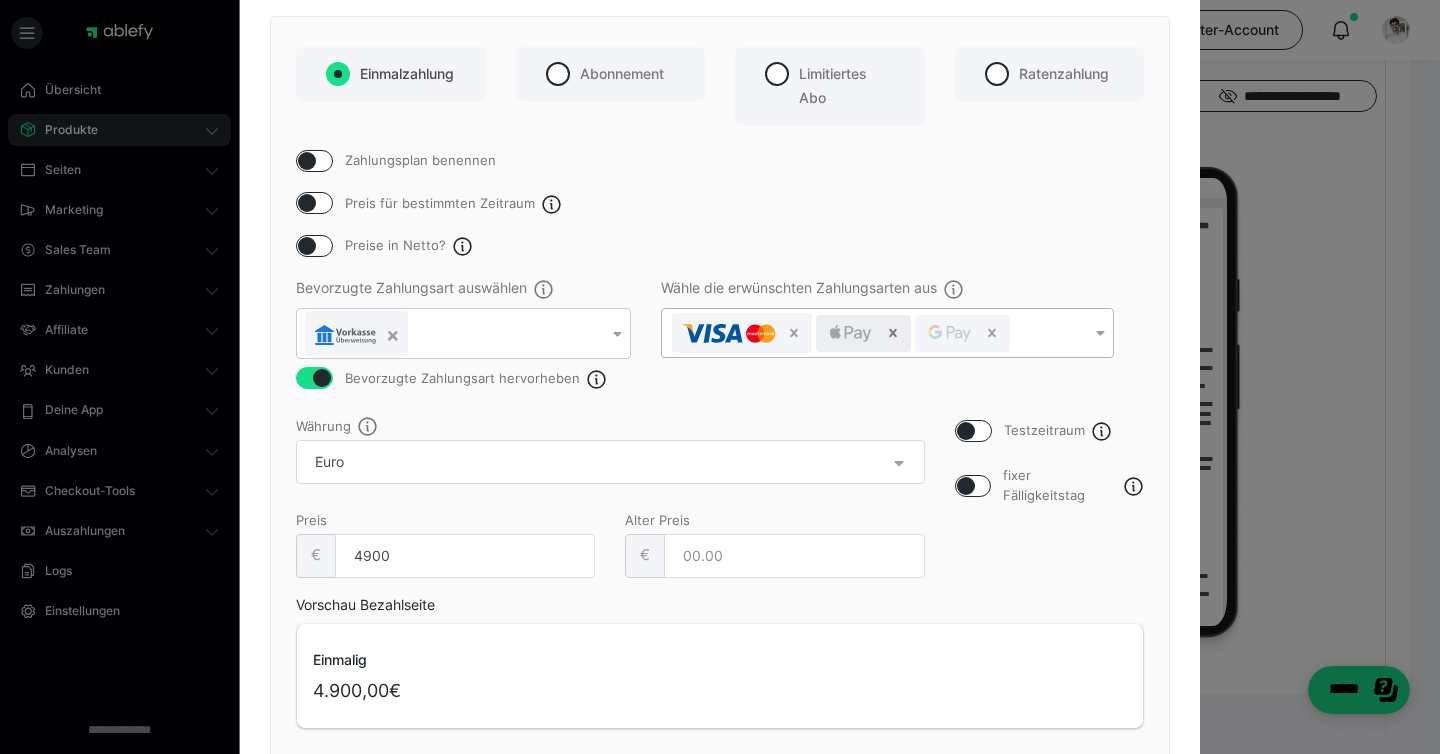 click 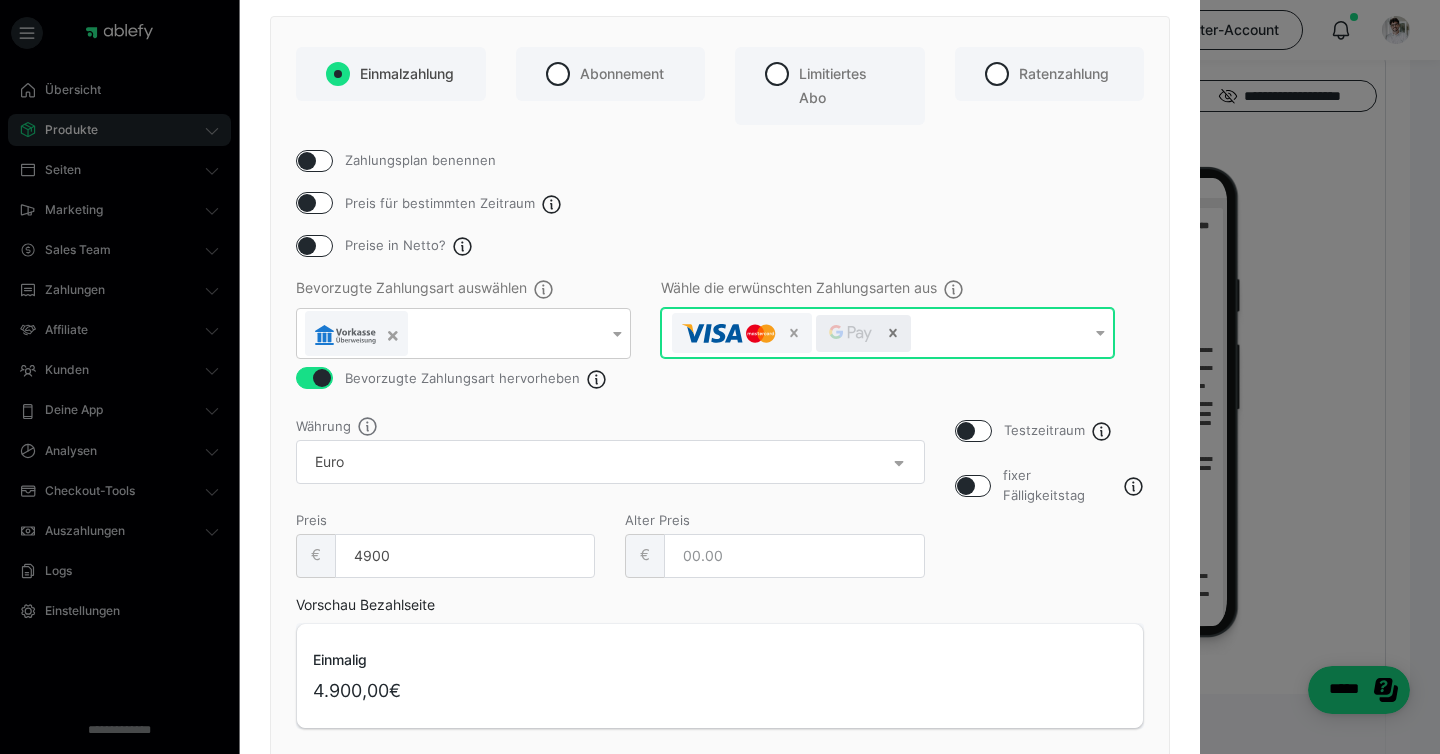click 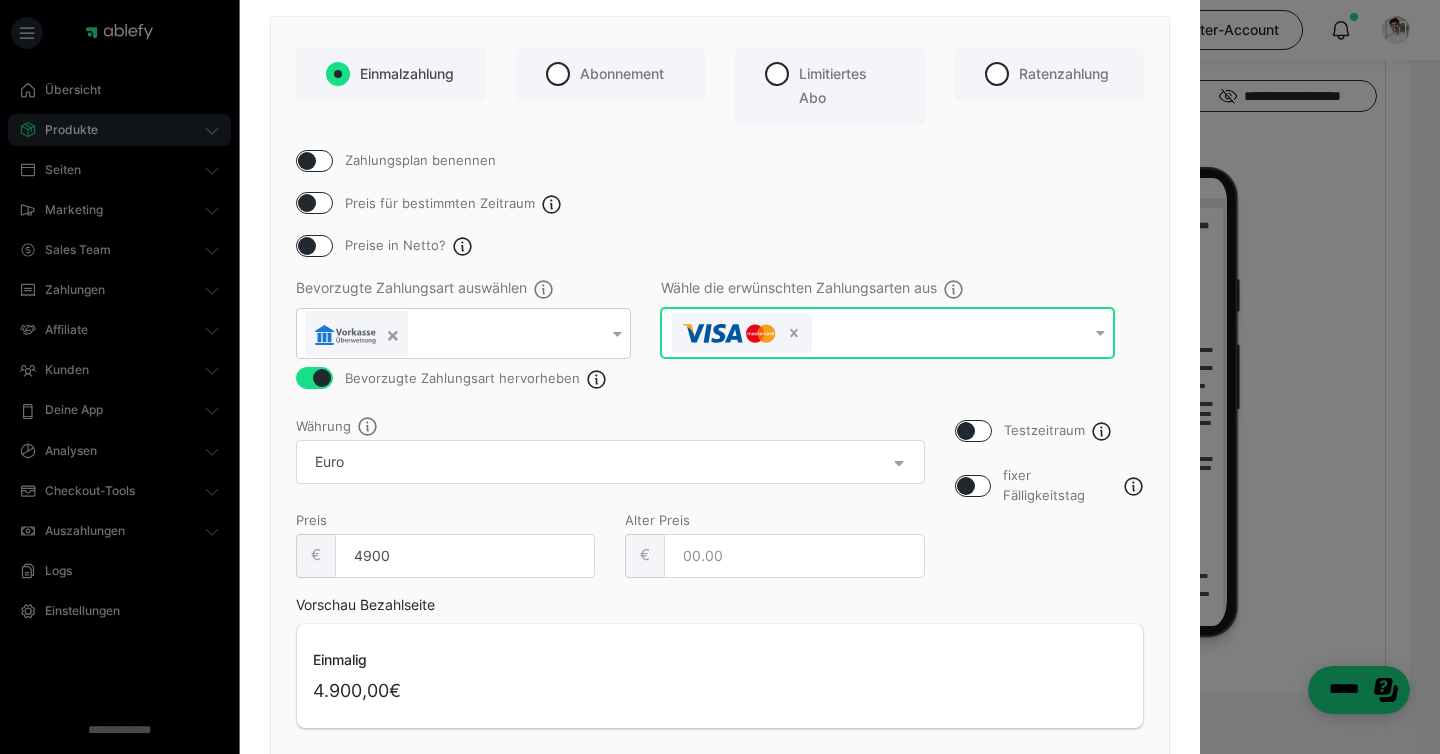 click at bounding box center [875, 333] 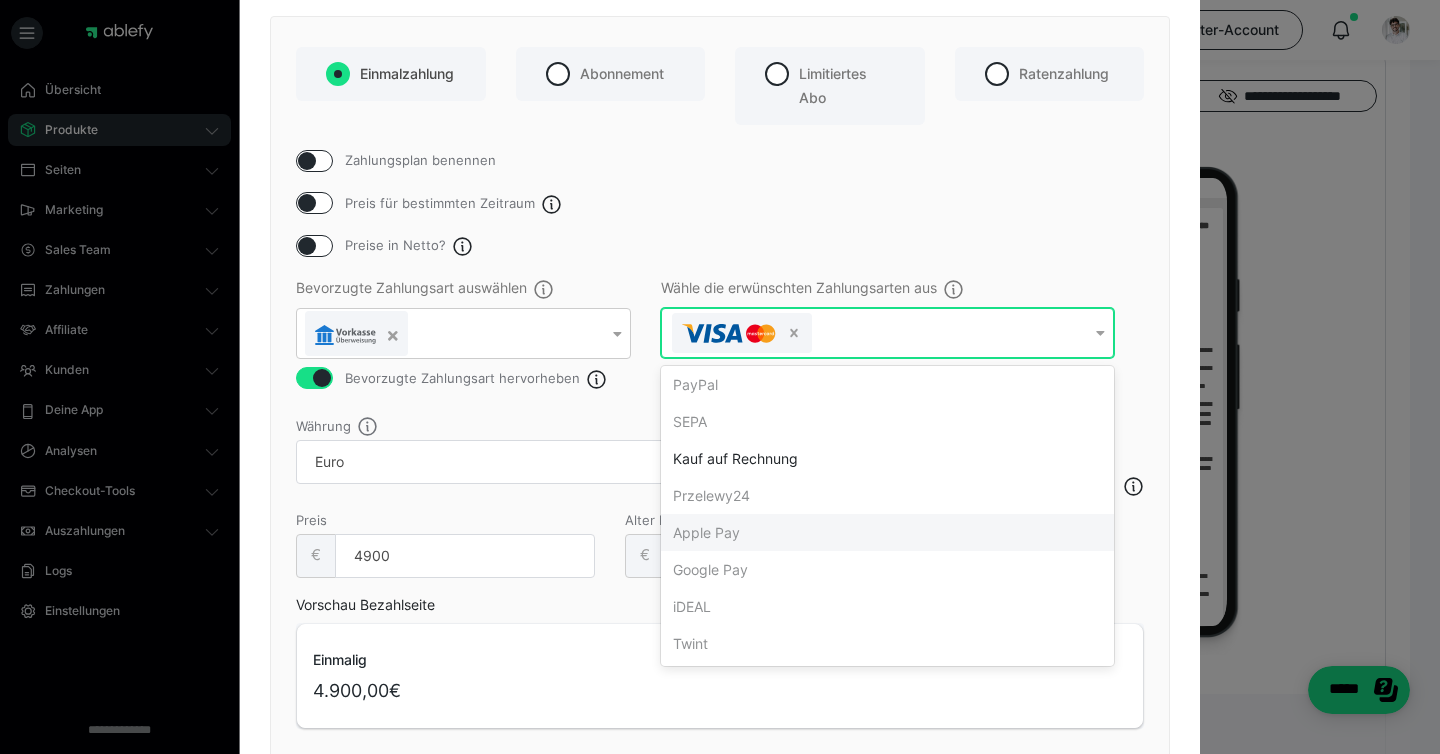 scroll, scrollTop: 0, scrollLeft: 0, axis: both 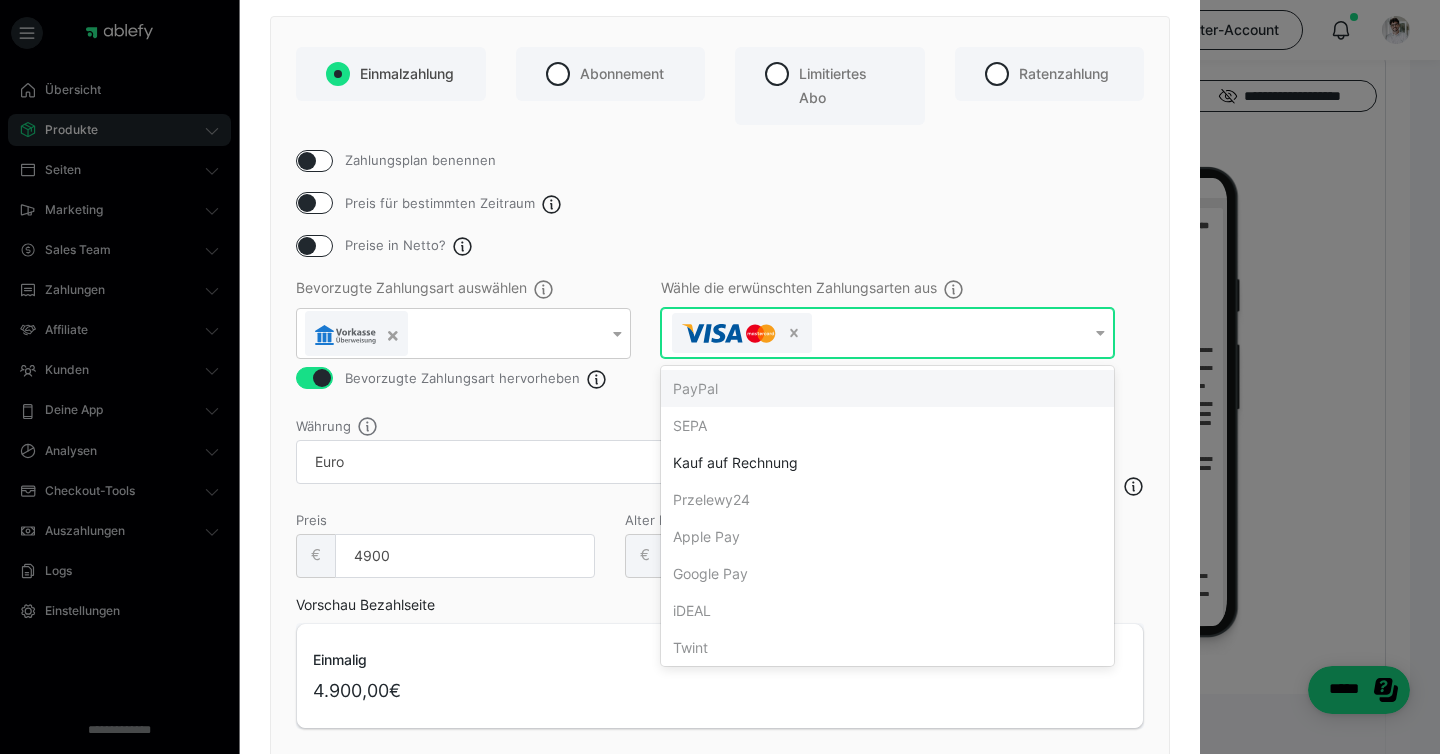 click on "Preise in Netto?" at bounding box center (720, 246) 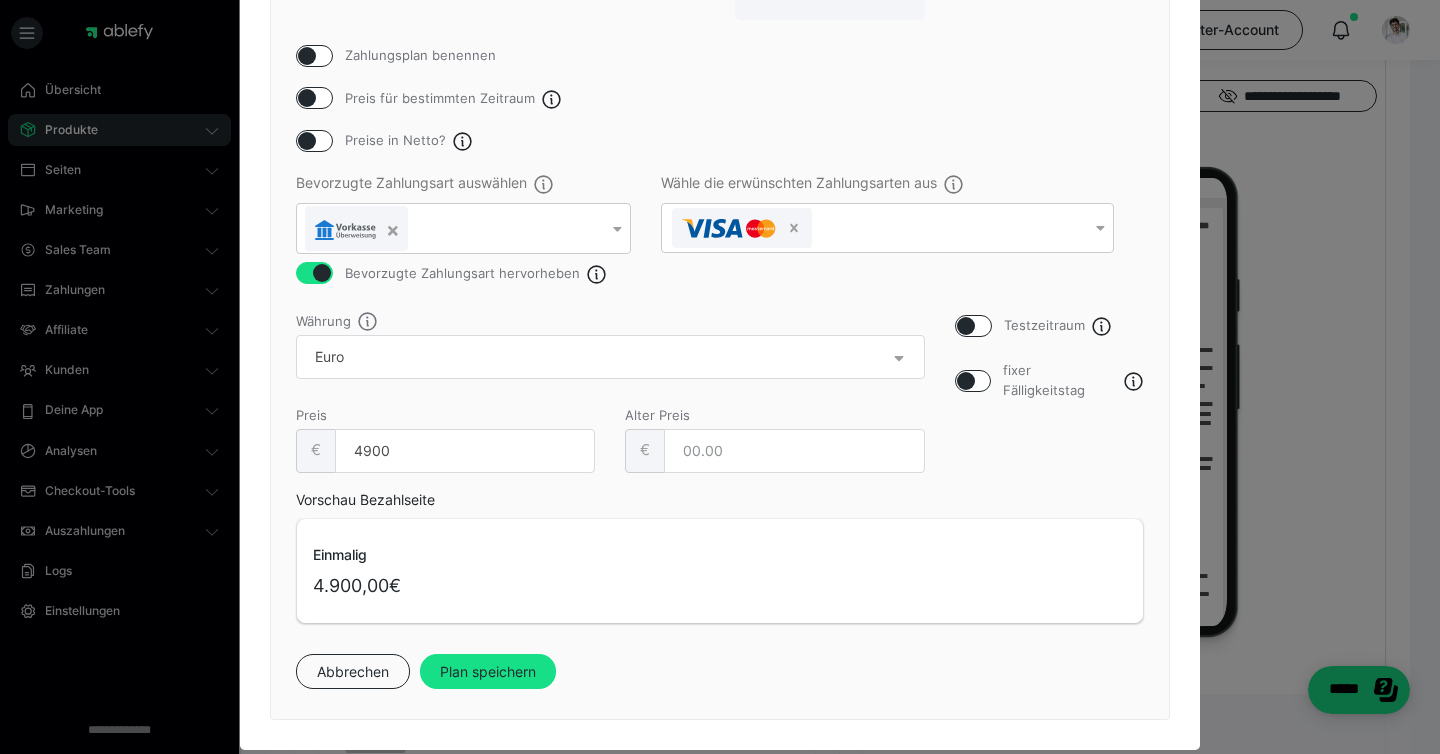 scroll, scrollTop: 246, scrollLeft: 0, axis: vertical 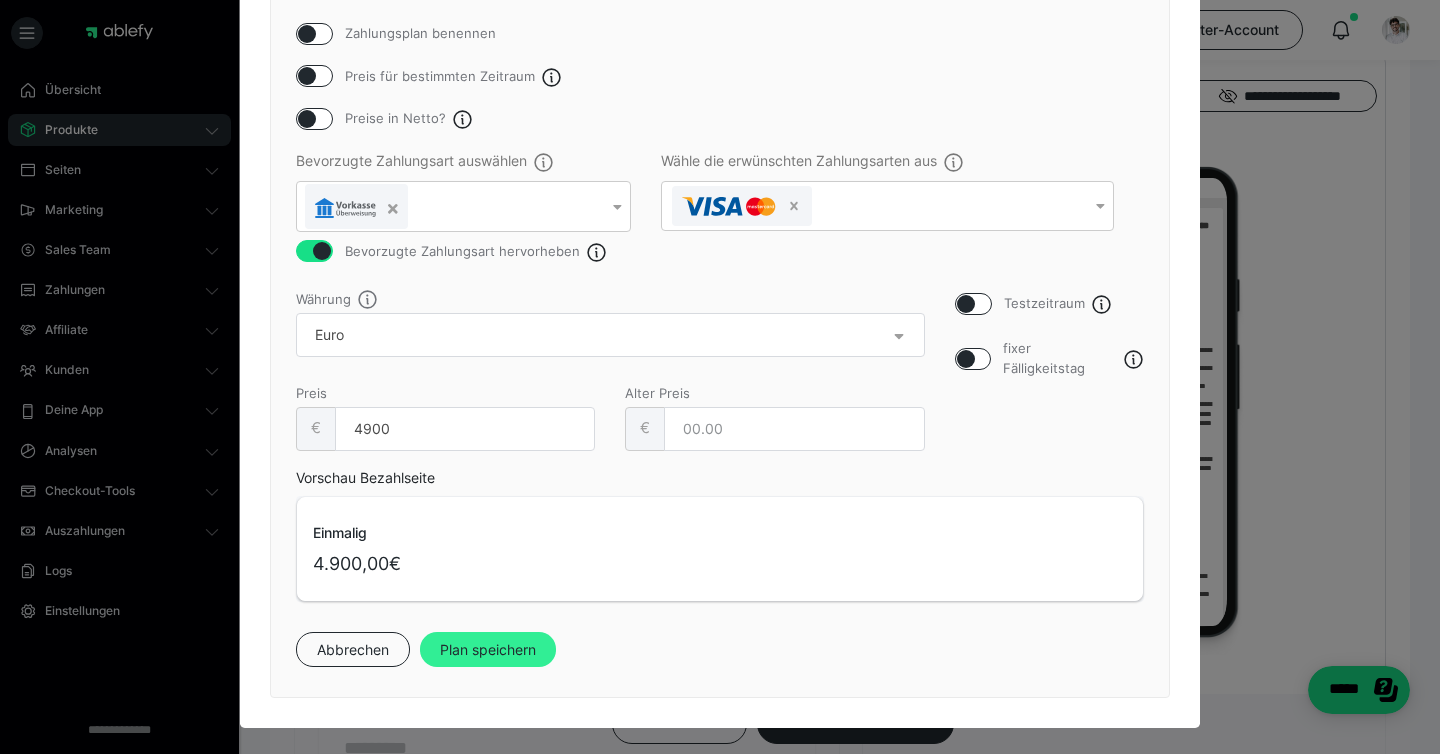 click on "Plan speichern" at bounding box center [488, 650] 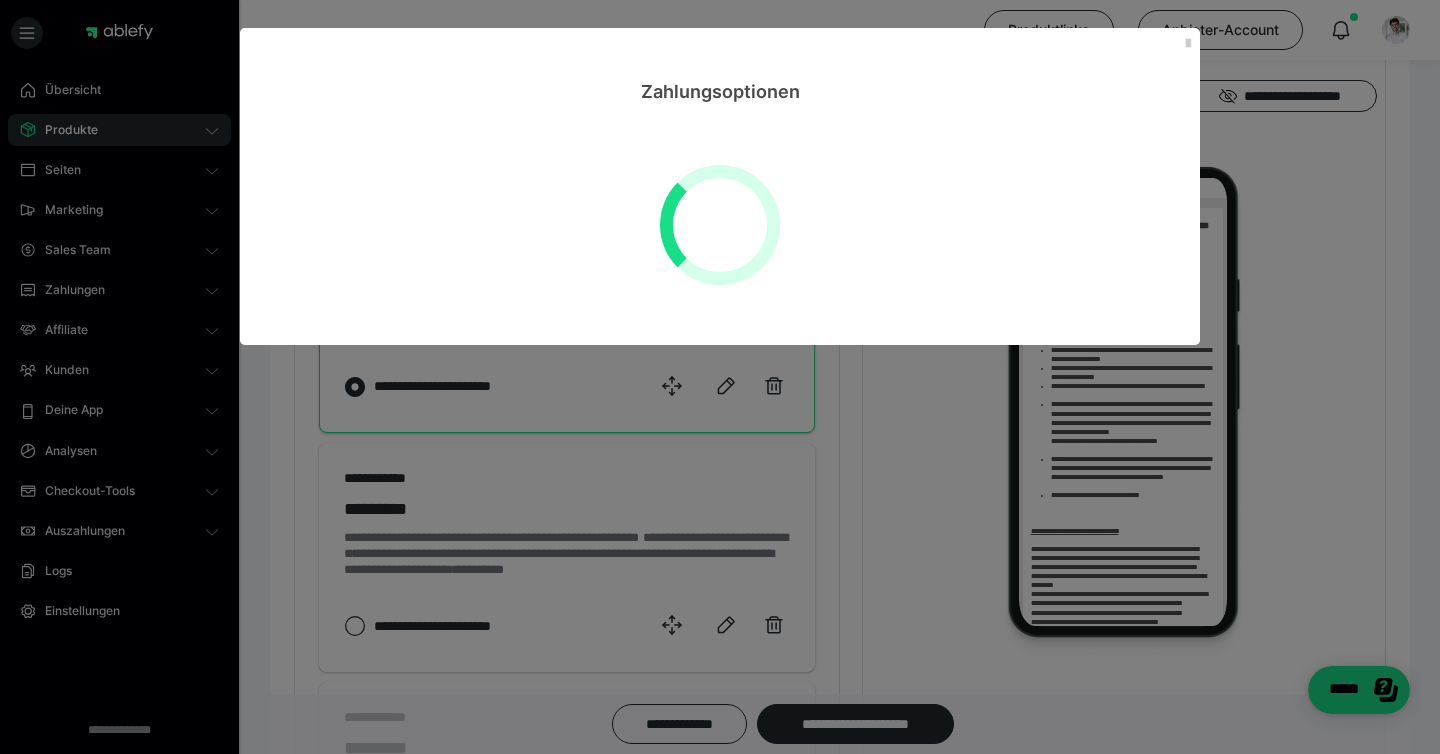scroll, scrollTop: 0, scrollLeft: 0, axis: both 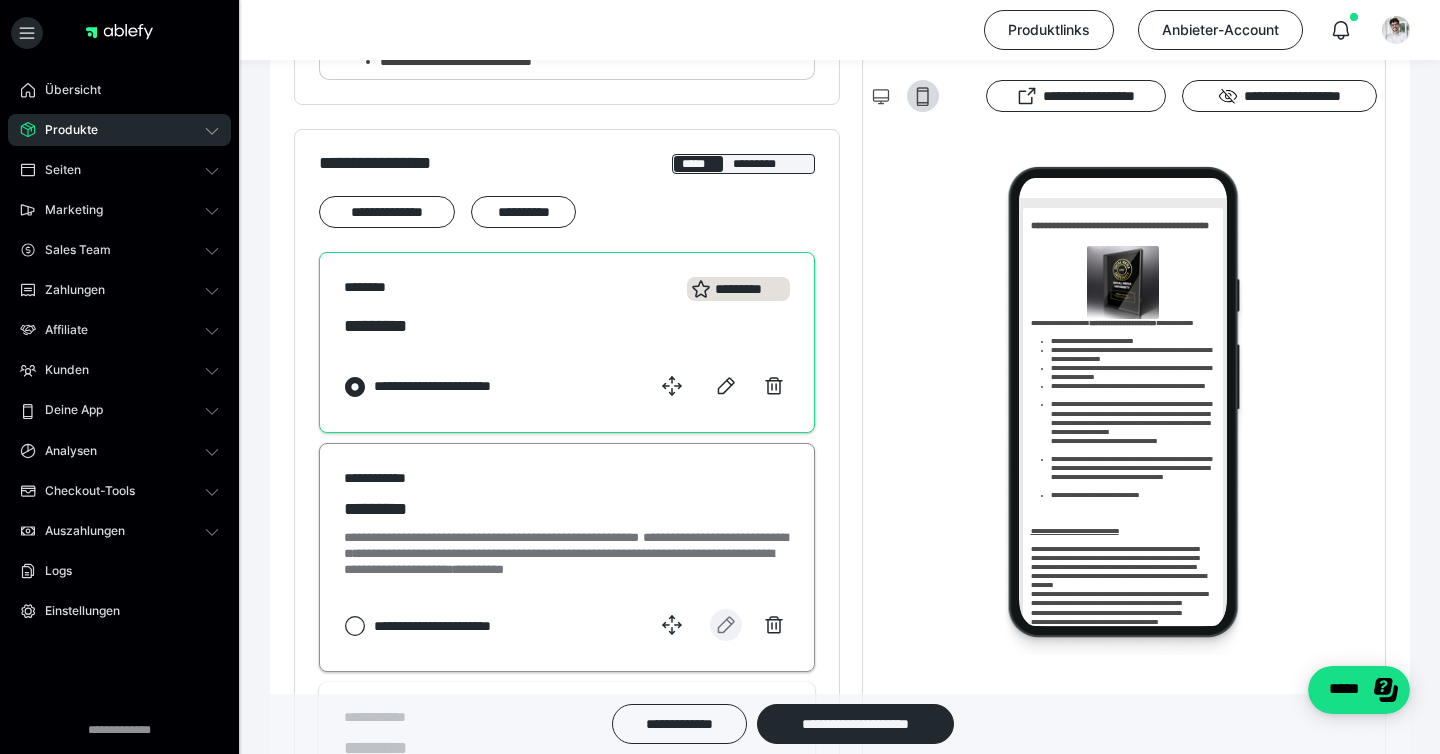 click 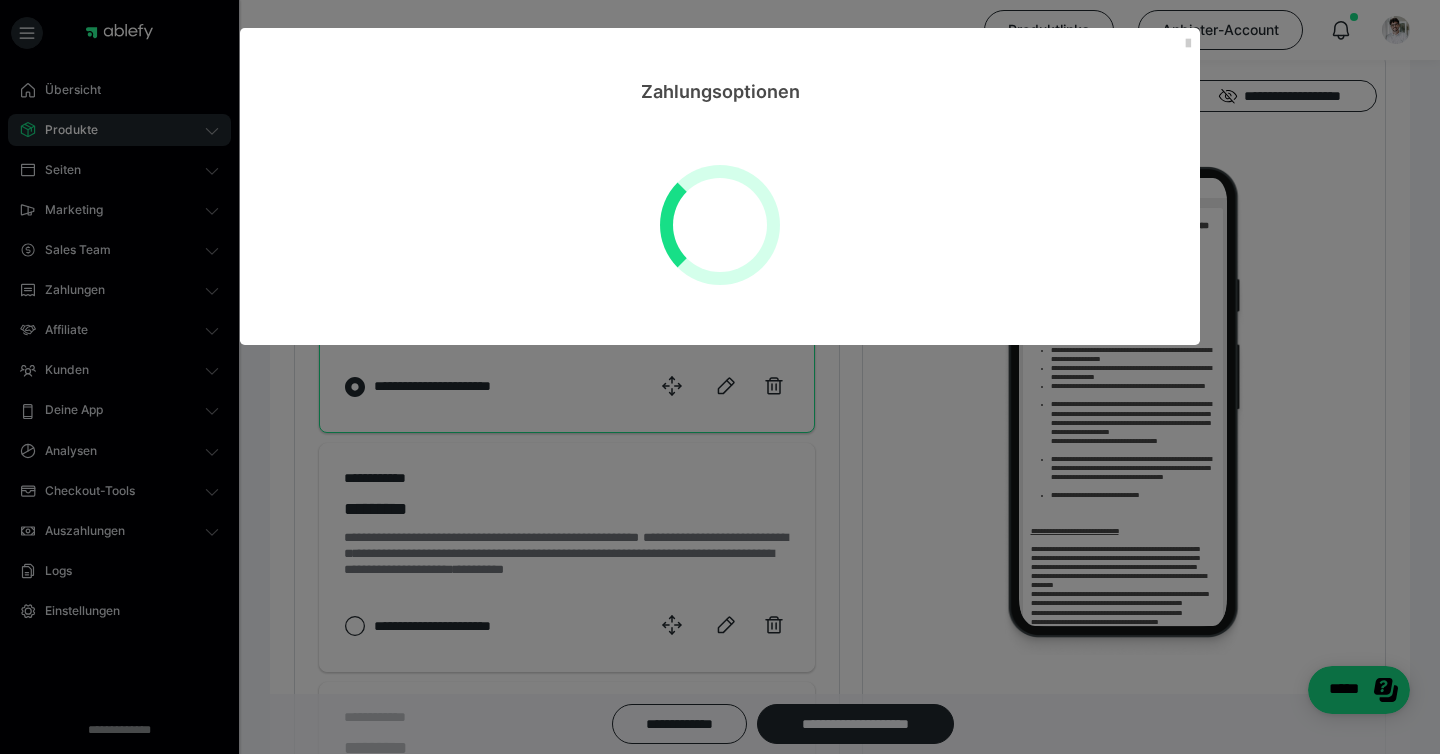select on "1m" 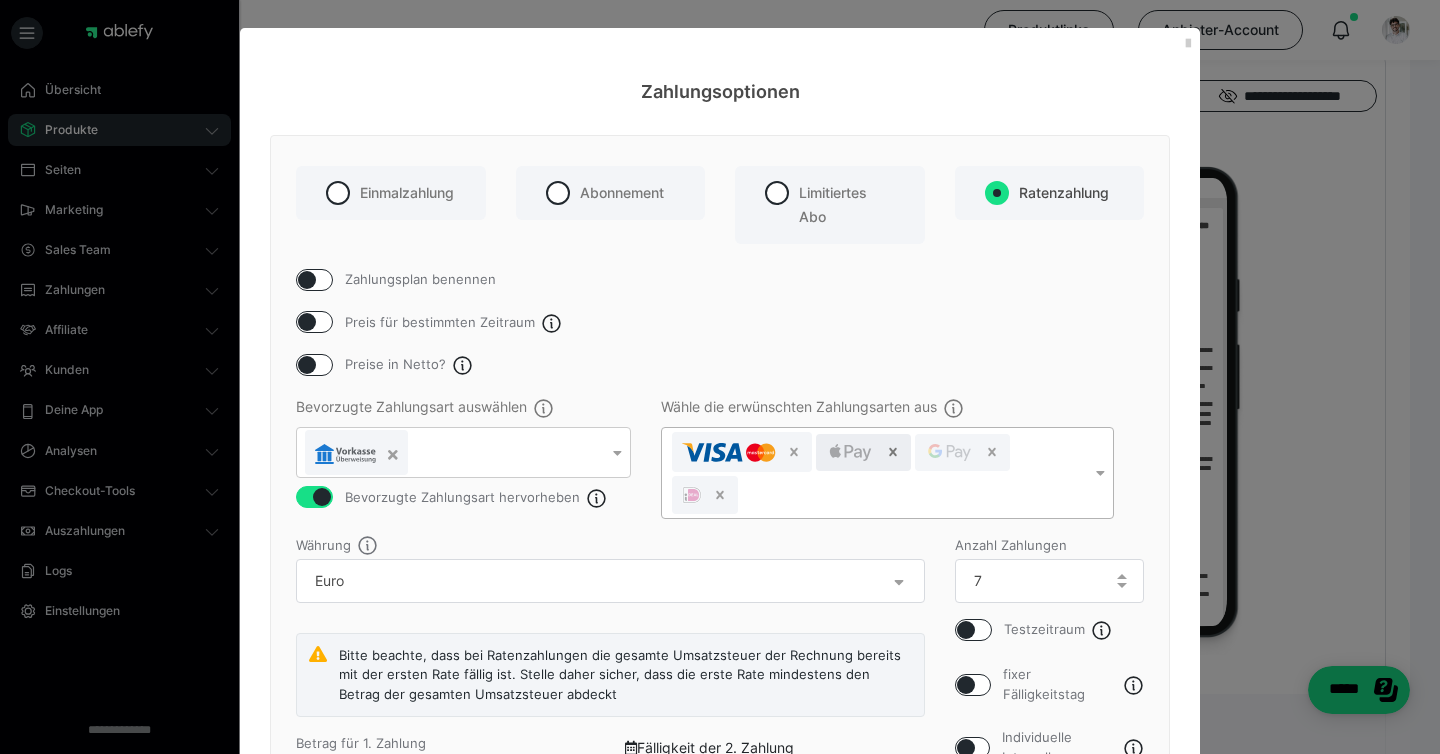 click 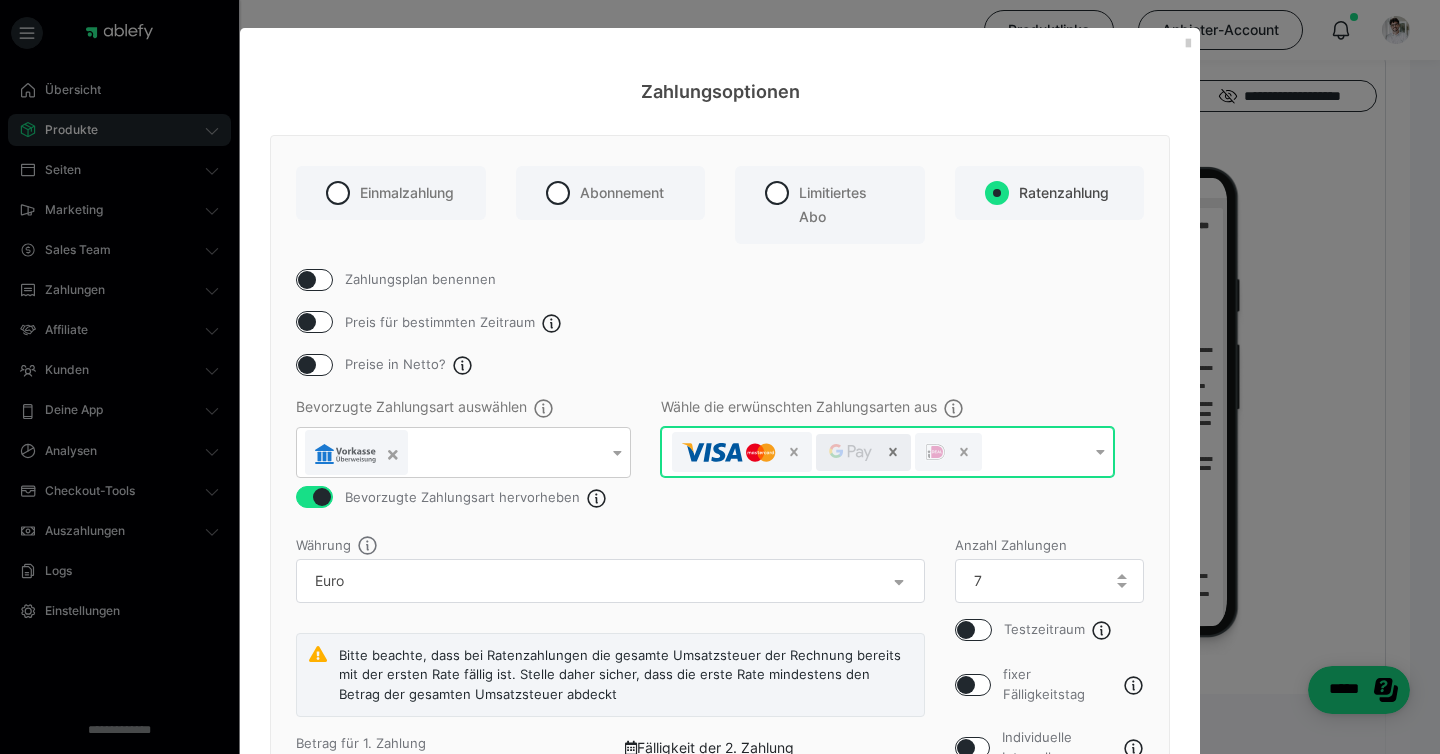 click 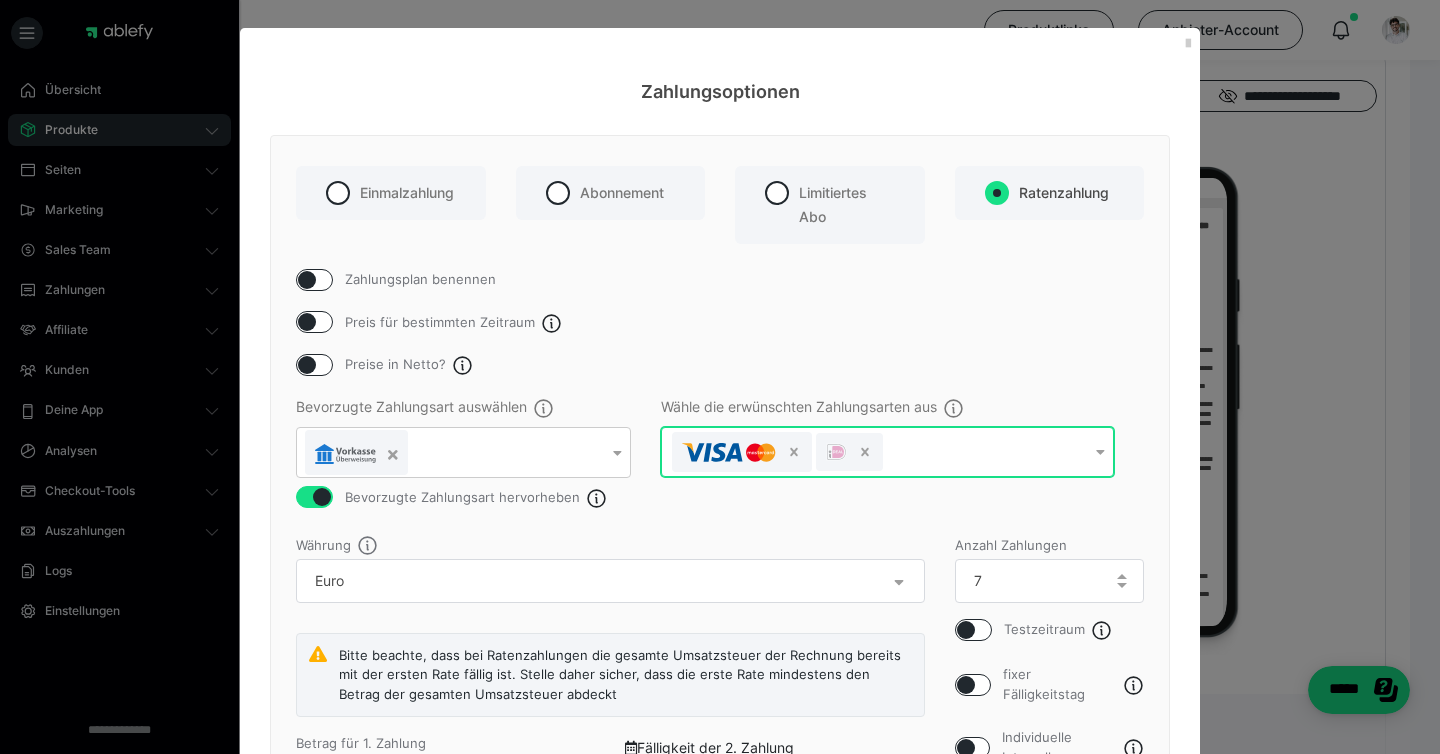 click at bounding box center (875, 452) 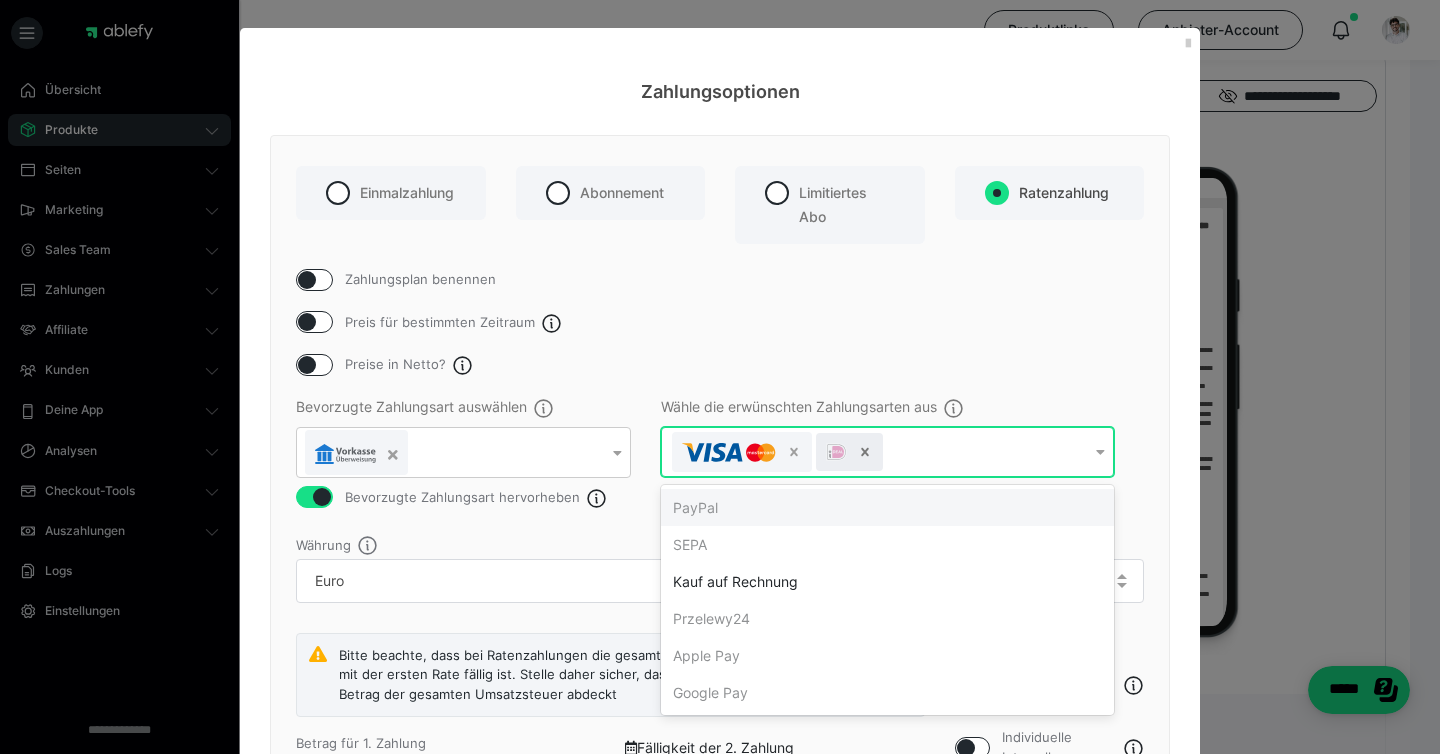 click 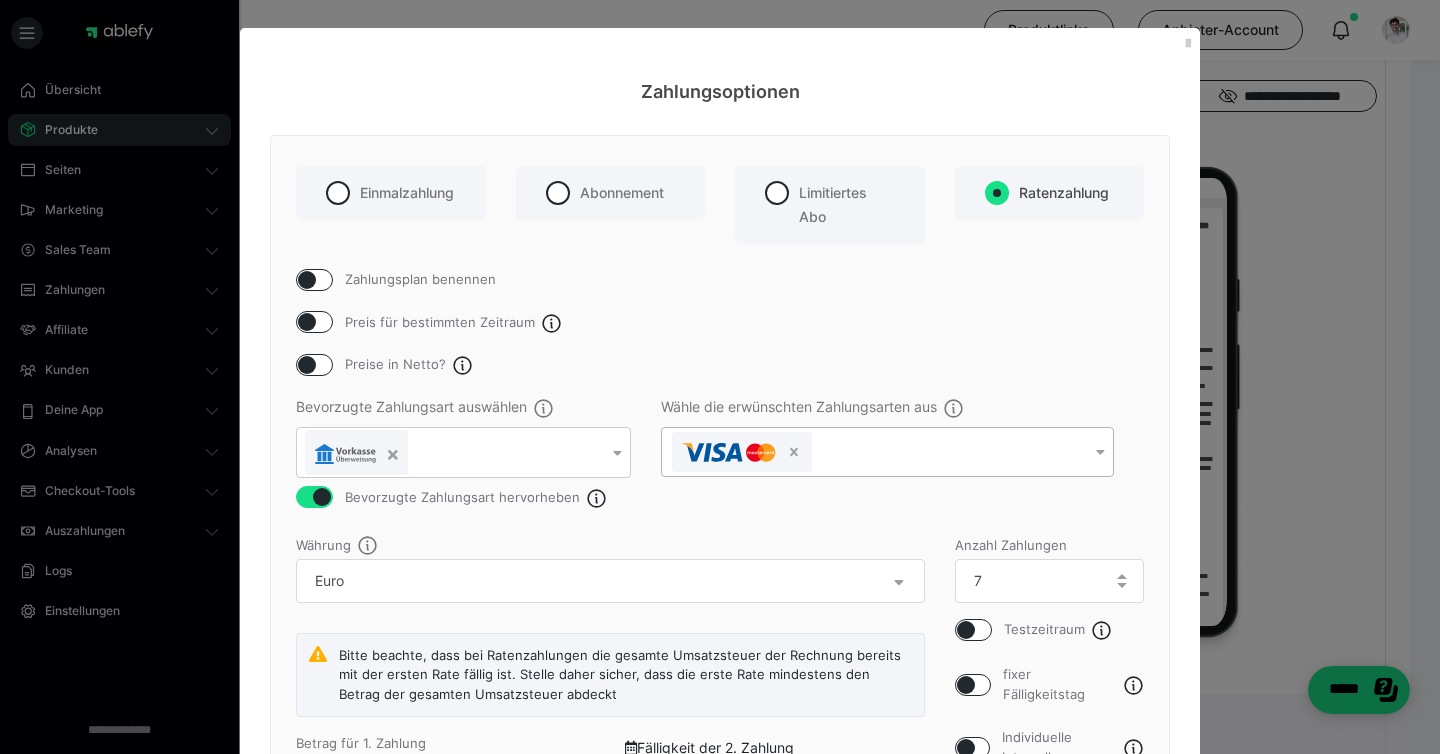click on "Währung" at bounding box center [610, 571] 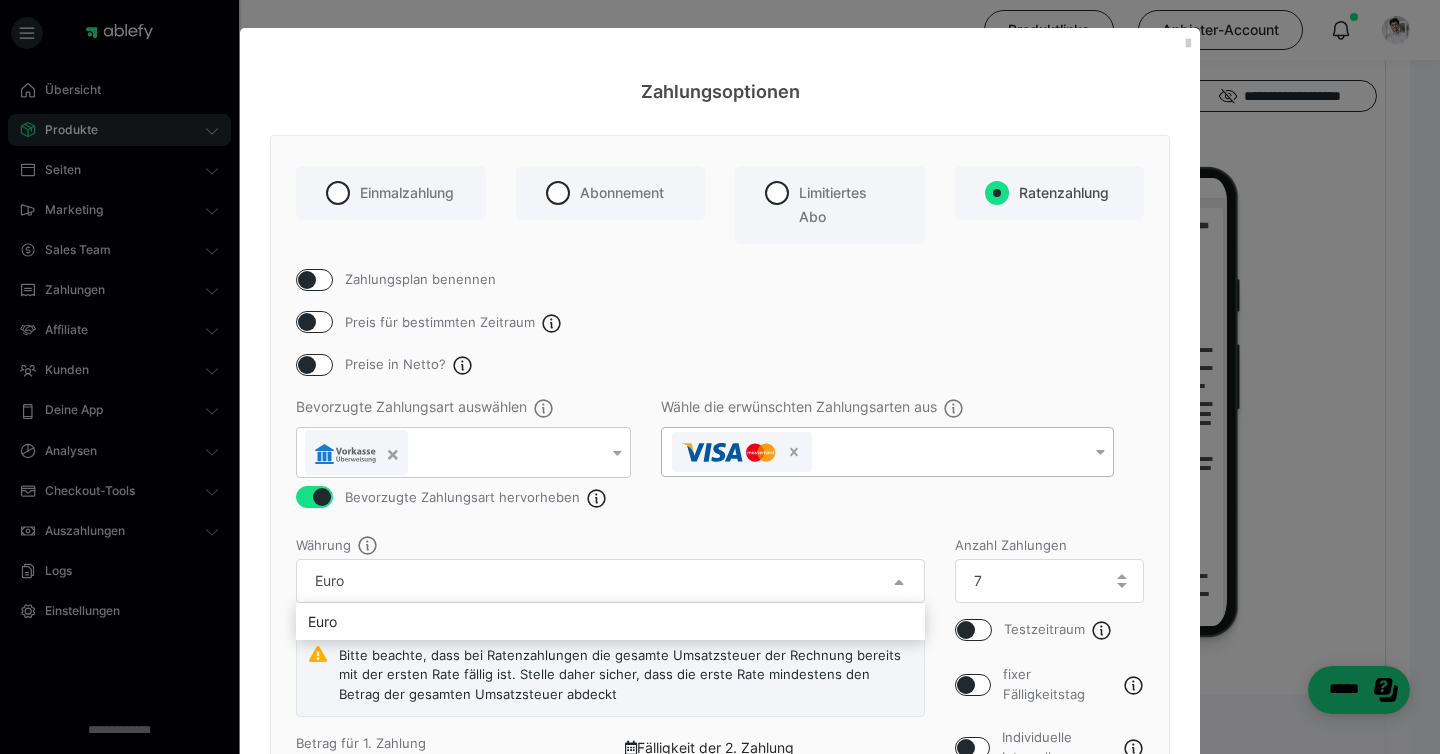 click at bounding box center [720, 377] 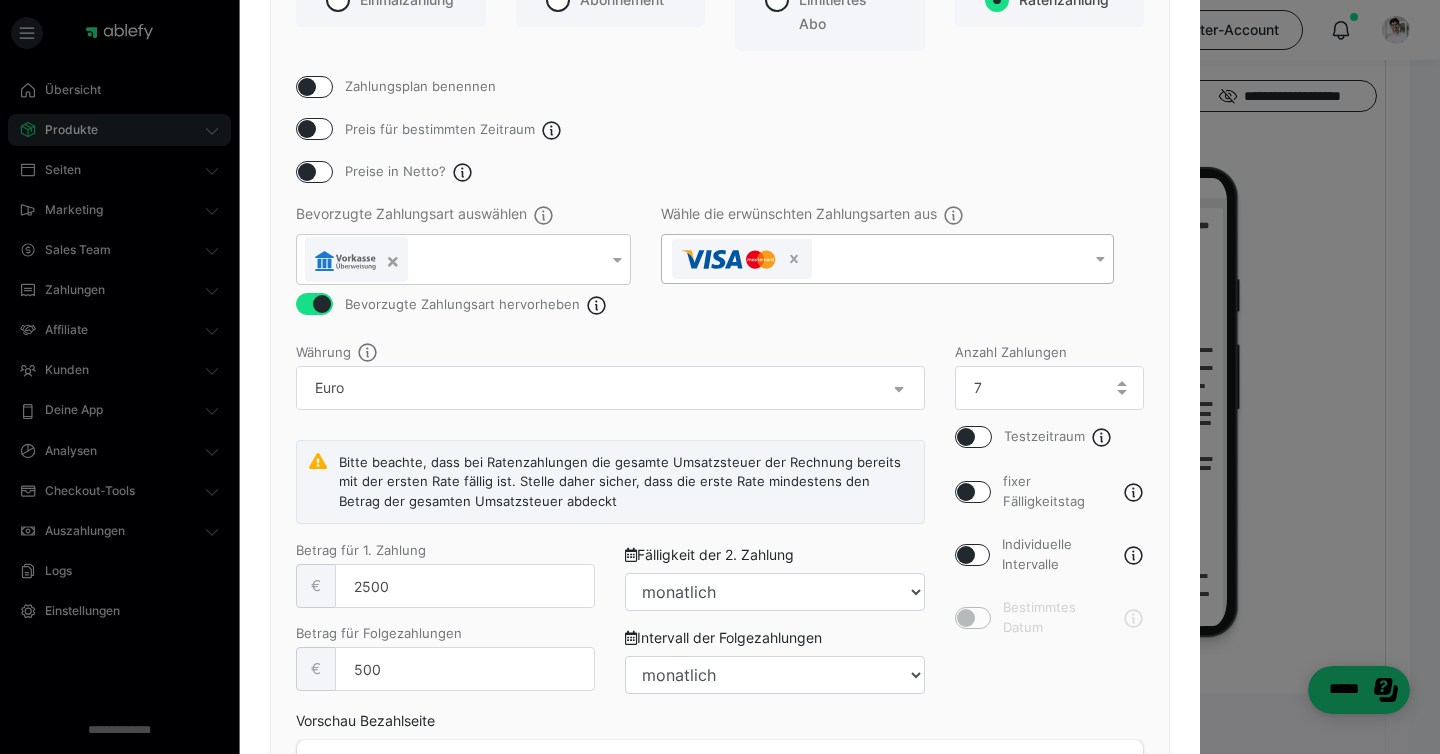scroll, scrollTop: 477, scrollLeft: 0, axis: vertical 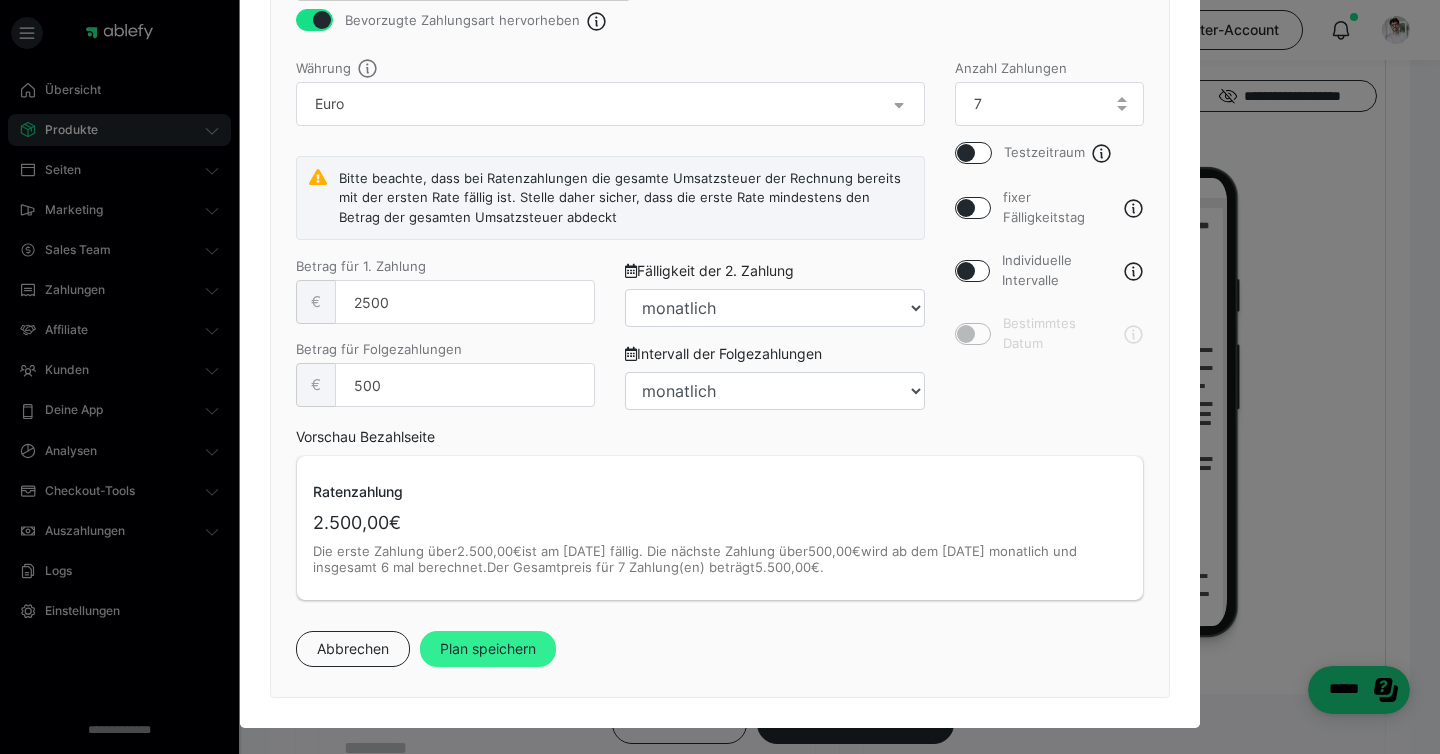 click on "Plan speichern" at bounding box center [488, 649] 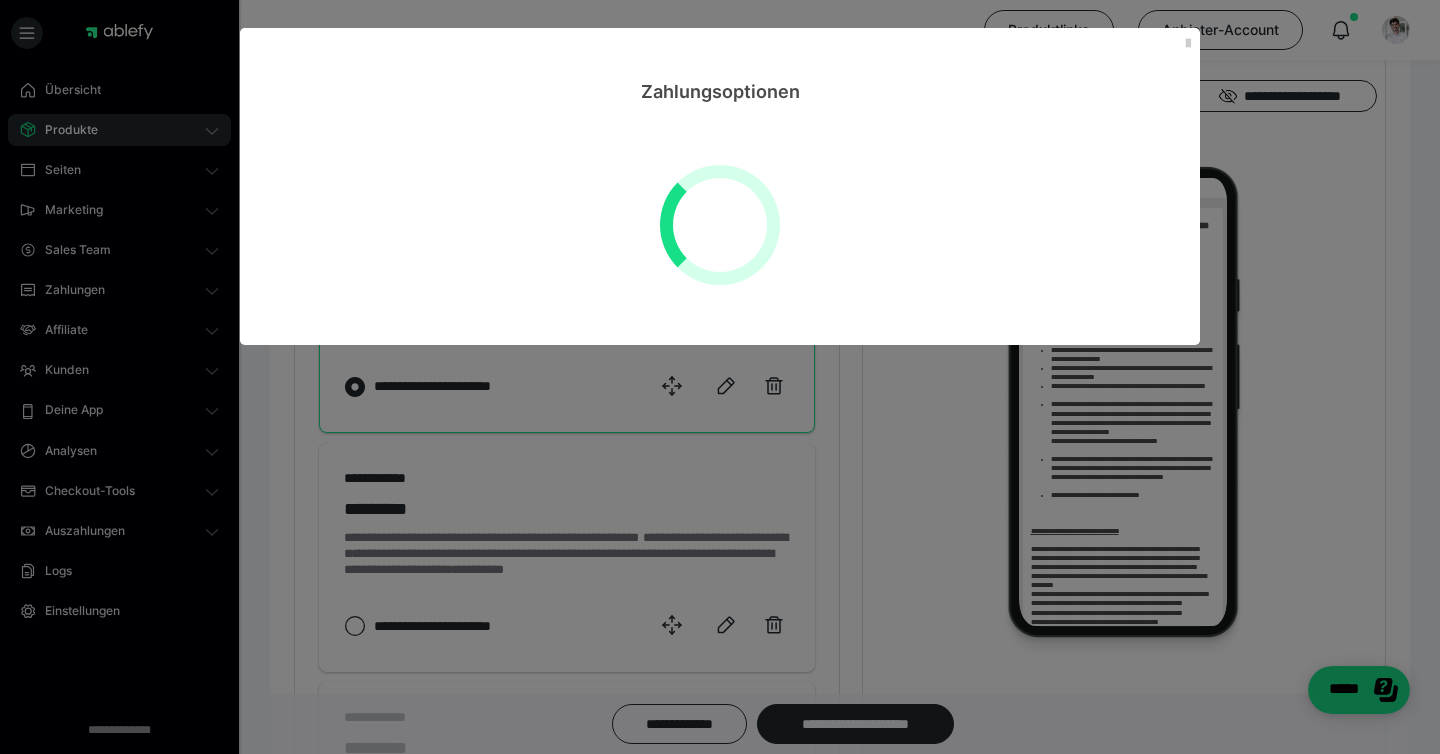 select on "**" 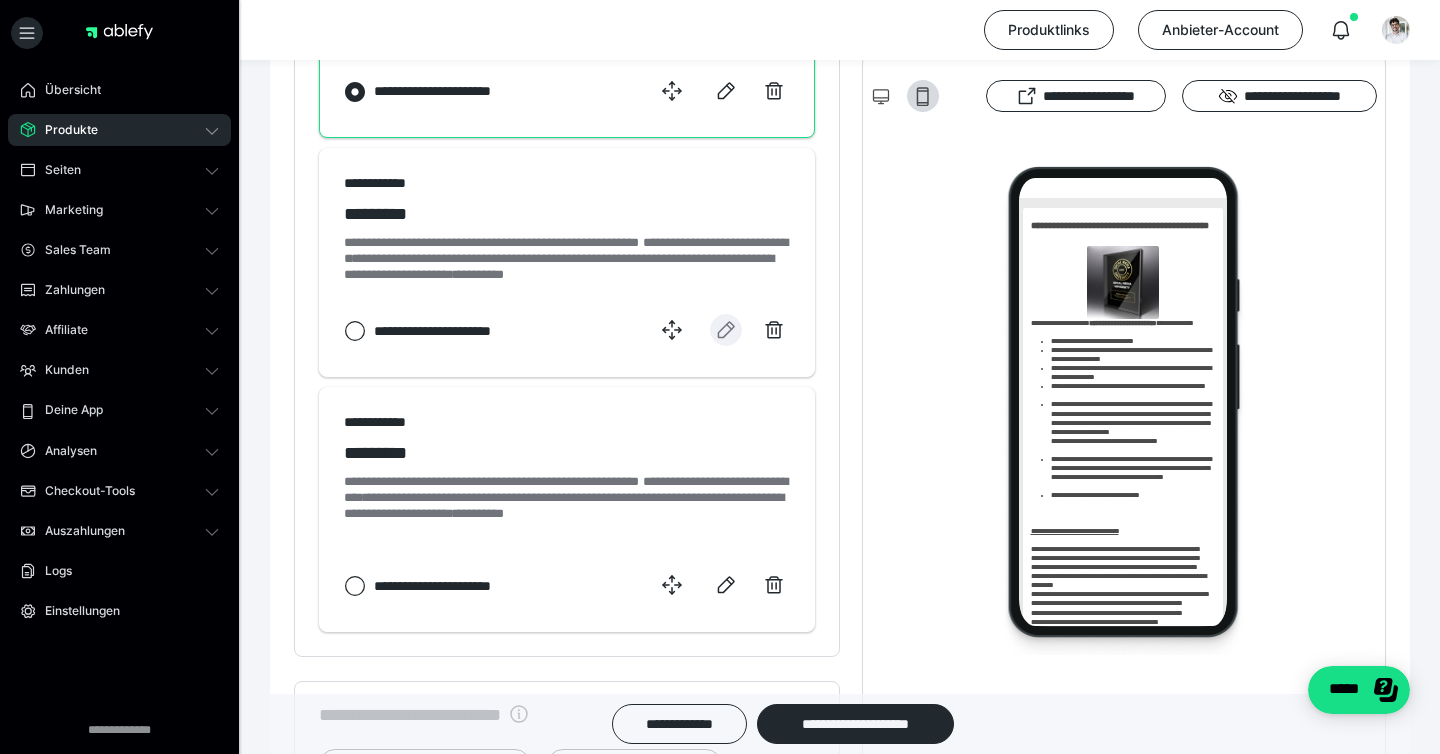 scroll, scrollTop: 1445, scrollLeft: 0, axis: vertical 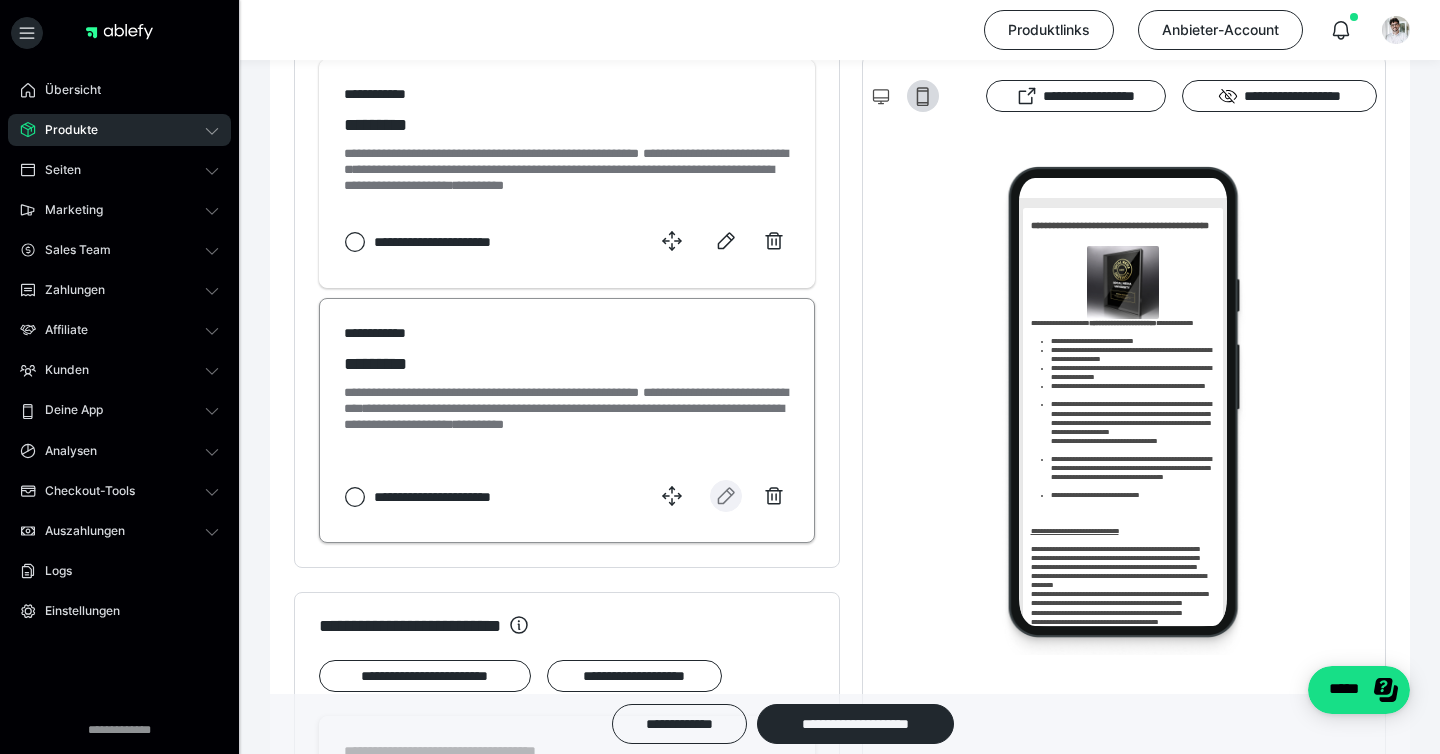 click at bounding box center [726, 496] 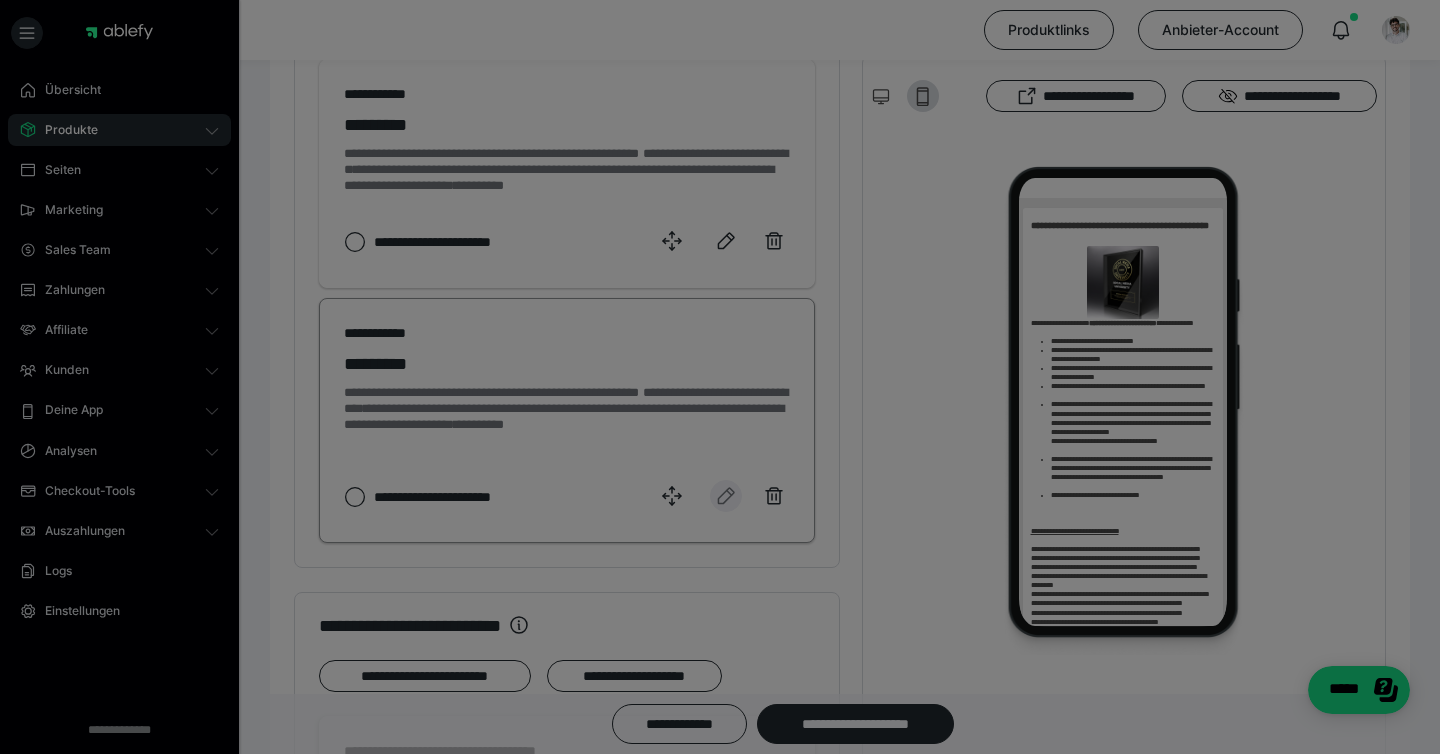 select on "1m" 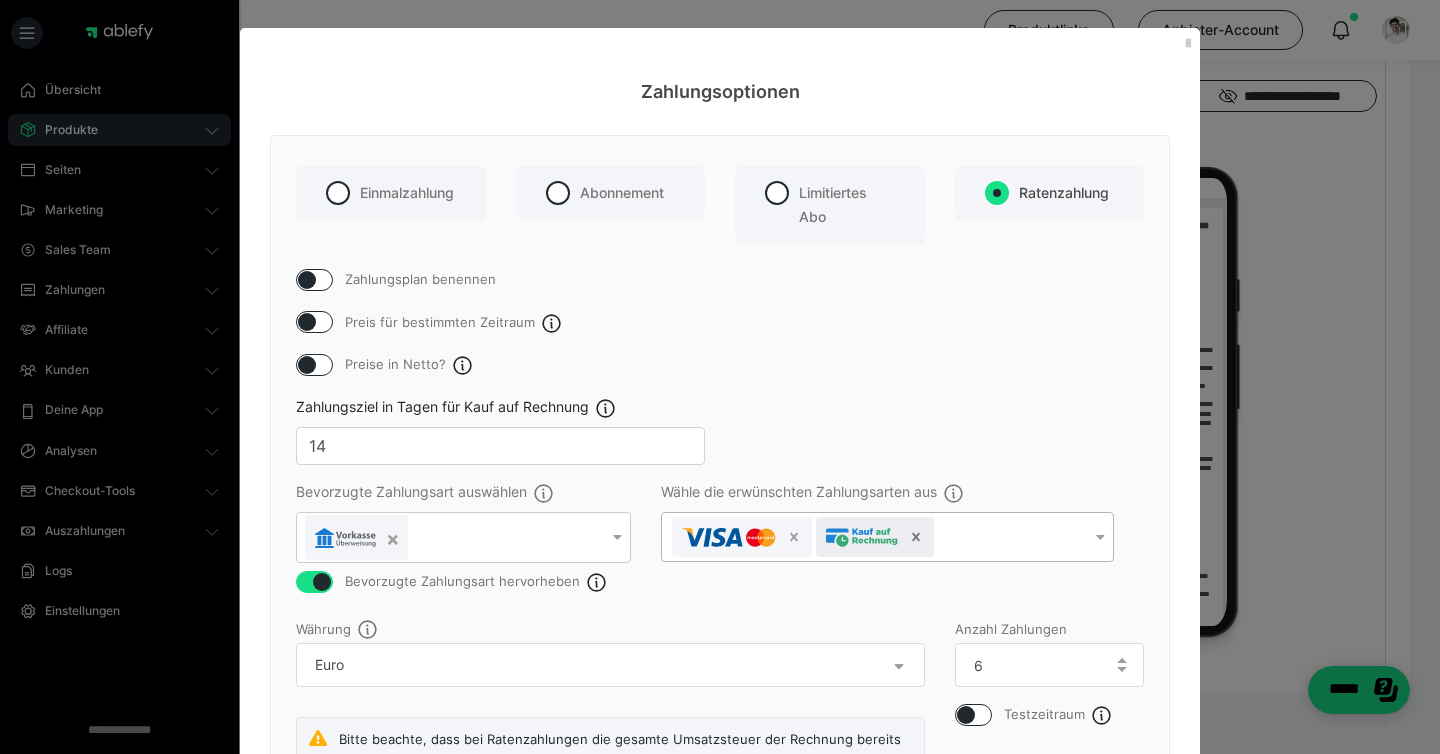 click 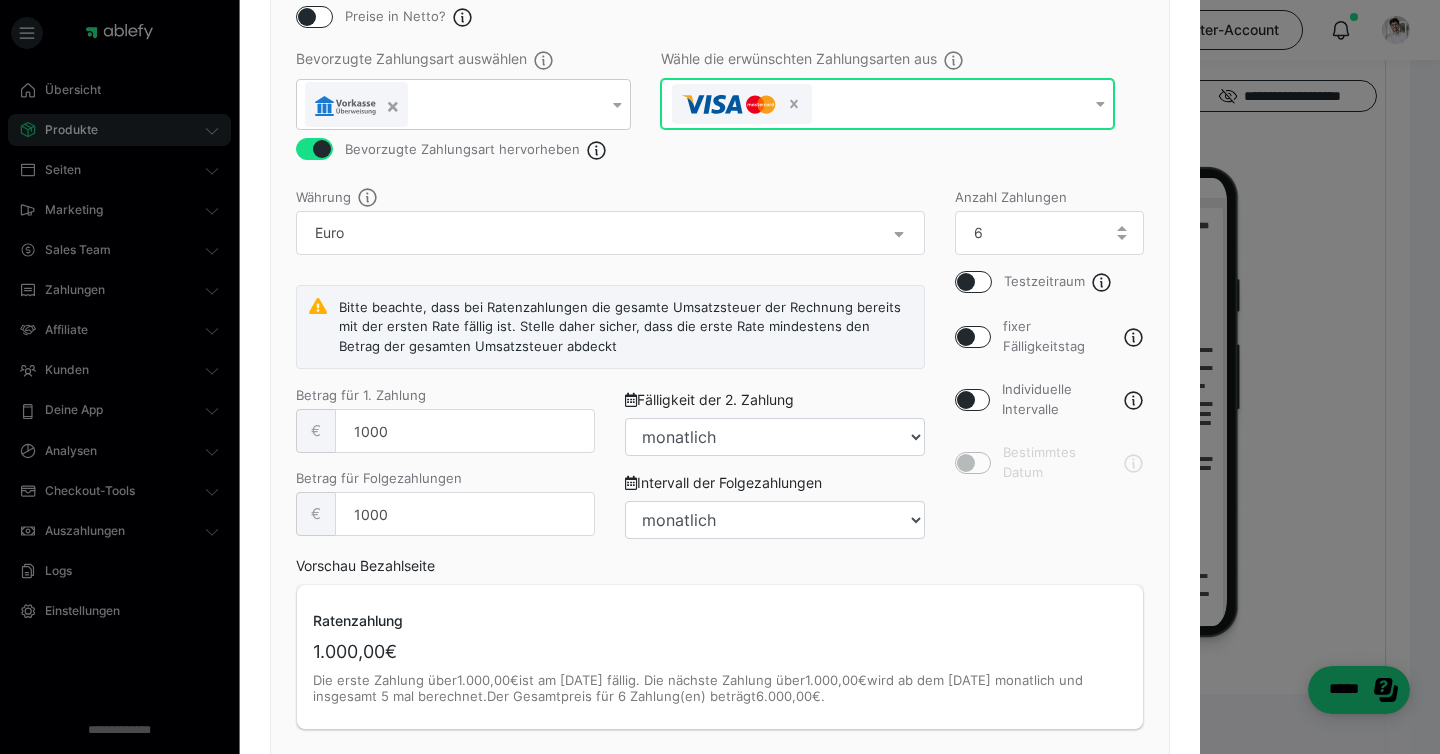 scroll, scrollTop: 477, scrollLeft: 0, axis: vertical 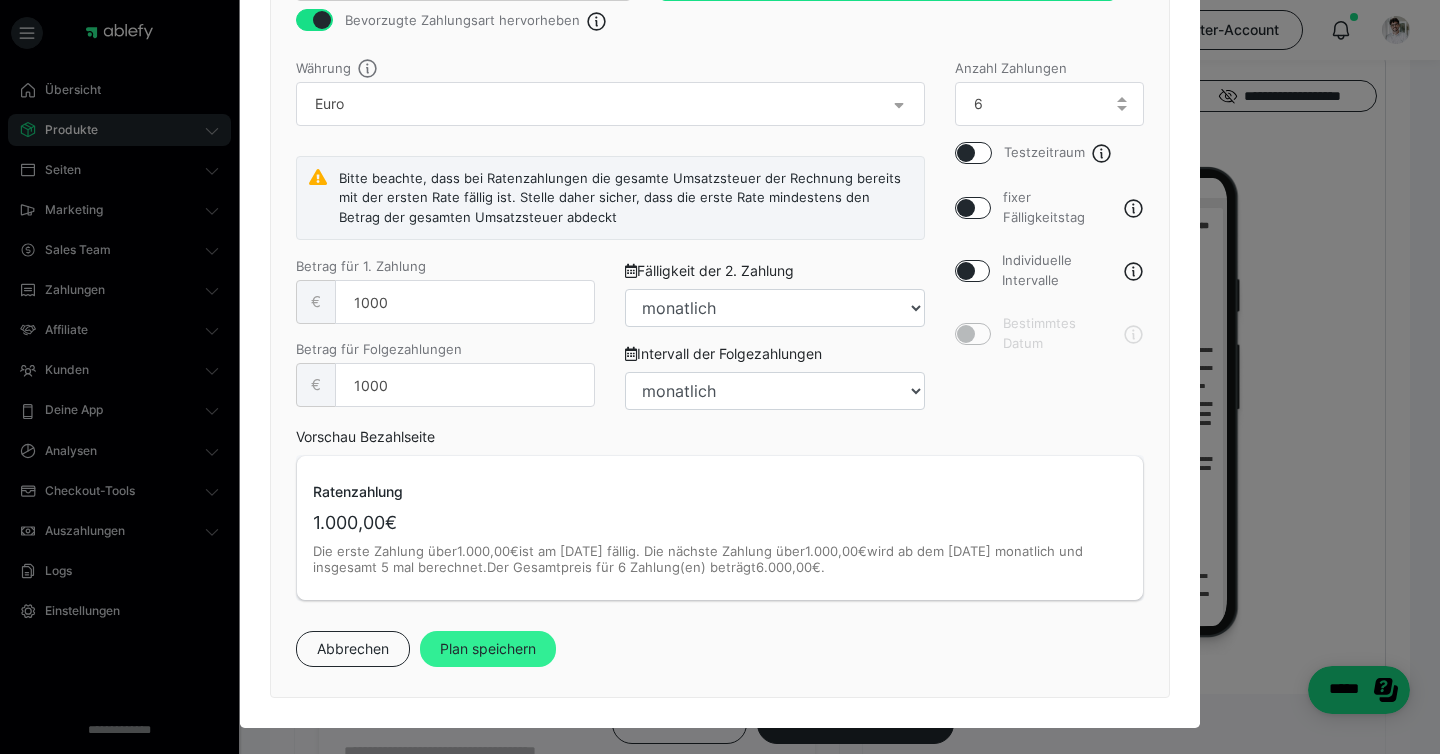 click on "Plan speichern" at bounding box center (488, 649) 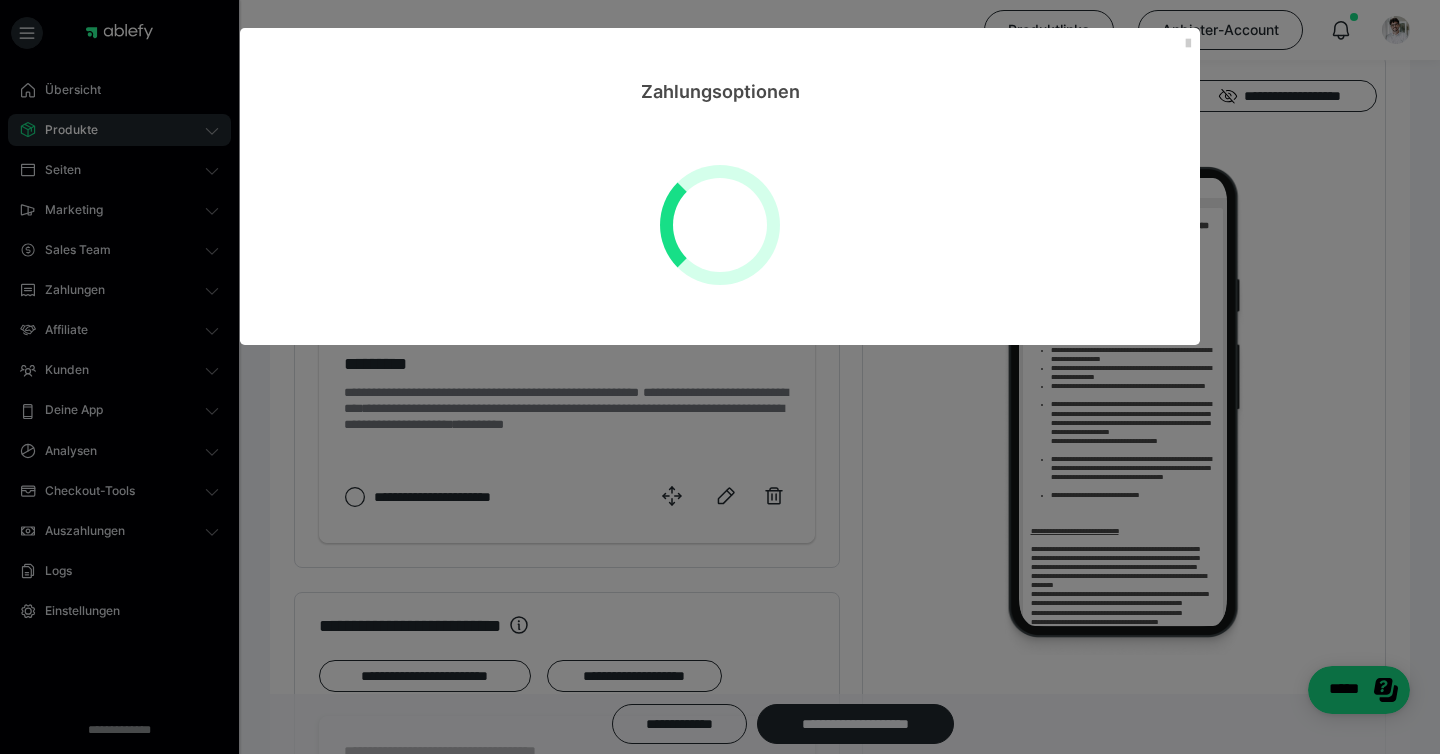 scroll, scrollTop: 0, scrollLeft: 0, axis: both 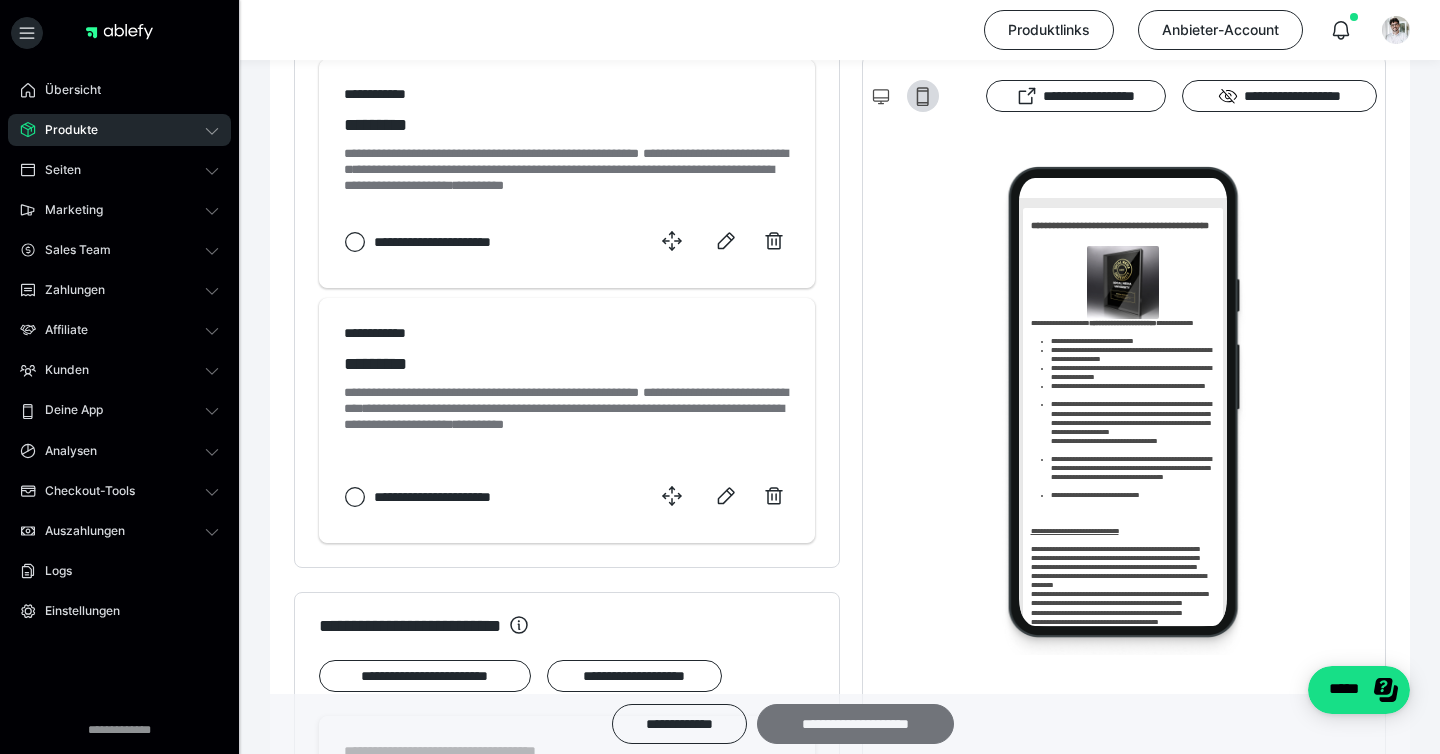 click on "**********" at bounding box center (855, 724) 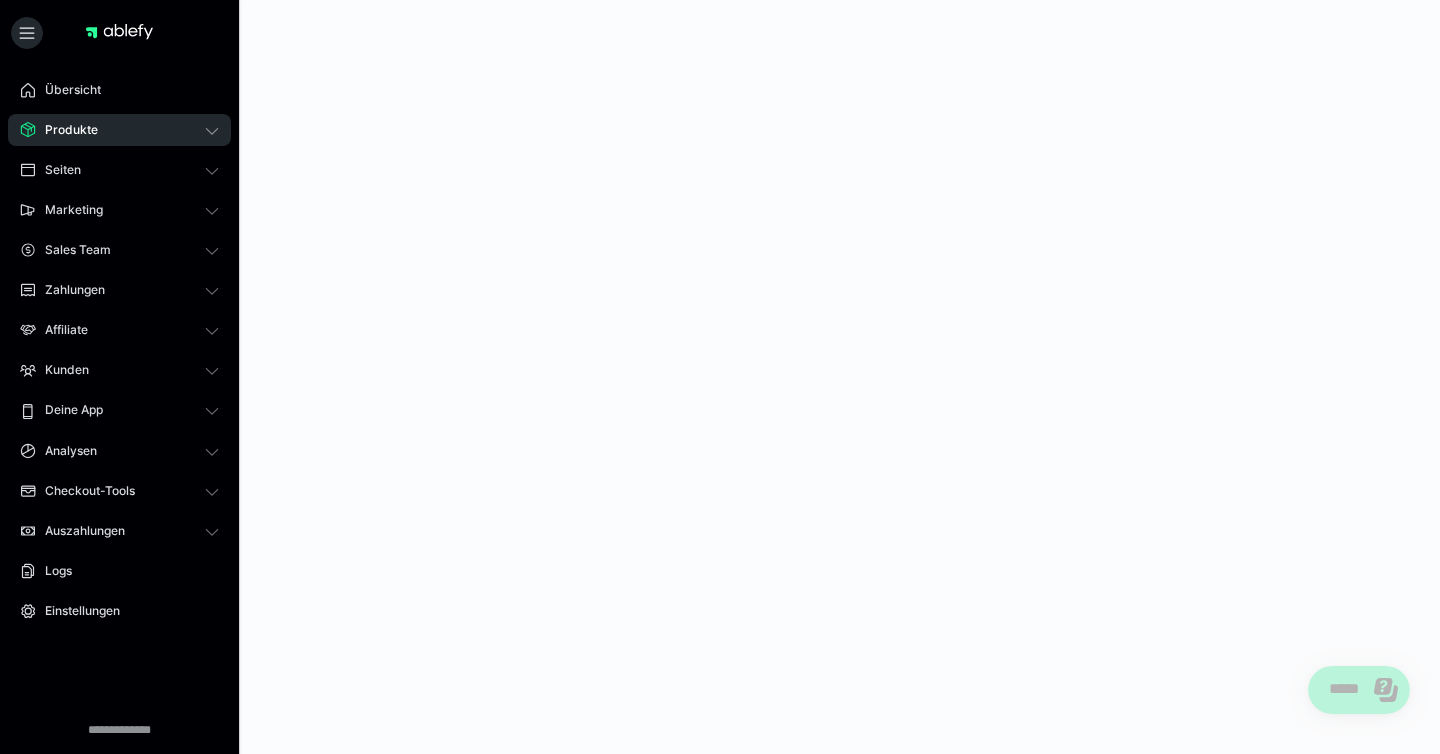 scroll, scrollTop: 0, scrollLeft: 0, axis: both 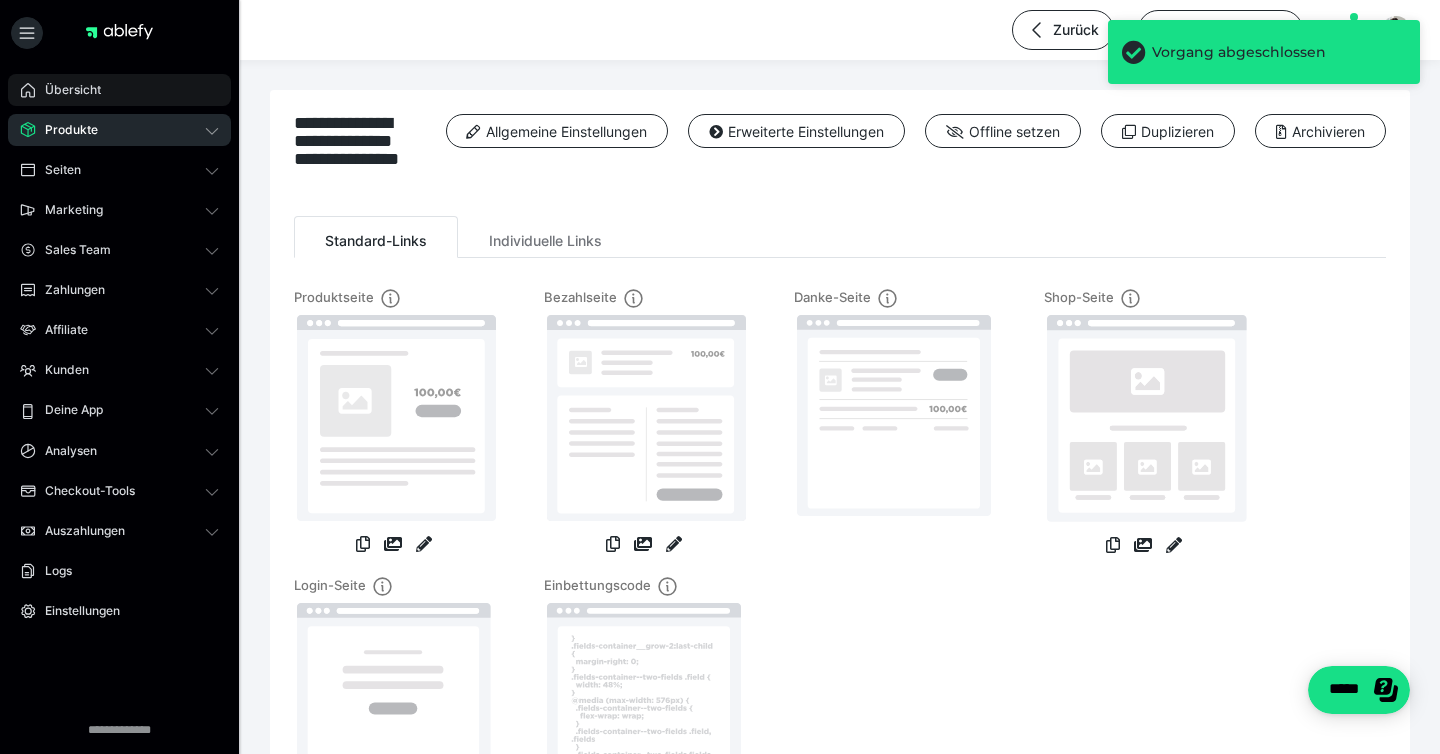 click on "Übersicht" at bounding box center (66, 90) 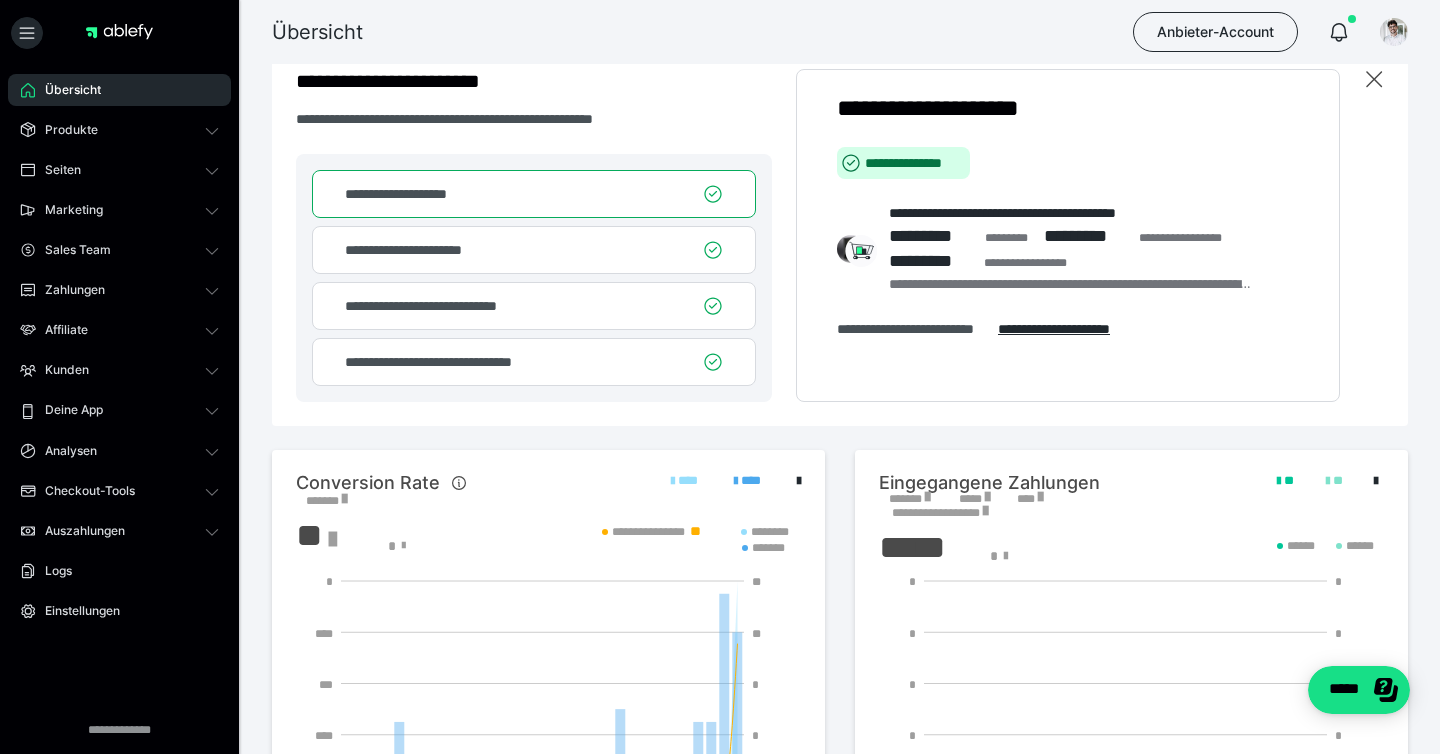 scroll, scrollTop: 0, scrollLeft: 0, axis: both 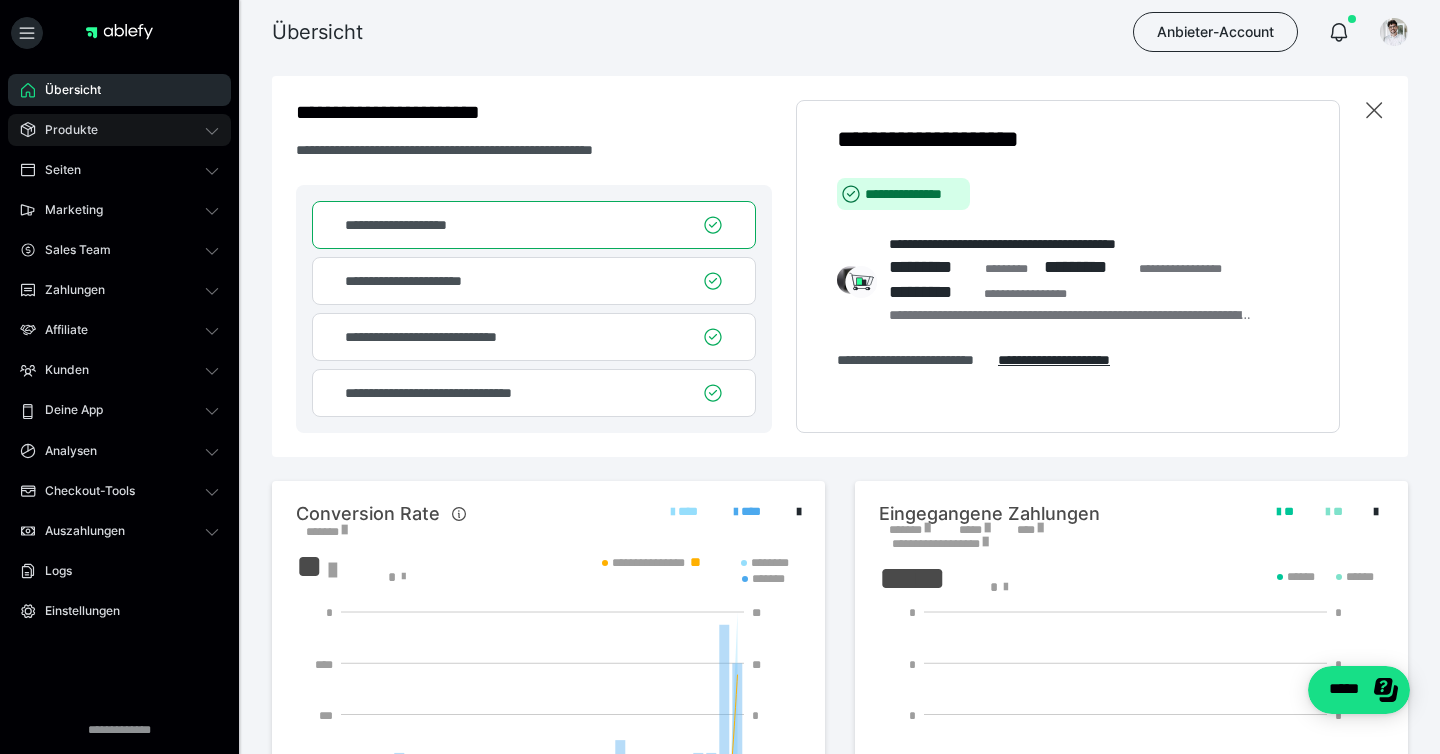 click on "Produkte" at bounding box center [119, 130] 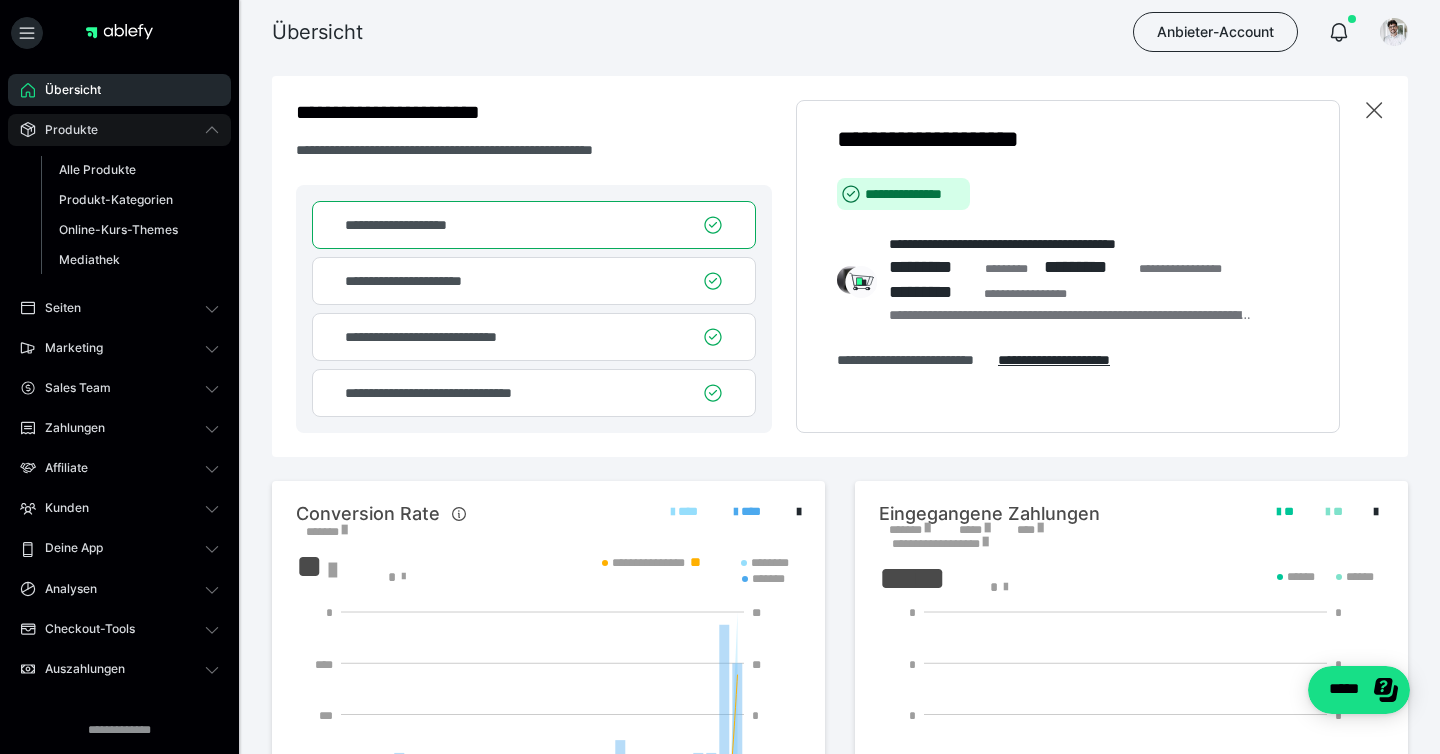 click on "Produkte" at bounding box center [119, 130] 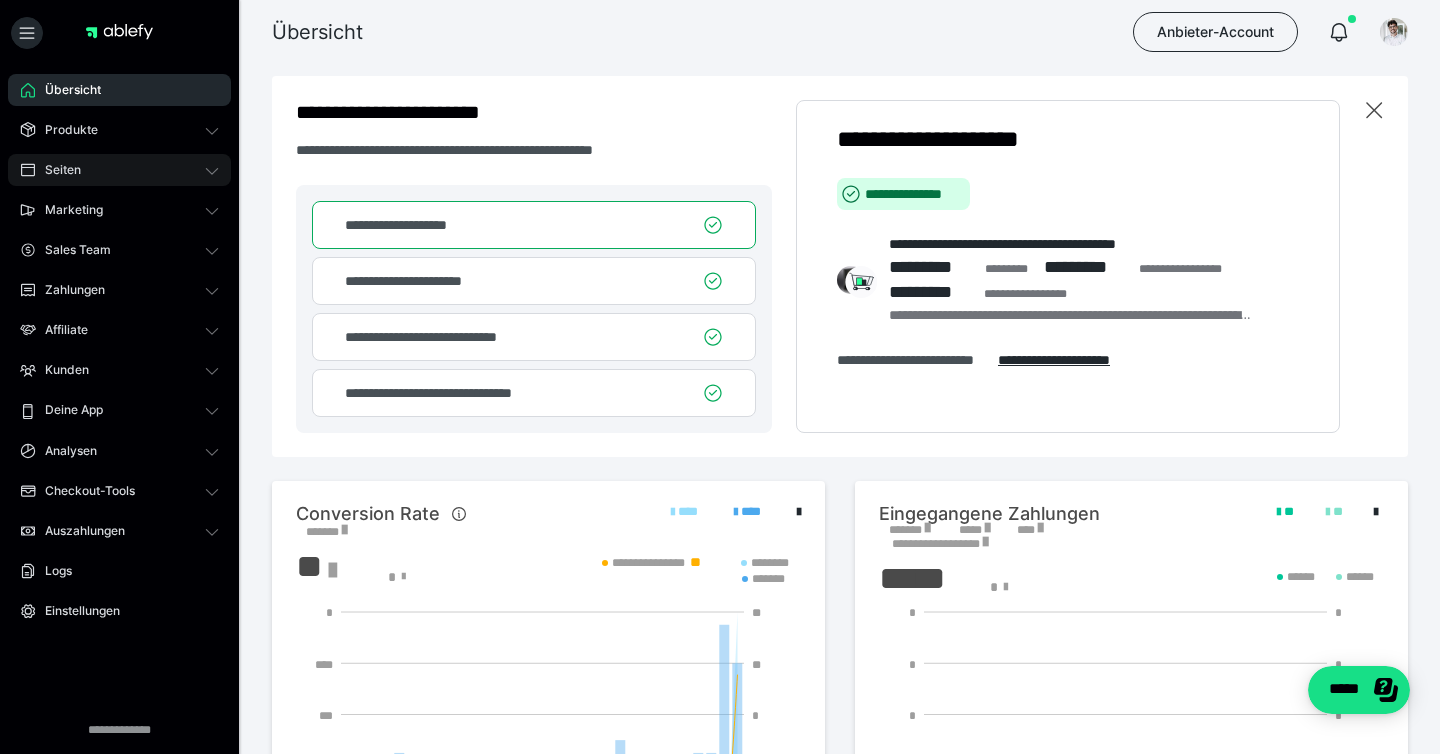 click on "Seiten" at bounding box center [119, 170] 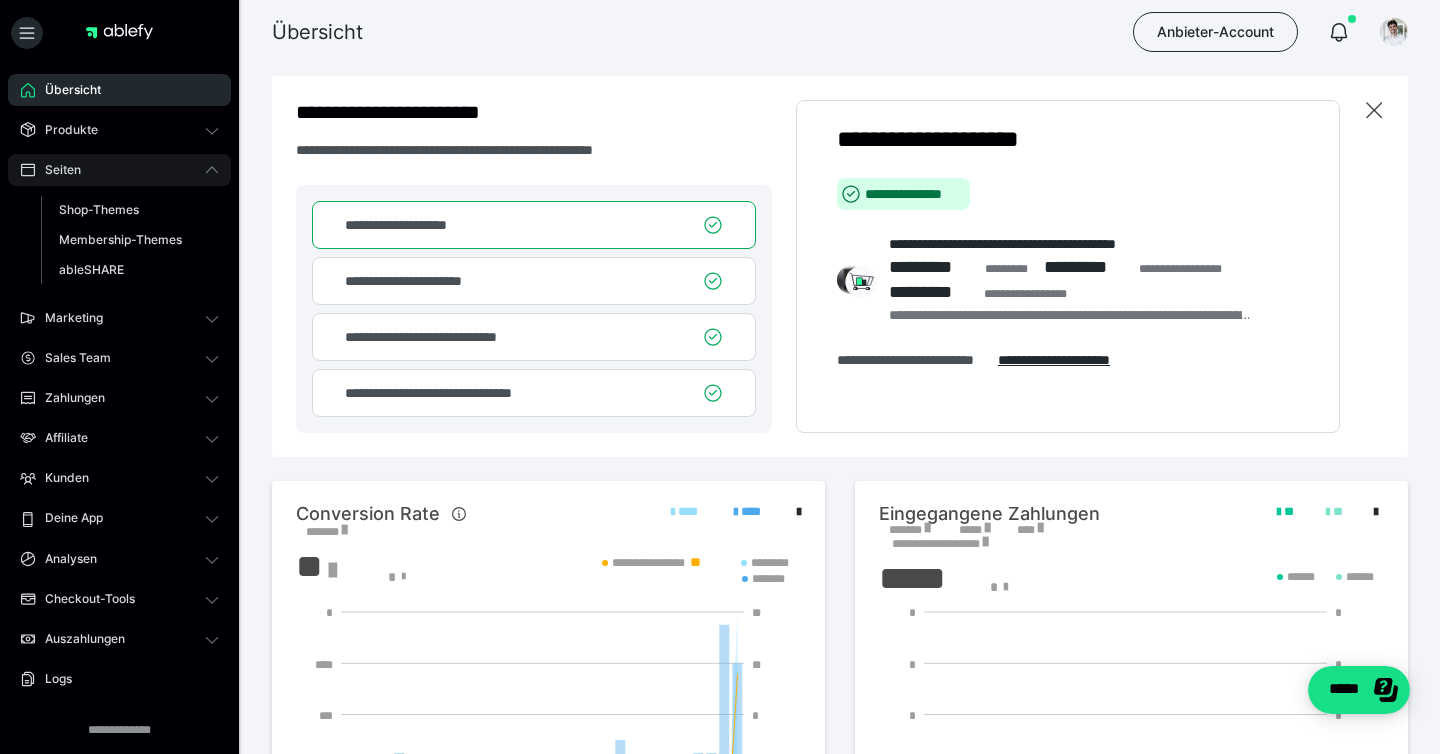 click on "Seiten" at bounding box center [119, 170] 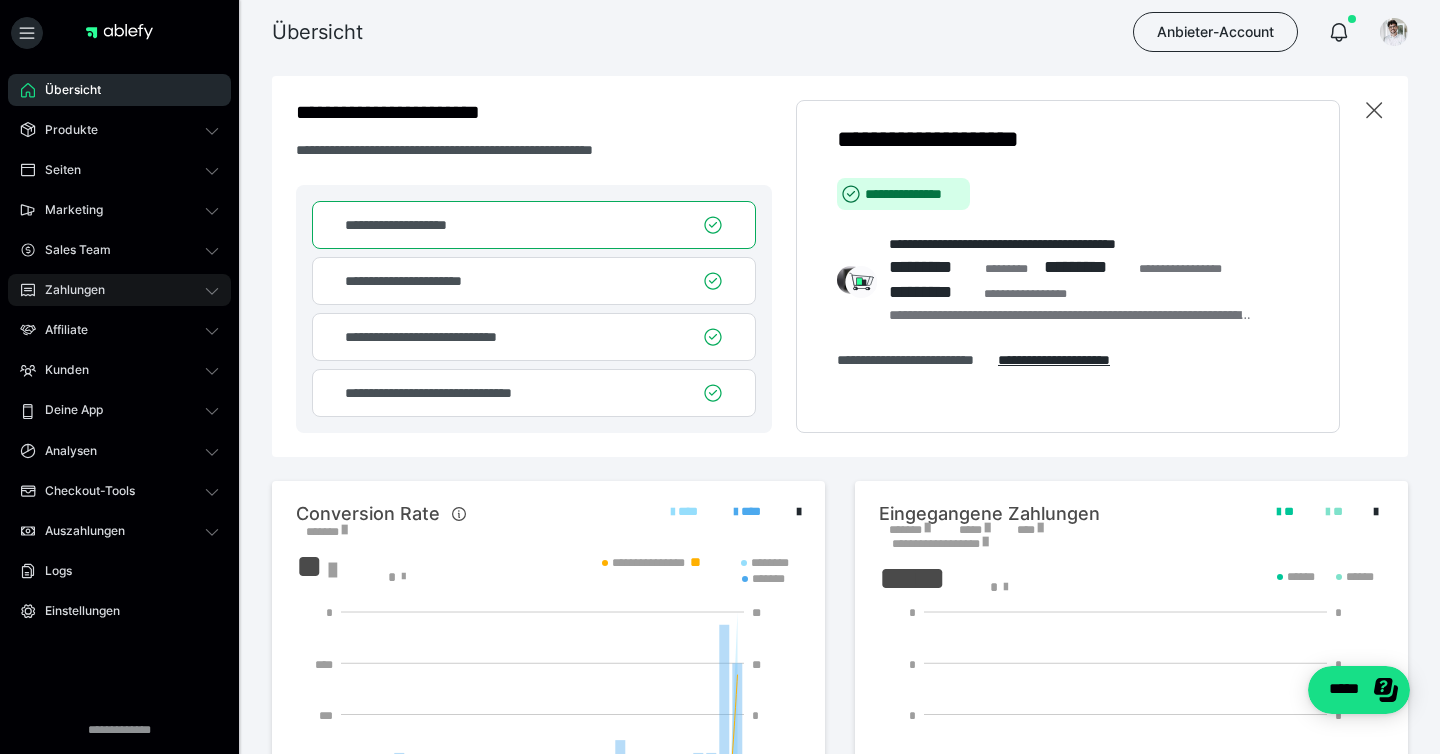 click 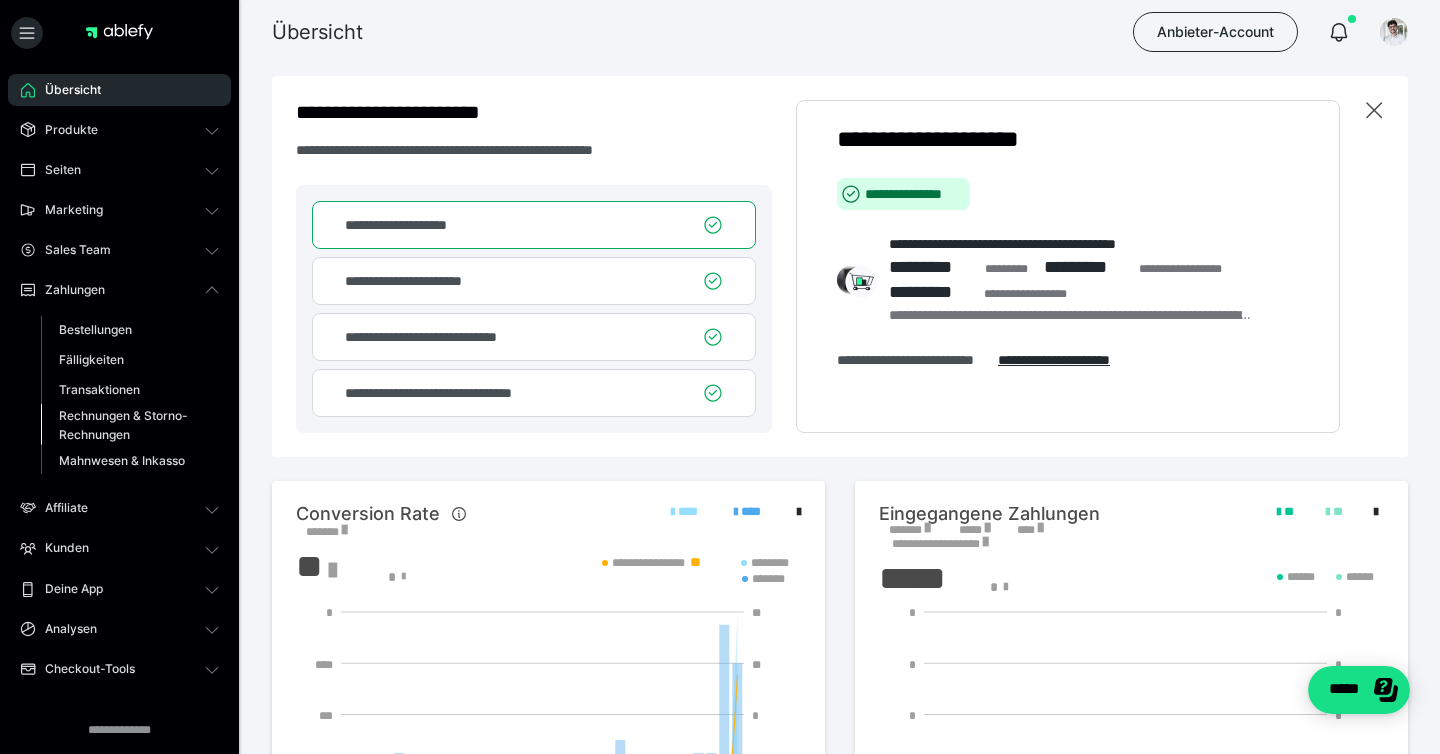 click on "Rechnungen & Storno-Rechnungen" at bounding box center [126, 425] 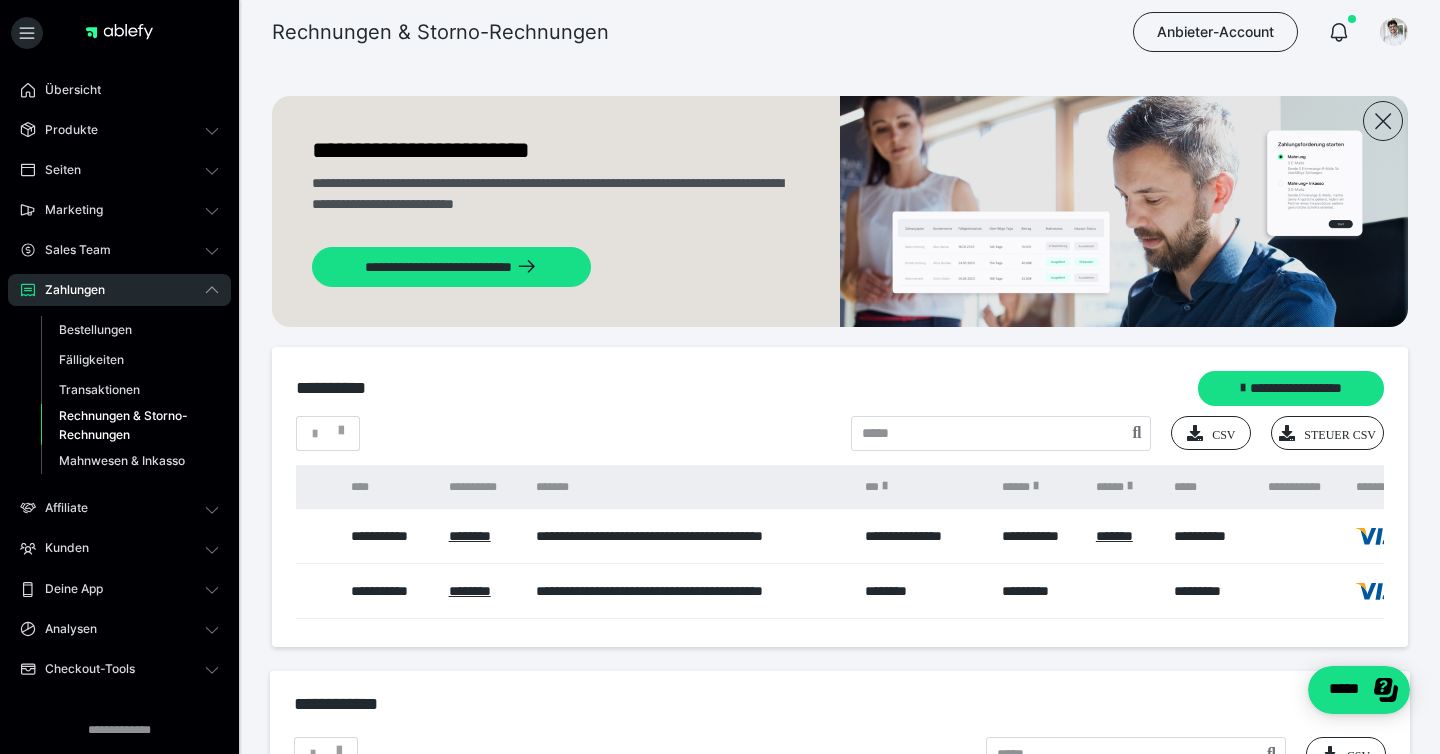 scroll, scrollTop: 0, scrollLeft: 0, axis: both 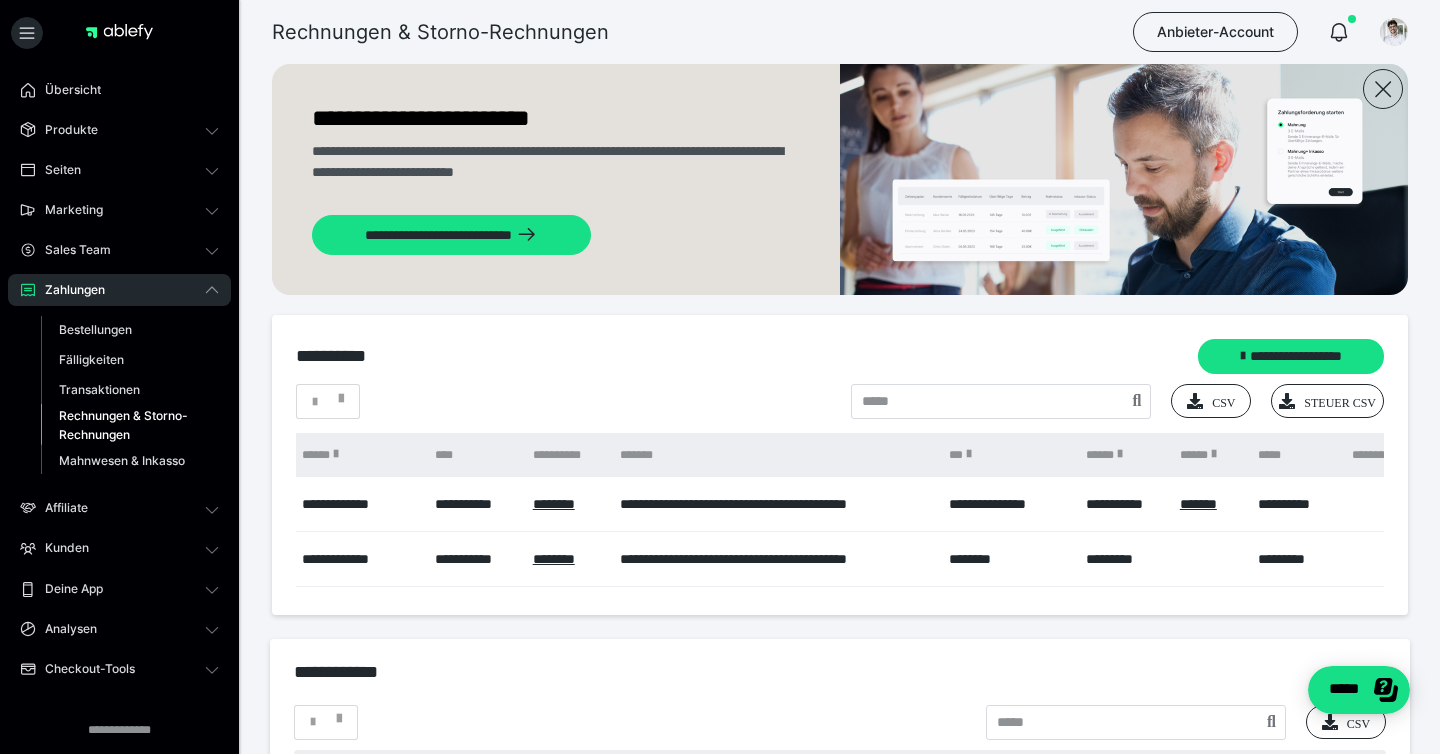 click on "**********" at bounding box center (840, 465) 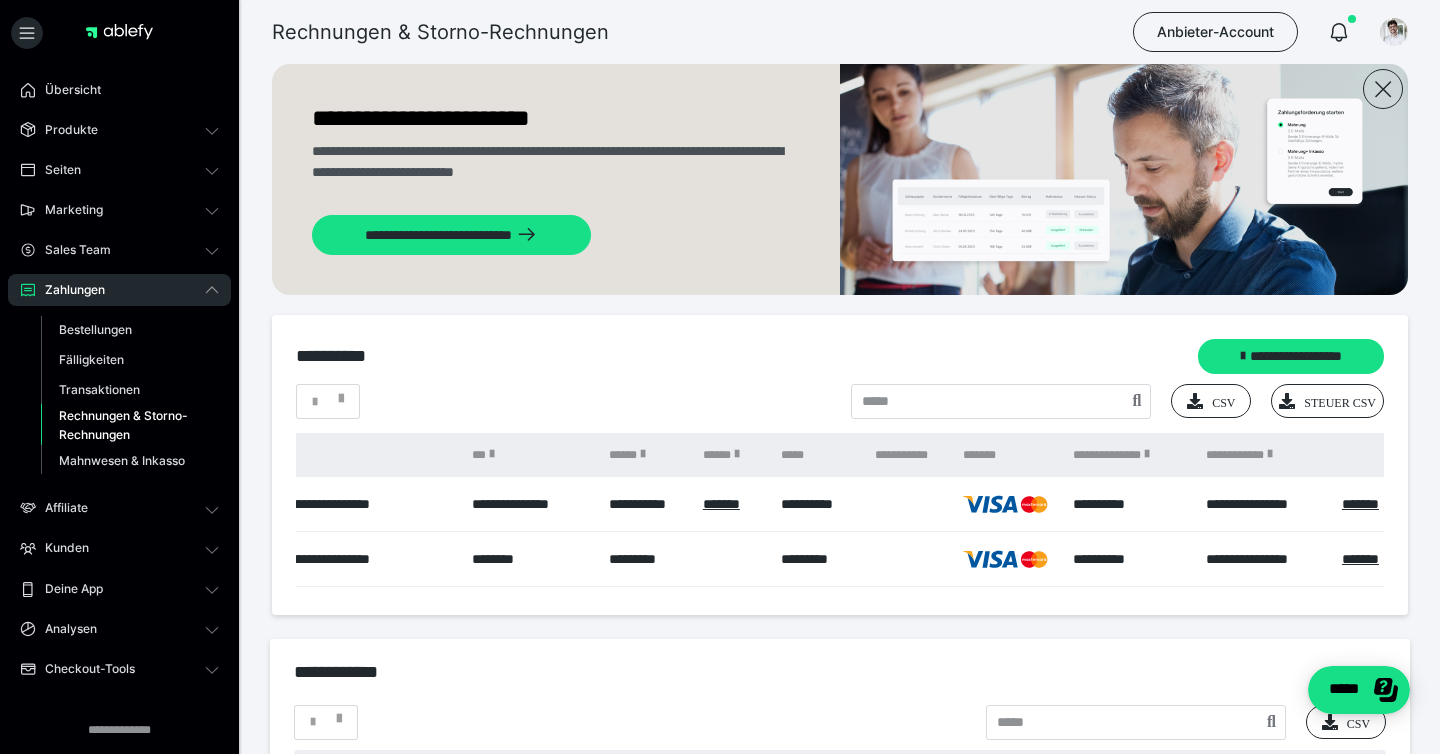 scroll, scrollTop: 0, scrollLeft: 581, axis: horizontal 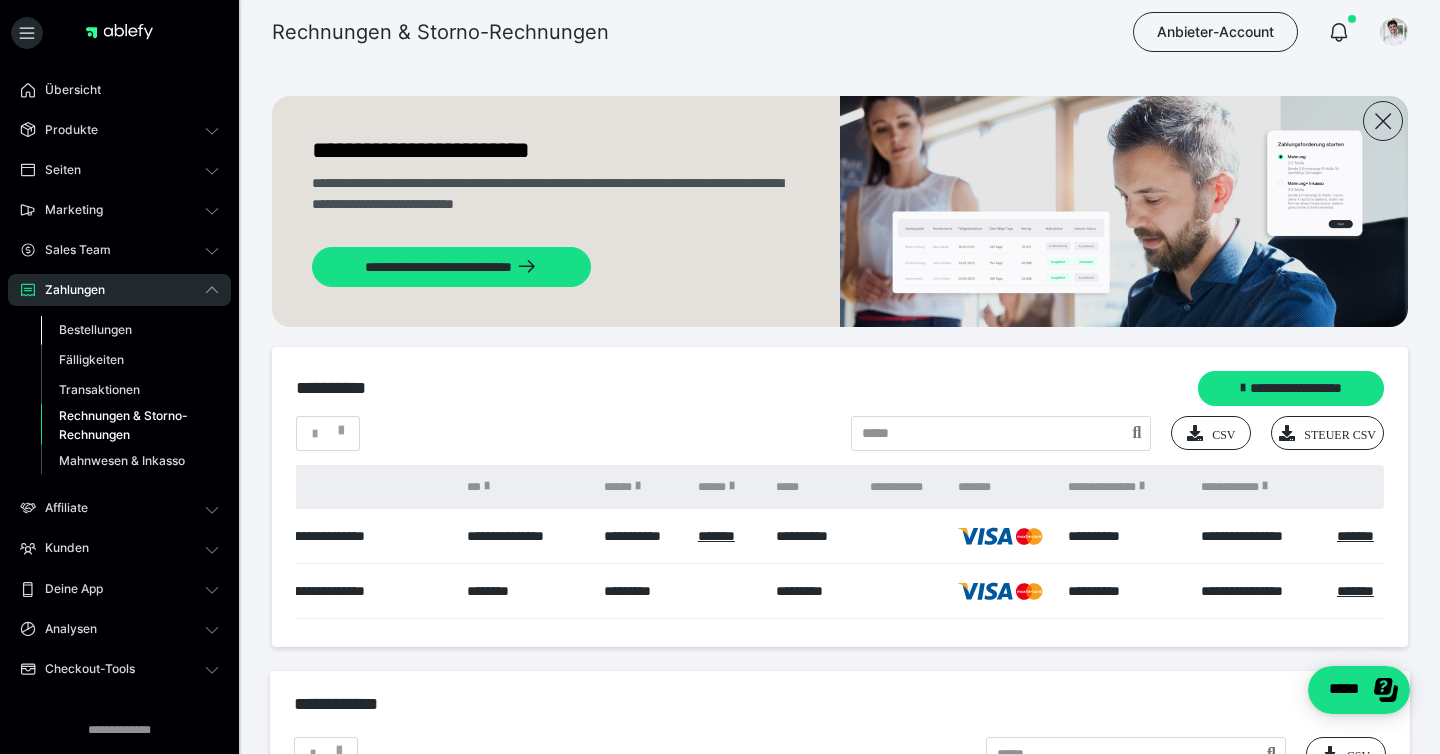 click on "Bestellungen" at bounding box center (95, 329) 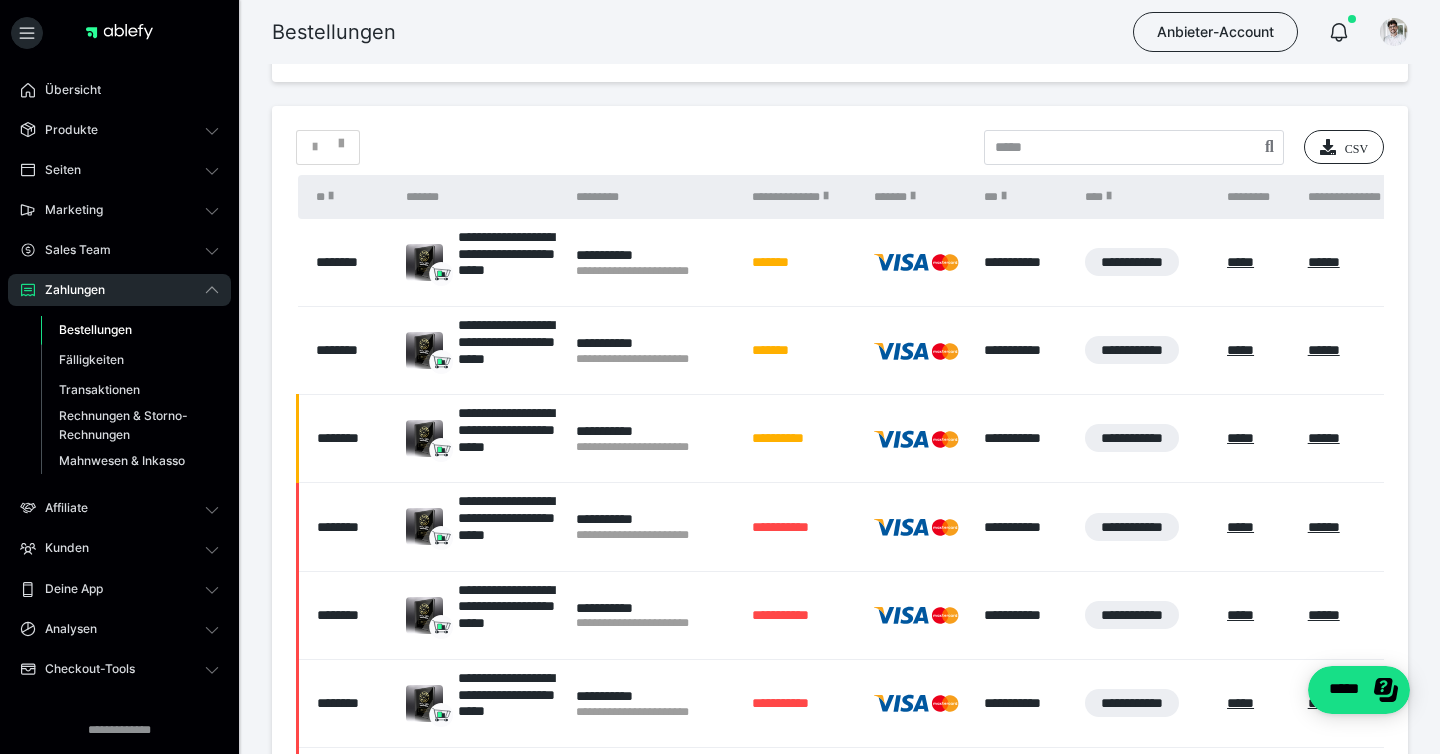 scroll, scrollTop: 356, scrollLeft: 0, axis: vertical 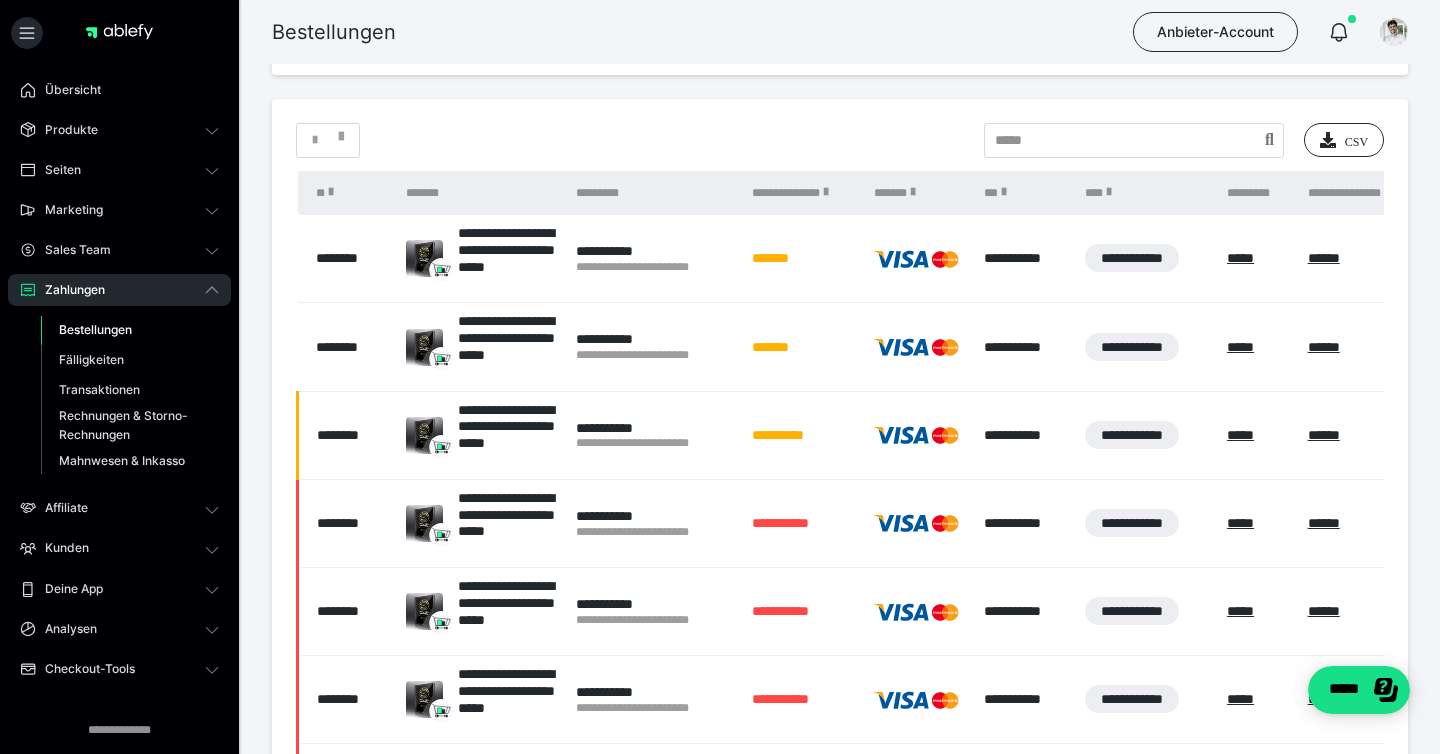 click on "********" at bounding box center (347, 347) 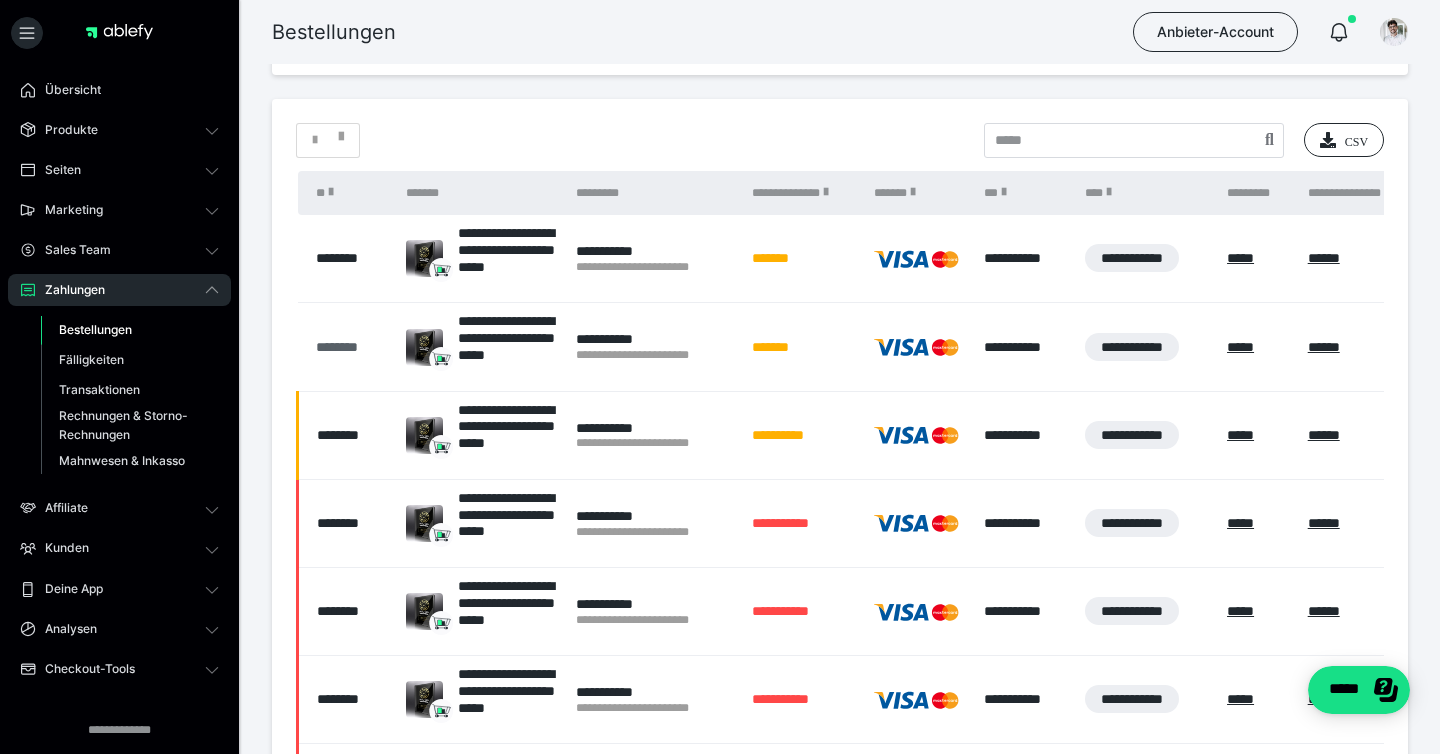 click on "********" at bounding box center (351, 347) 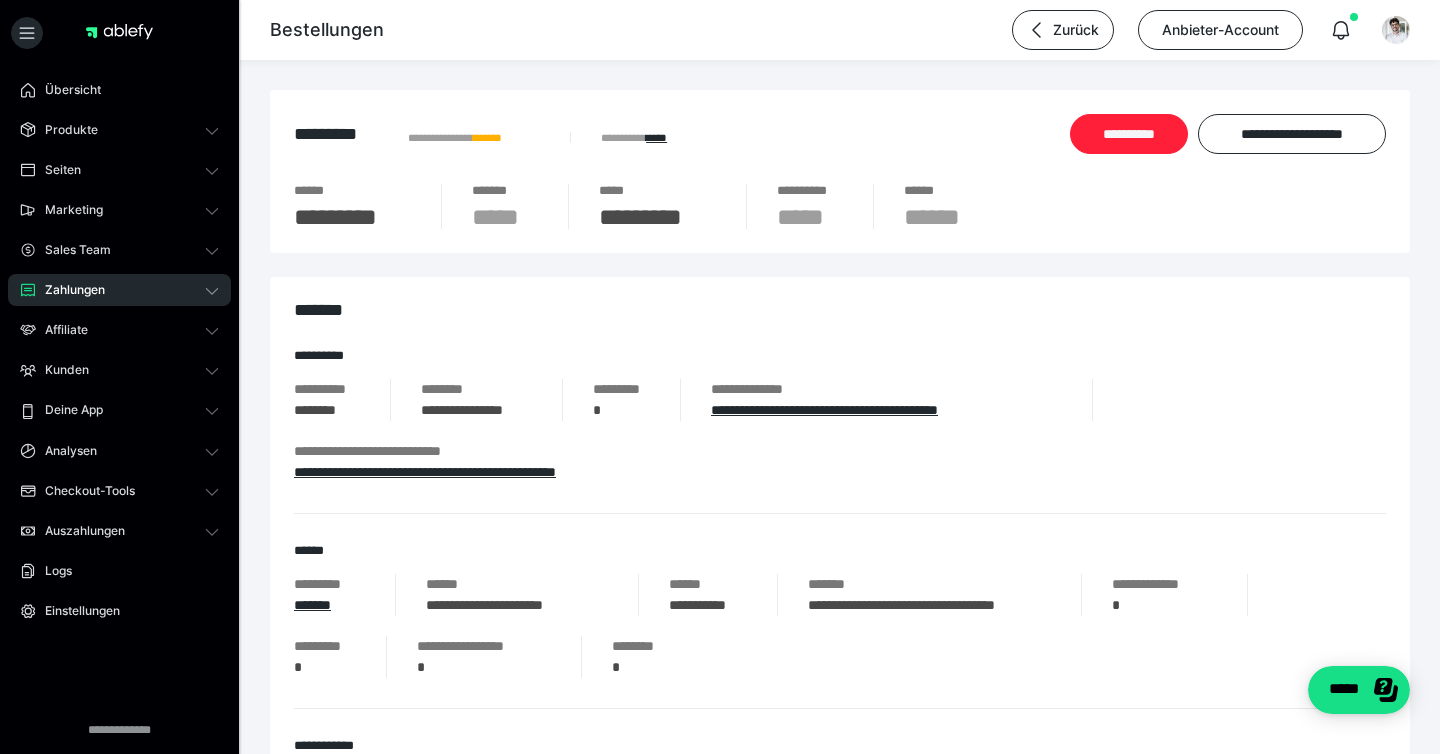 click on "**********" at bounding box center [1129, 134] 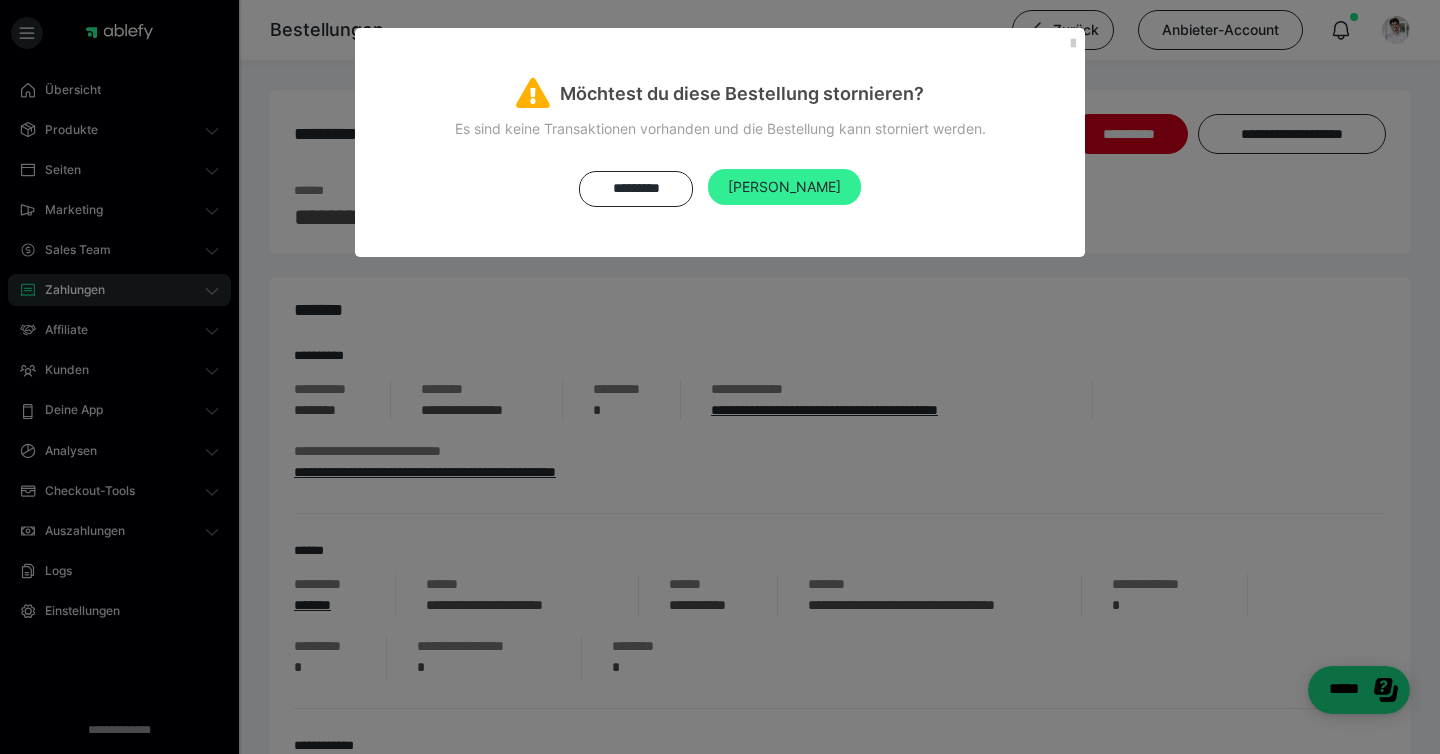 click on "[PERSON_NAME]" at bounding box center [784, 186] 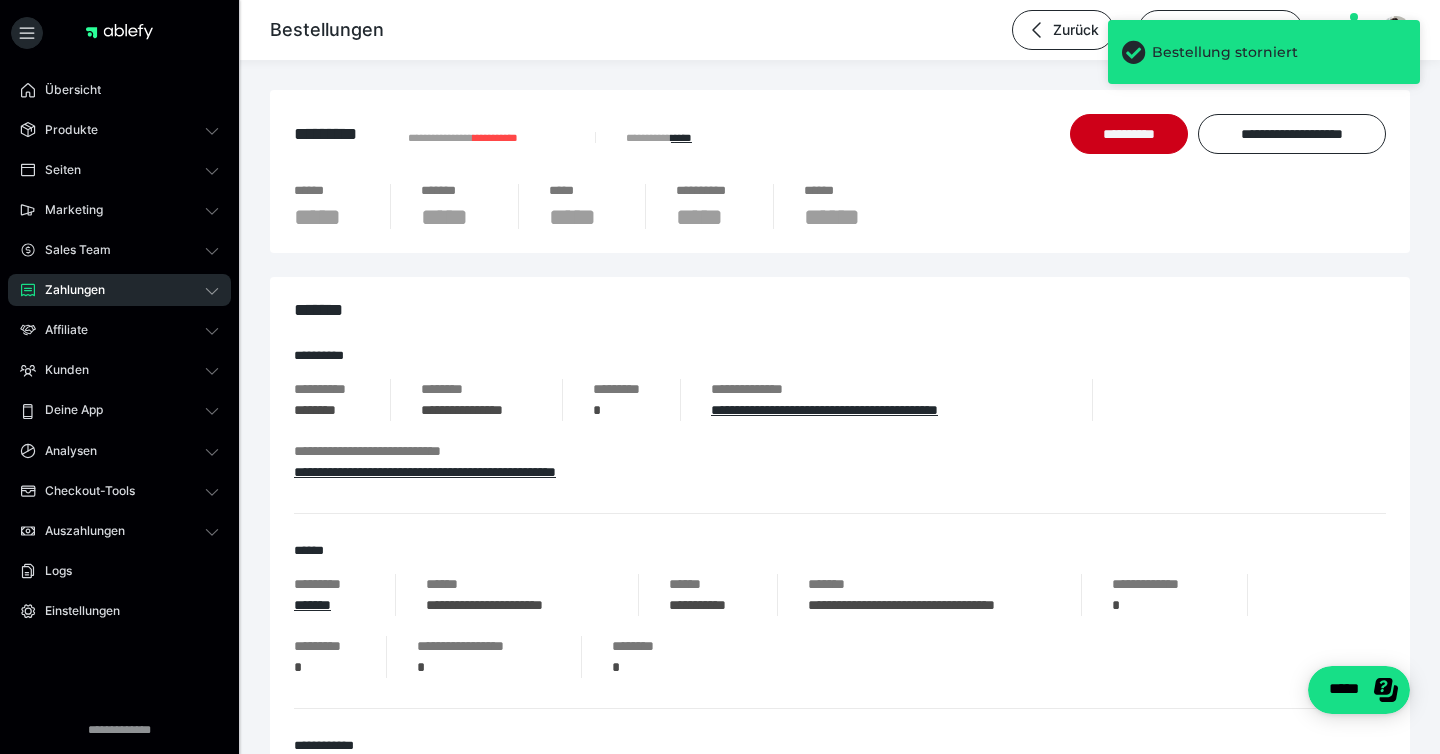 click on "Zahlungen" at bounding box center [119, 290] 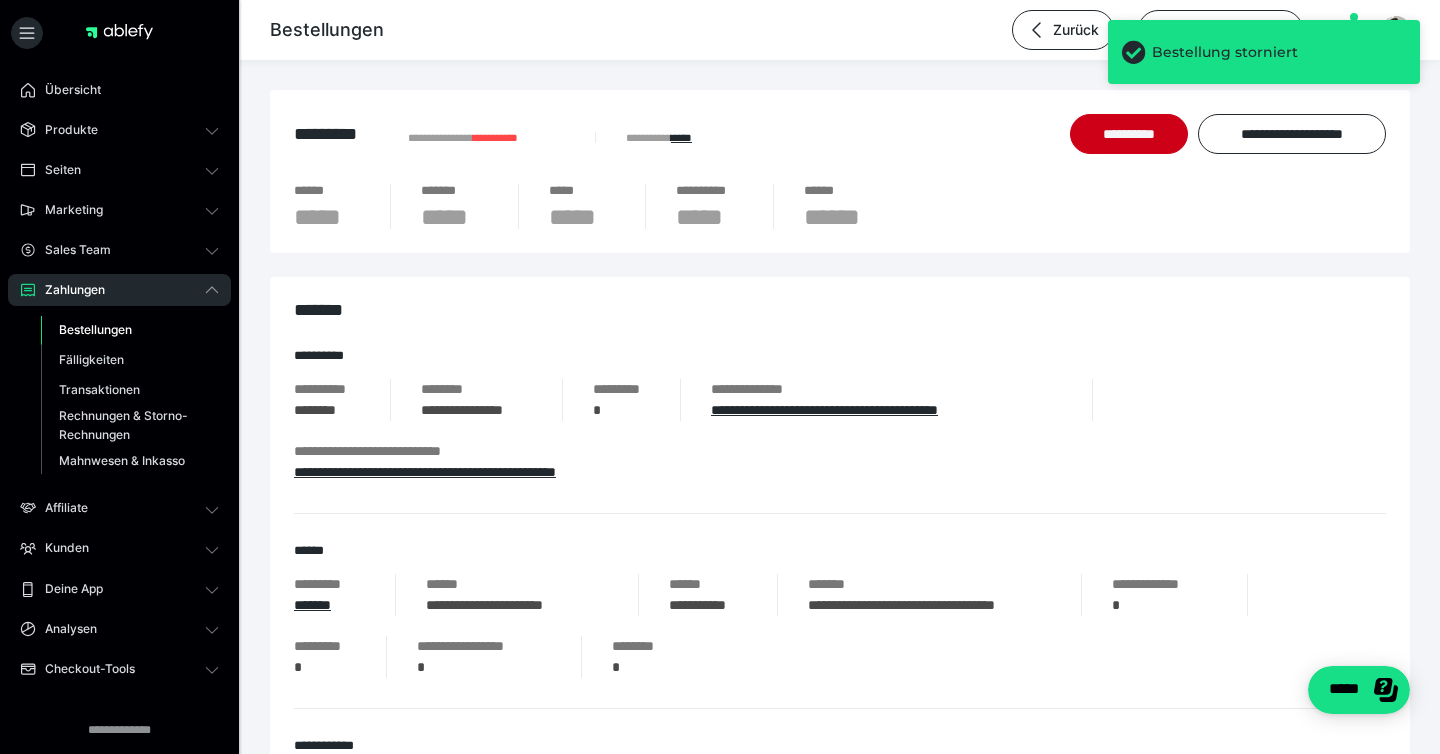 click on "Bestellungen" at bounding box center (95, 329) 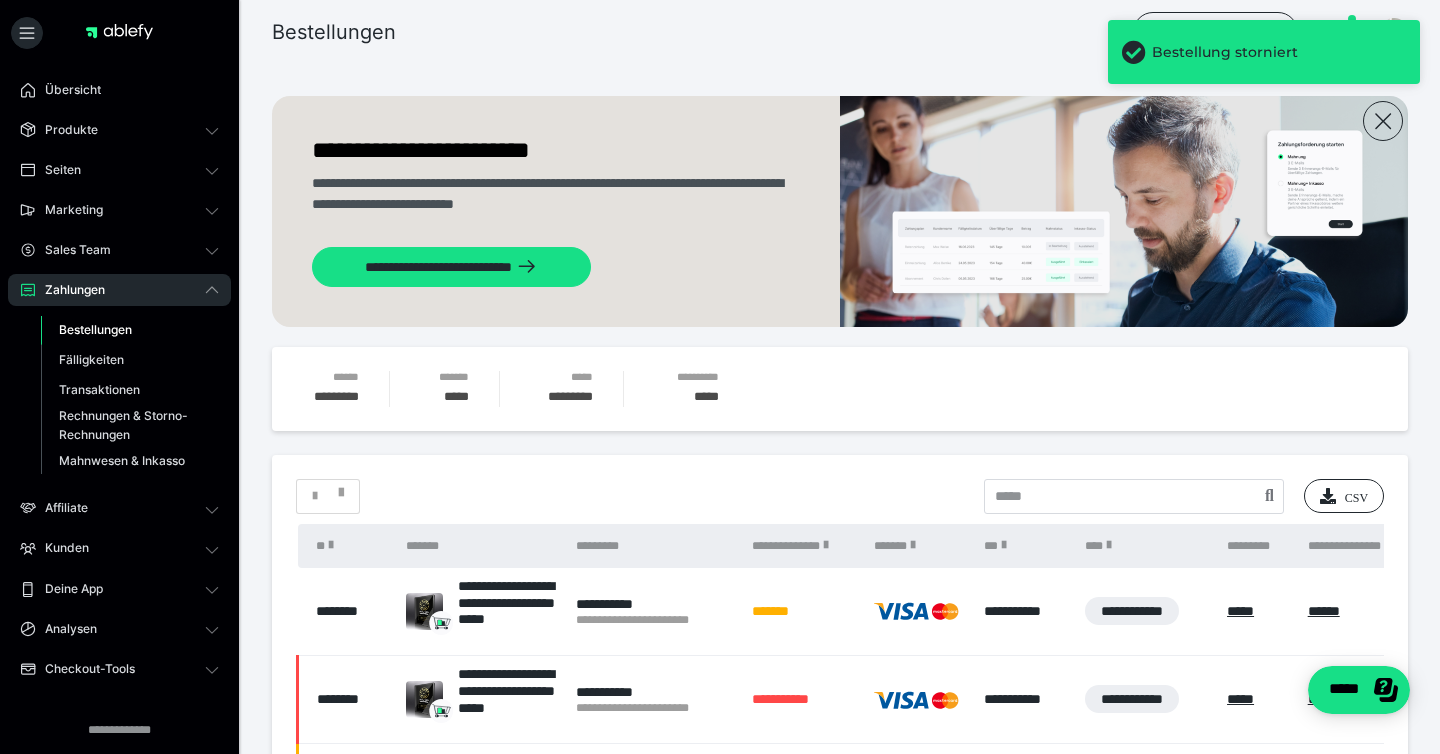 scroll, scrollTop: 150, scrollLeft: 0, axis: vertical 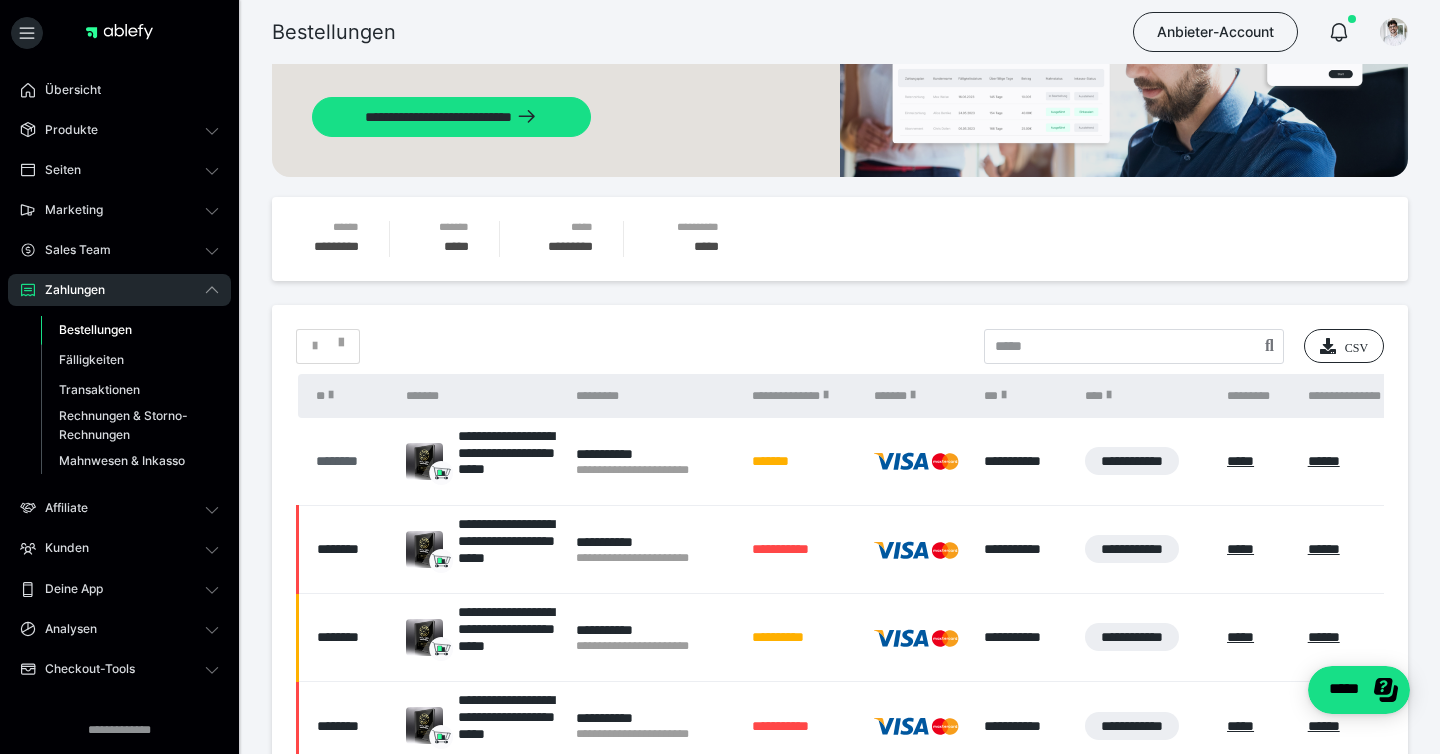 click on "********" at bounding box center [351, 461] 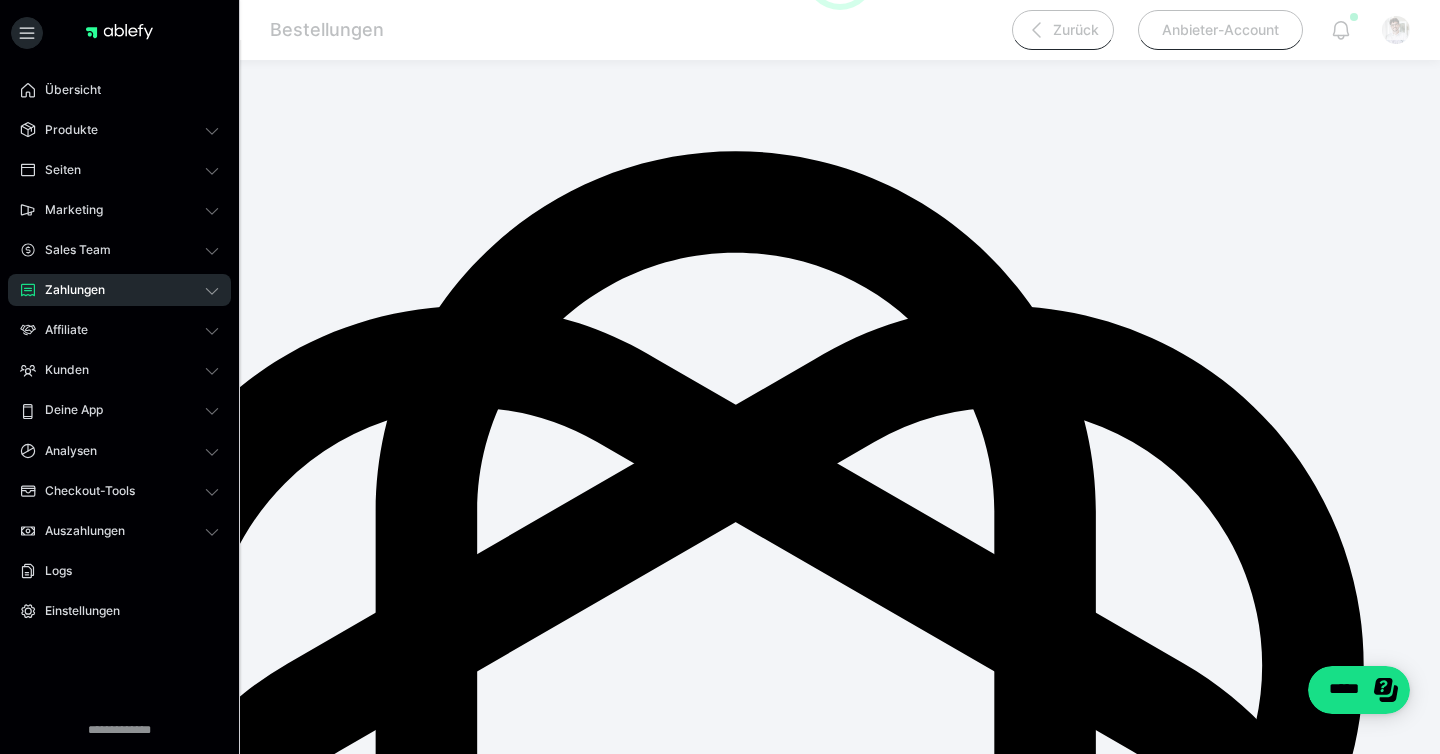 scroll, scrollTop: 0, scrollLeft: 0, axis: both 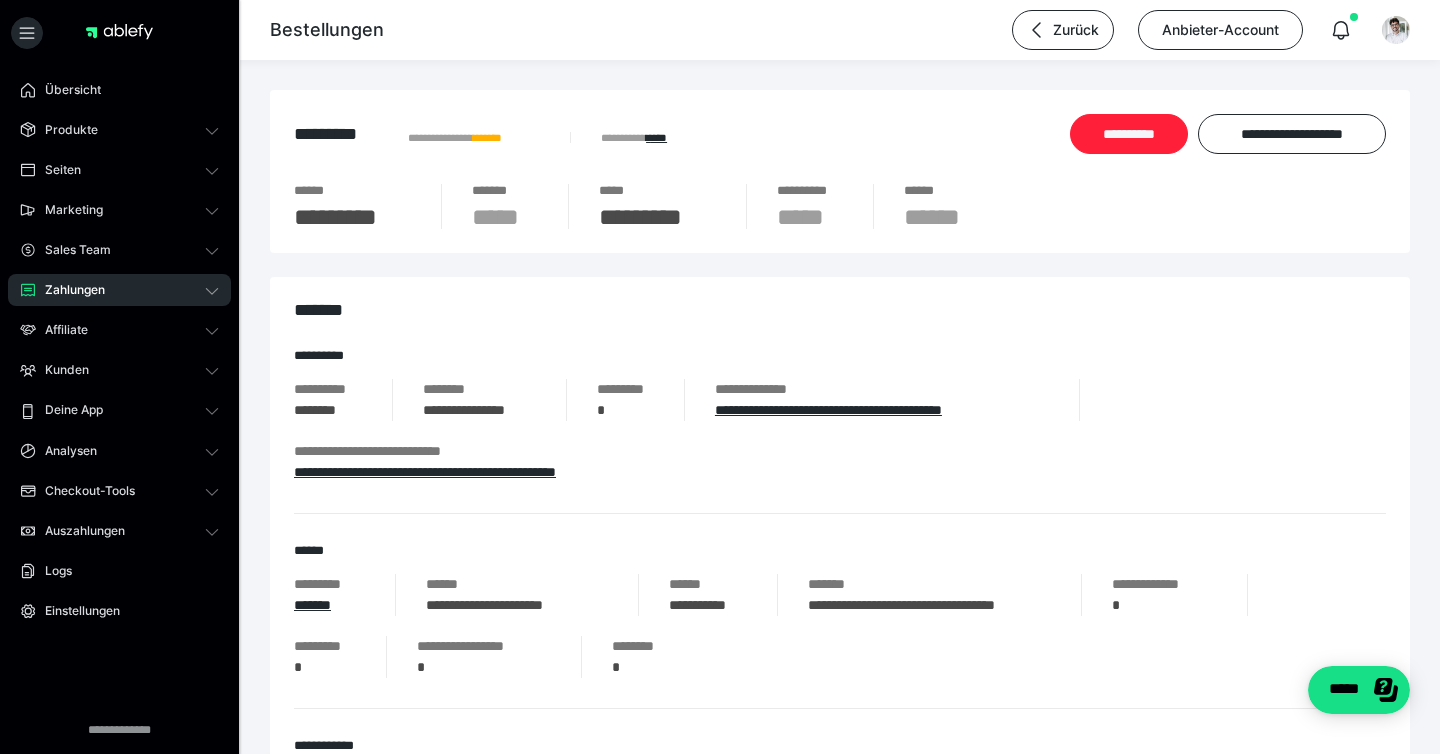 click on "**********" at bounding box center (1129, 134) 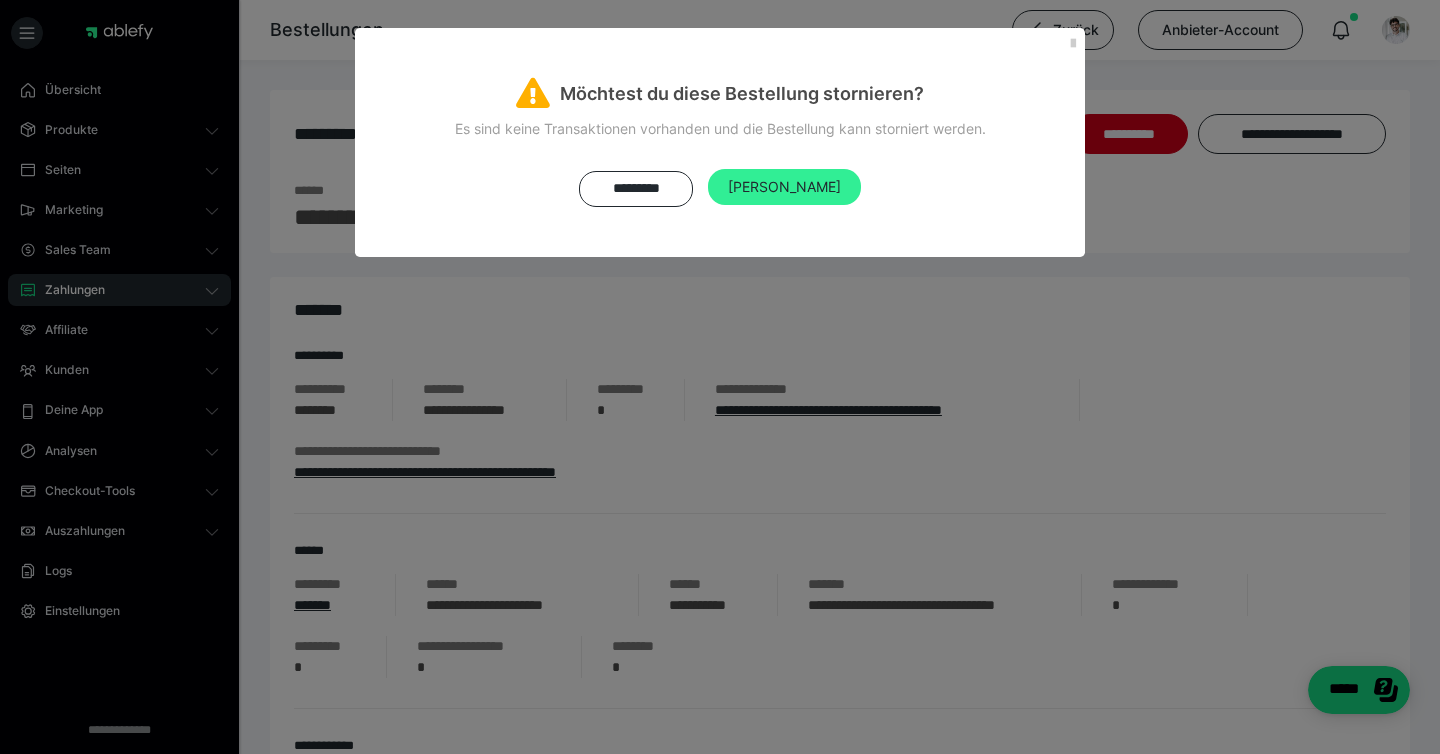 click on "[PERSON_NAME]" at bounding box center (784, 187) 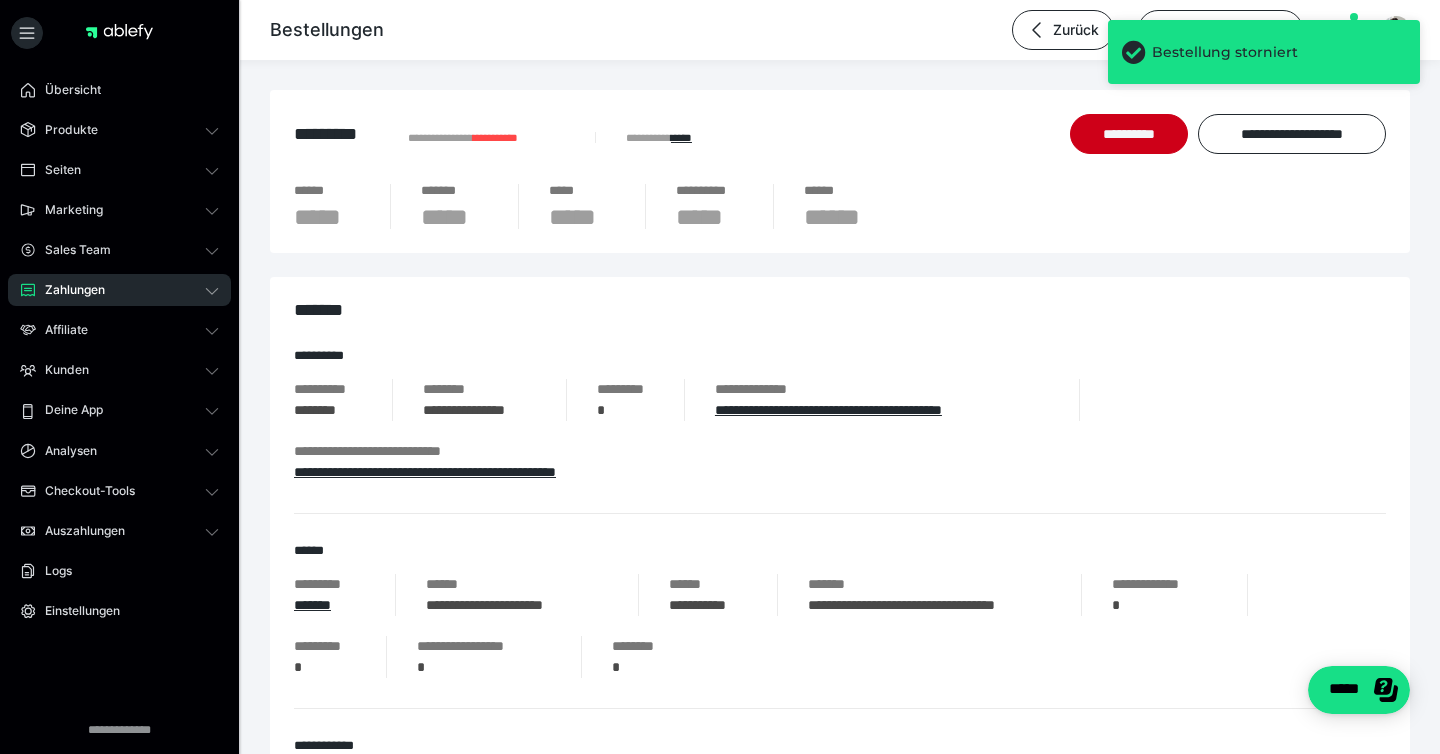 click on "Zahlungen" at bounding box center [119, 290] 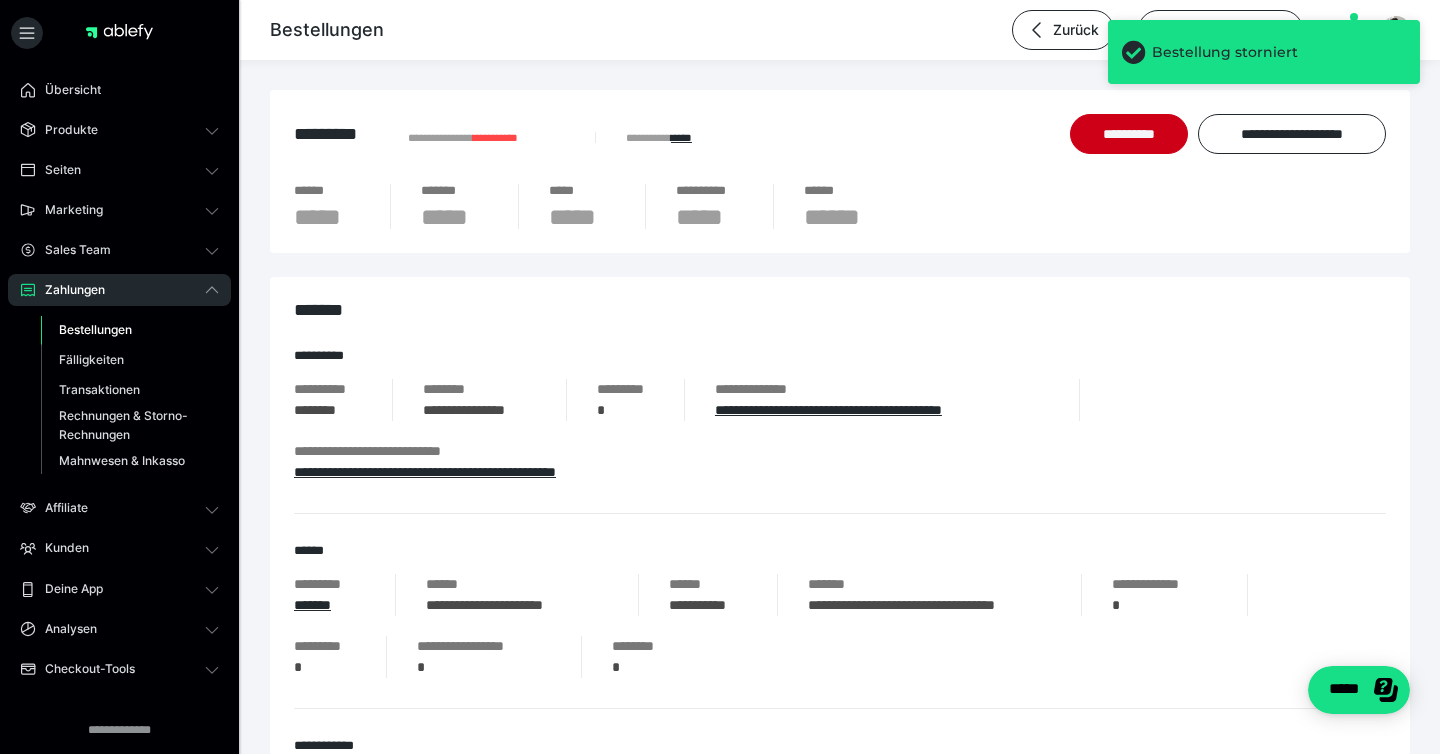 click on "Bestellungen" at bounding box center (95, 329) 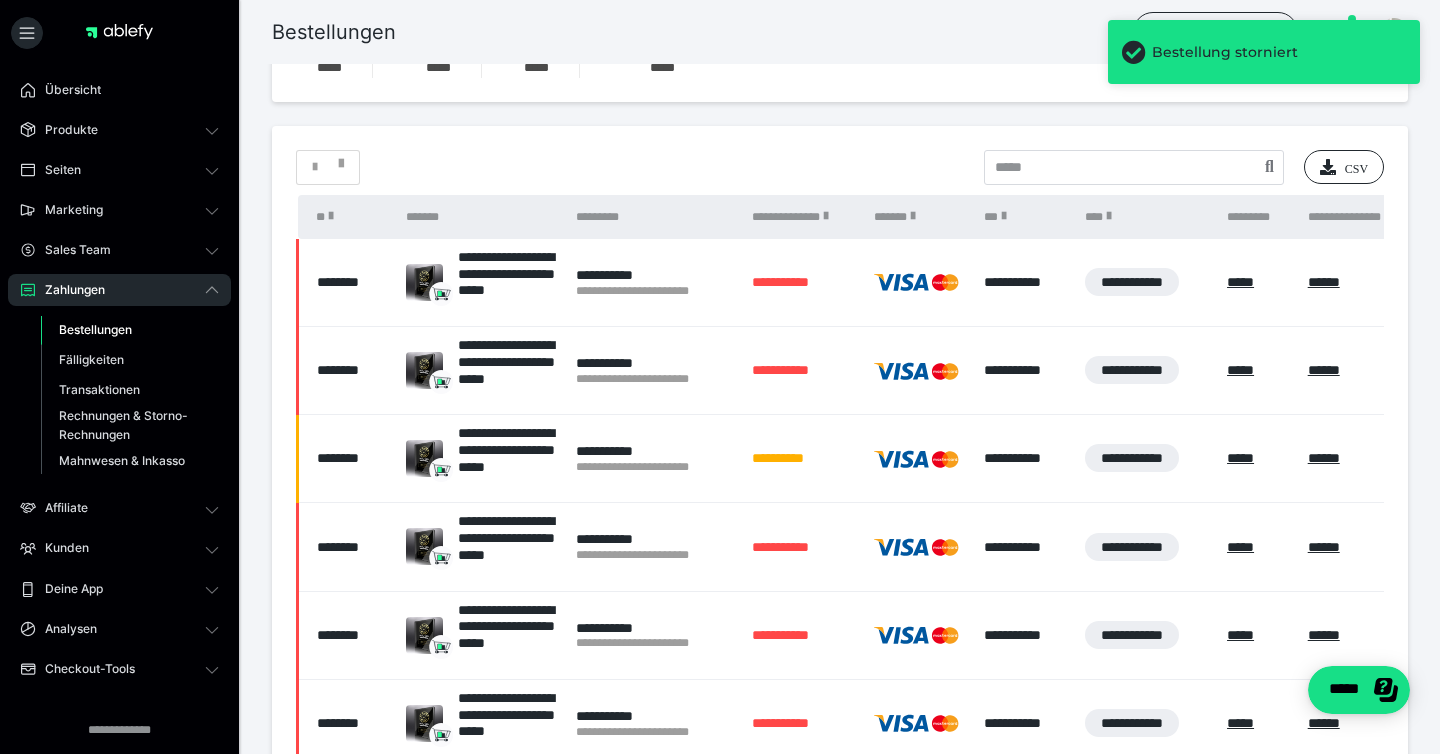 scroll, scrollTop: 347, scrollLeft: 0, axis: vertical 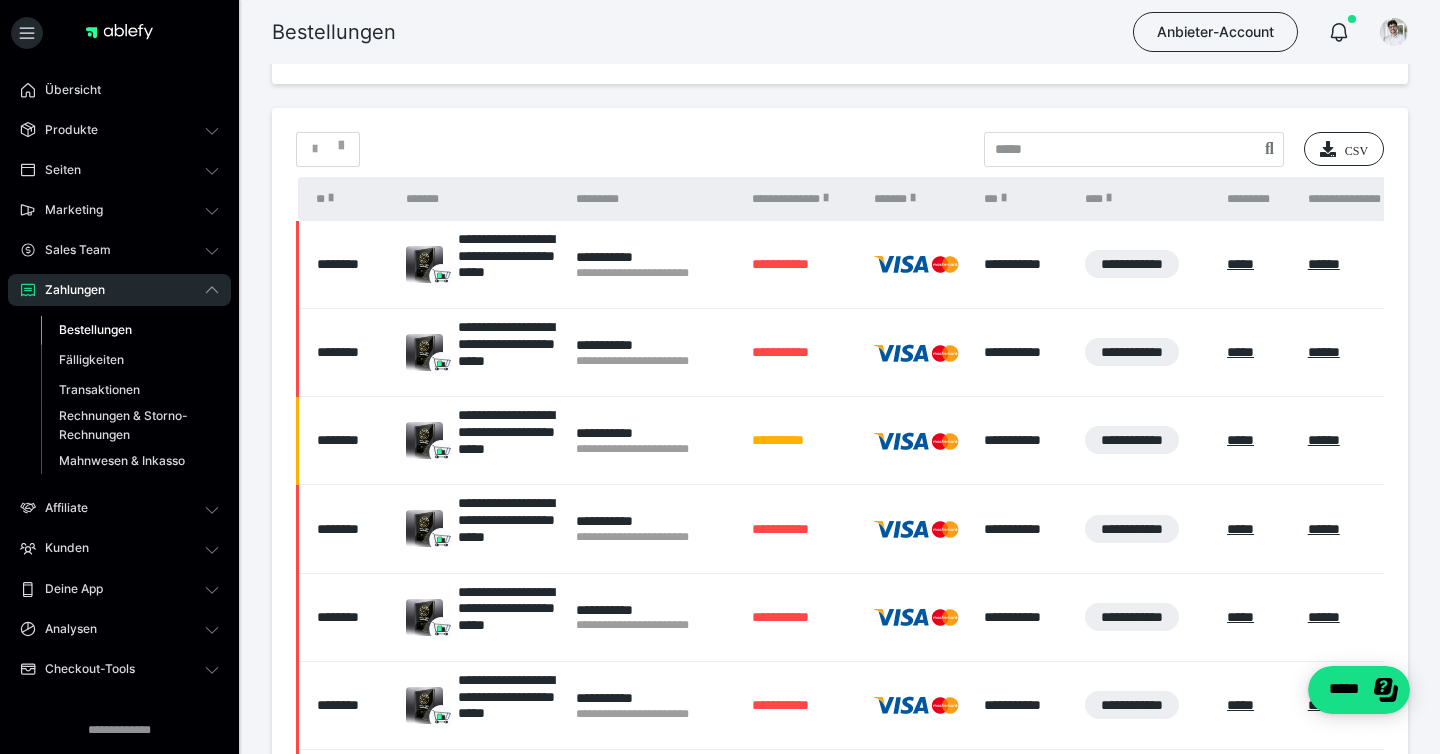click on "********" at bounding box center [347, 441] 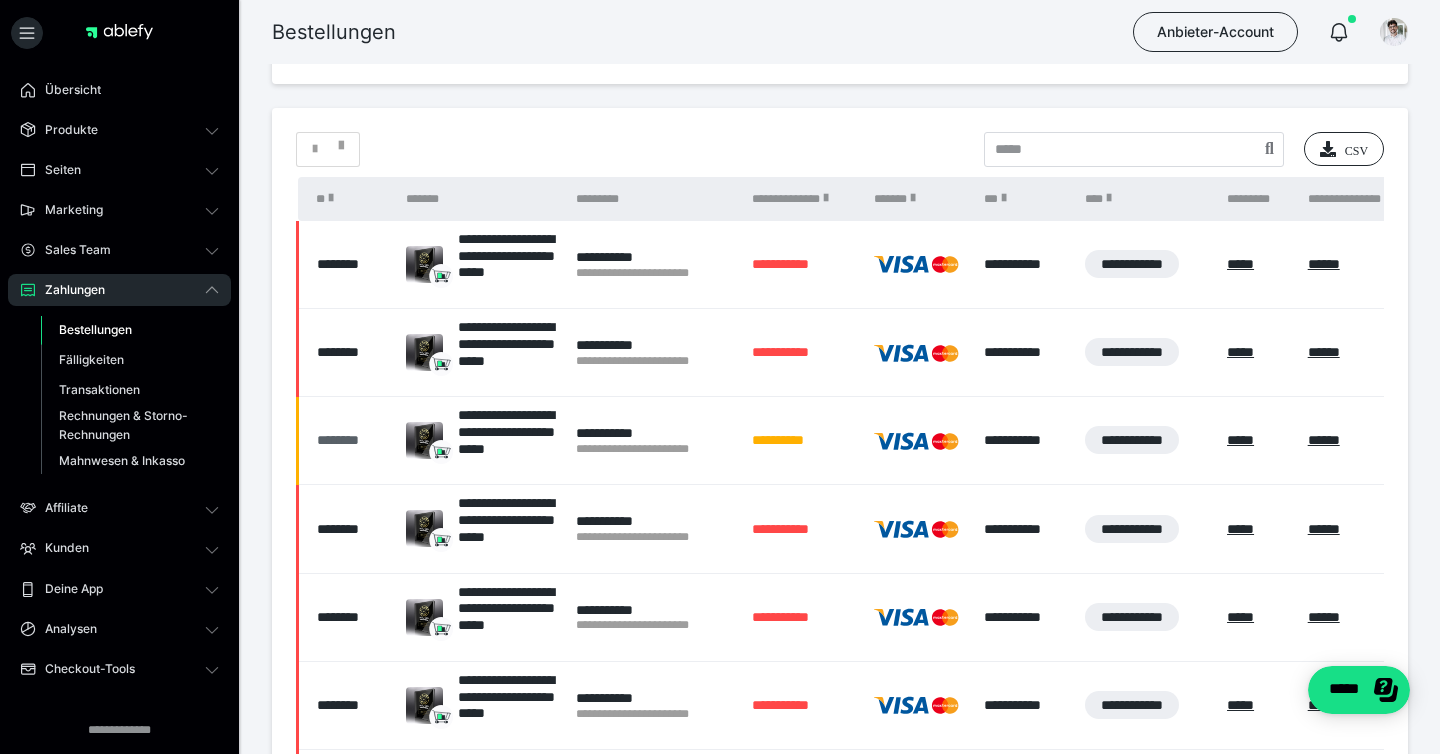 click on "********" at bounding box center (351, 440) 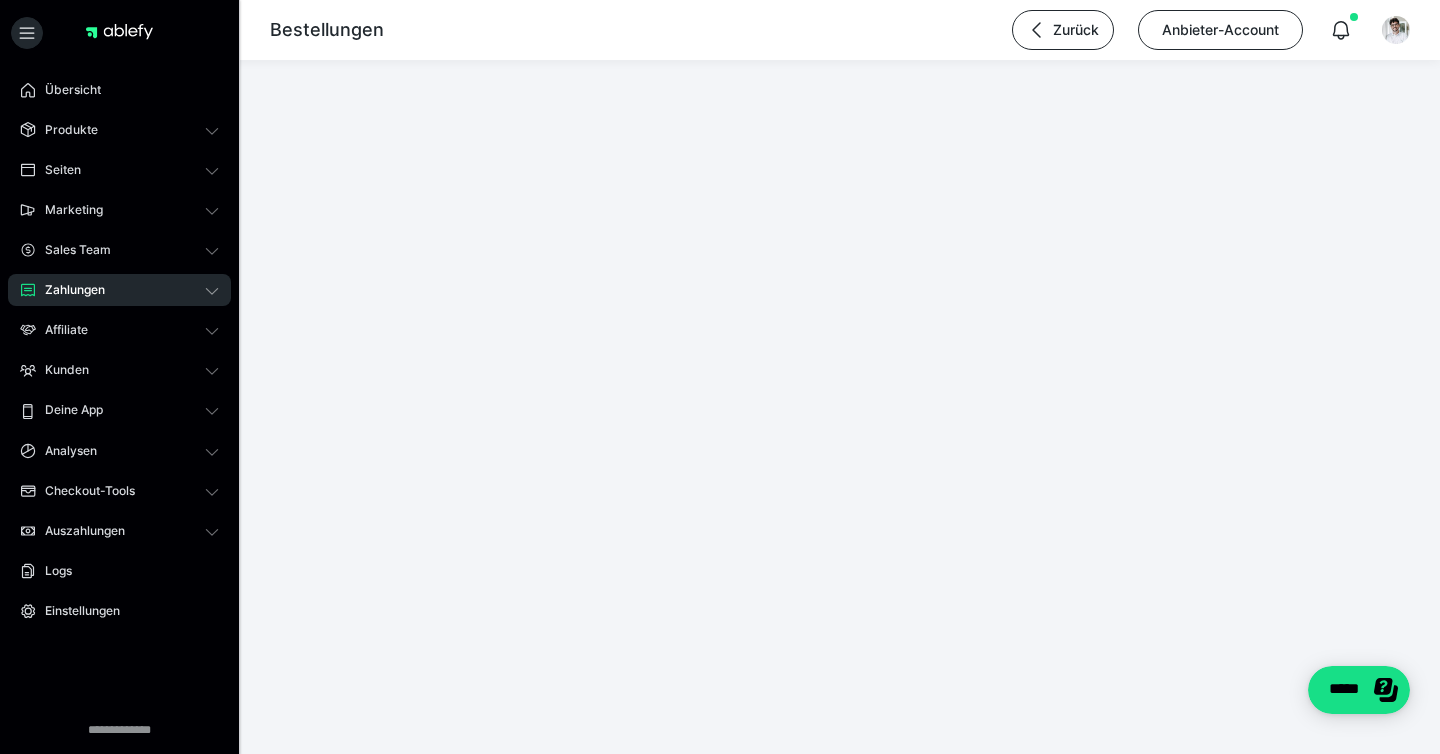 scroll, scrollTop: 0, scrollLeft: 0, axis: both 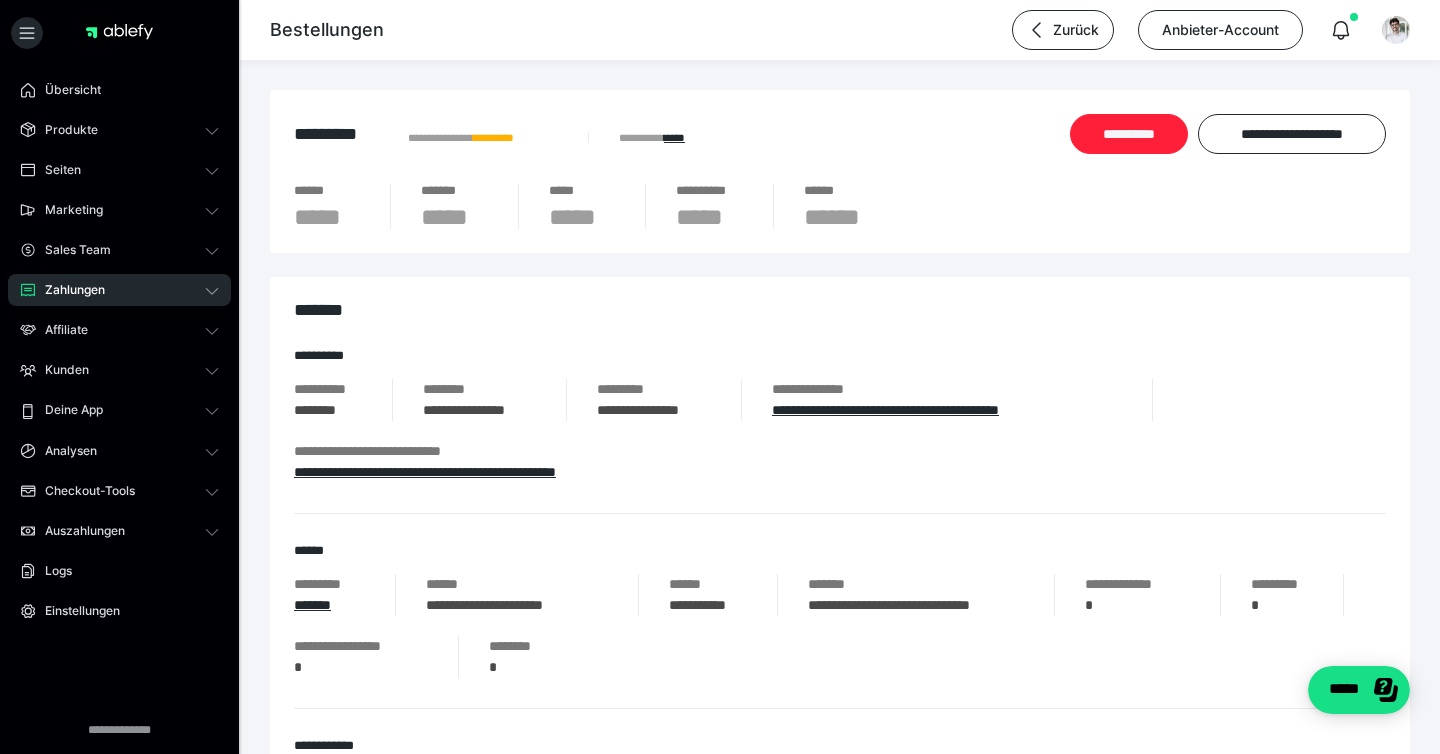 click on "**********" at bounding box center (1129, 134) 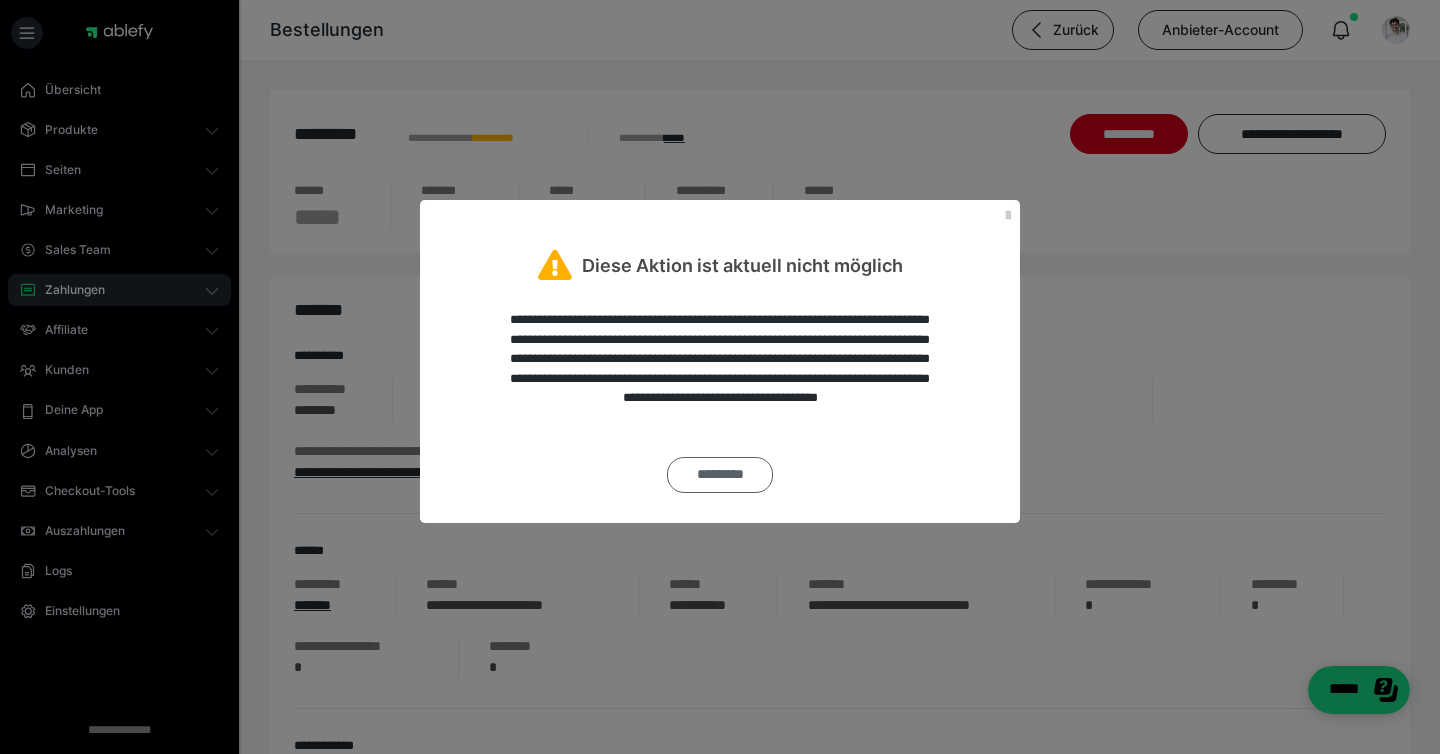 click on "*********" at bounding box center [720, 475] 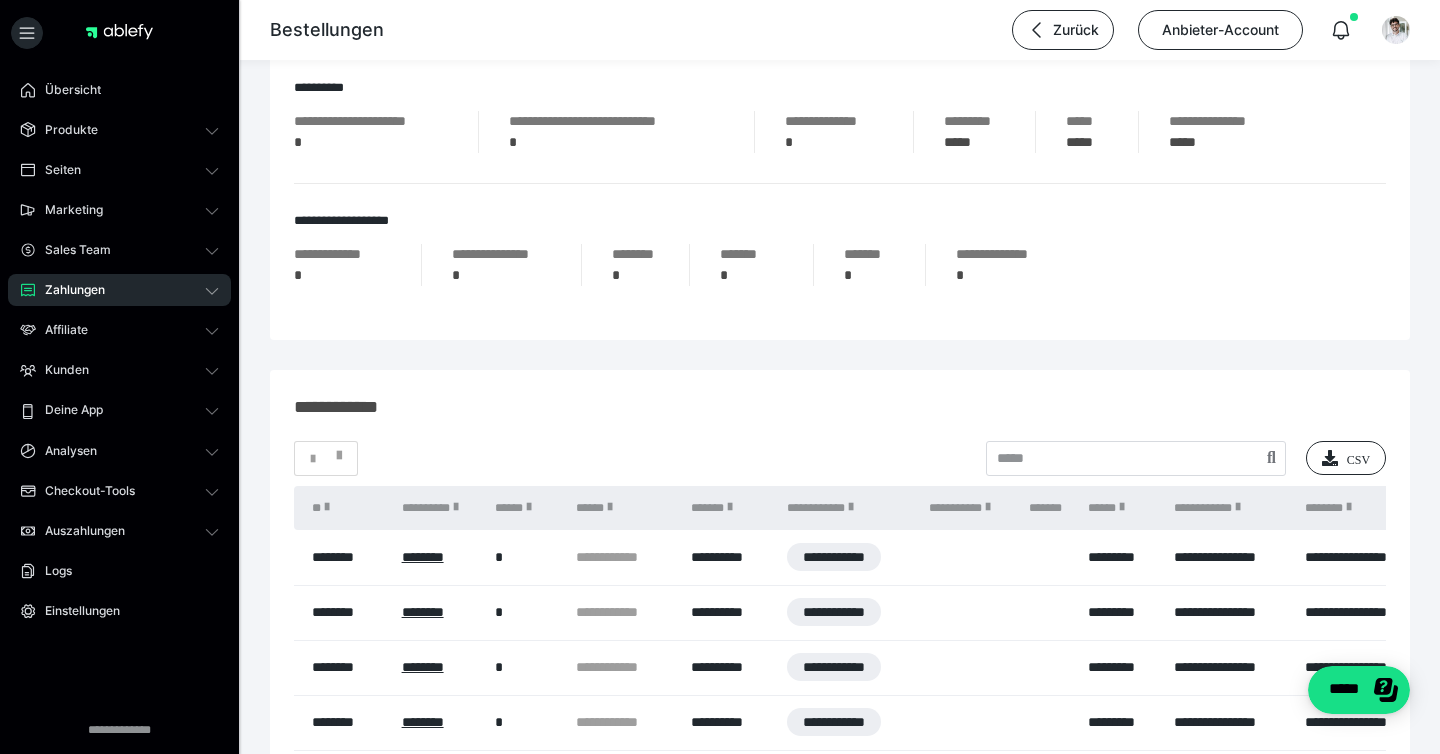scroll, scrollTop: 1169, scrollLeft: 0, axis: vertical 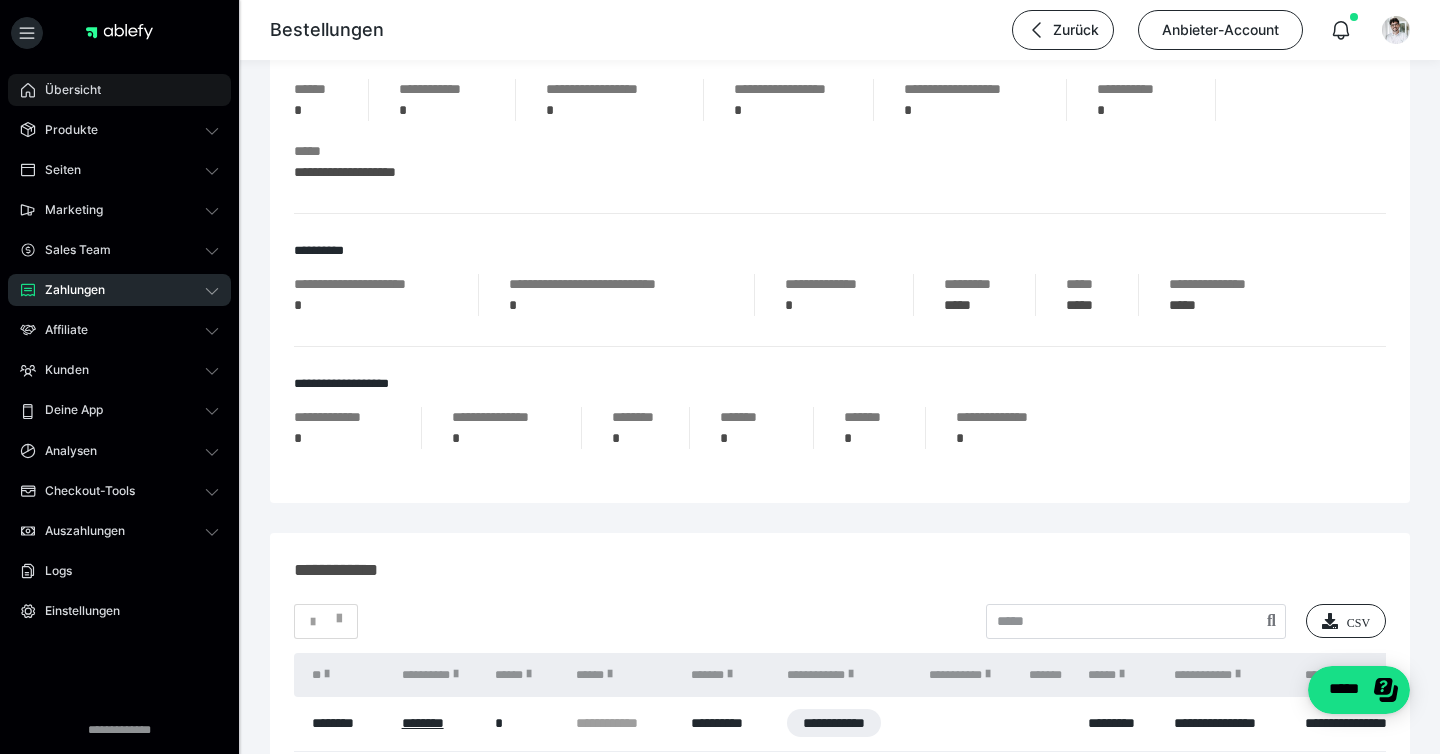 click on "Übersicht" at bounding box center [119, 90] 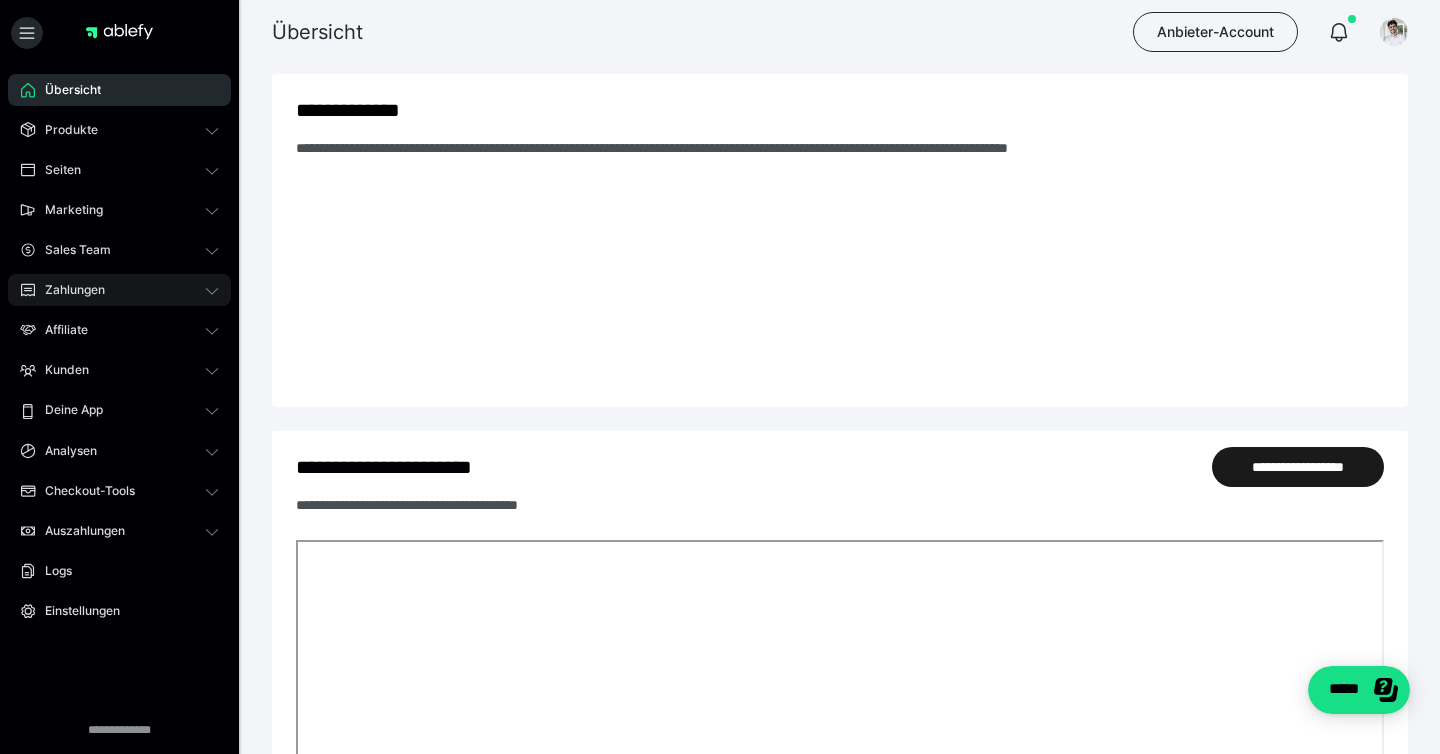 click on "Zahlungen" at bounding box center [119, 290] 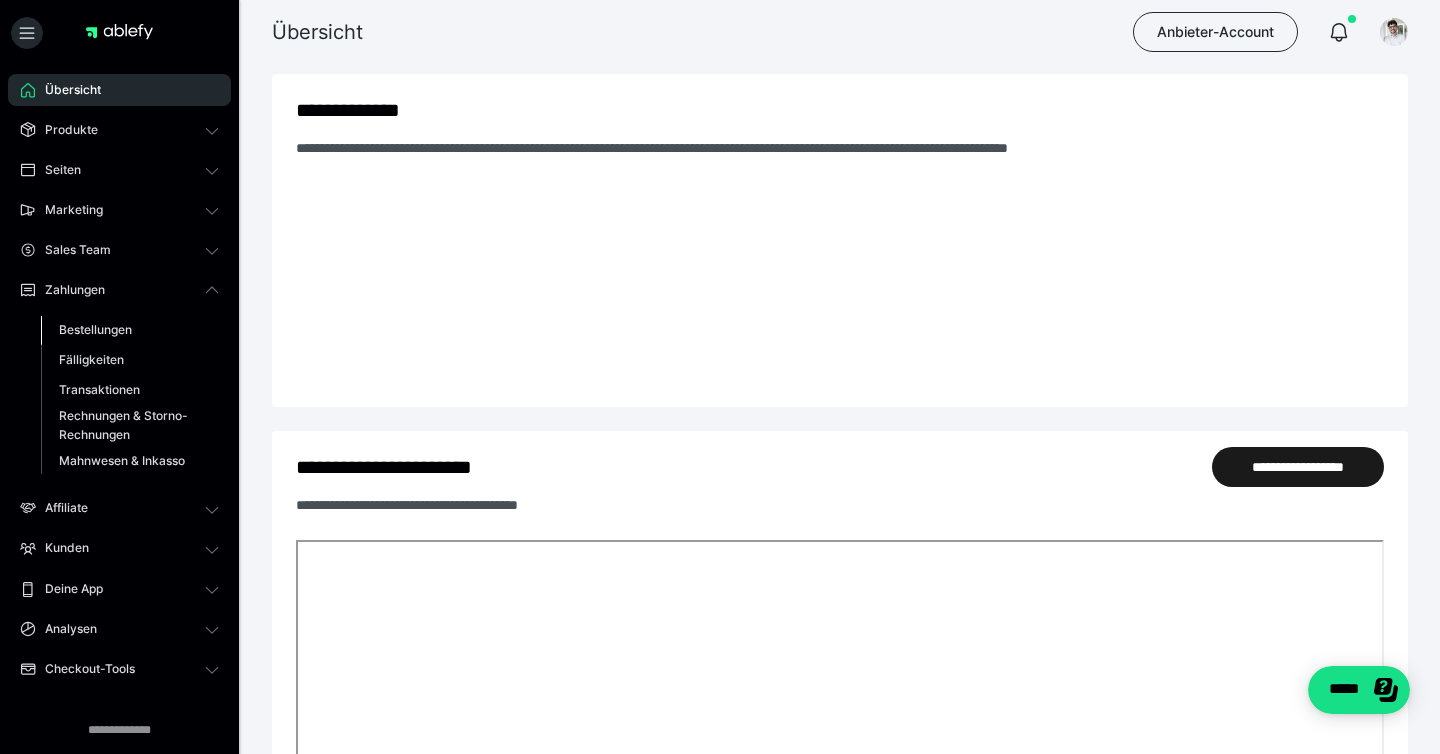 click on "Bestellungen" at bounding box center [95, 329] 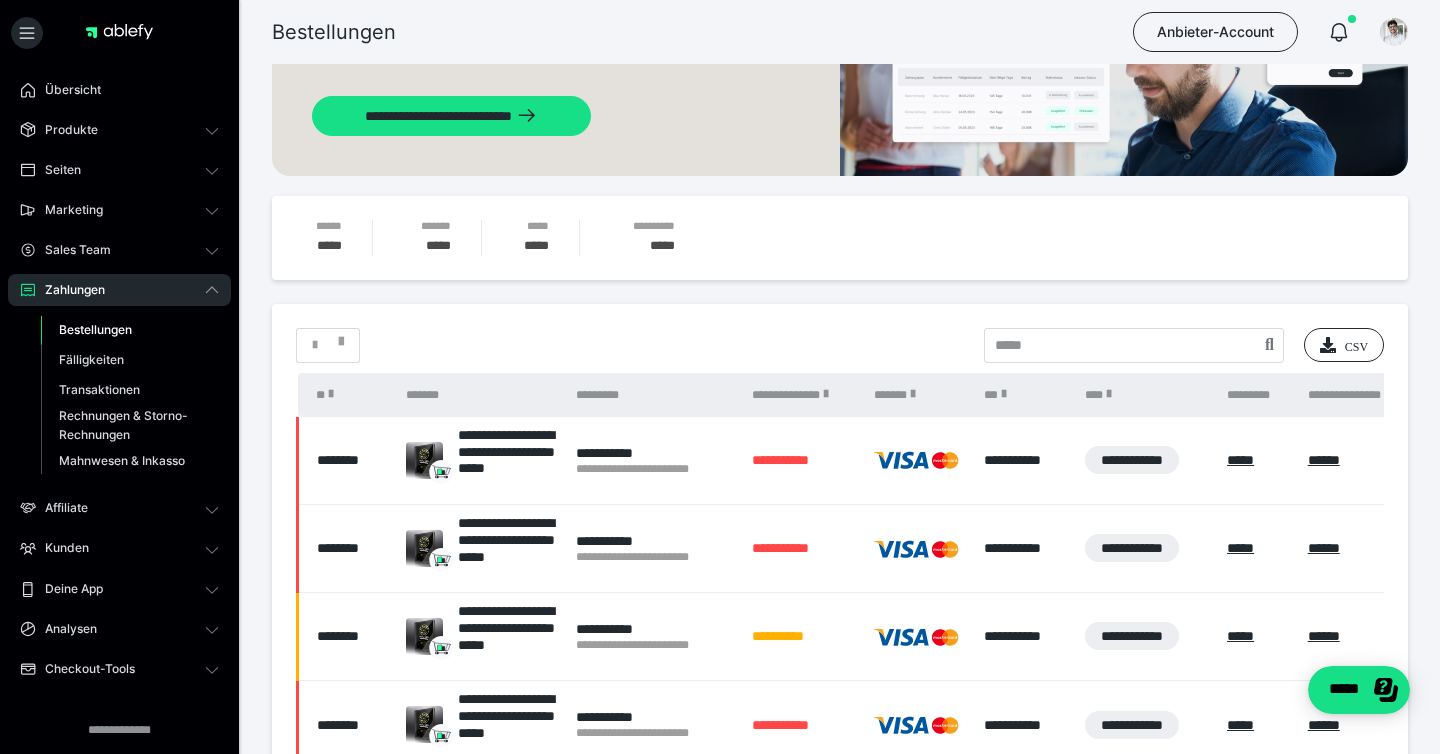 scroll, scrollTop: 0, scrollLeft: 0, axis: both 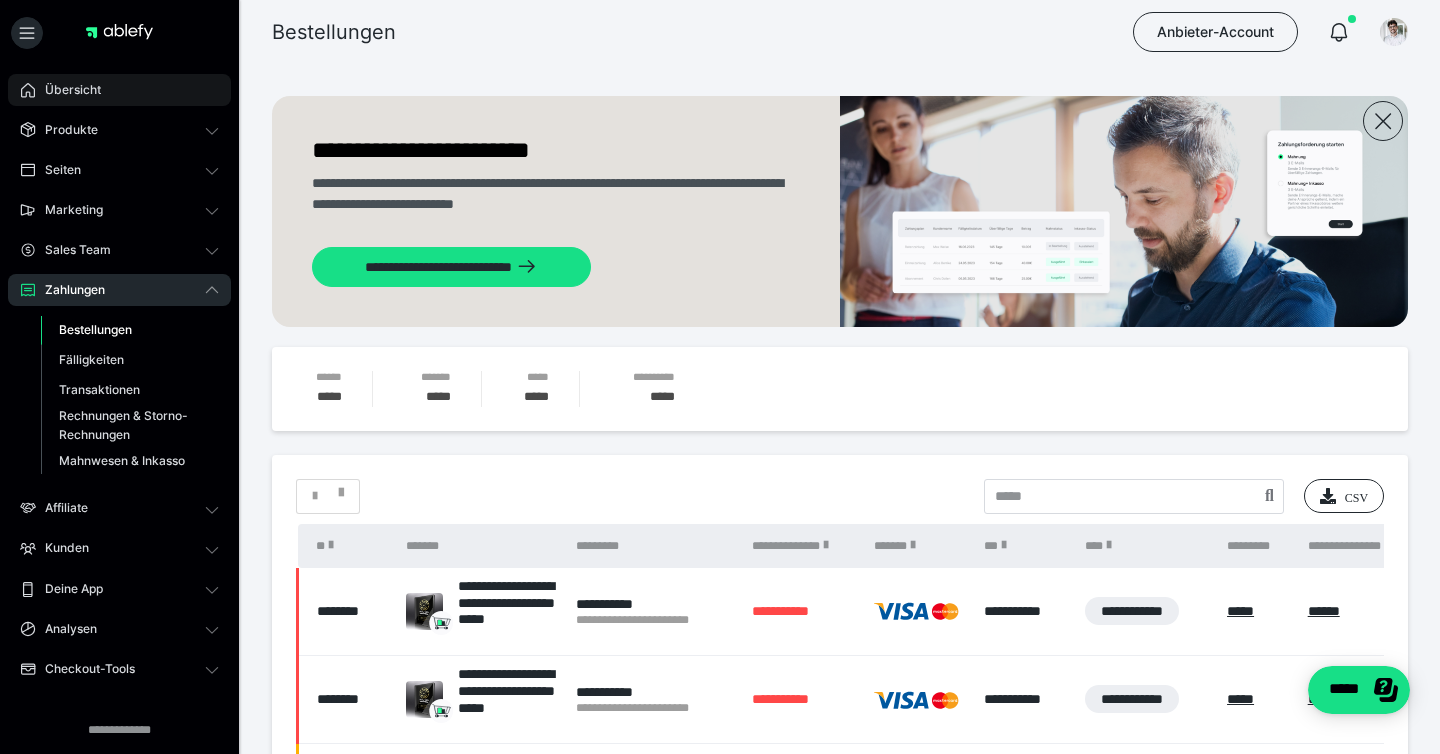 click on "Übersicht" at bounding box center [119, 90] 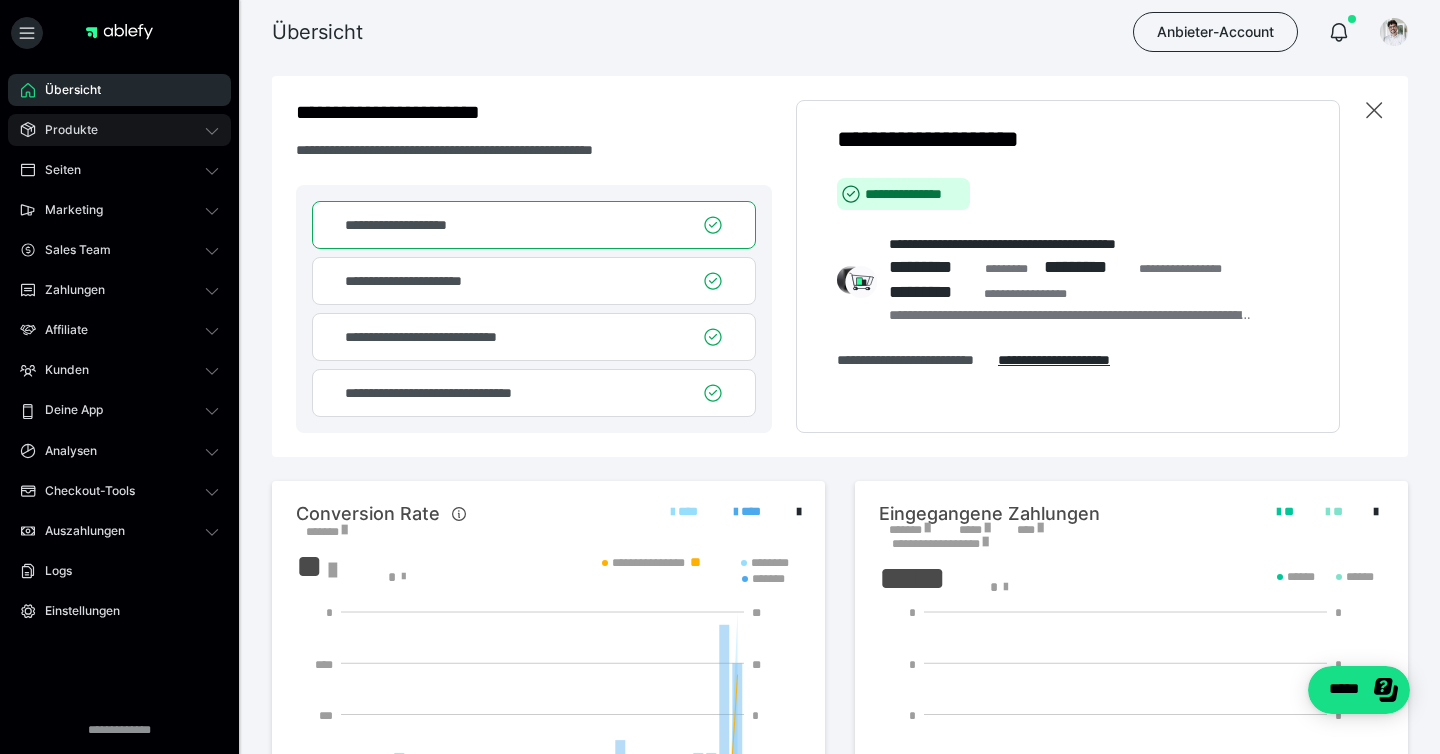 click on "Produkte" at bounding box center [119, 130] 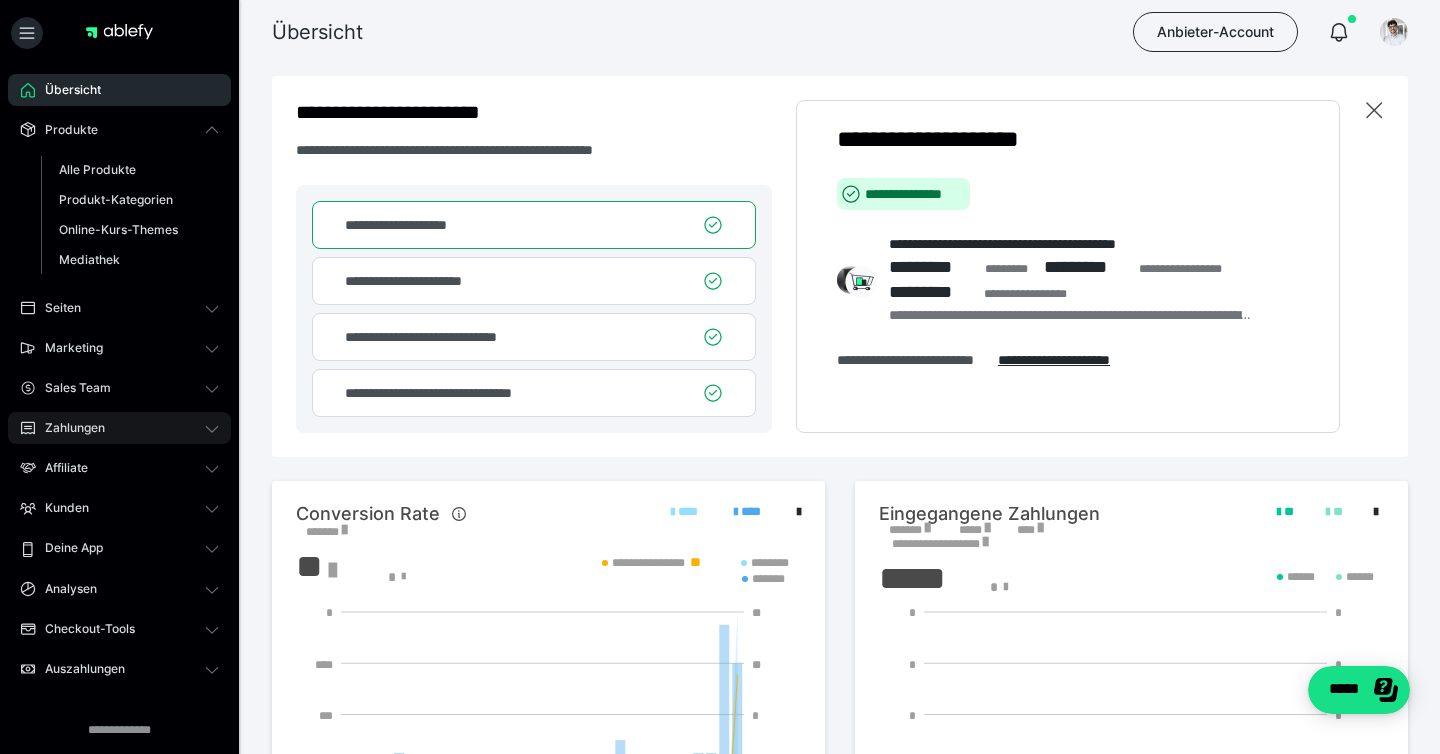 click on "Zahlungen" at bounding box center (68, 428) 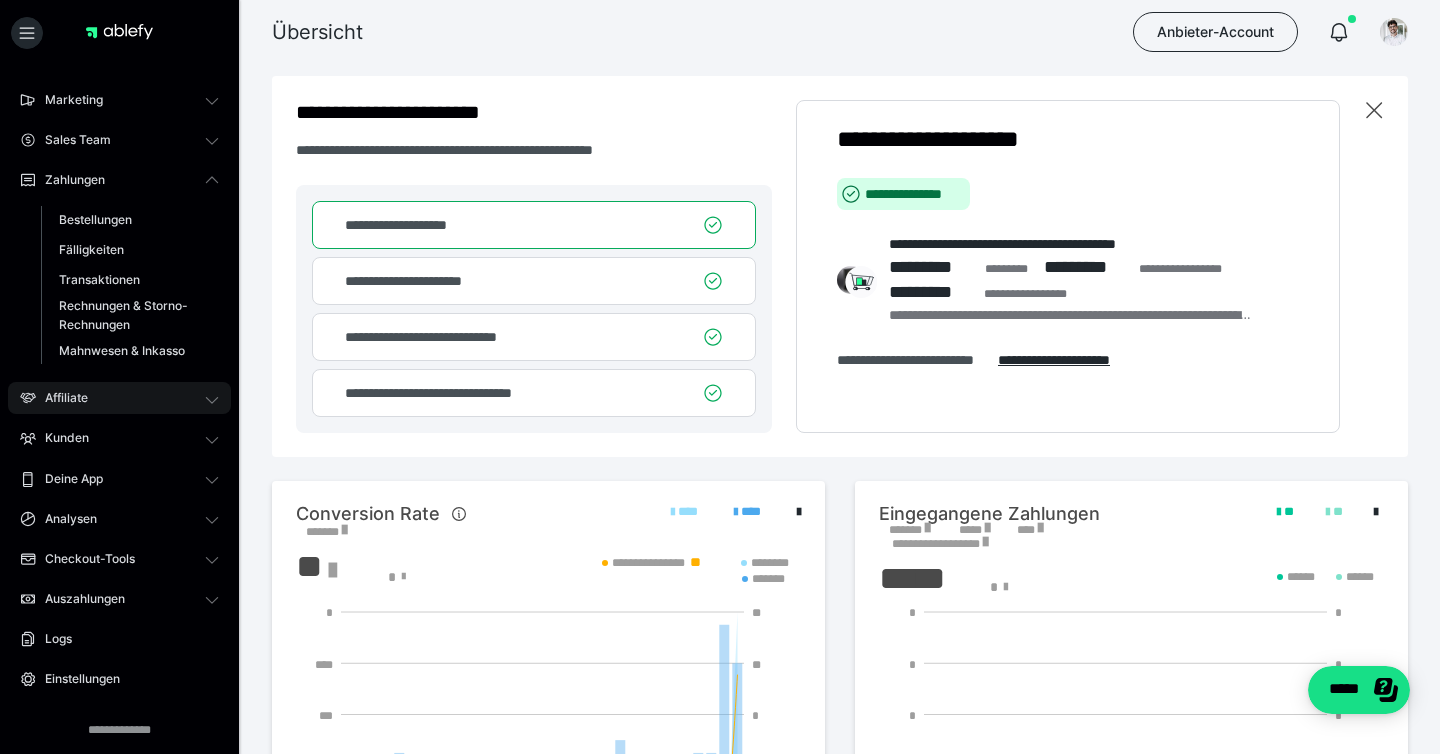 scroll, scrollTop: 164, scrollLeft: 0, axis: vertical 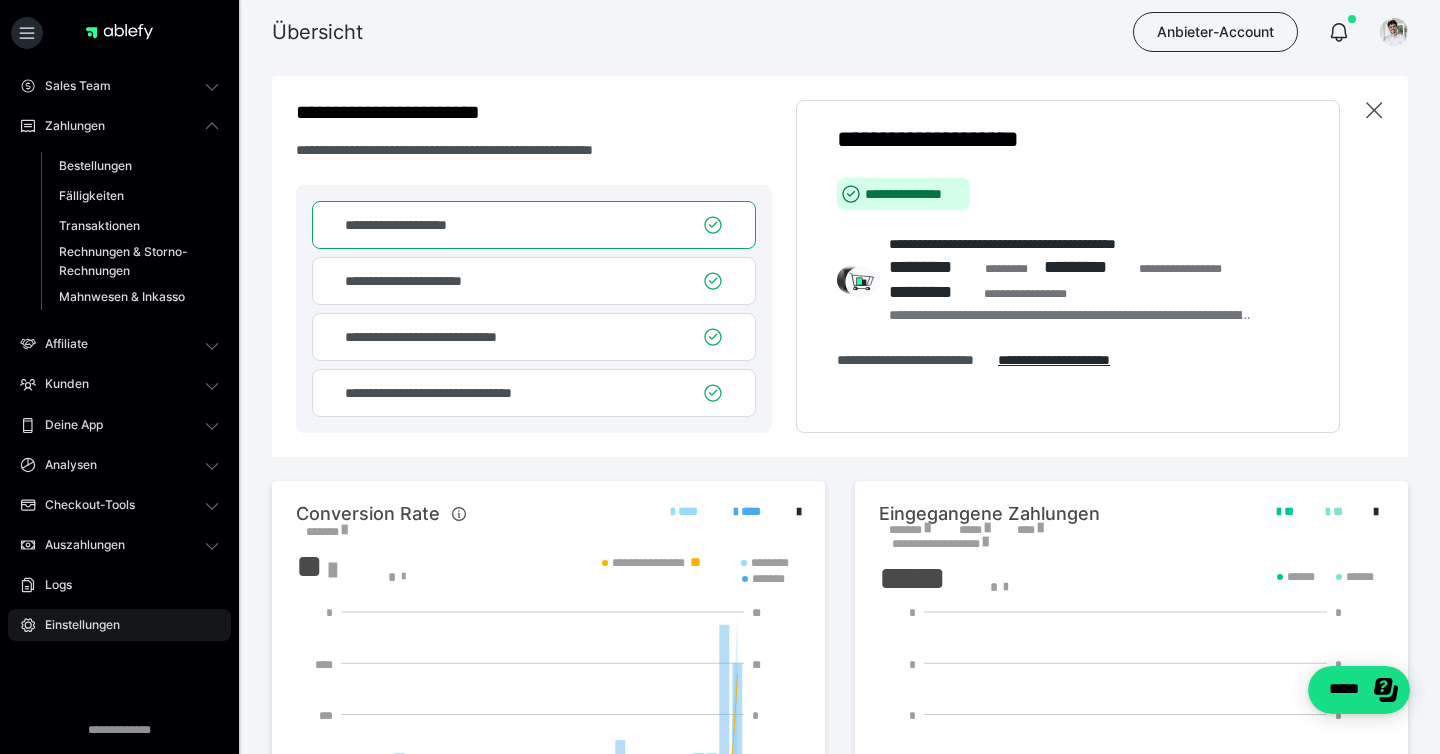 click on "Einstellungen" at bounding box center (75, 625) 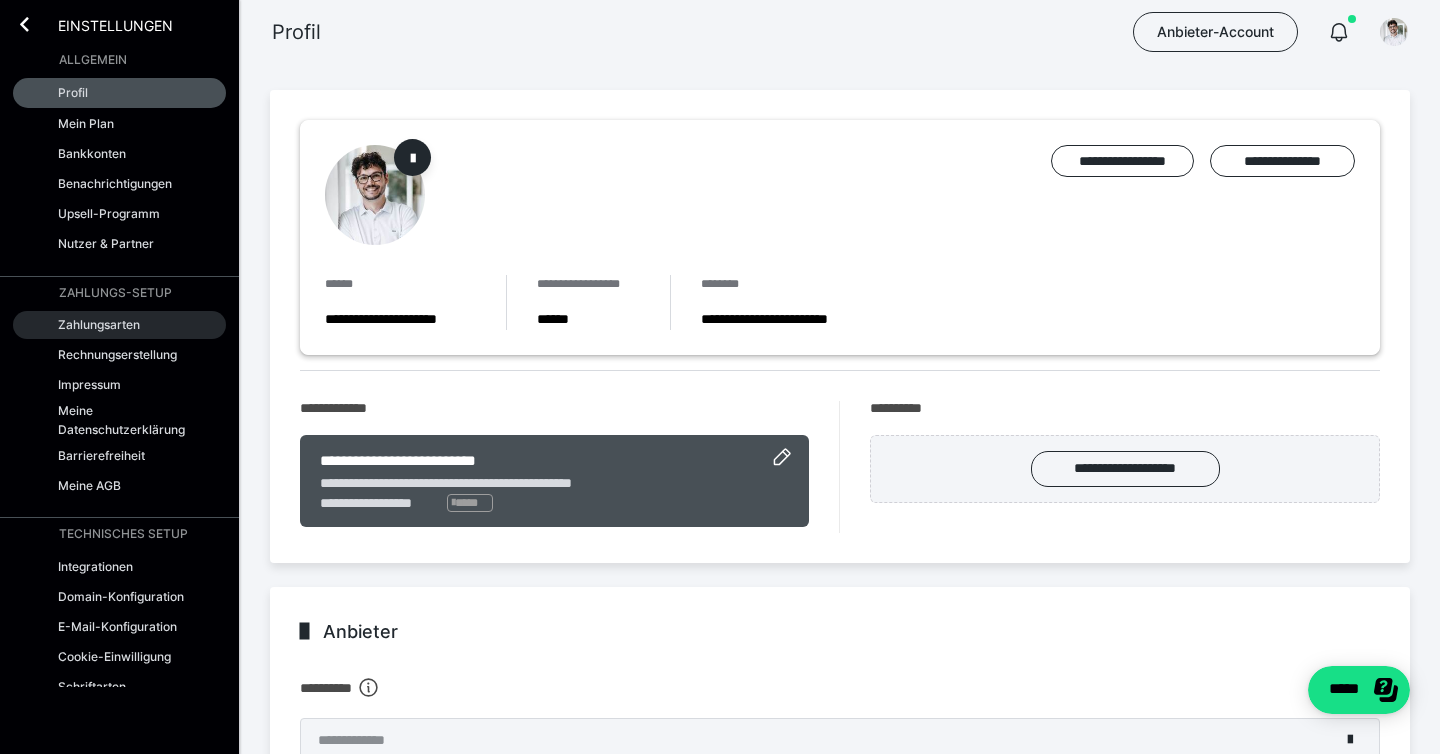 click on "Zahlungsarten" at bounding box center [119, 325] 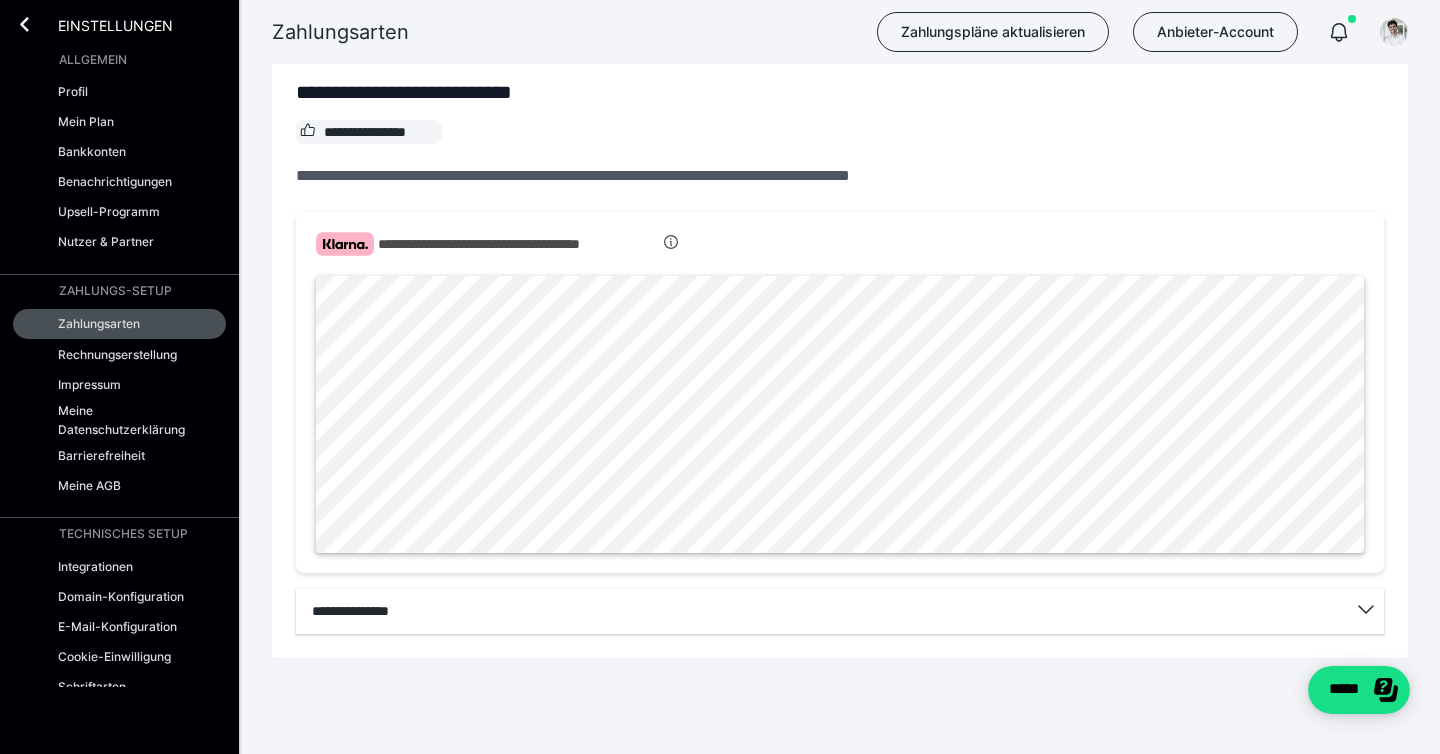 scroll, scrollTop: 609, scrollLeft: 0, axis: vertical 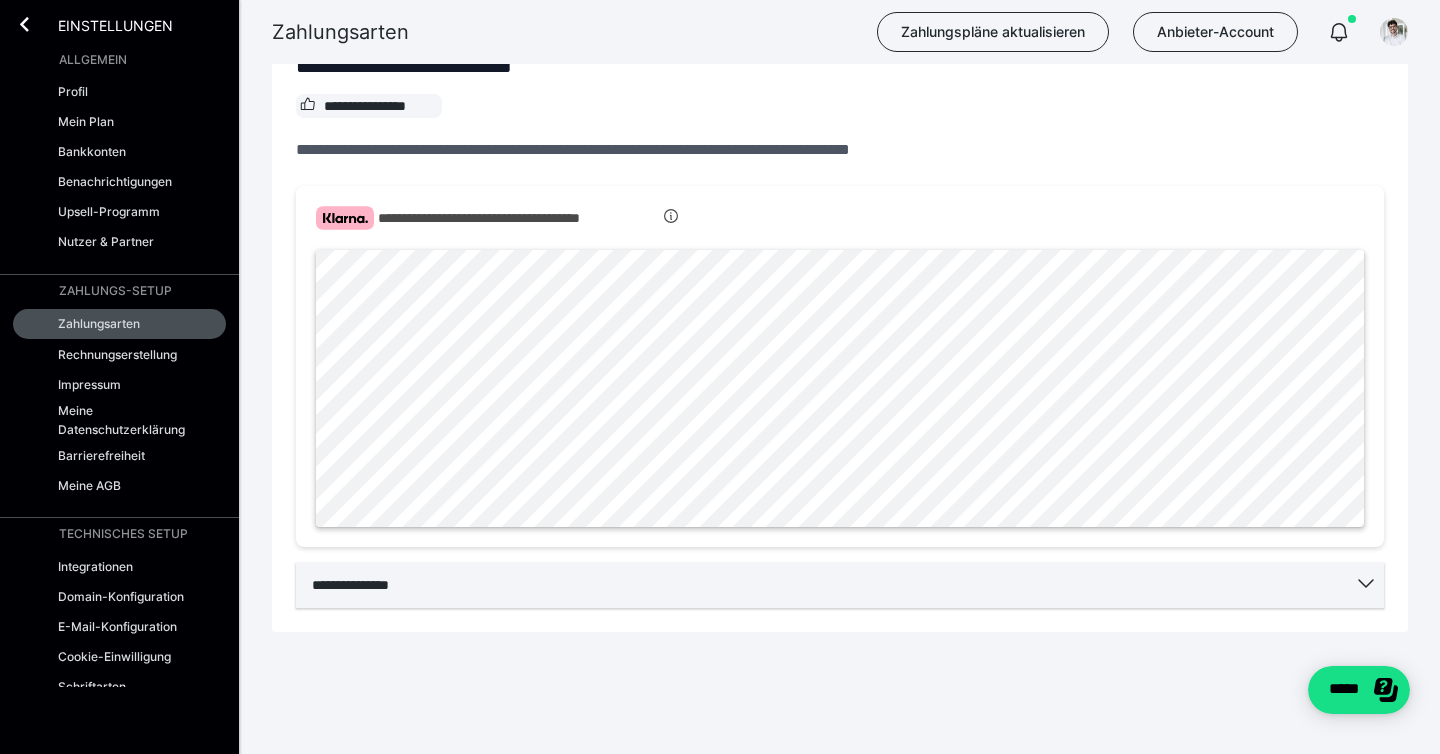 click on "**********" at bounding box center [840, 585] 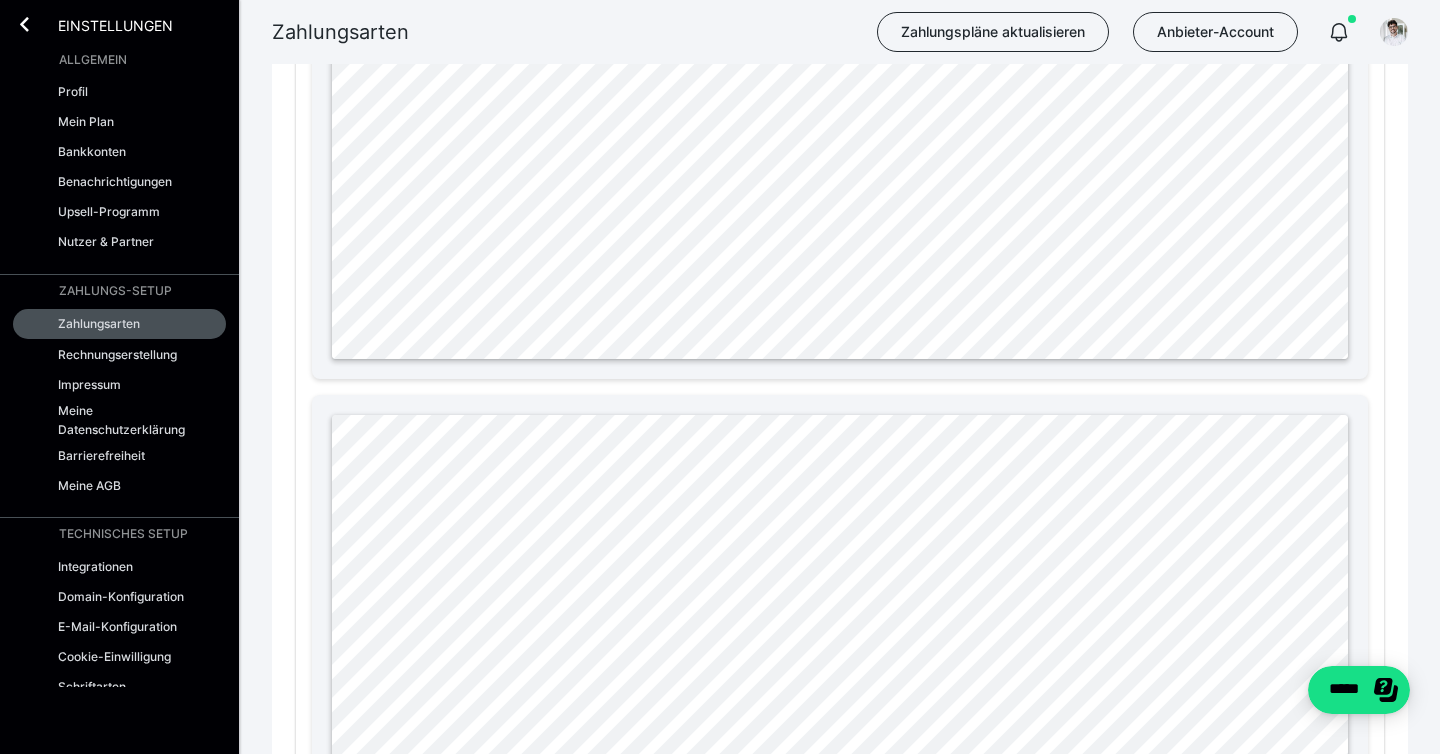 scroll, scrollTop: 1632, scrollLeft: 0, axis: vertical 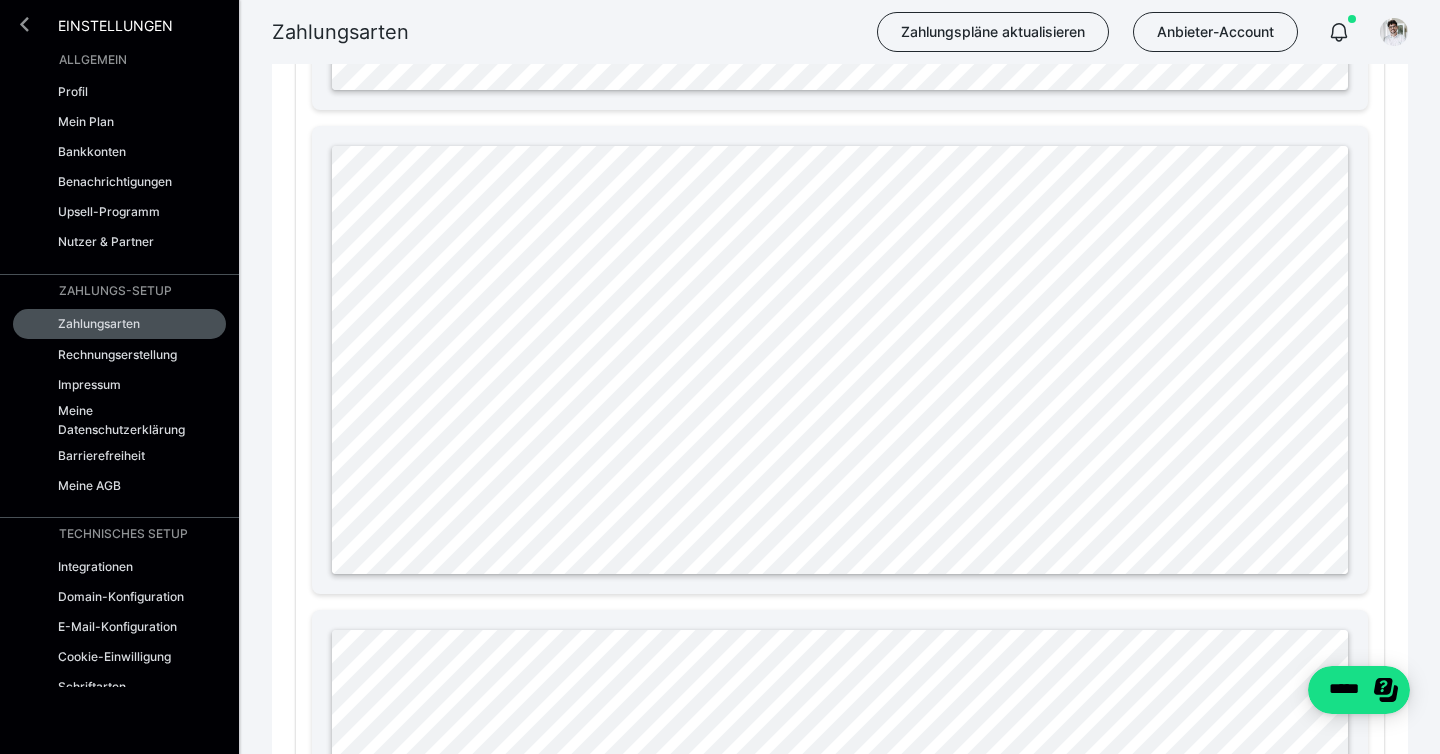 click at bounding box center (24, 24) 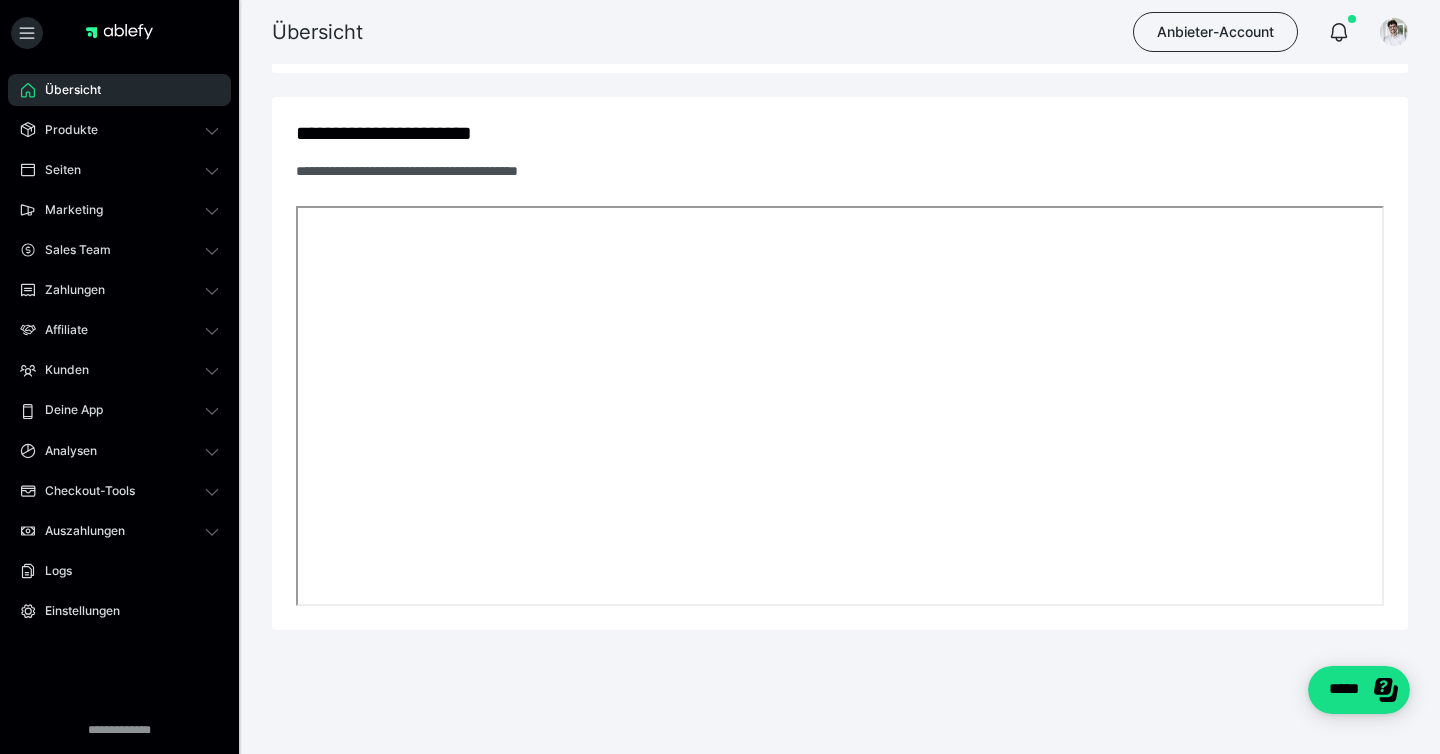 scroll, scrollTop: 1157, scrollLeft: 0, axis: vertical 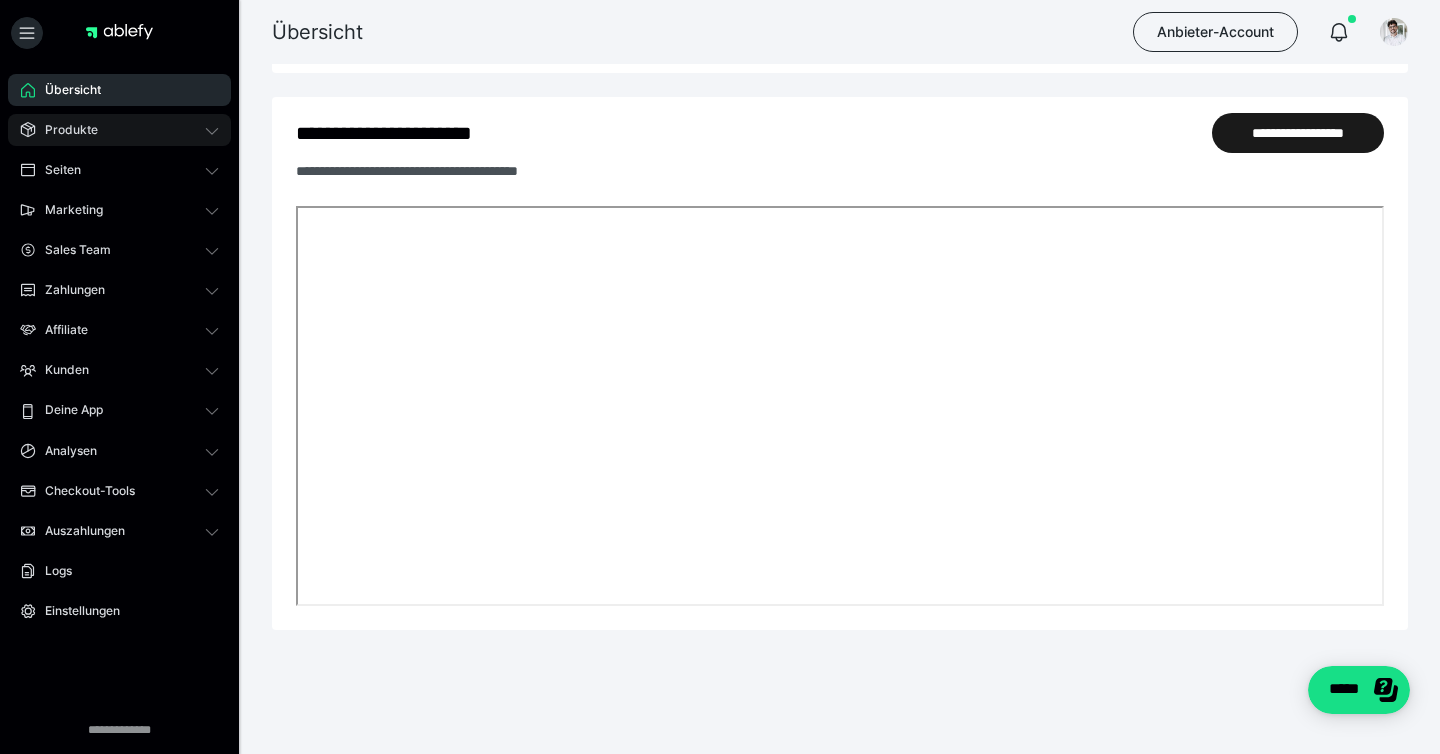 click on "Produkte" at bounding box center [119, 130] 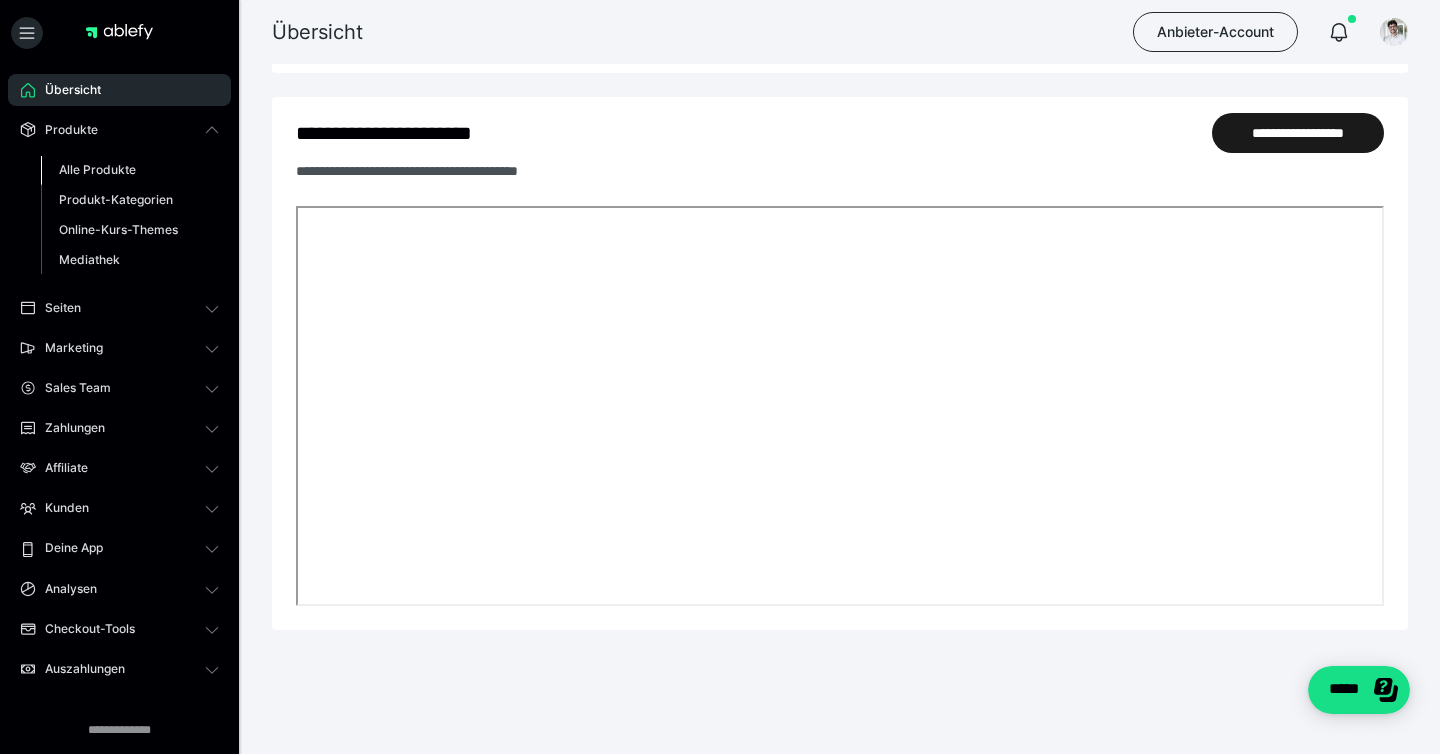 click on "Alle Produkte" at bounding box center [97, 169] 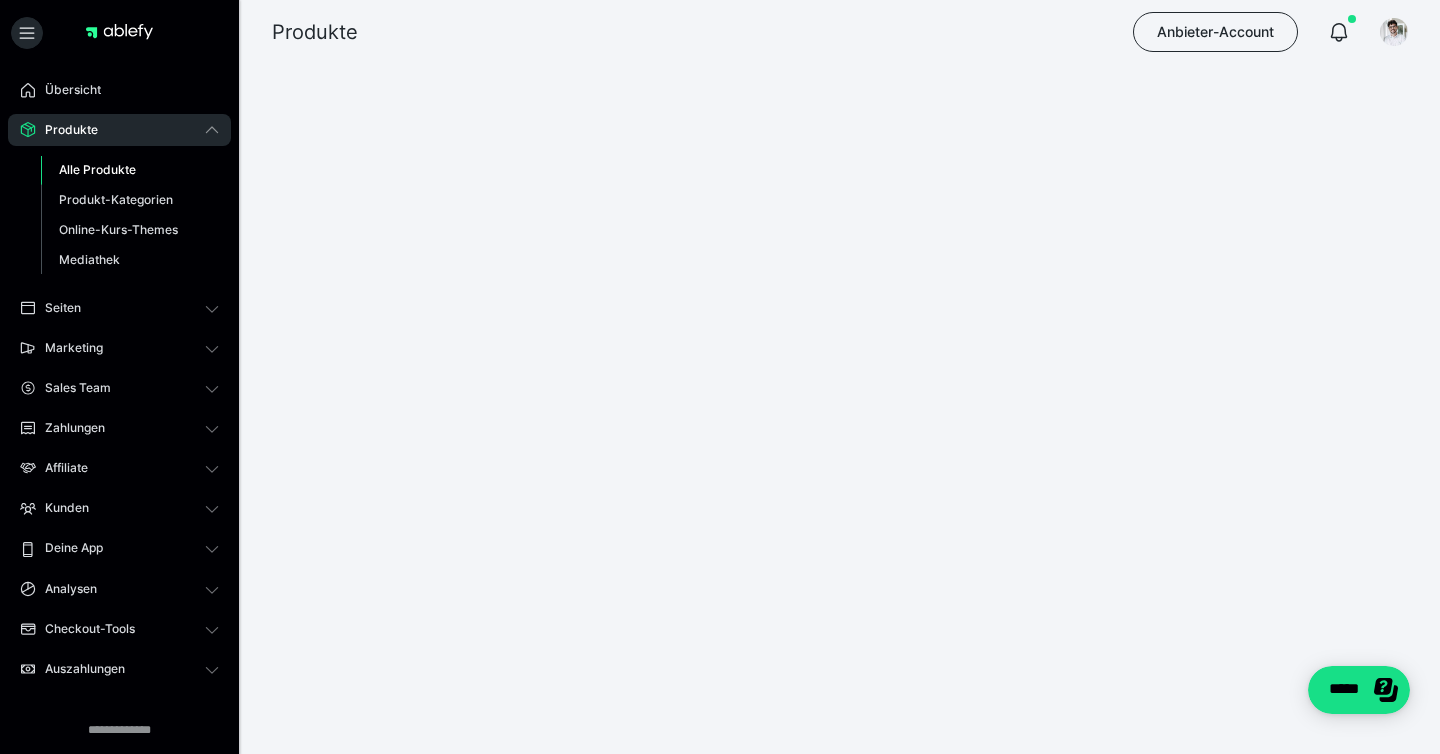 scroll, scrollTop: 0, scrollLeft: 0, axis: both 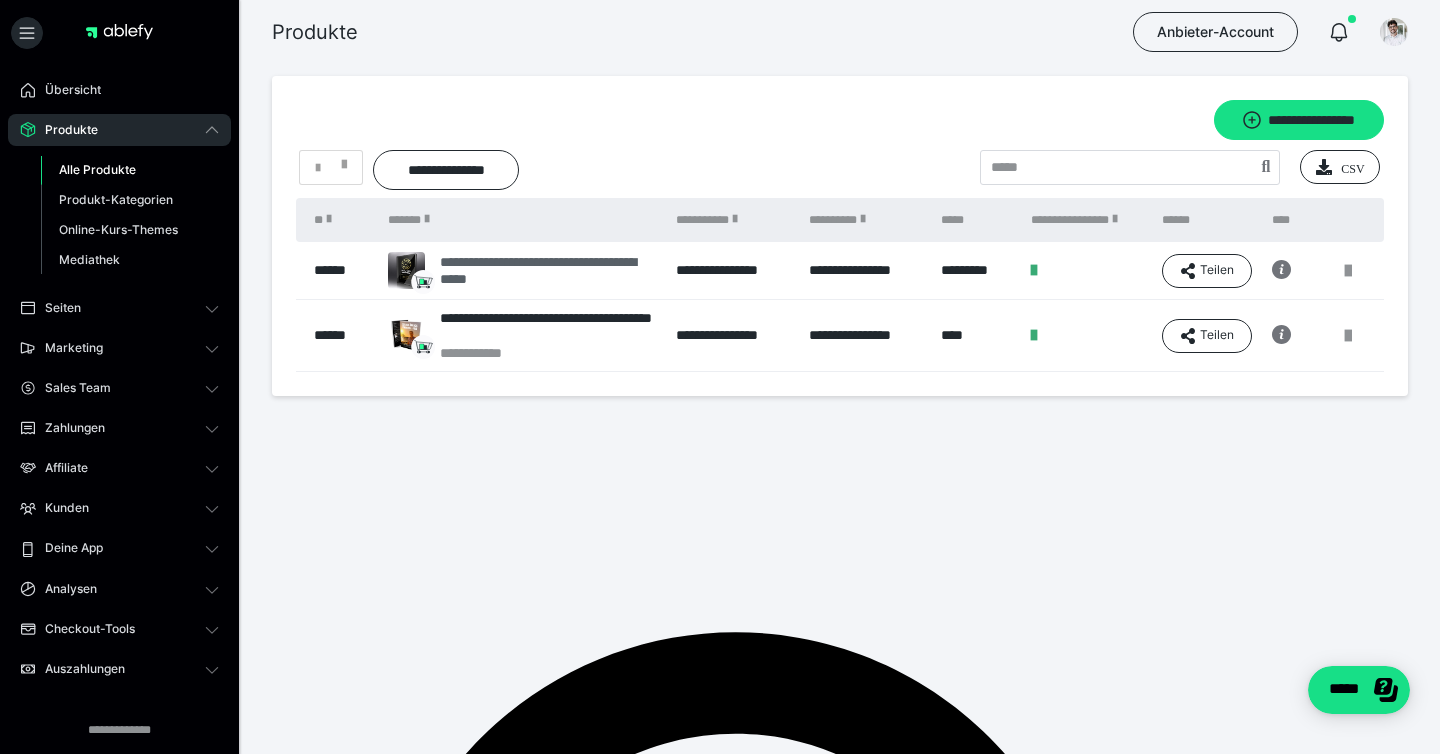 click on "**********" at bounding box center (548, 271) 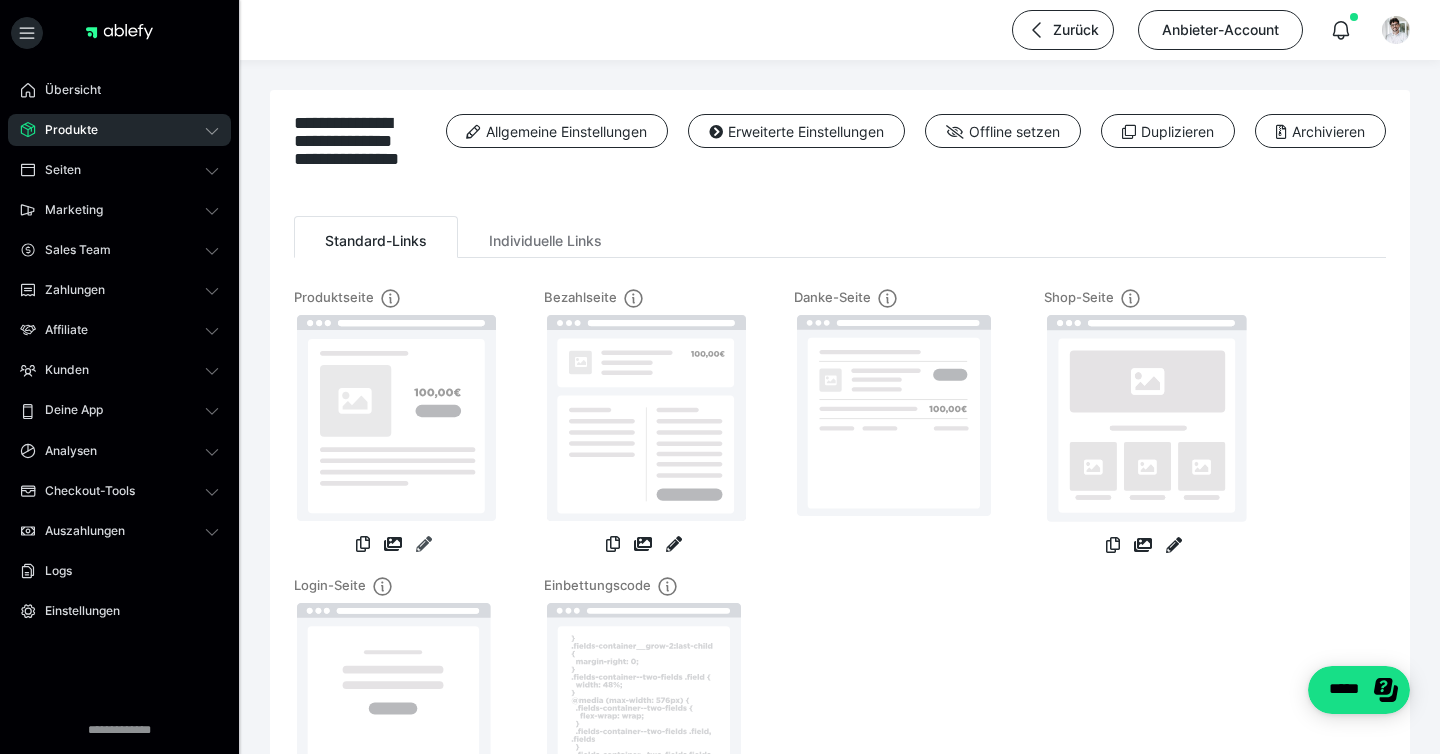 click at bounding box center (424, 544) 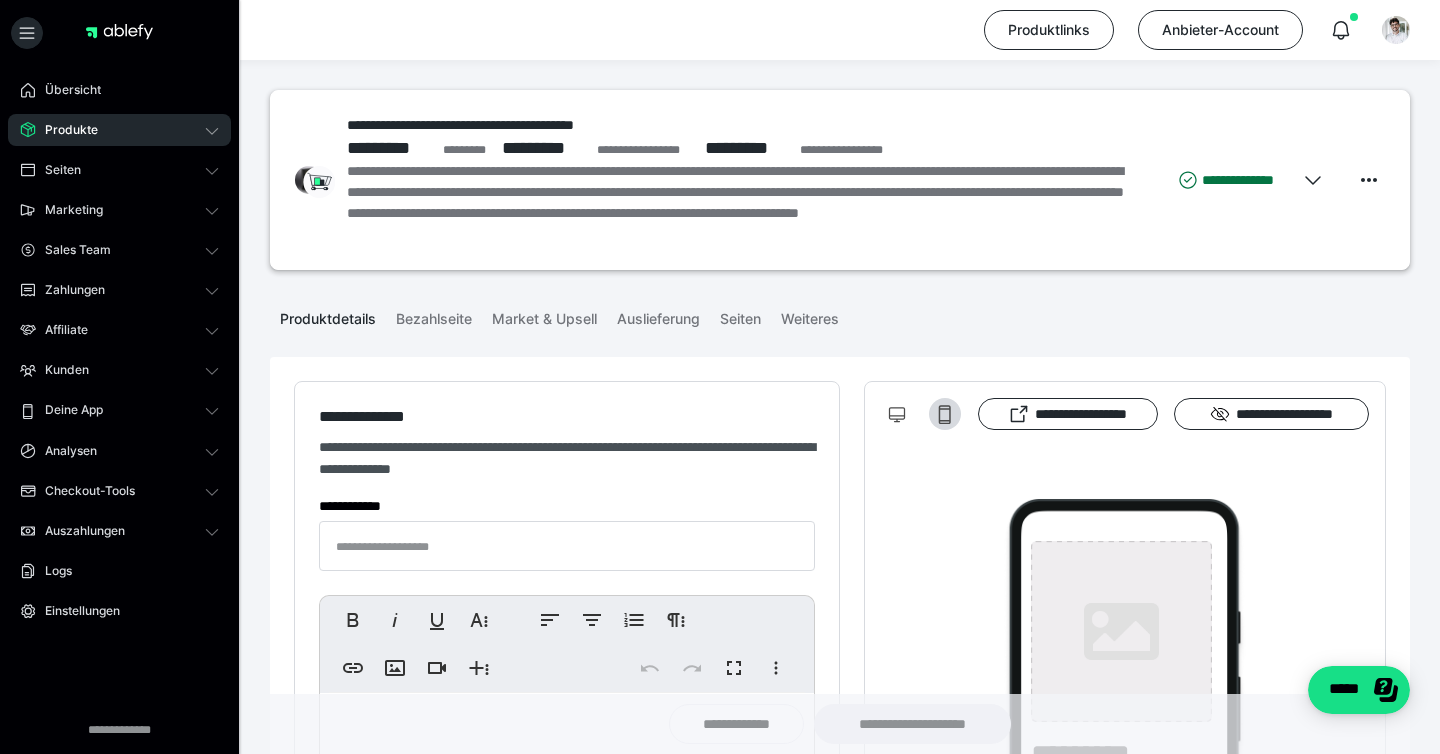 type on "**********" 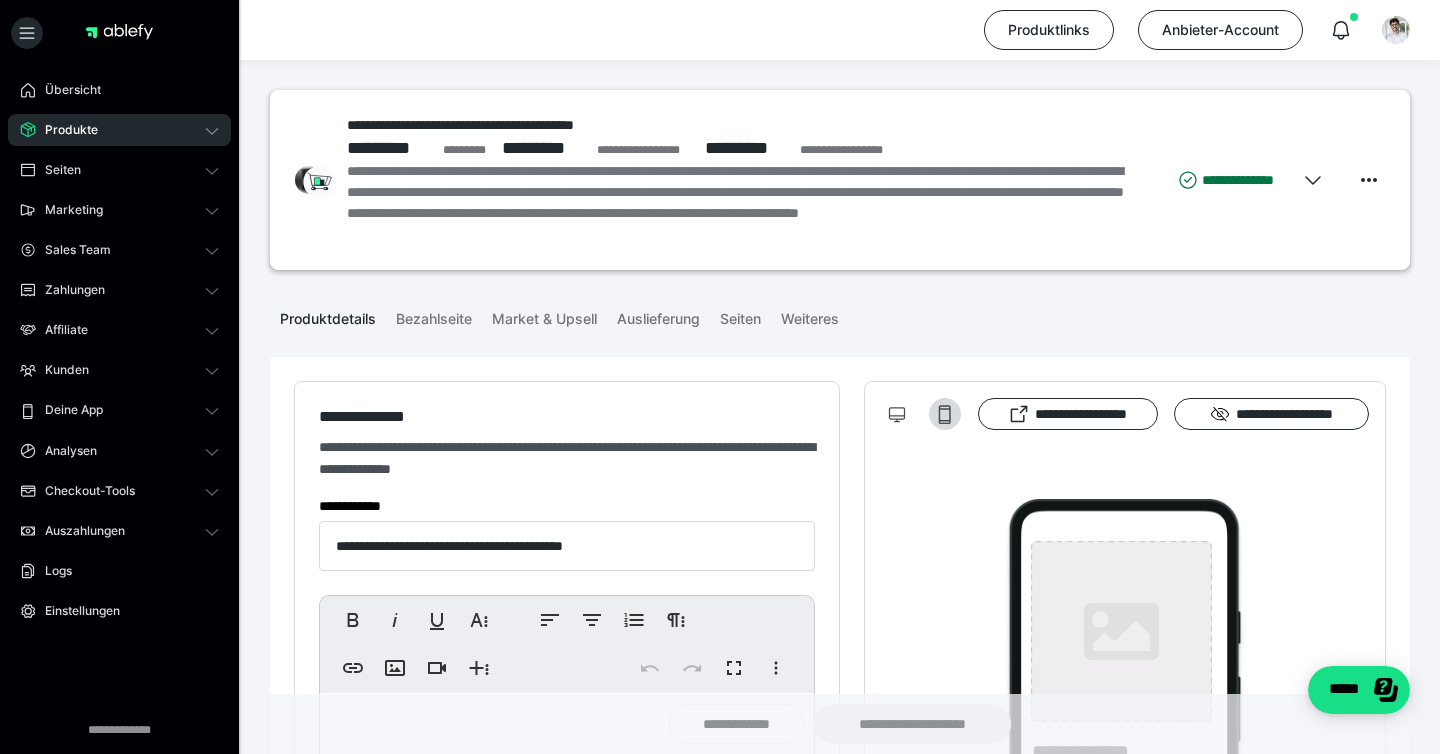 type on "**********" 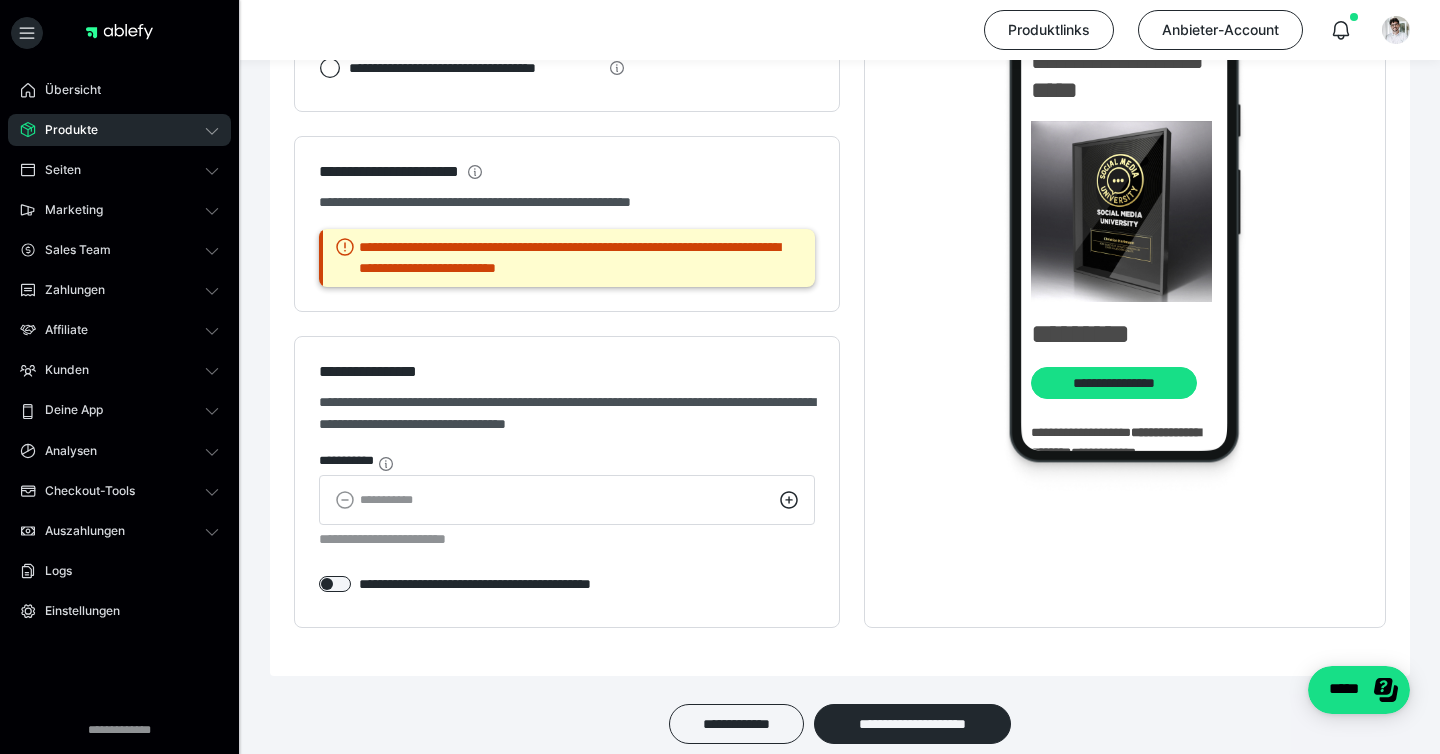 scroll, scrollTop: 1995, scrollLeft: 0, axis: vertical 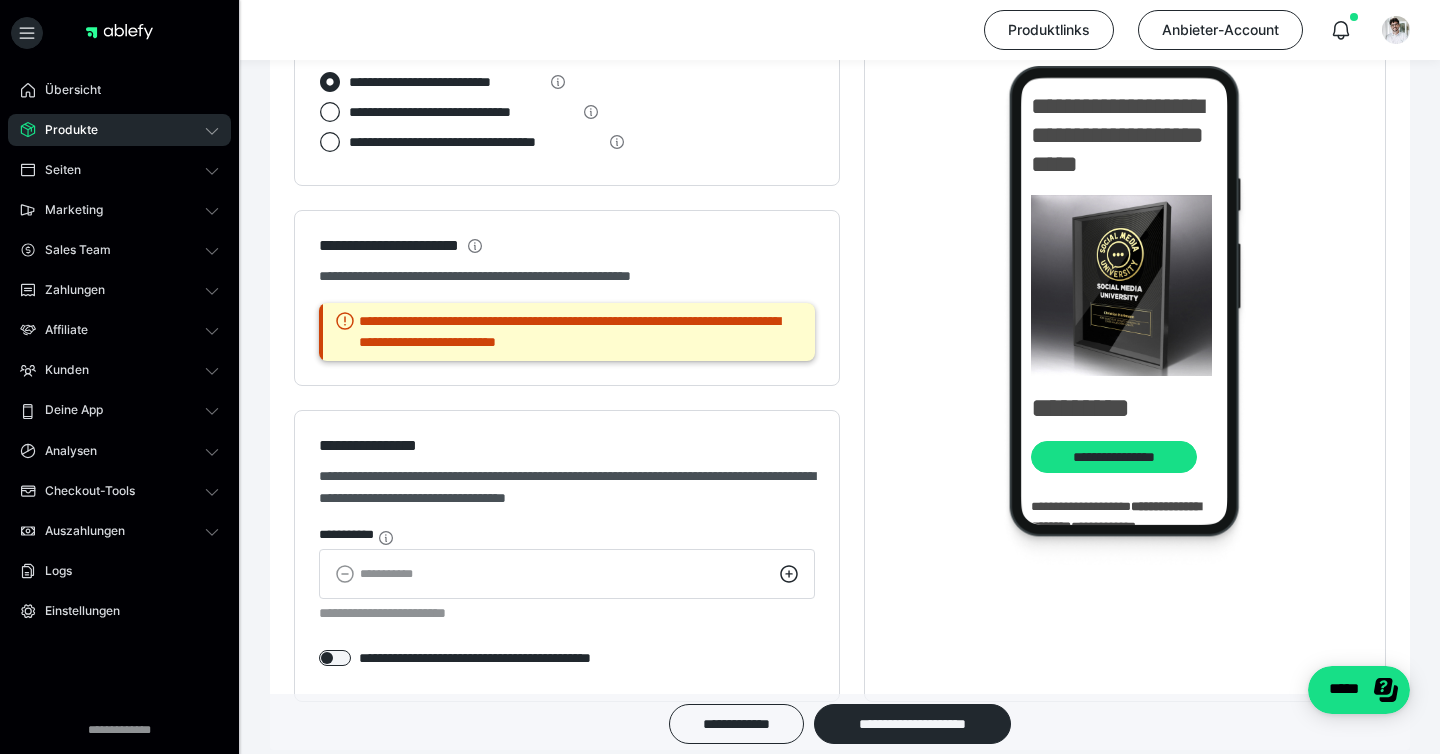 click on "Produkte" at bounding box center (119, 130) 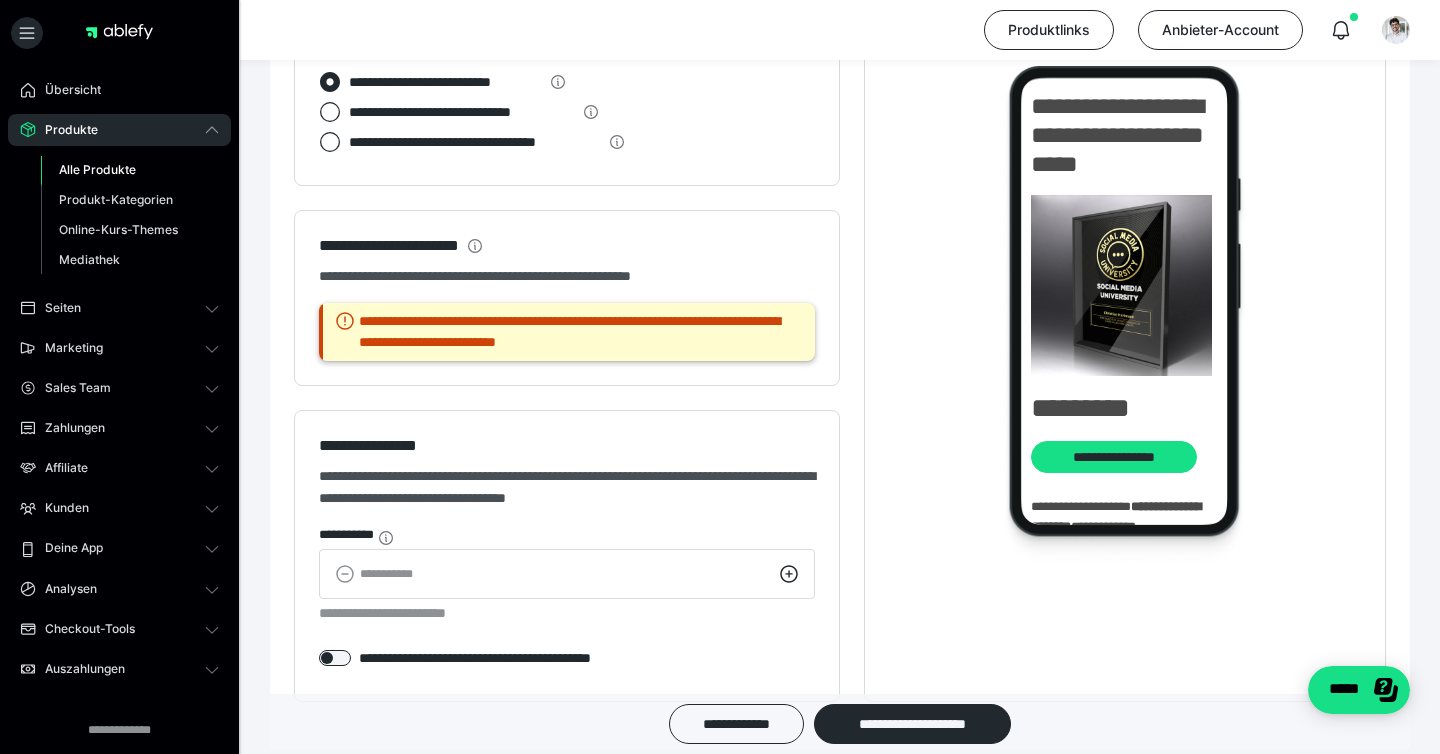 click on "Alle Produkte" at bounding box center (97, 169) 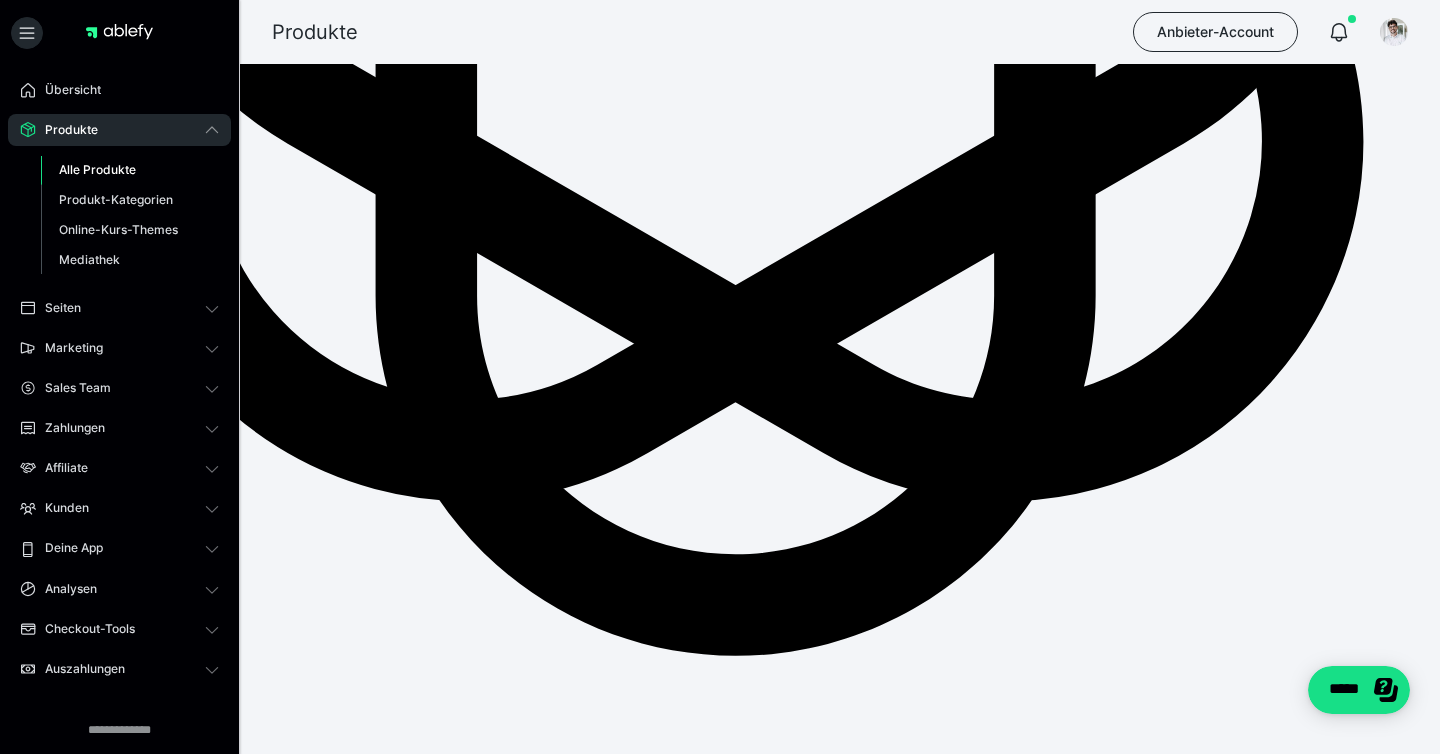 scroll, scrollTop: 0, scrollLeft: 0, axis: both 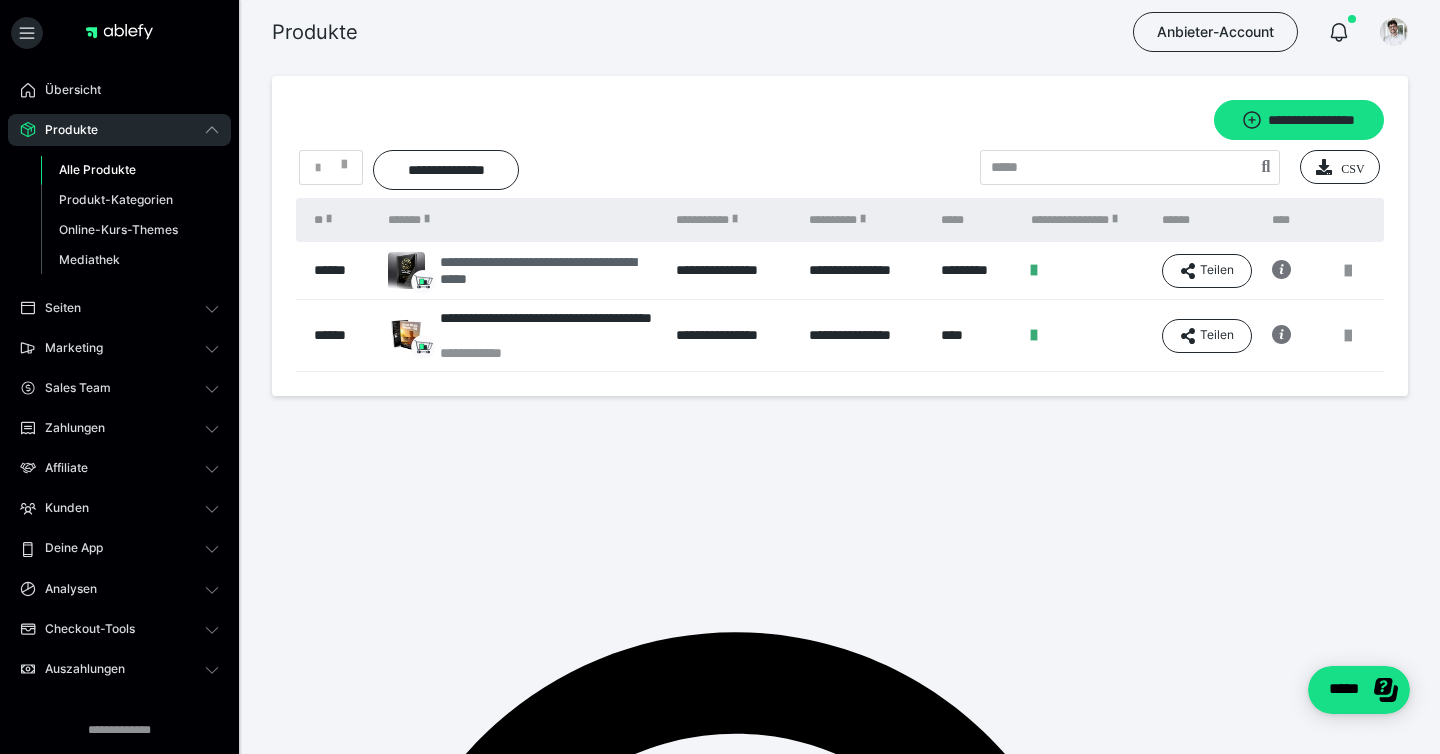 click on "**********" at bounding box center (548, 271) 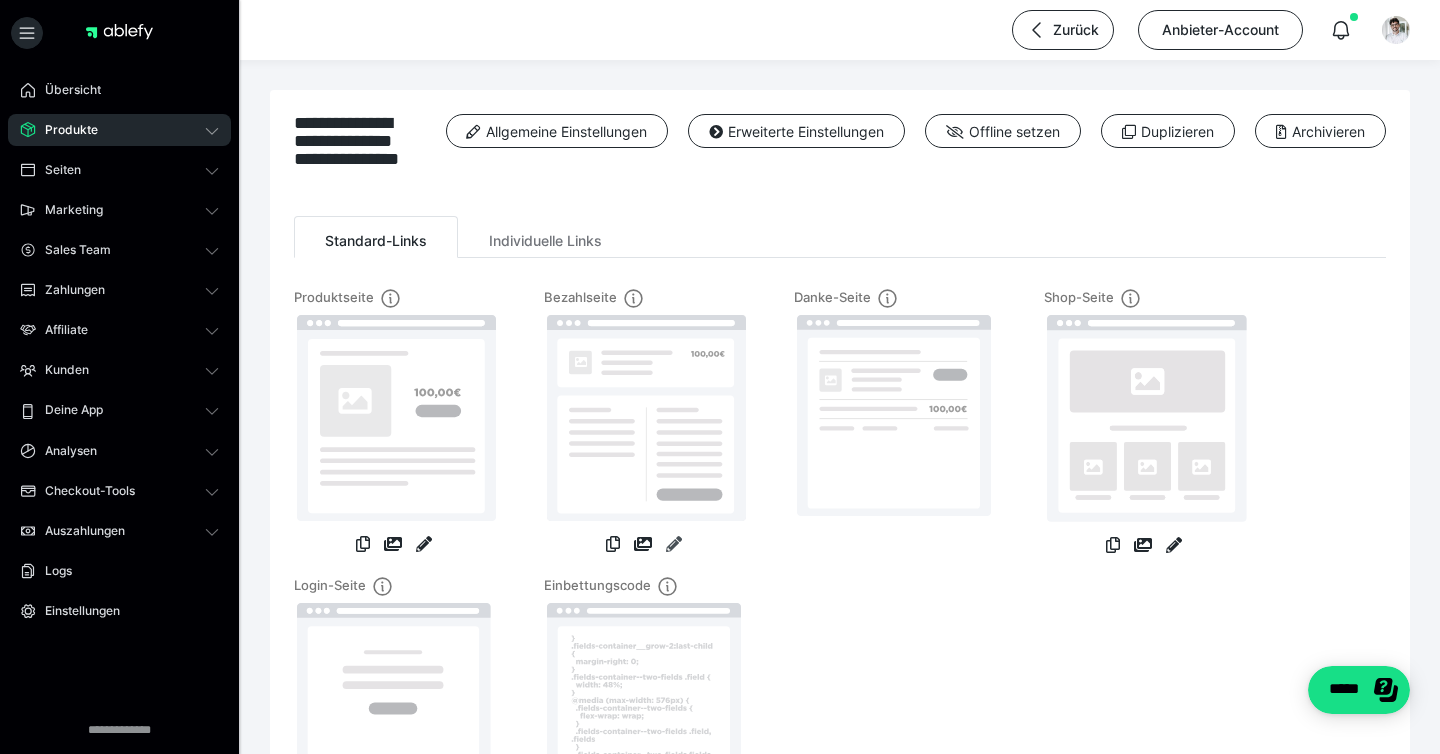 click at bounding box center [674, 544] 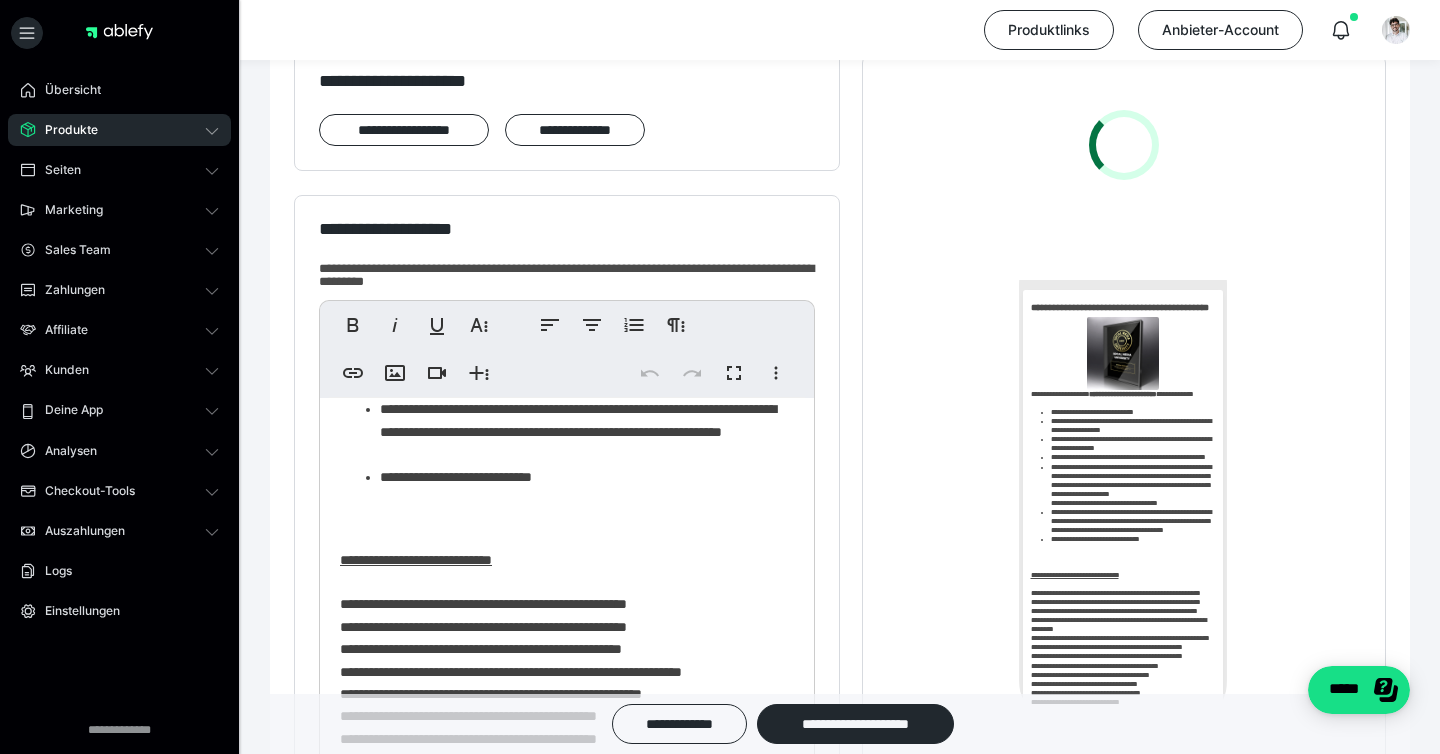 scroll, scrollTop: 0, scrollLeft: 0, axis: both 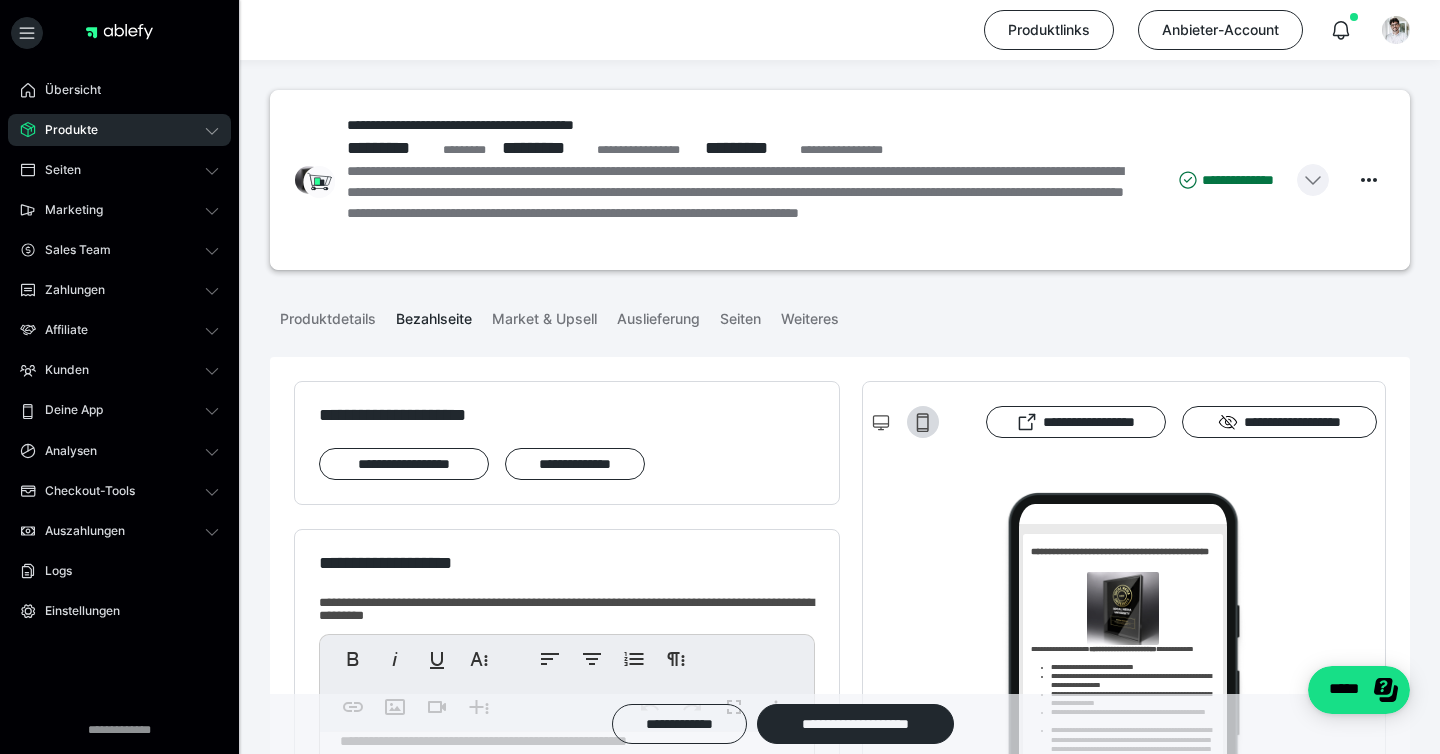 click 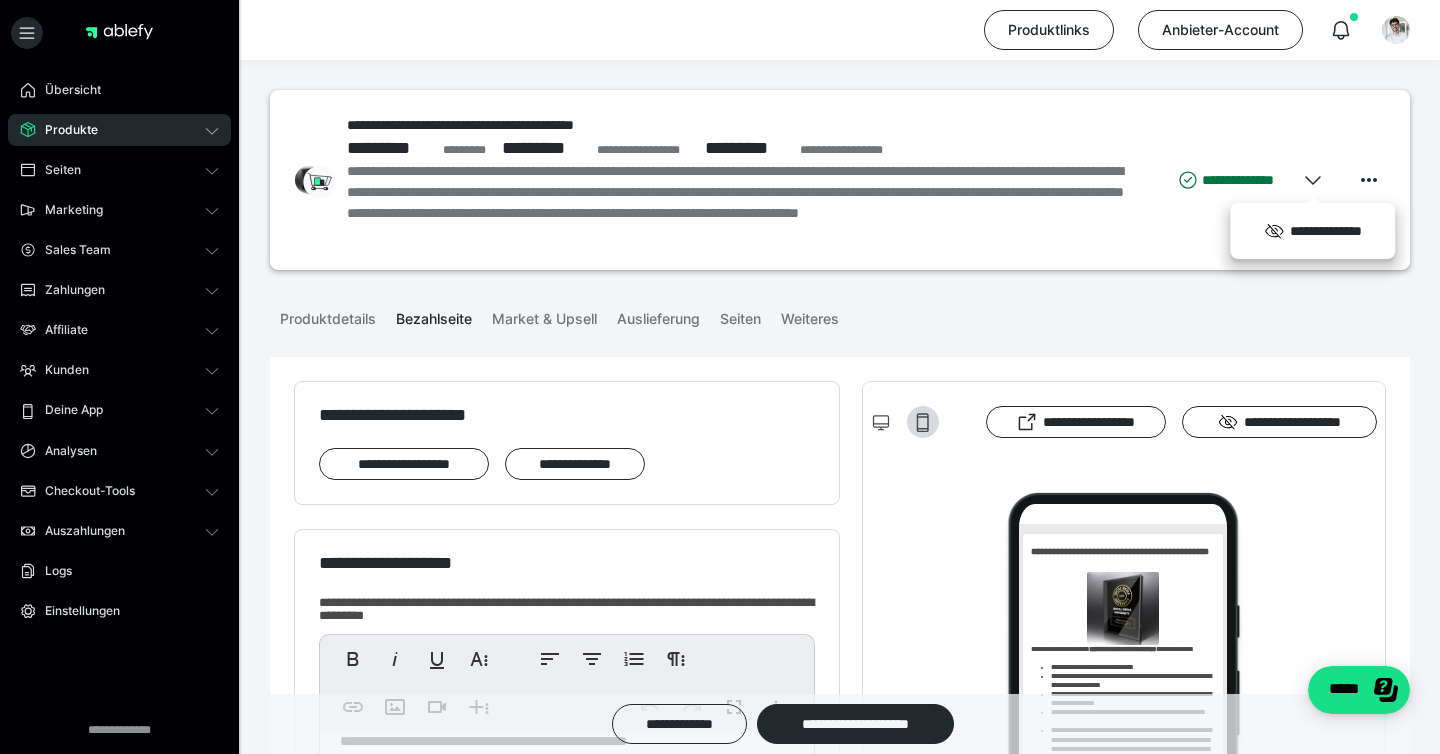 click on "**********" at bounding box center (746, 203) 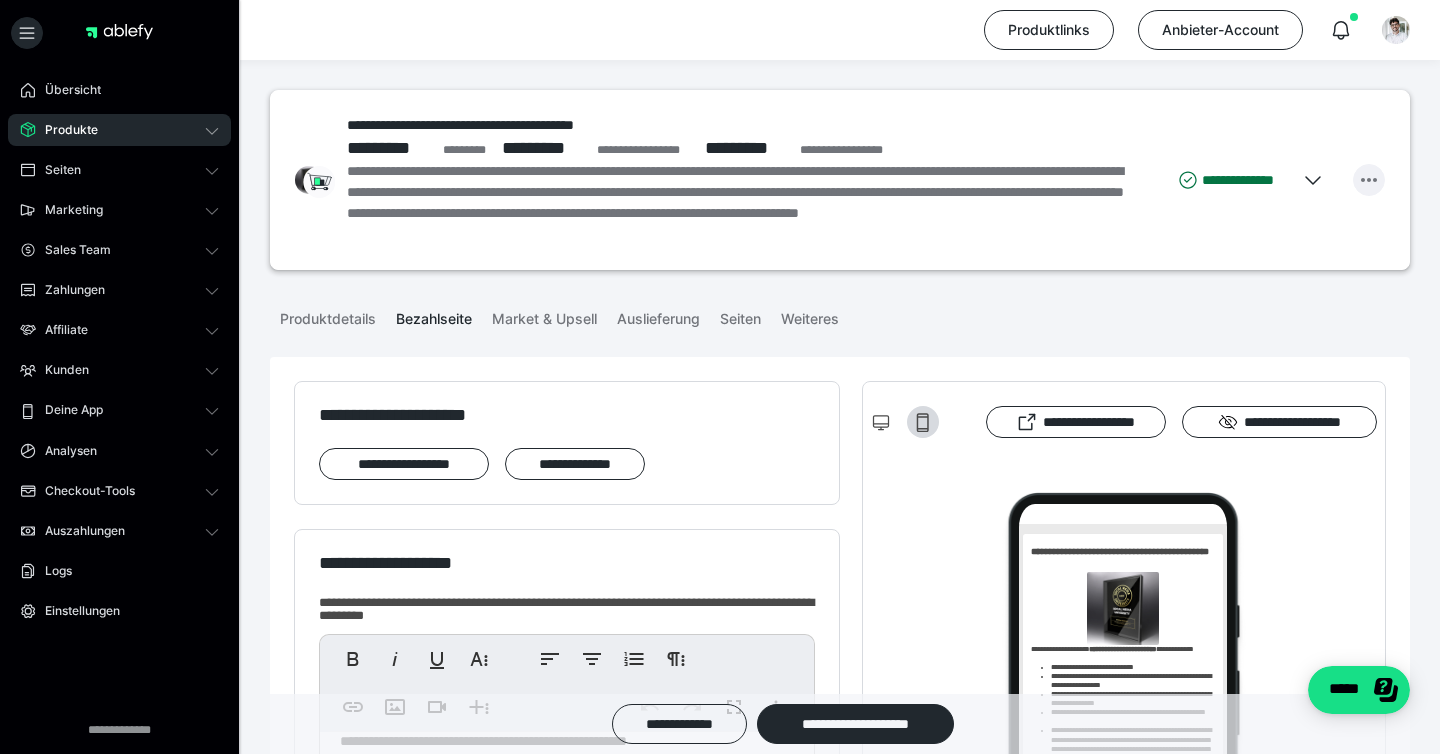 click 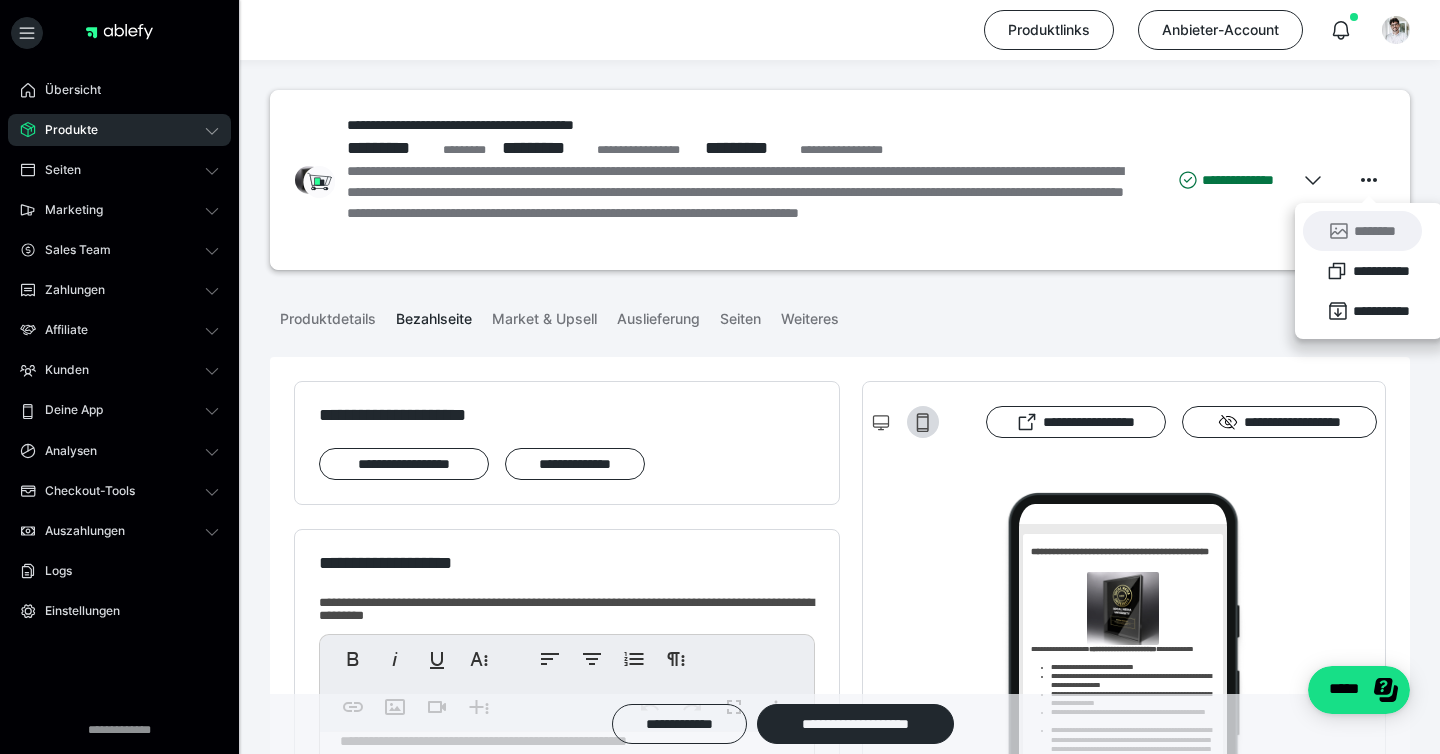 click on "********" at bounding box center (1362, 231) 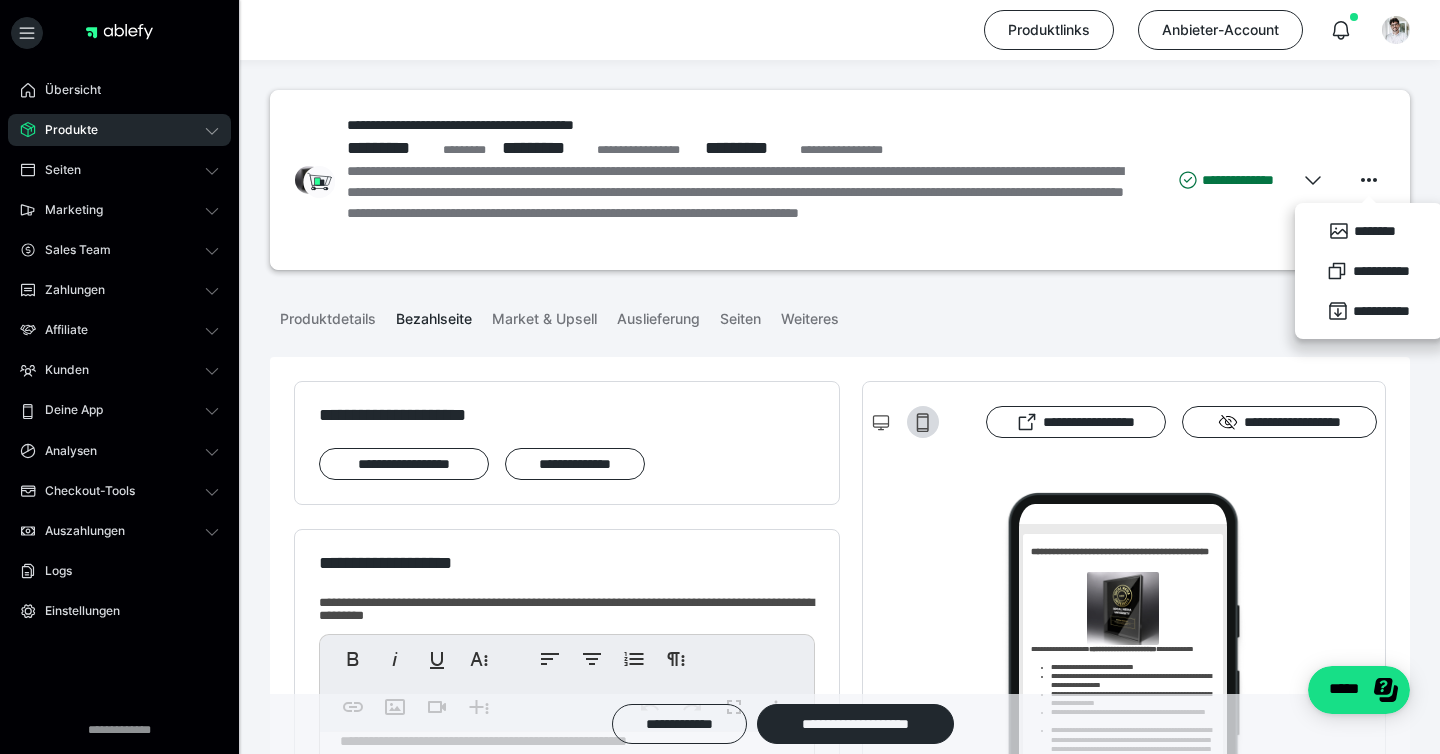 click on "Produkte" at bounding box center (119, 130) 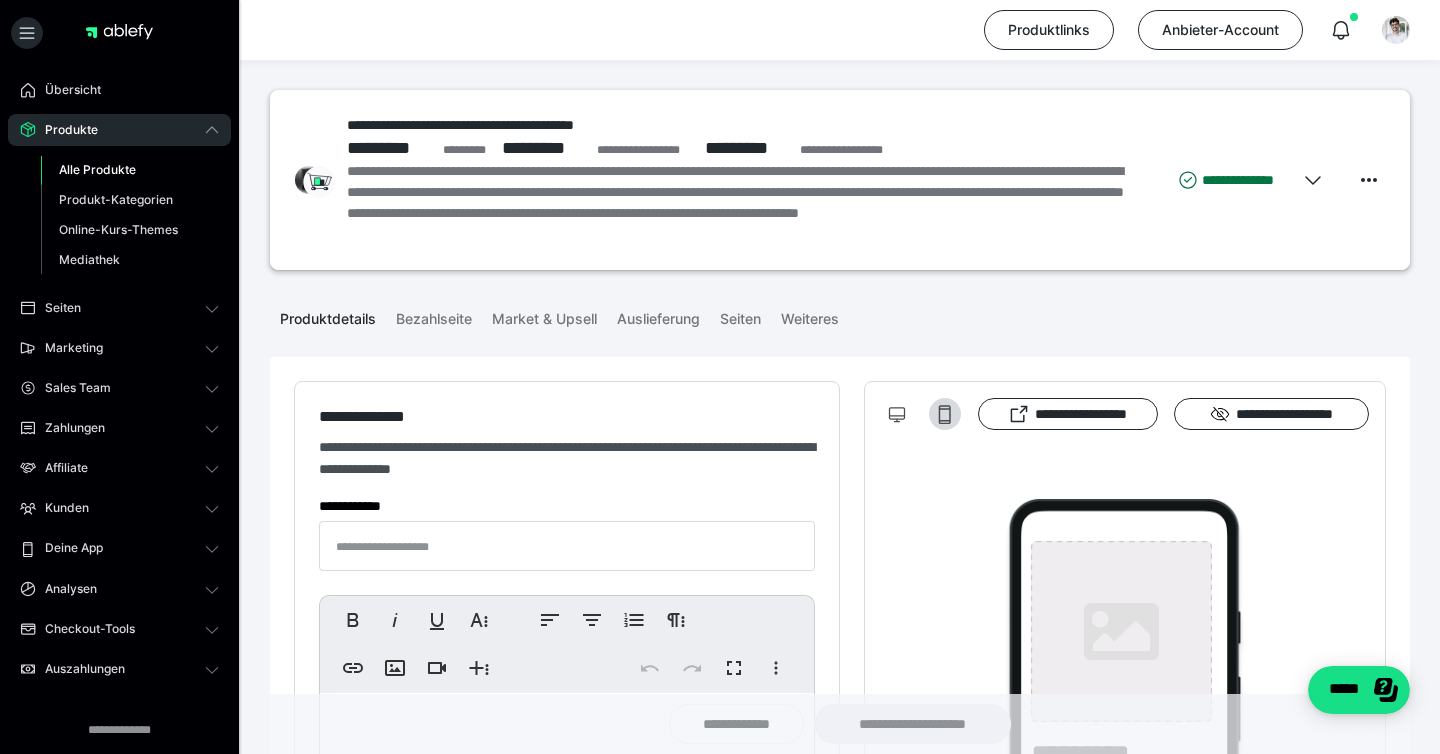 type on "**********" 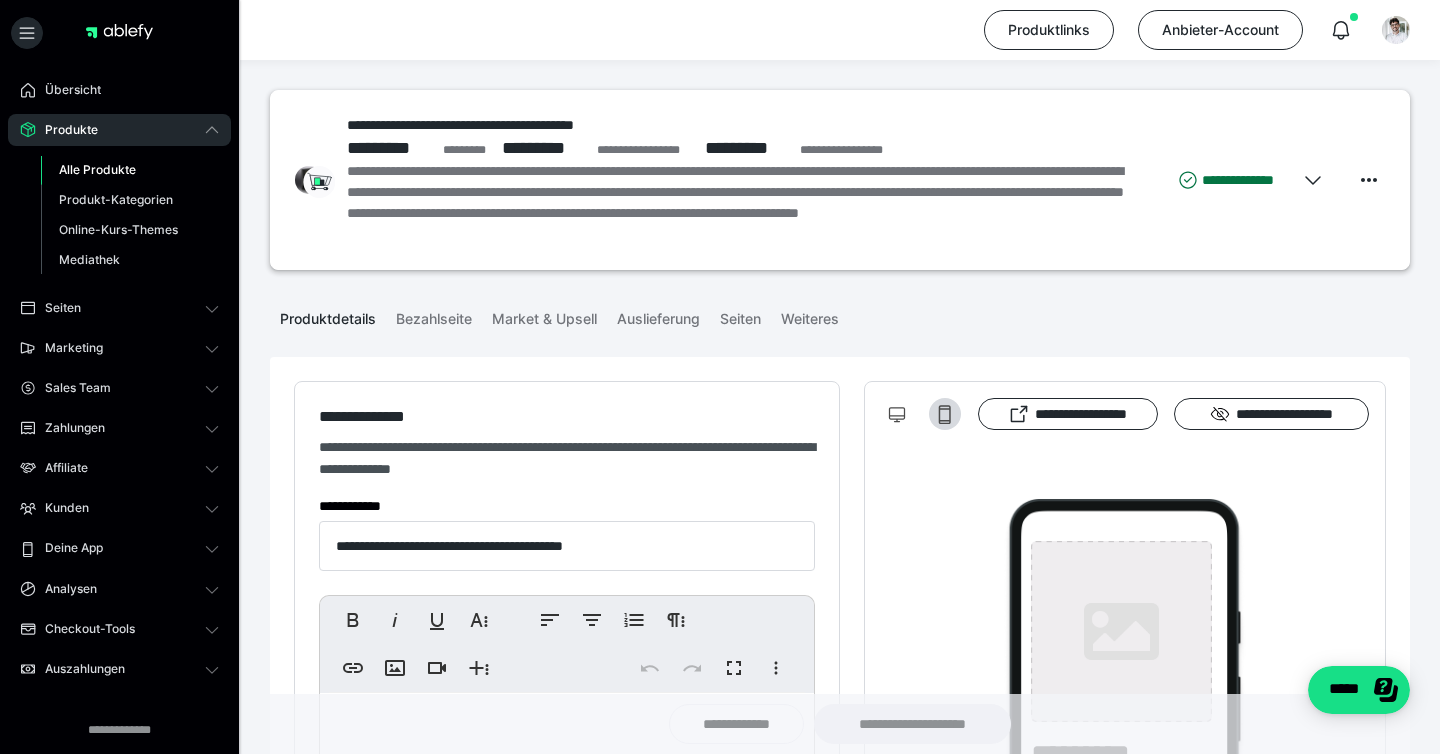 type on "**********" 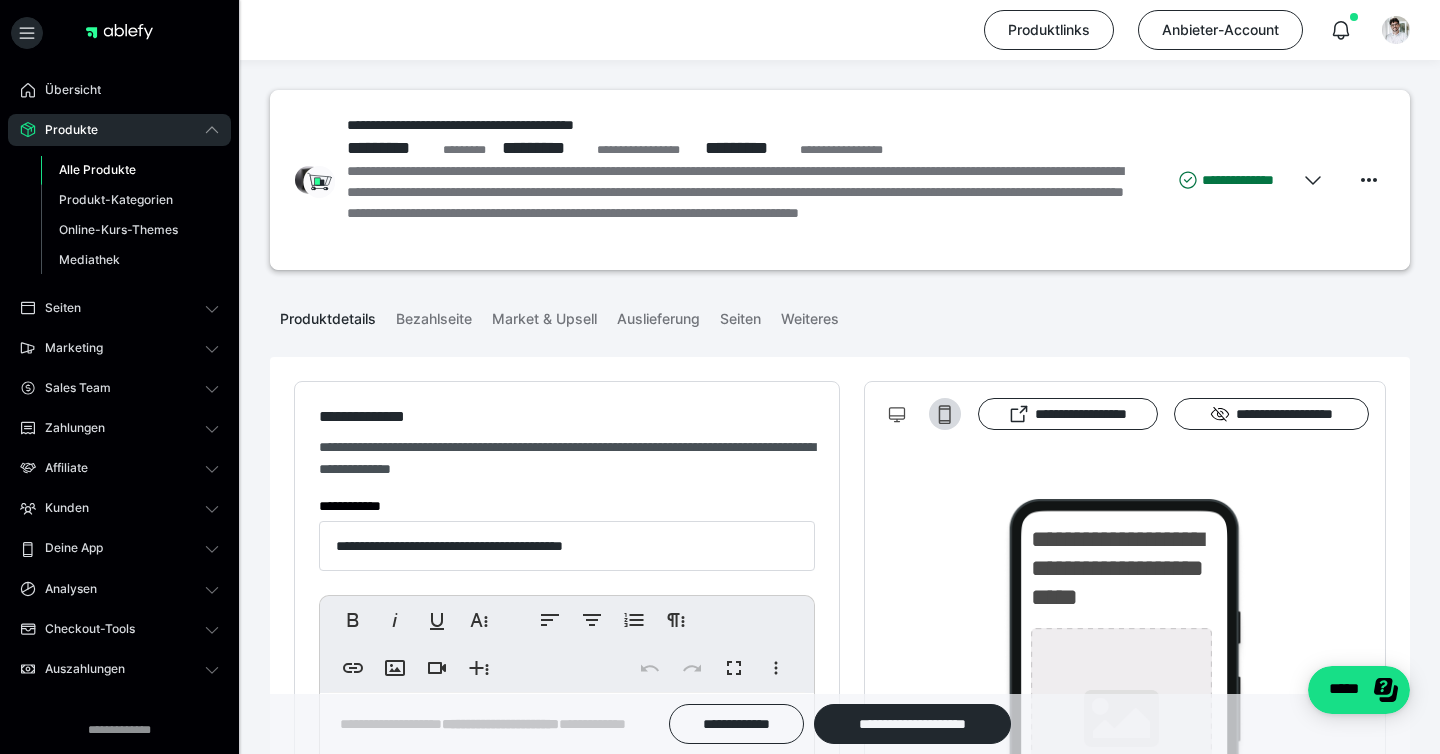 click on "Alle Produkte" at bounding box center [97, 169] 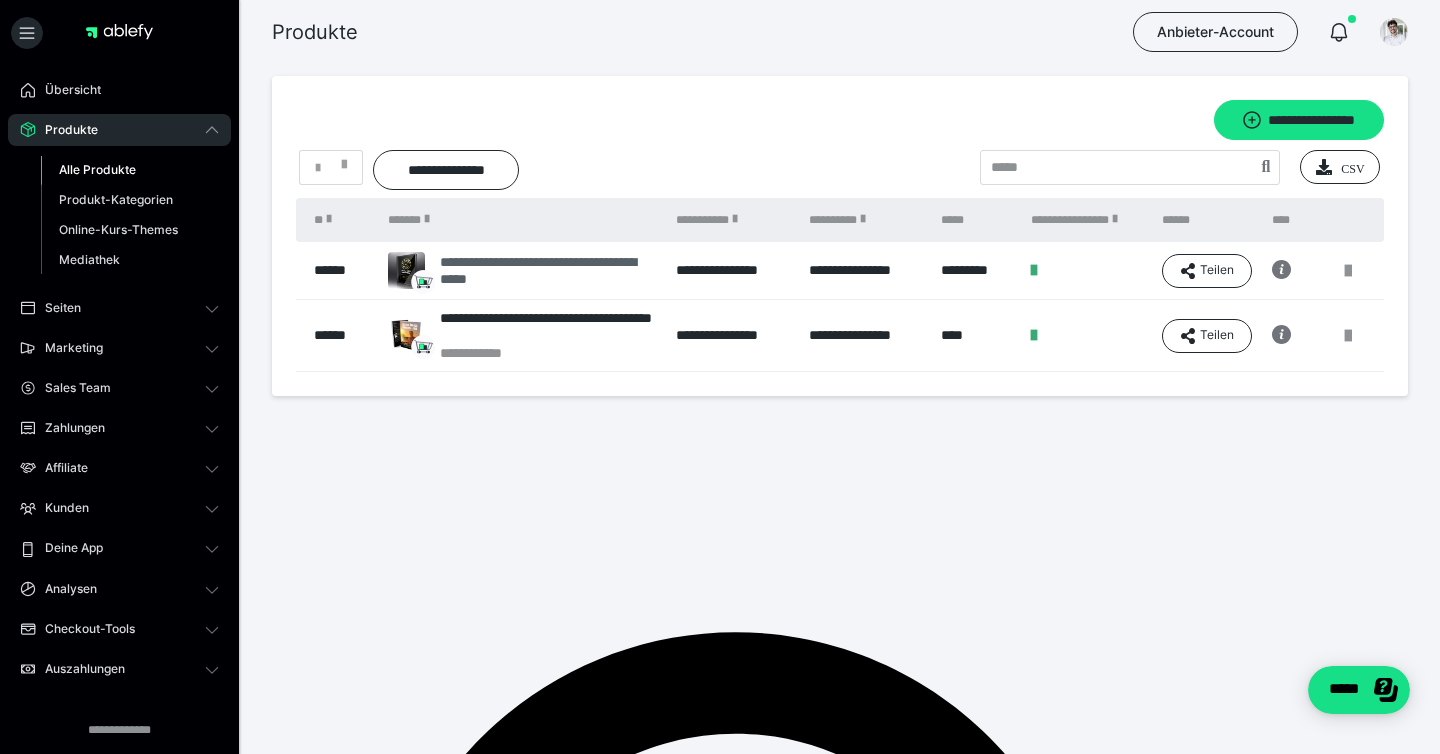 click on "**********" at bounding box center (548, 271) 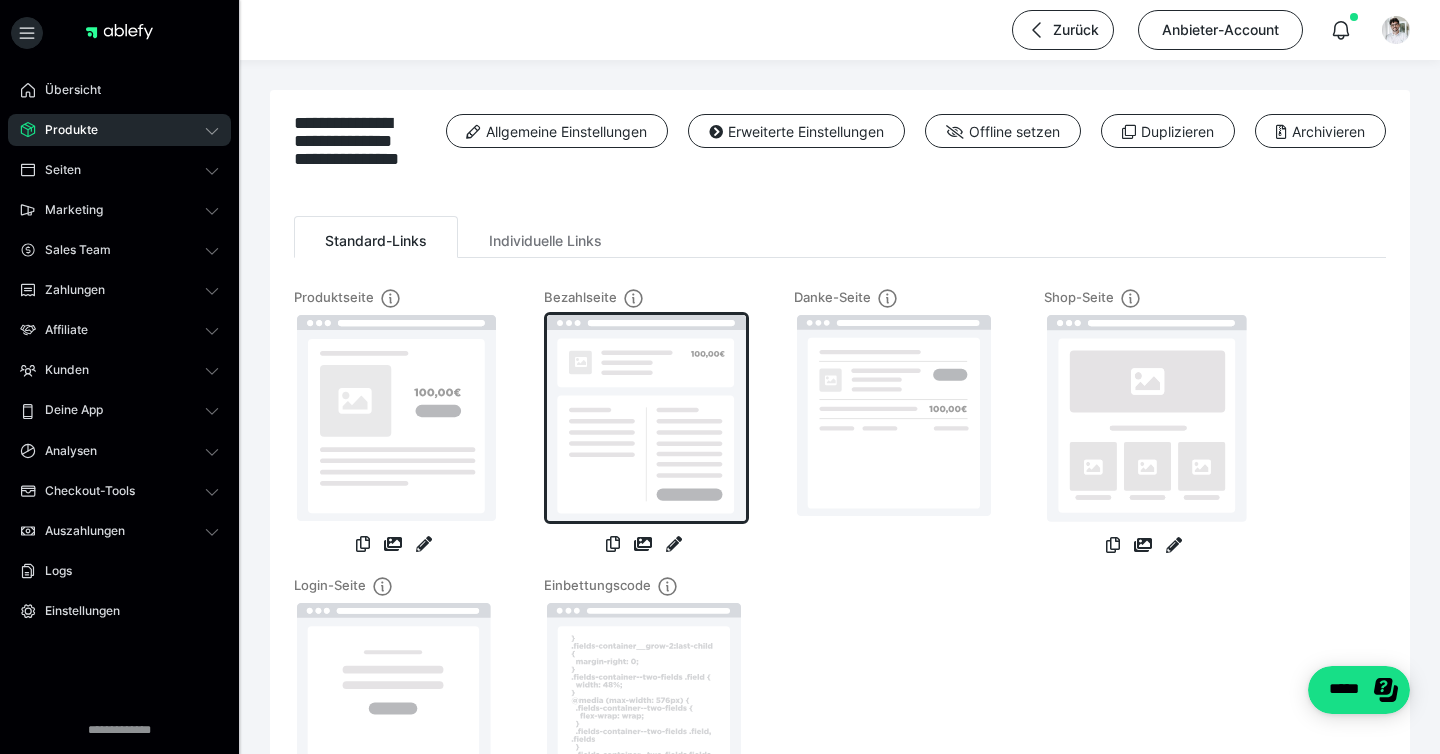 click at bounding box center [646, 418] 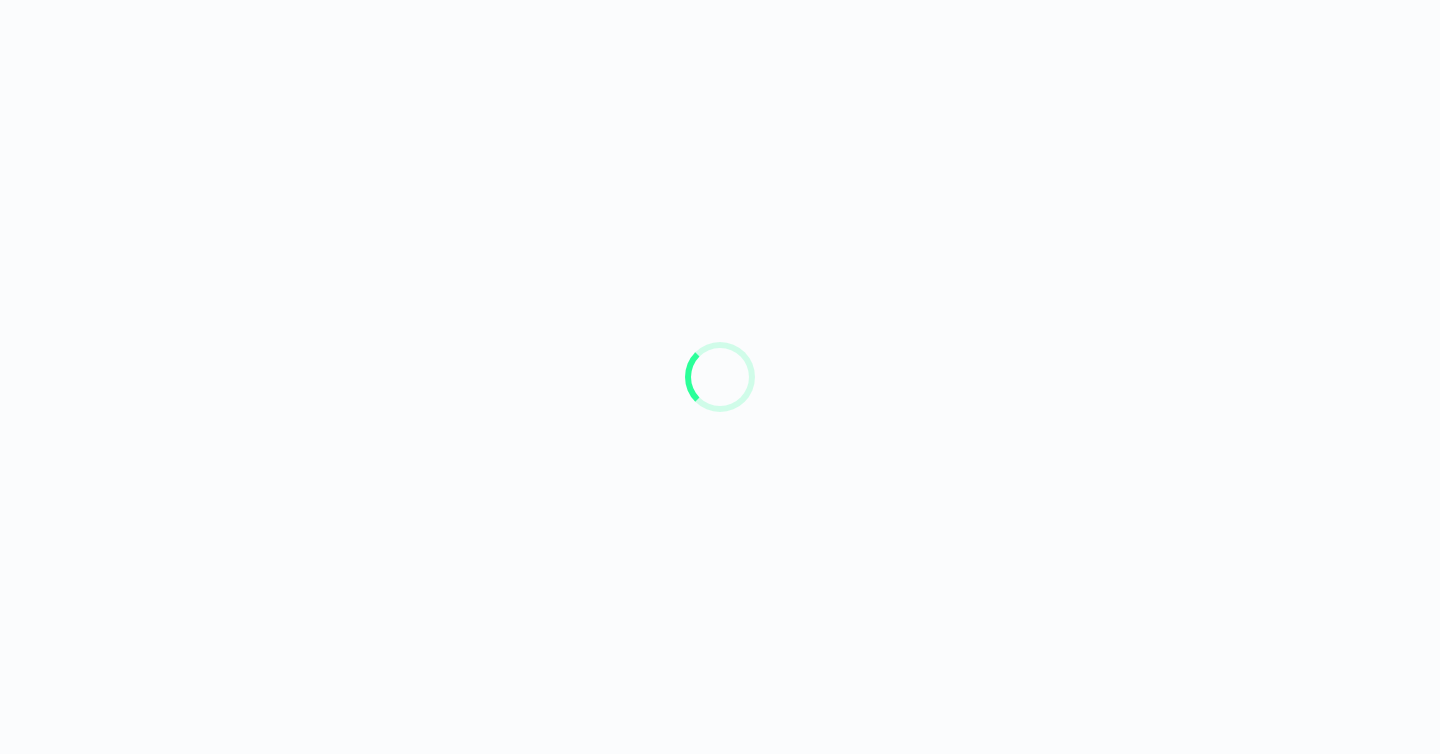 scroll, scrollTop: 0, scrollLeft: 0, axis: both 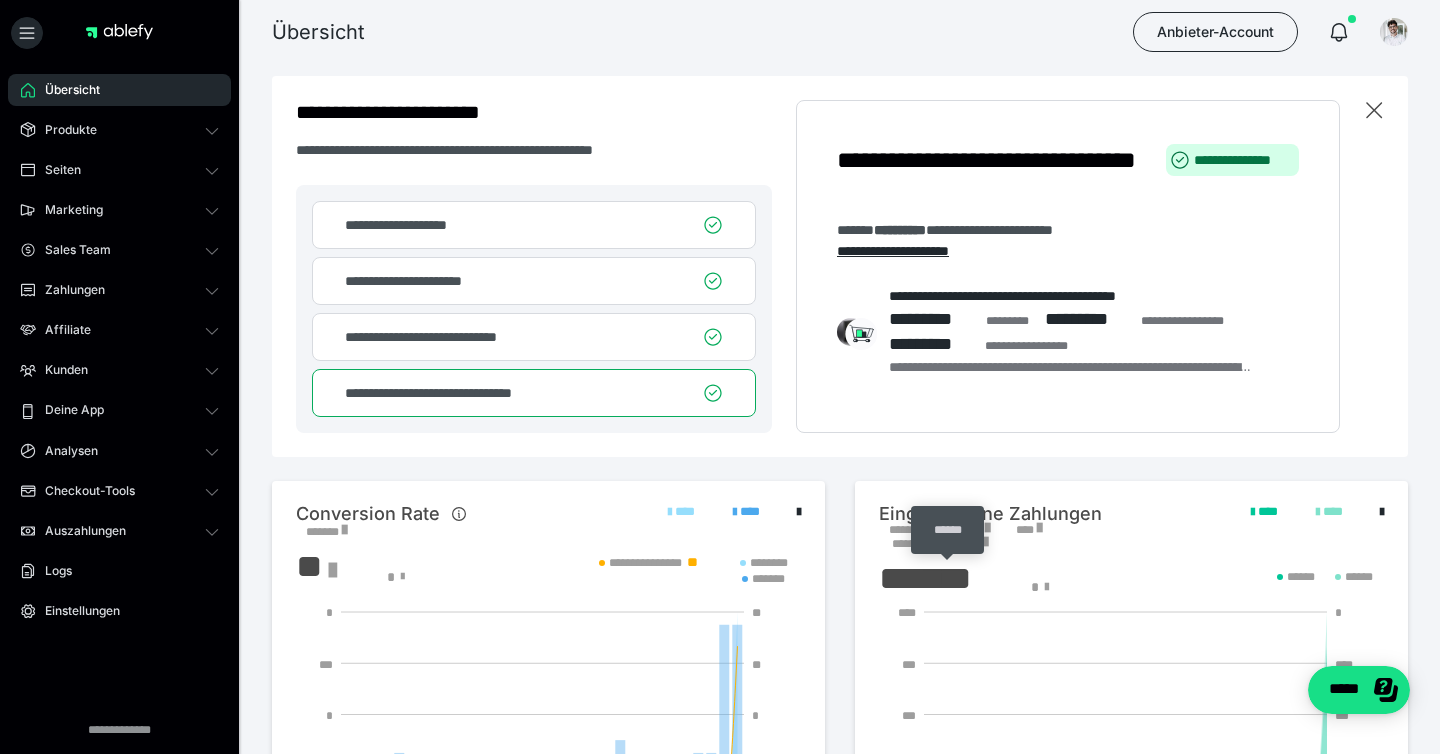 click on "*******" at bounding box center (948, 578) 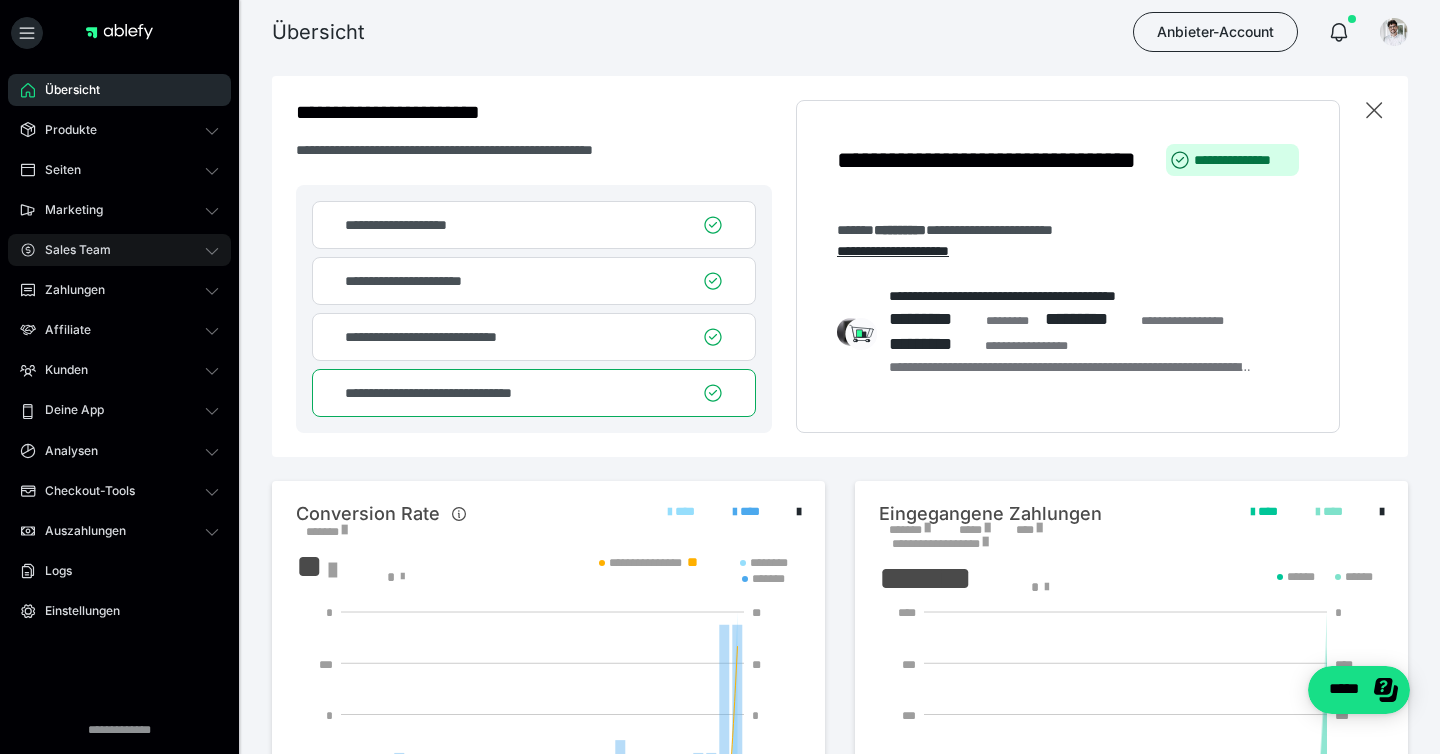 click on "Sales Team" at bounding box center (119, 250) 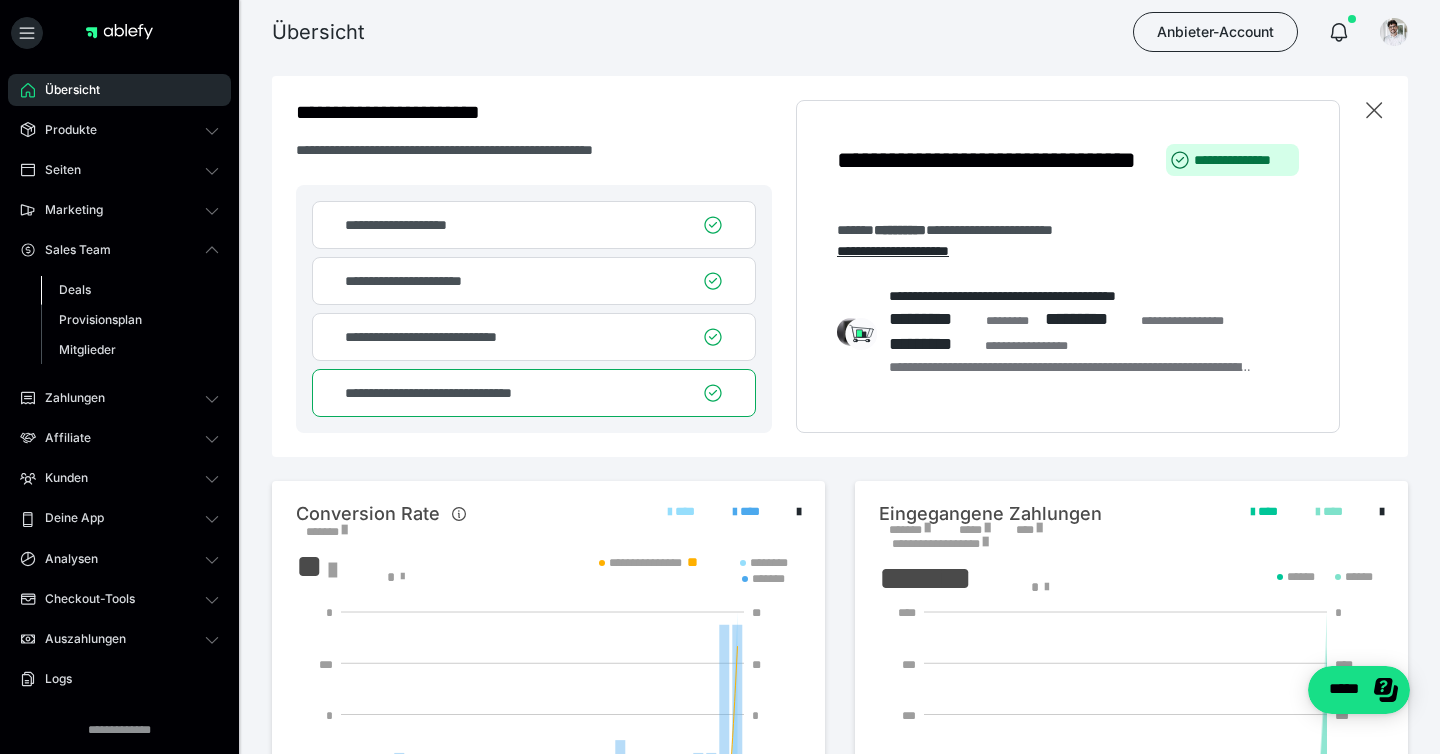 click on "Deals" at bounding box center (130, 290) 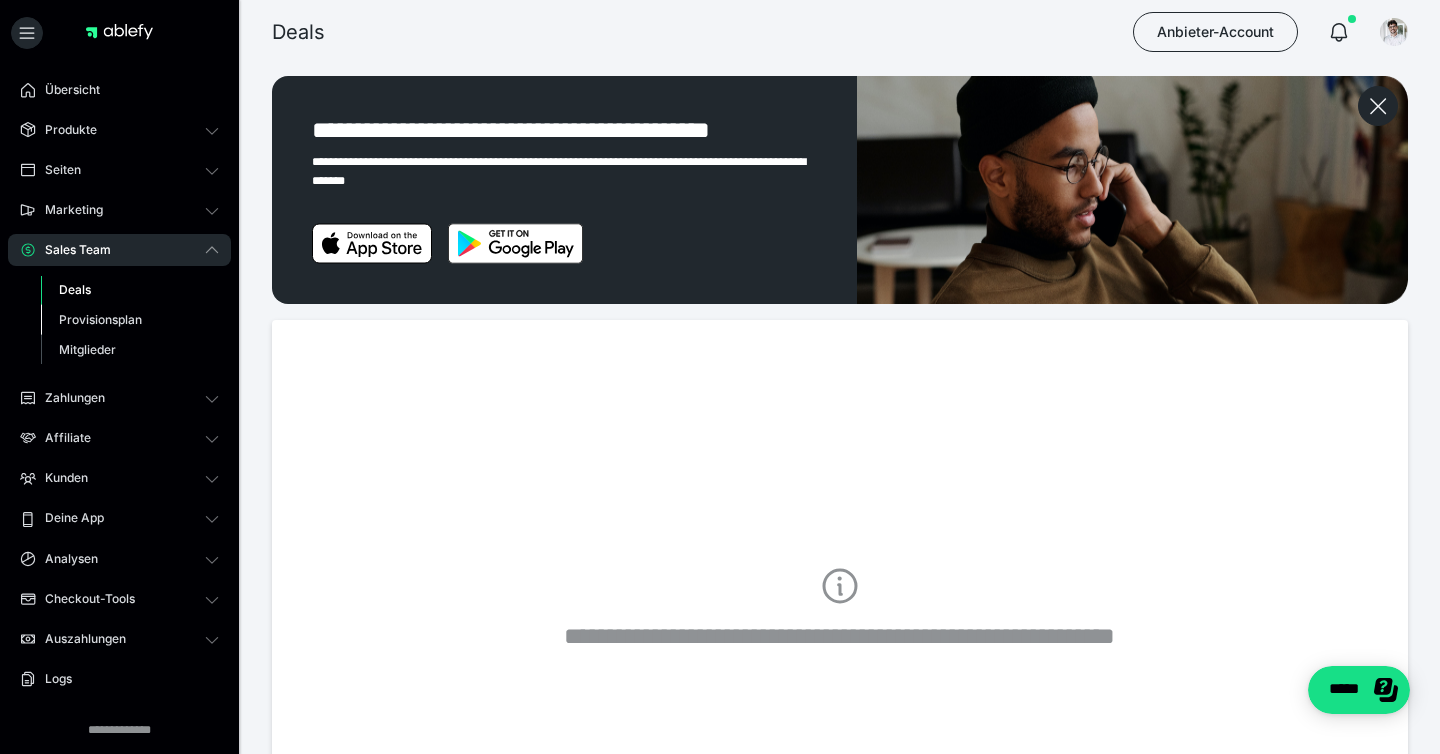 click on "Provisionsplan" at bounding box center (100, 319) 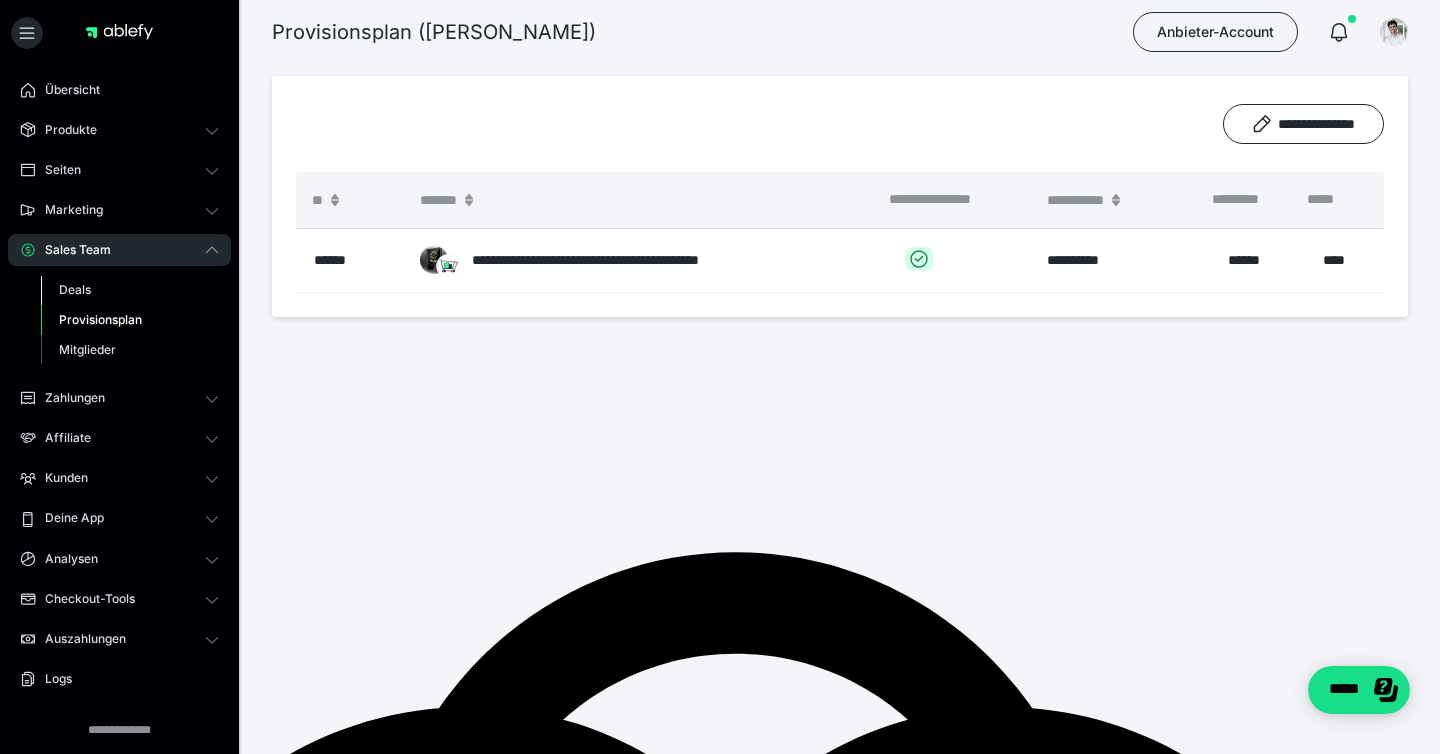 click on "Deals" at bounding box center (75, 289) 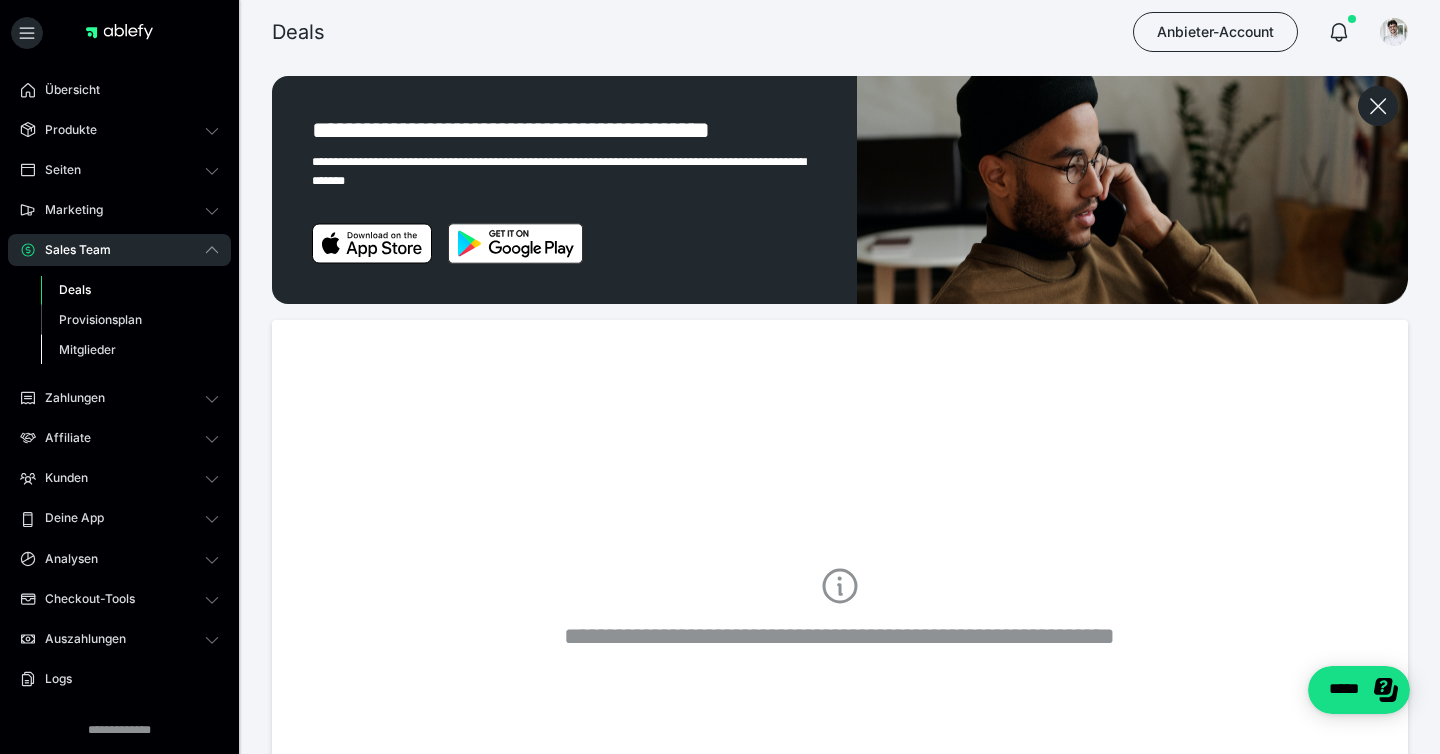 click on "Mitglieder" at bounding box center (87, 349) 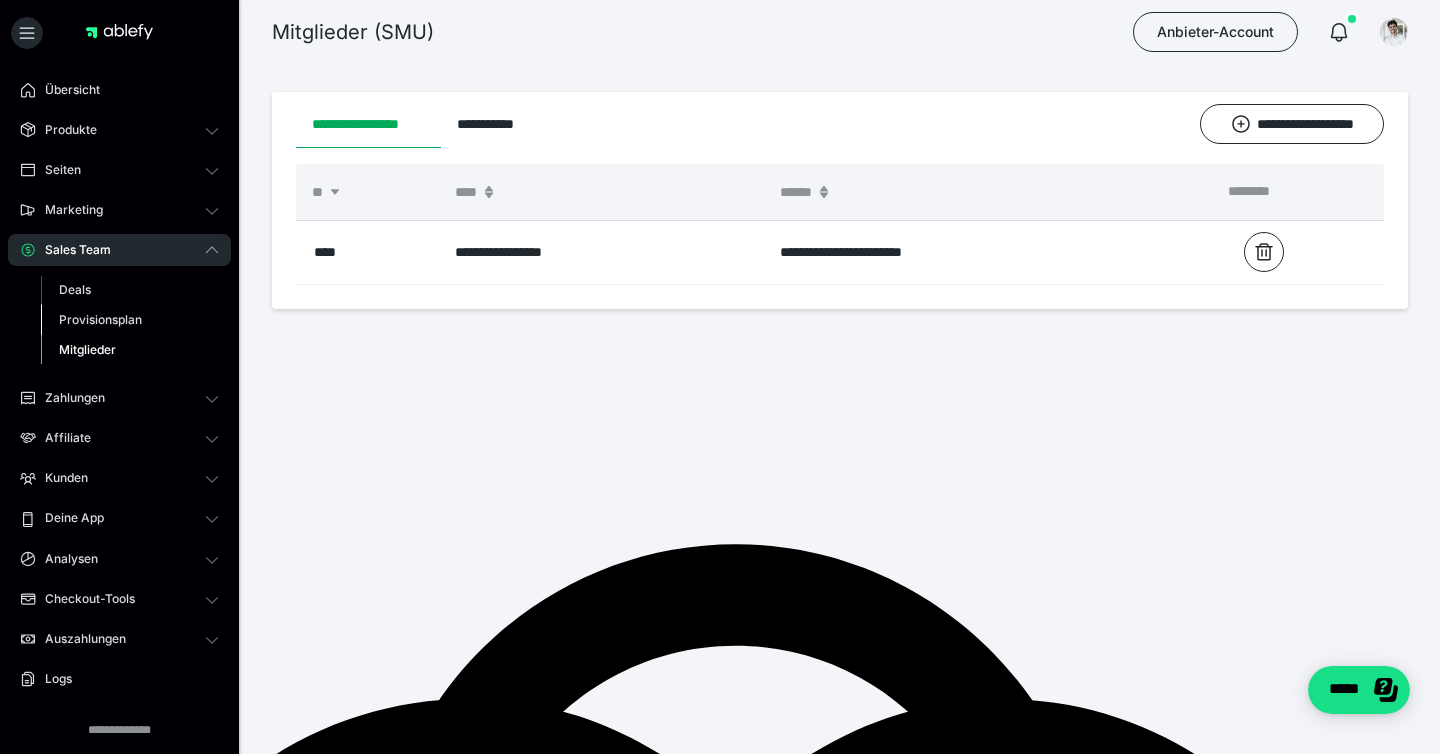 click on "Provisionsplan" at bounding box center (100, 319) 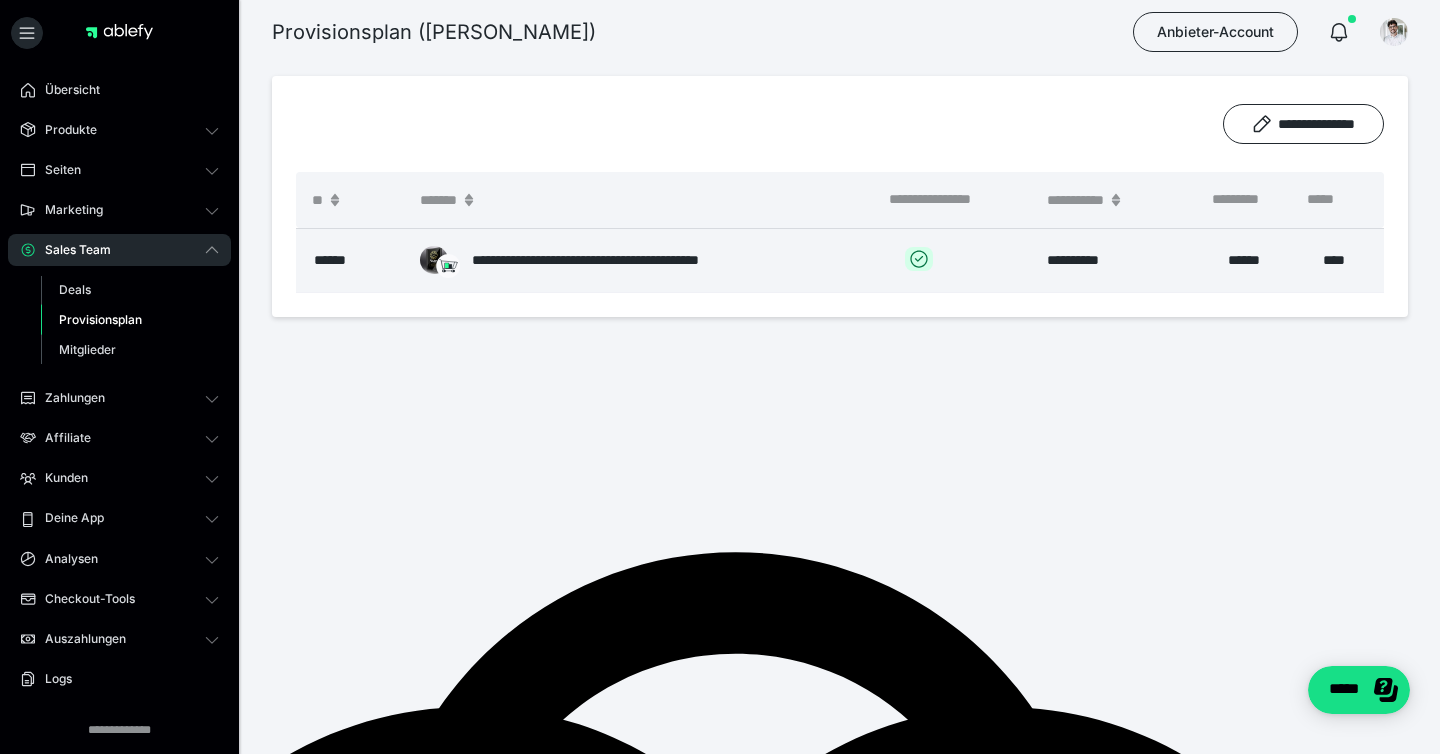click on "**********" at bounding box center [626, 260] 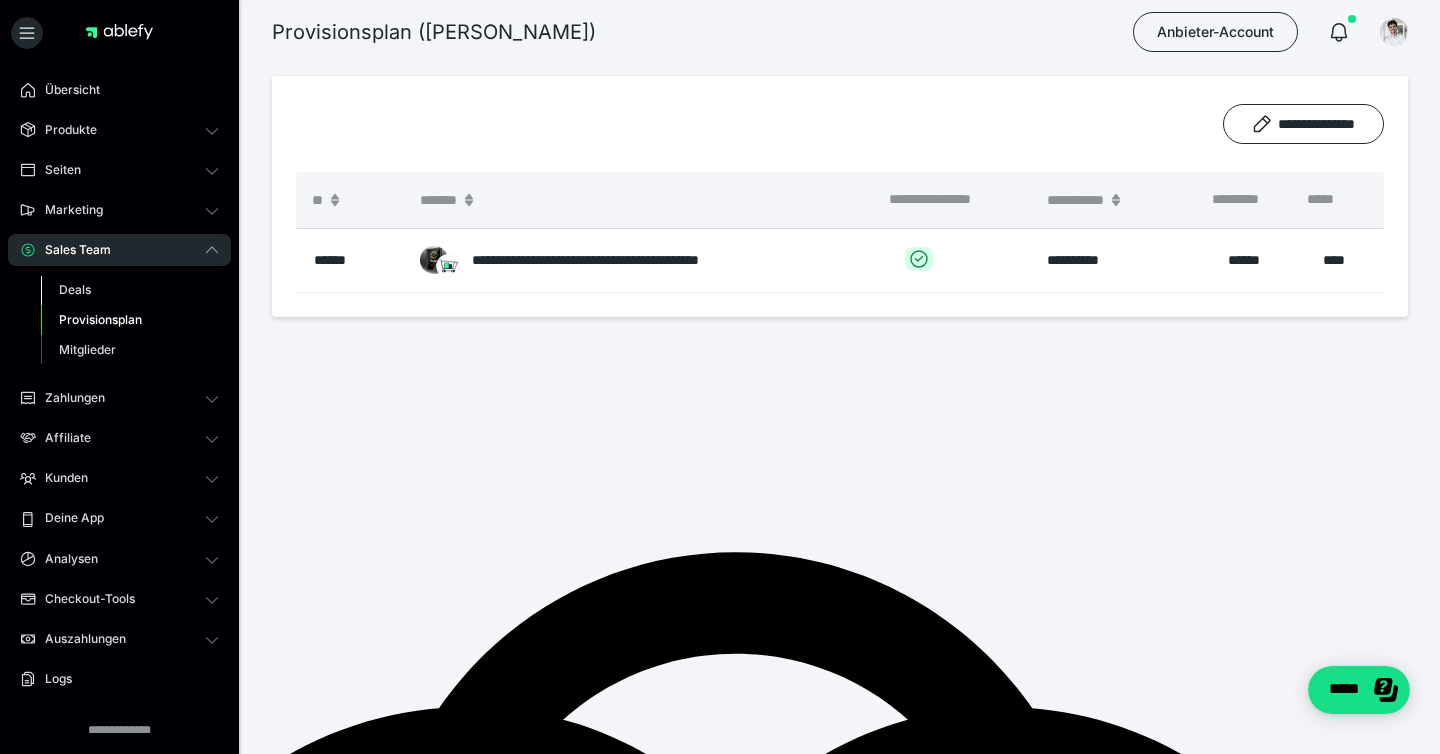 click on "Deals" at bounding box center [130, 290] 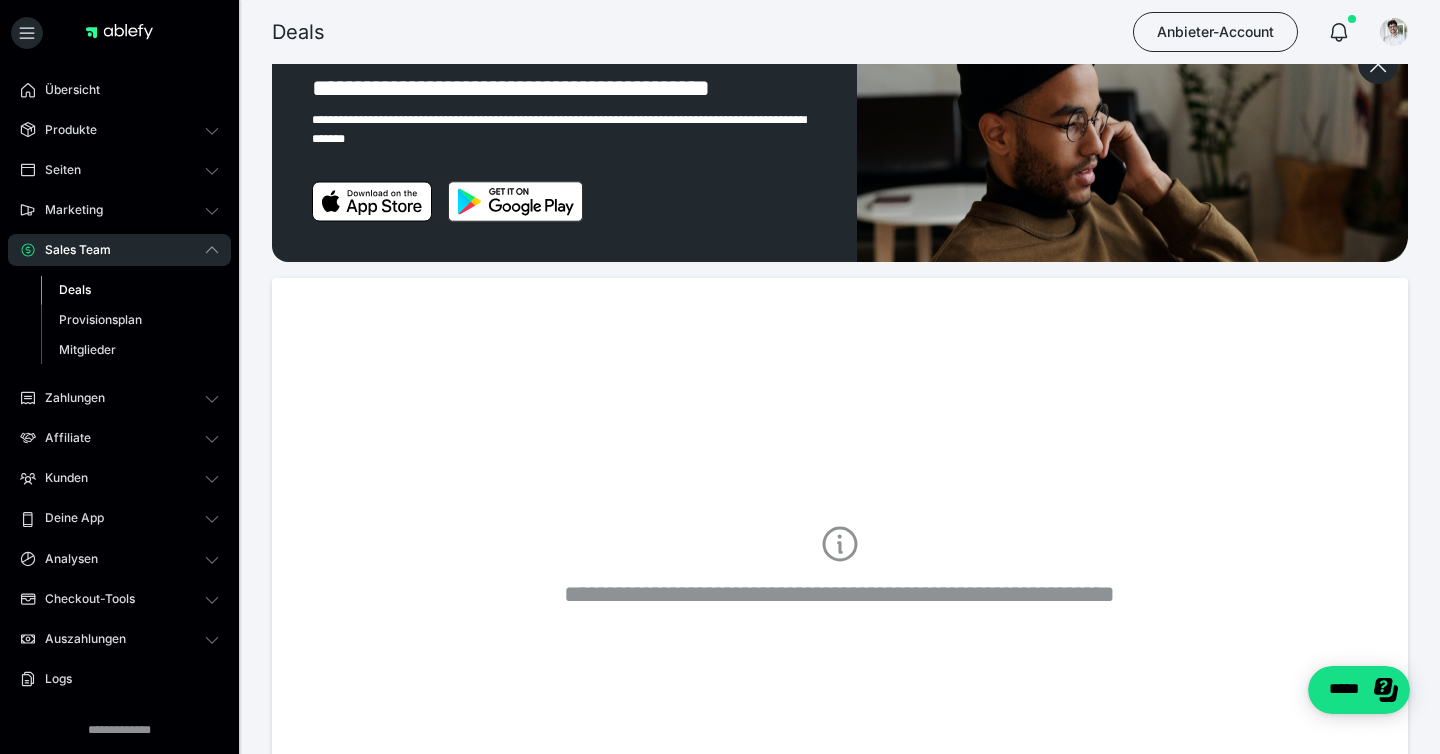 scroll, scrollTop: 0, scrollLeft: 0, axis: both 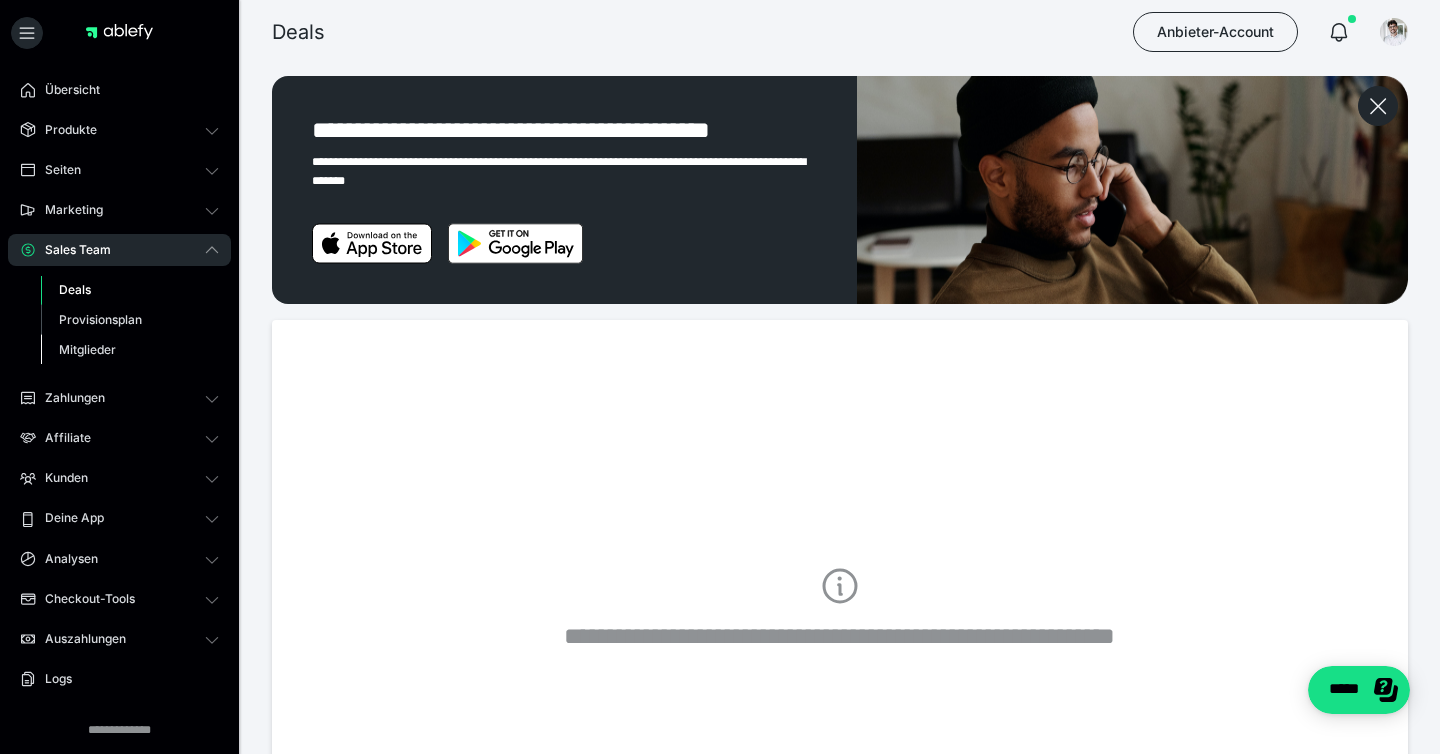 click on "Mitglieder" at bounding box center (87, 349) 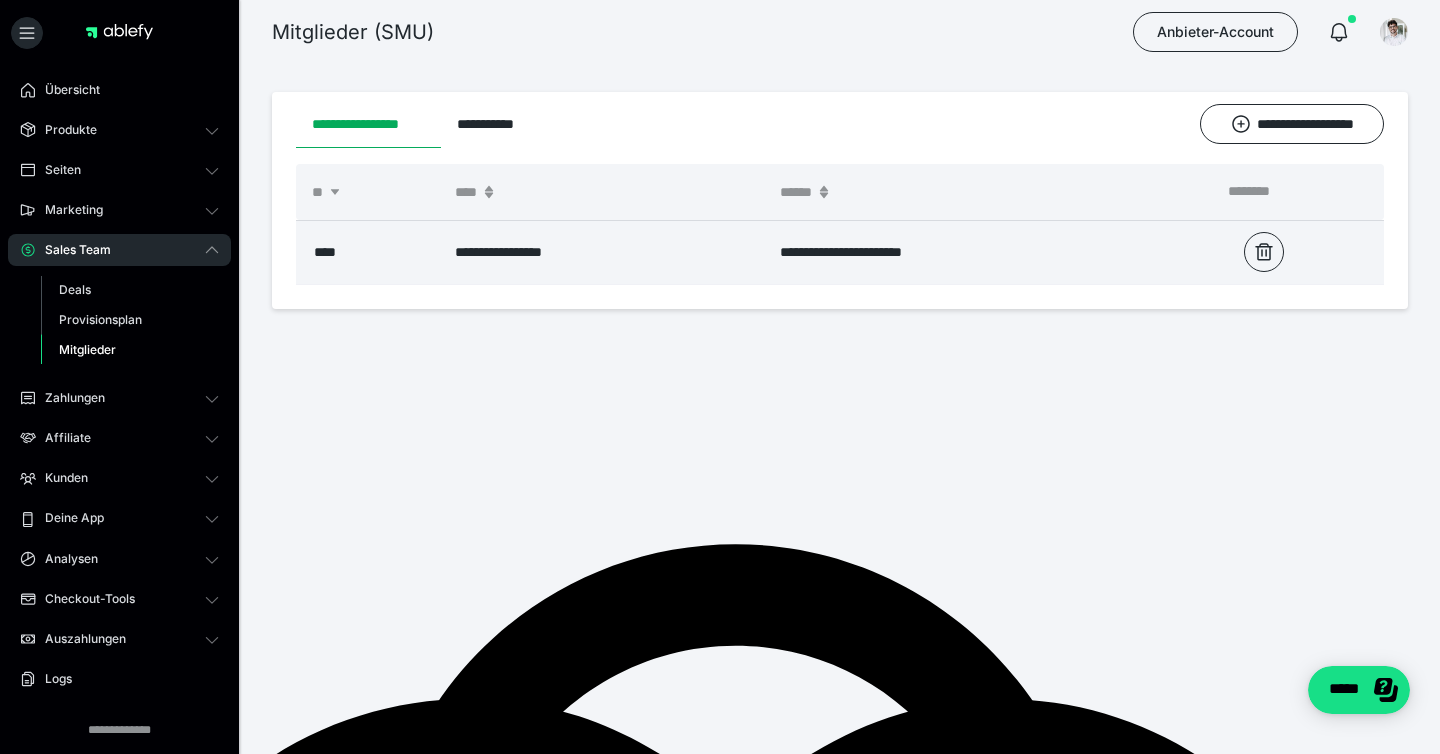 click on "**********" at bounding box center (601, 252) 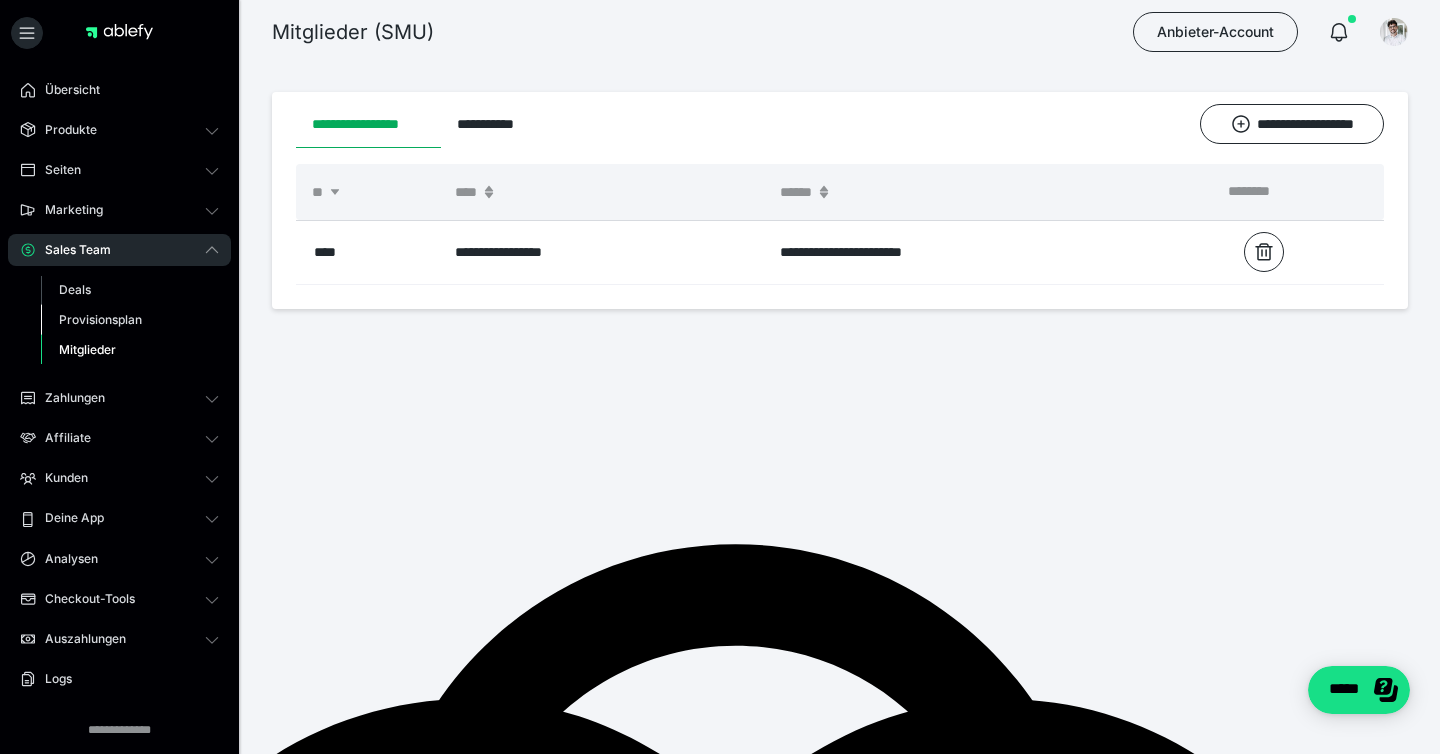 click on "Provisionsplan" at bounding box center [100, 319] 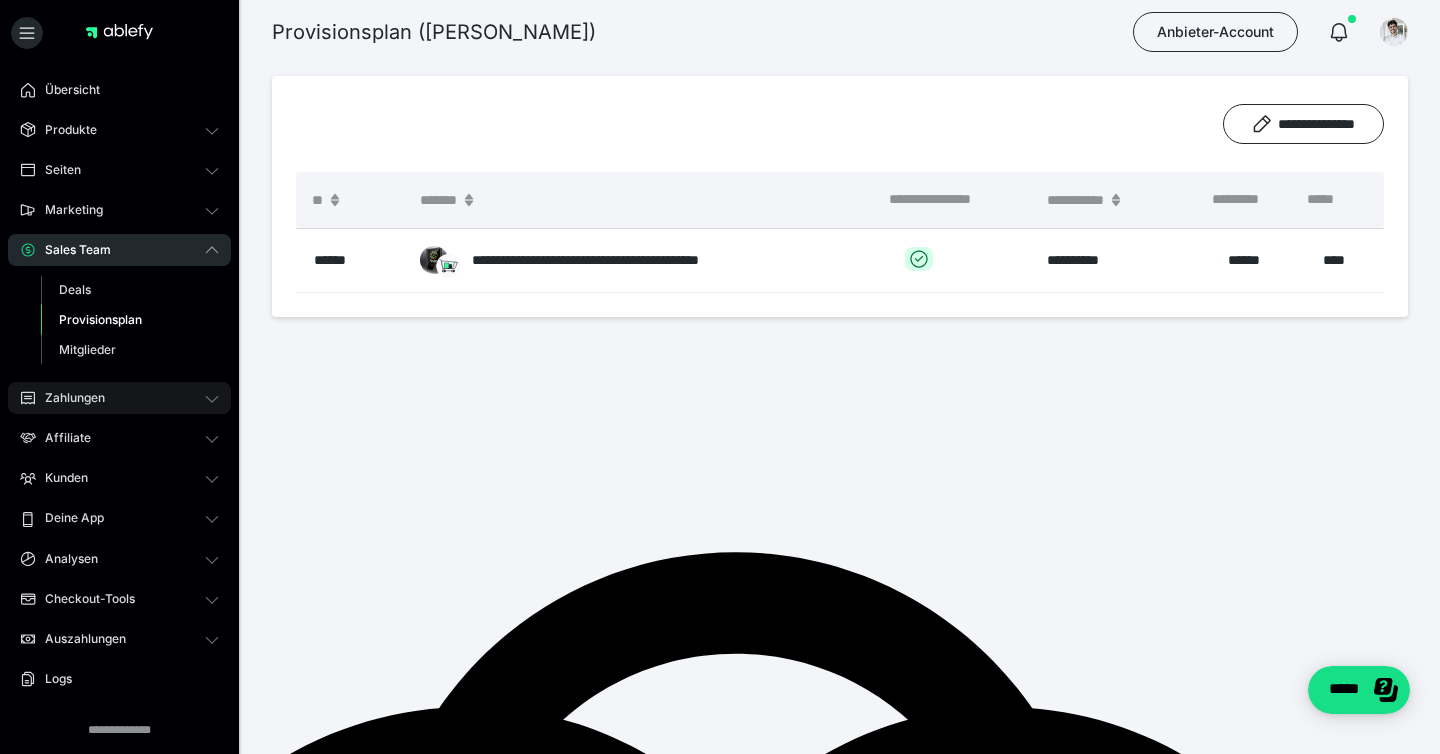 click on "Zahlungen" at bounding box center (68, 398) 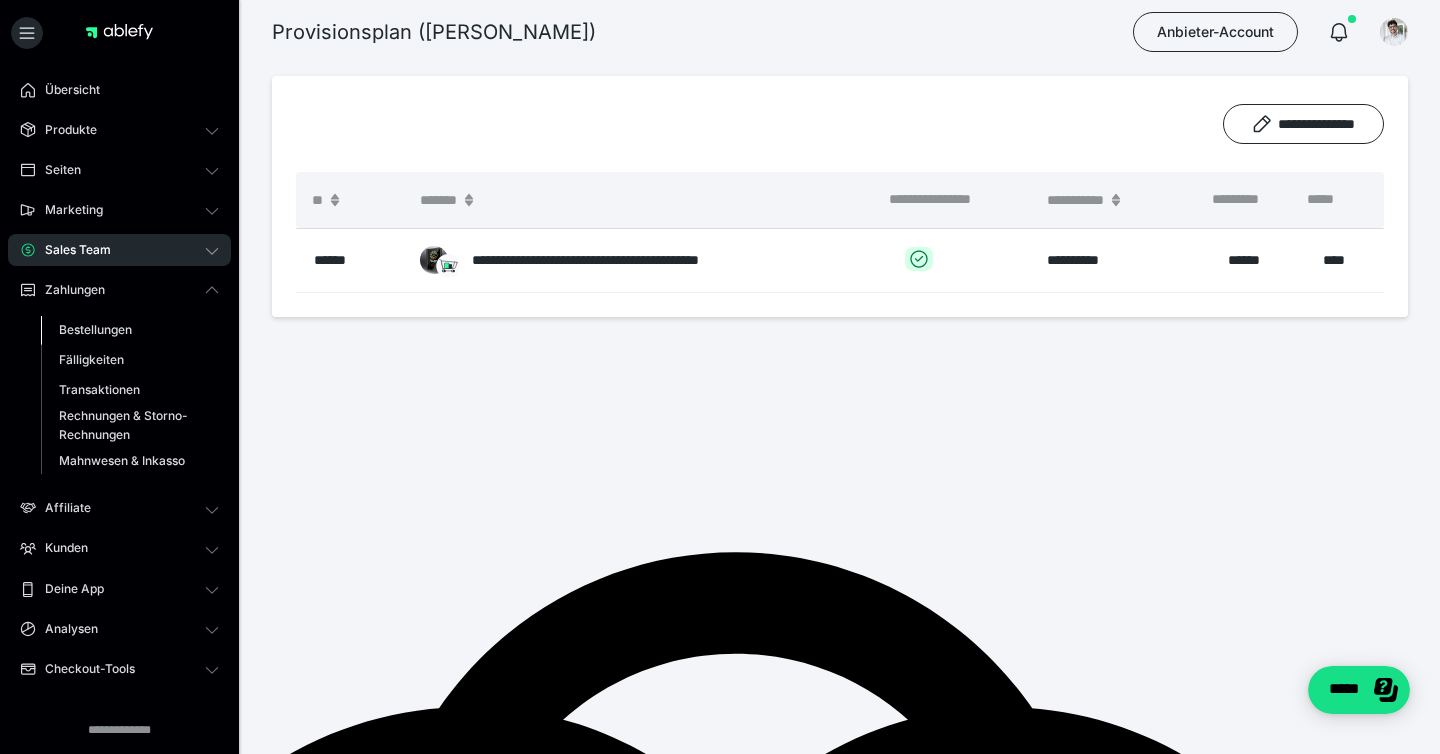 click on "Bestellungen" at bounding box center (95, 329) 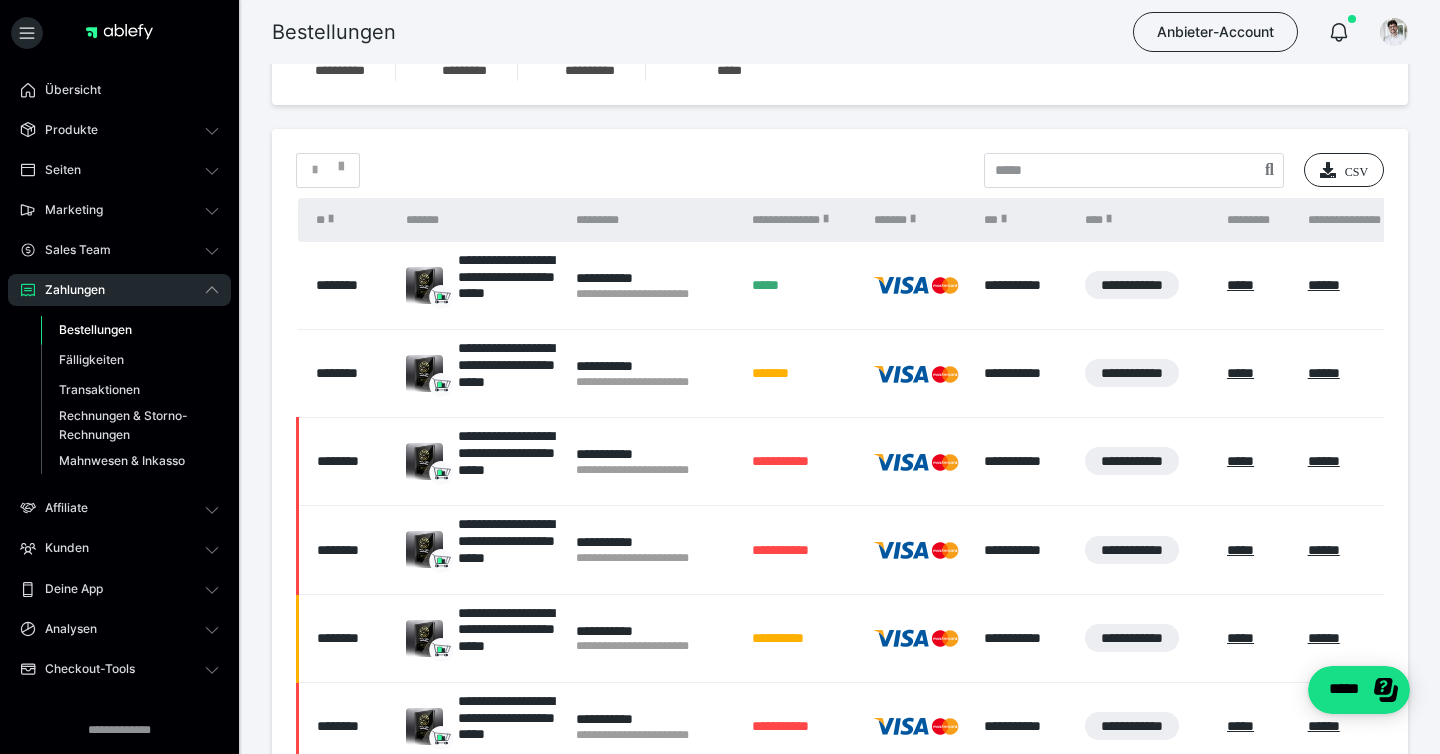 scroll, scrollTop: 363, scrollLeft: 0, axis: vertical 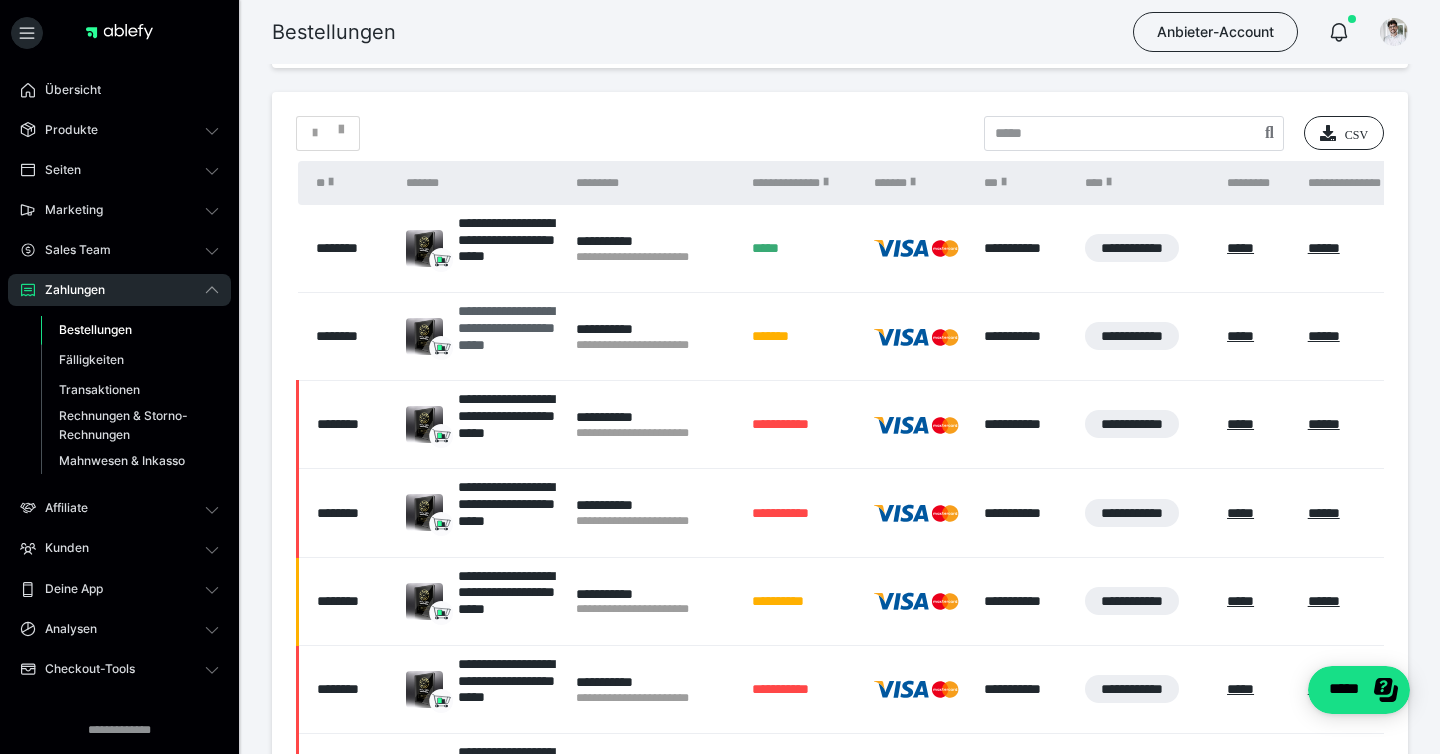 click on "**********" at bounding box center (507, 336) 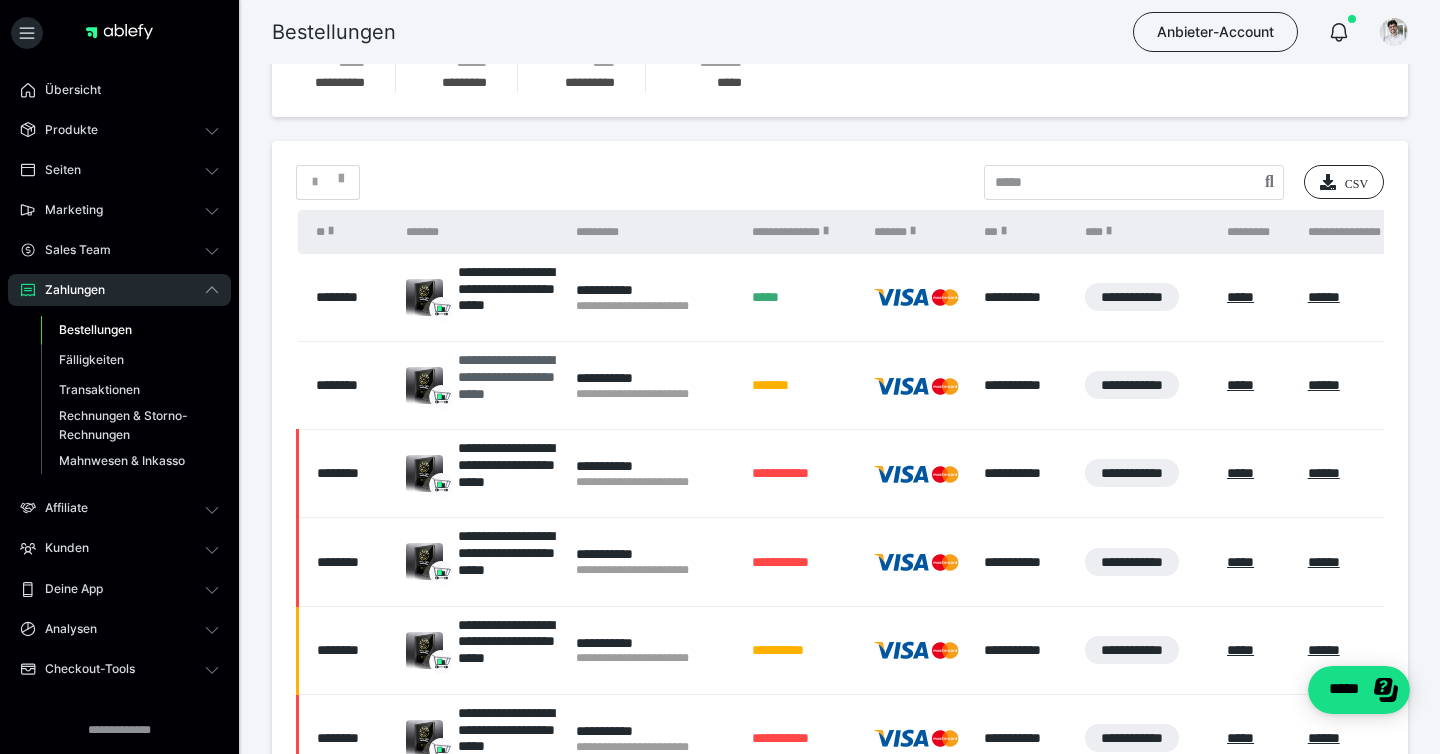 scroll, scrollTop: 330, scrollLeft: 0, axis: vertical 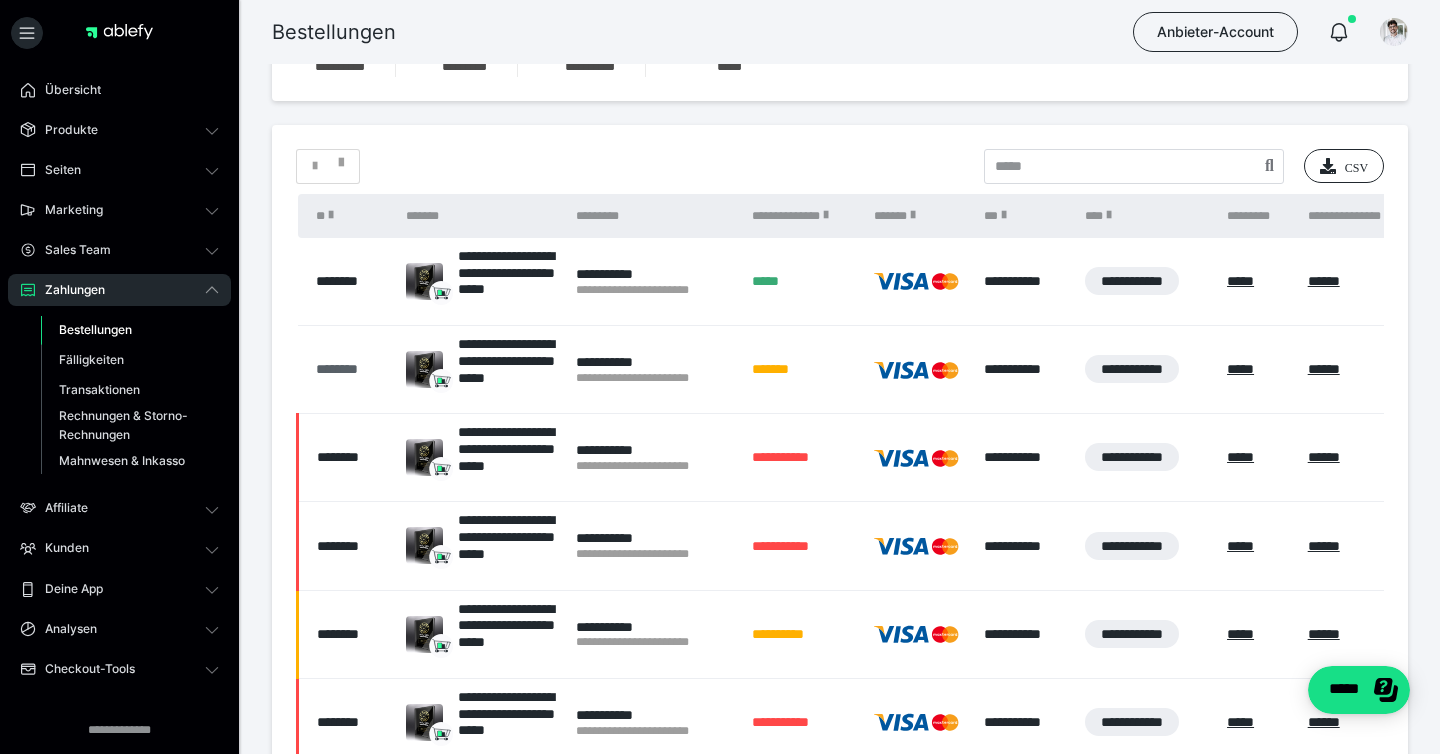 click on "********" at bounding box center (351, 369) 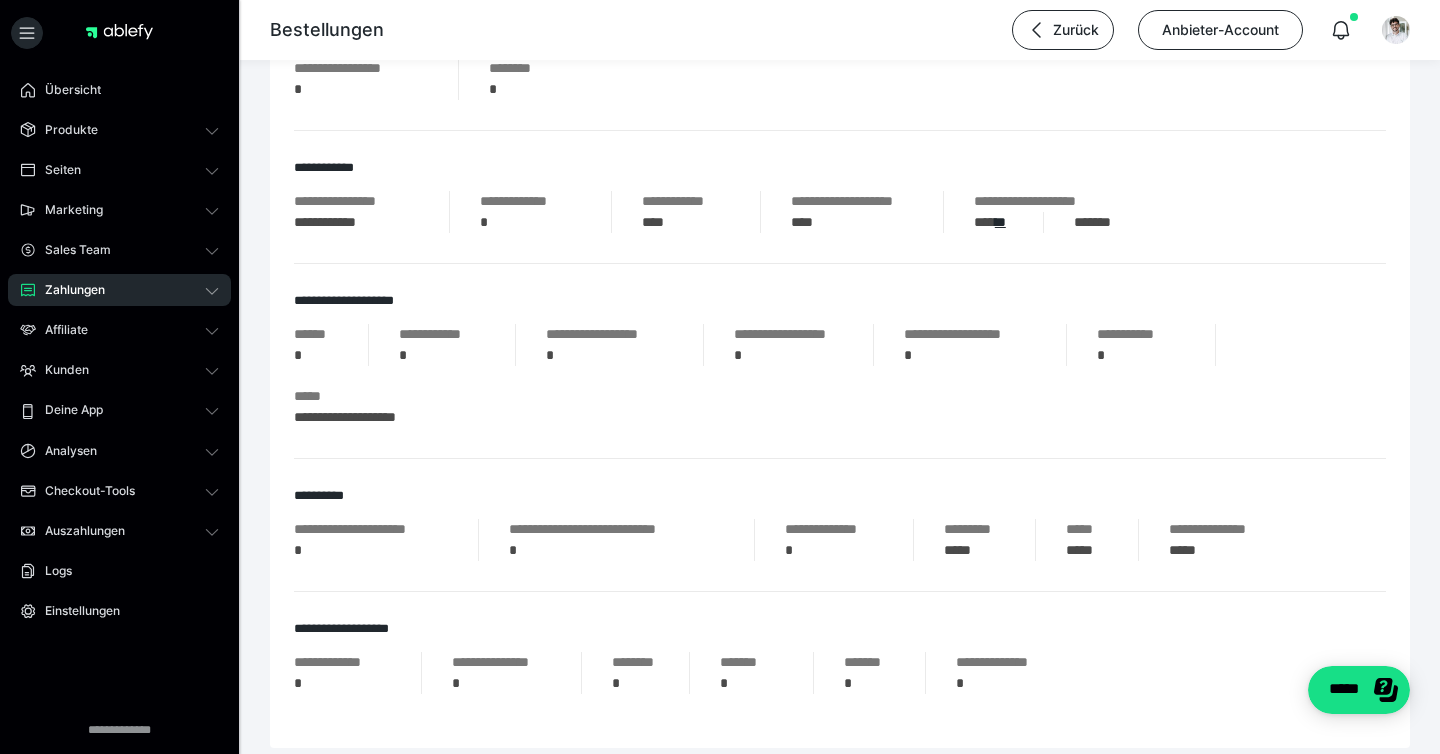 scroll, scrollTop: 0, scrollLeft: 0, axis: both 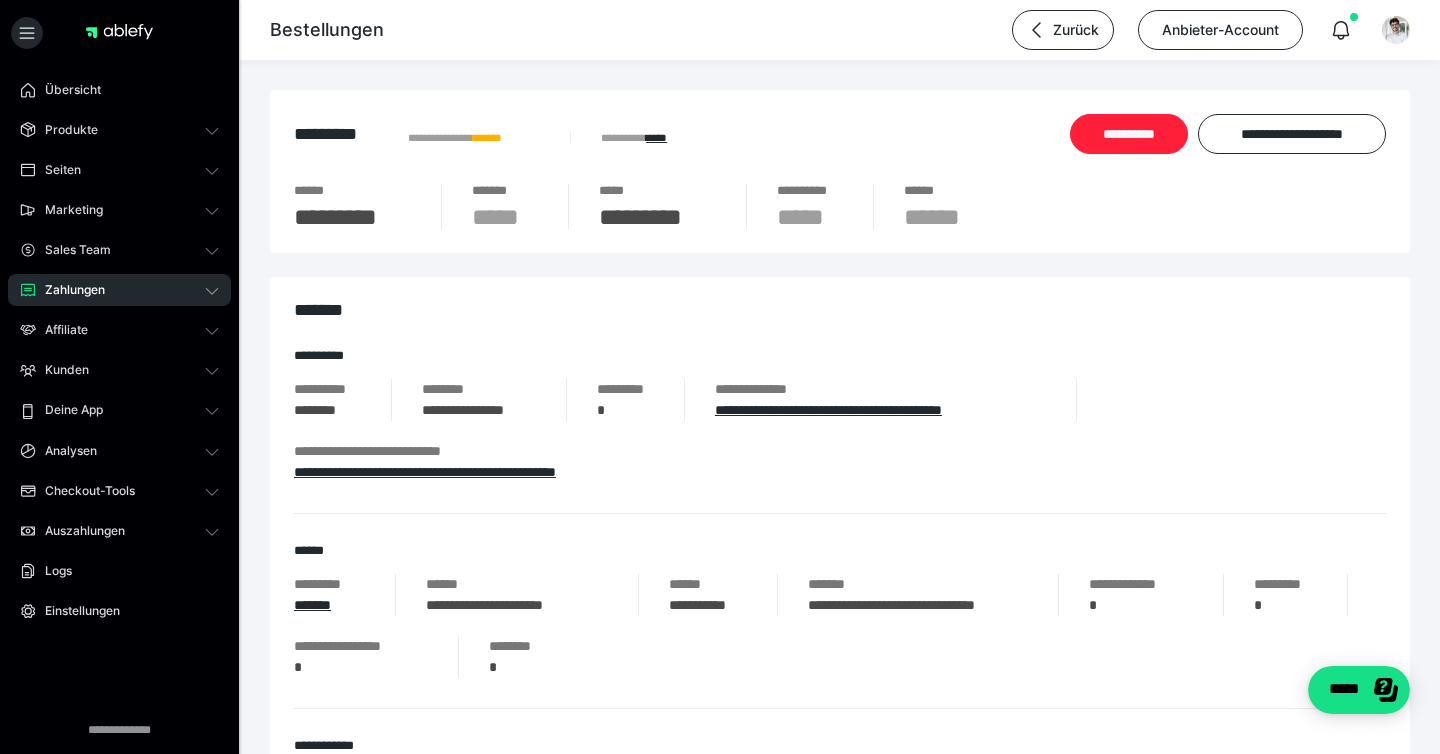 click on "**********" at bounding box center (1129, 134) 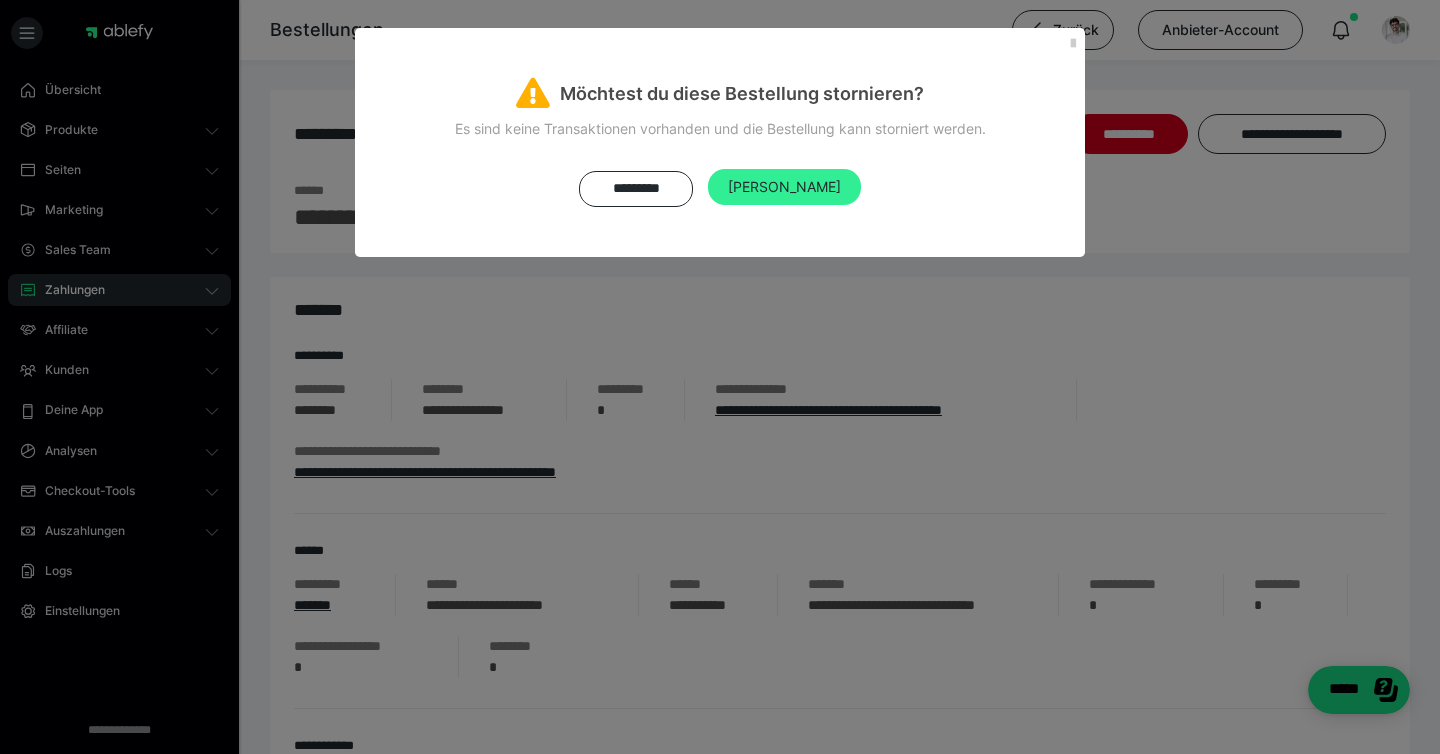 click on "[PERSON_NAME]" at bounding box center [784, 186] 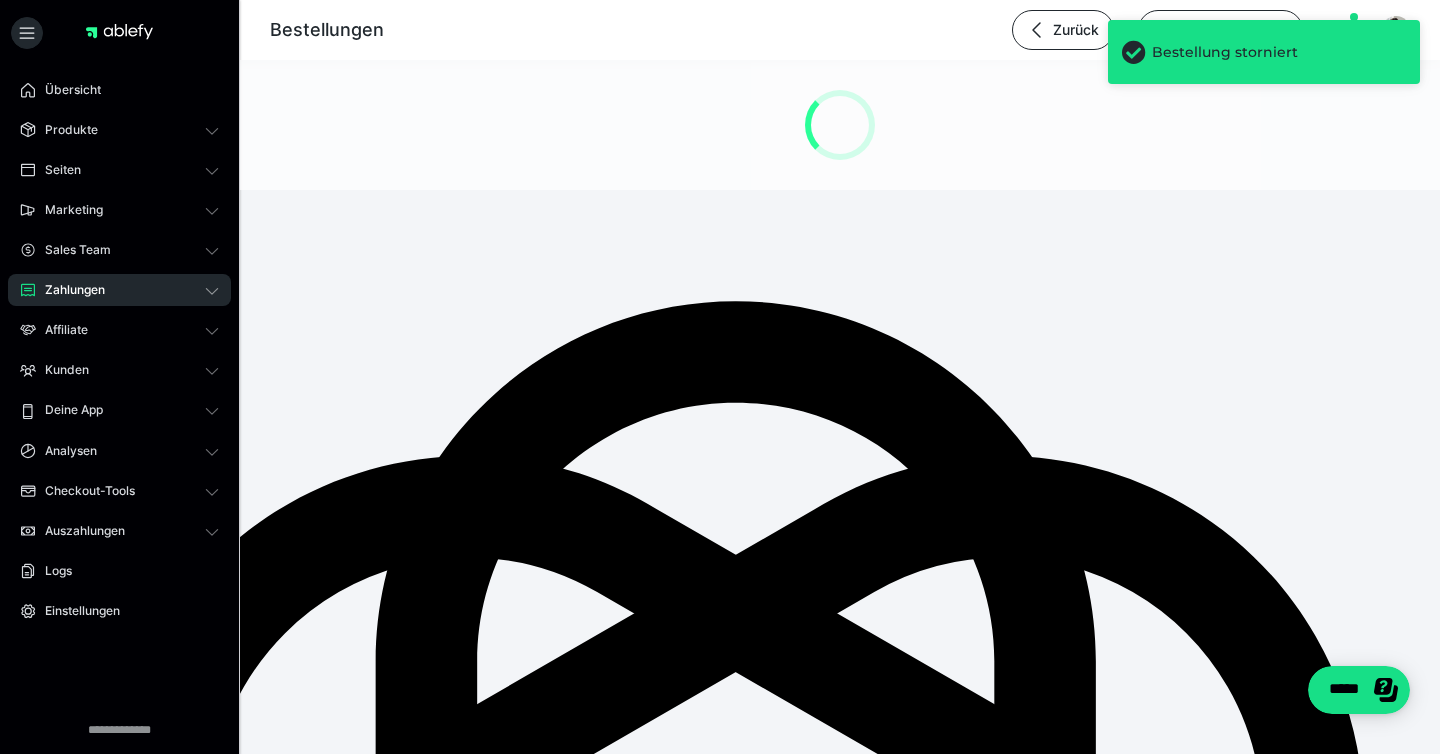 click on "Zahlungen" at bounding box center (119, 290) 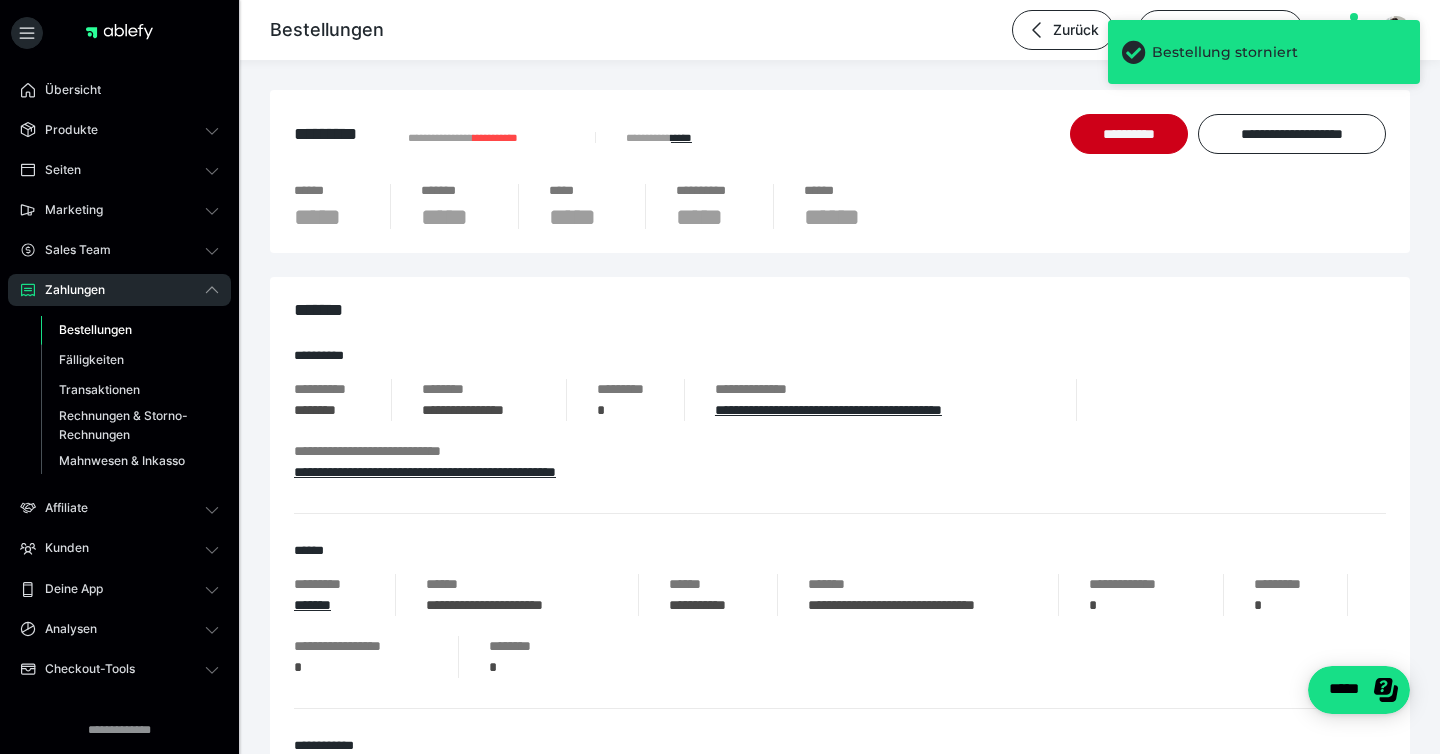 click on "Bestellungen" at bounding box center [95, 329] 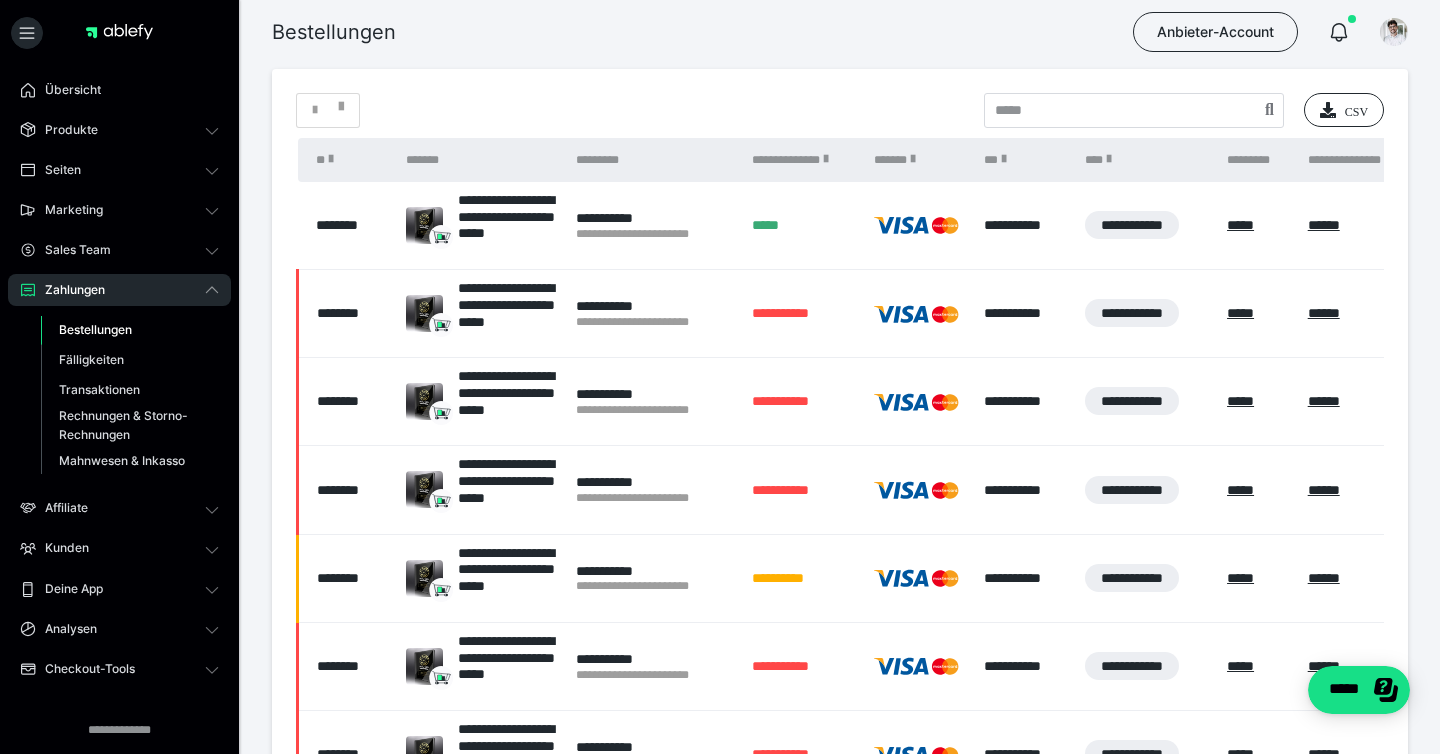 scroll, scrollTop: 289, scrollLeft: 0, axis: vertical 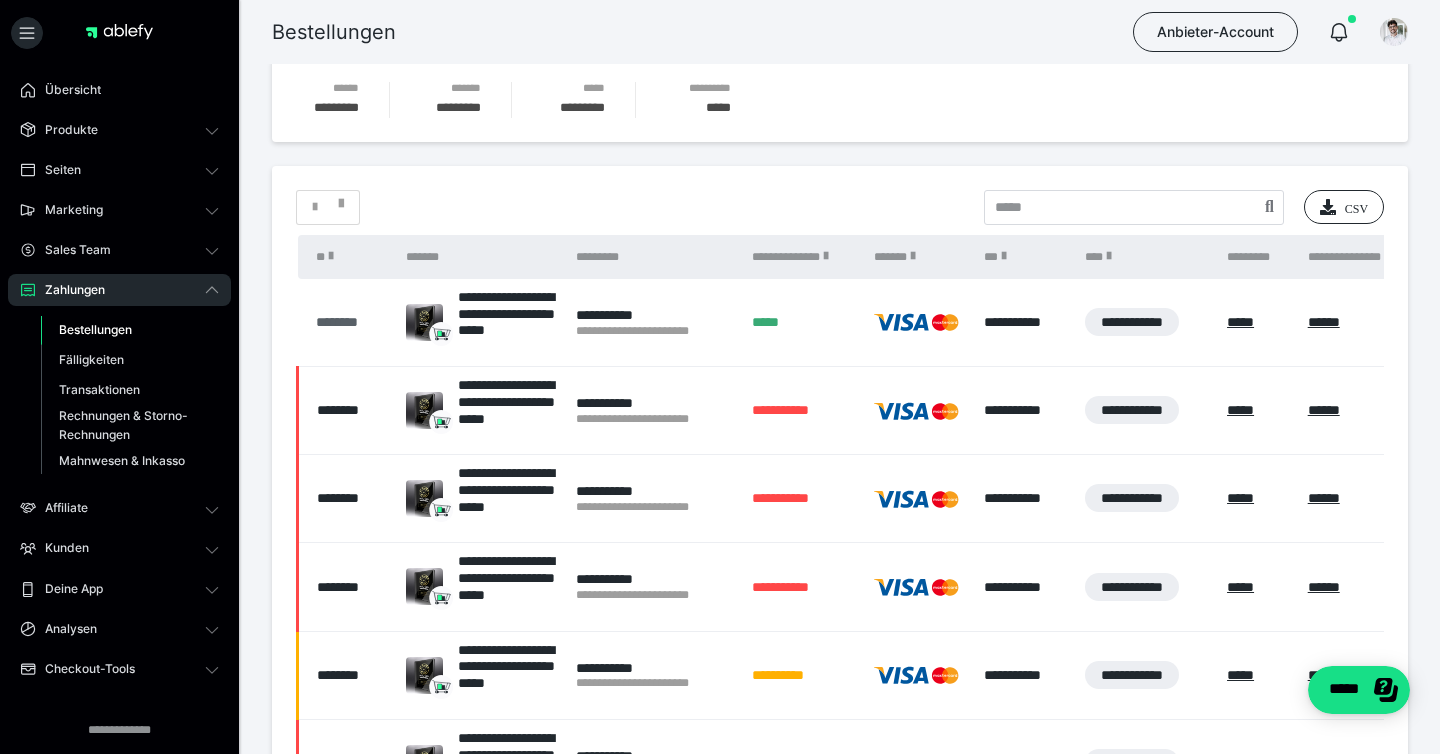 click on "********" at bounding box center (351, 322) 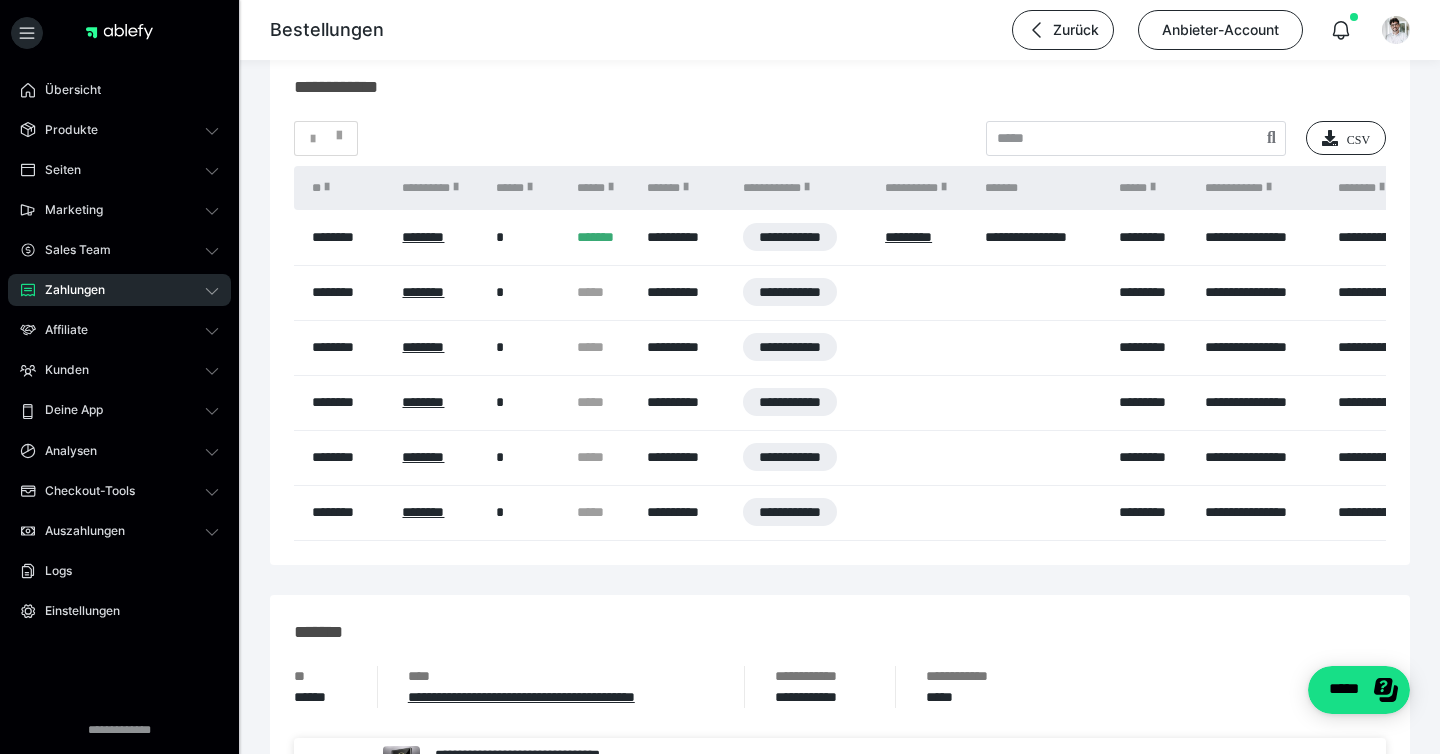 scroll, scrollTop: 1267, scrollLeft: 0, axis: vertical 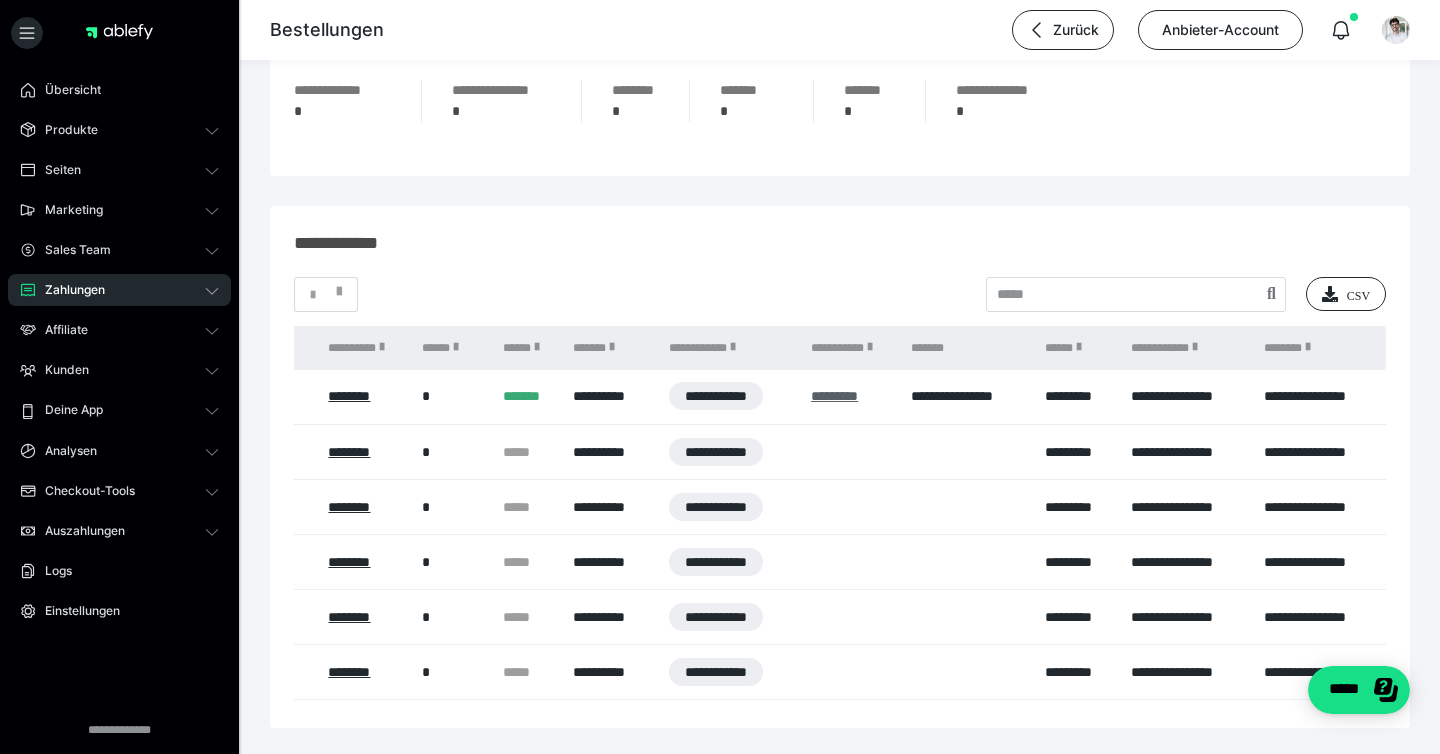 click on "*********" at bounding box center [834, 396] 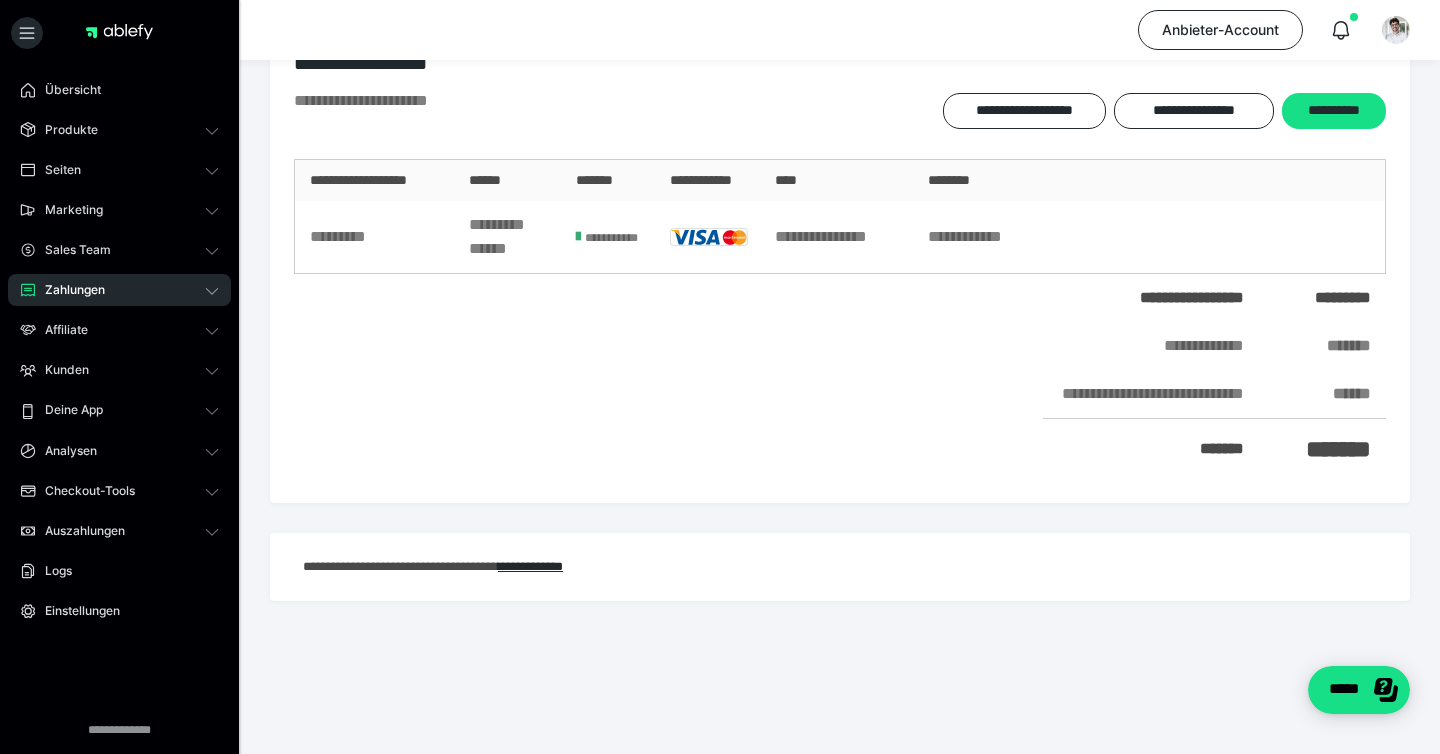 scroll, scrollTop: 0, scrollLeft: 0, axis: both 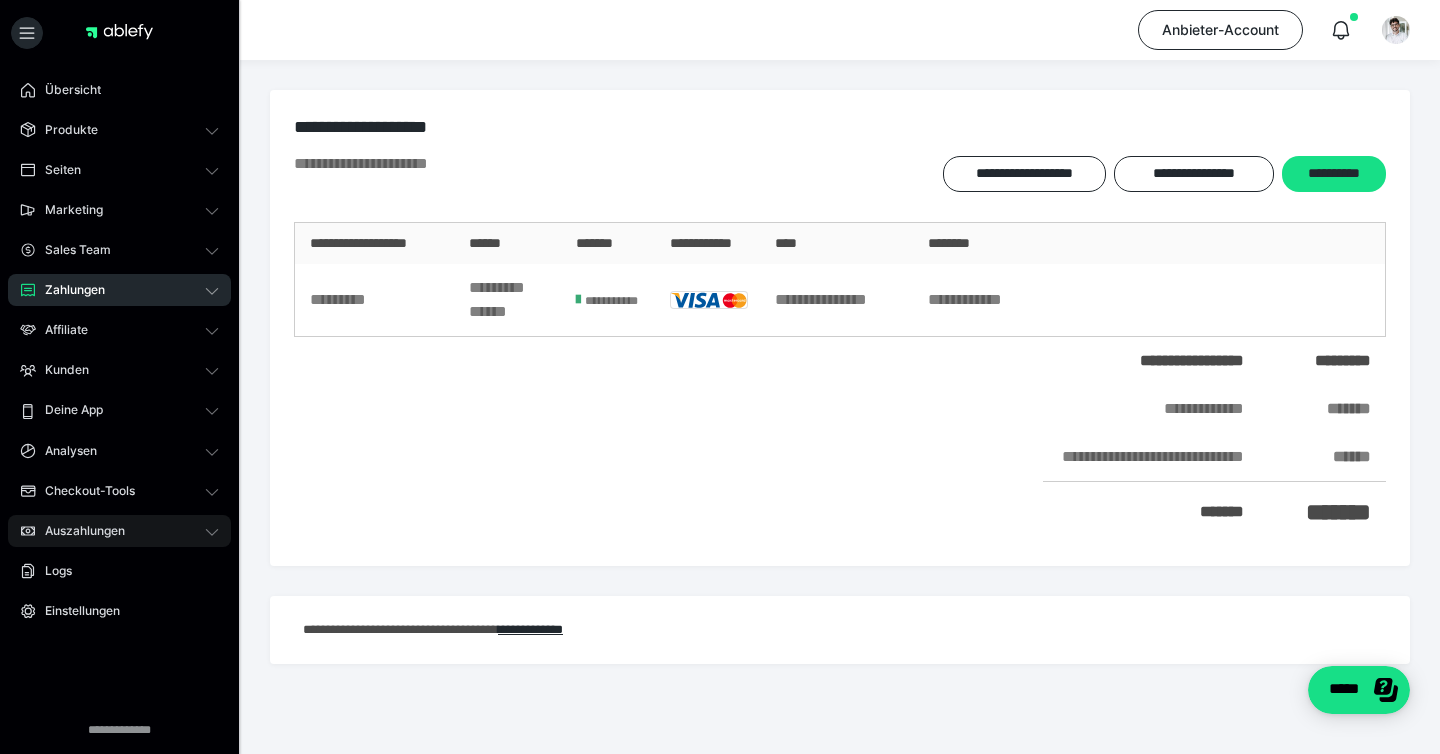 click on "Auszahlungen" at bounding box center [78, 531] 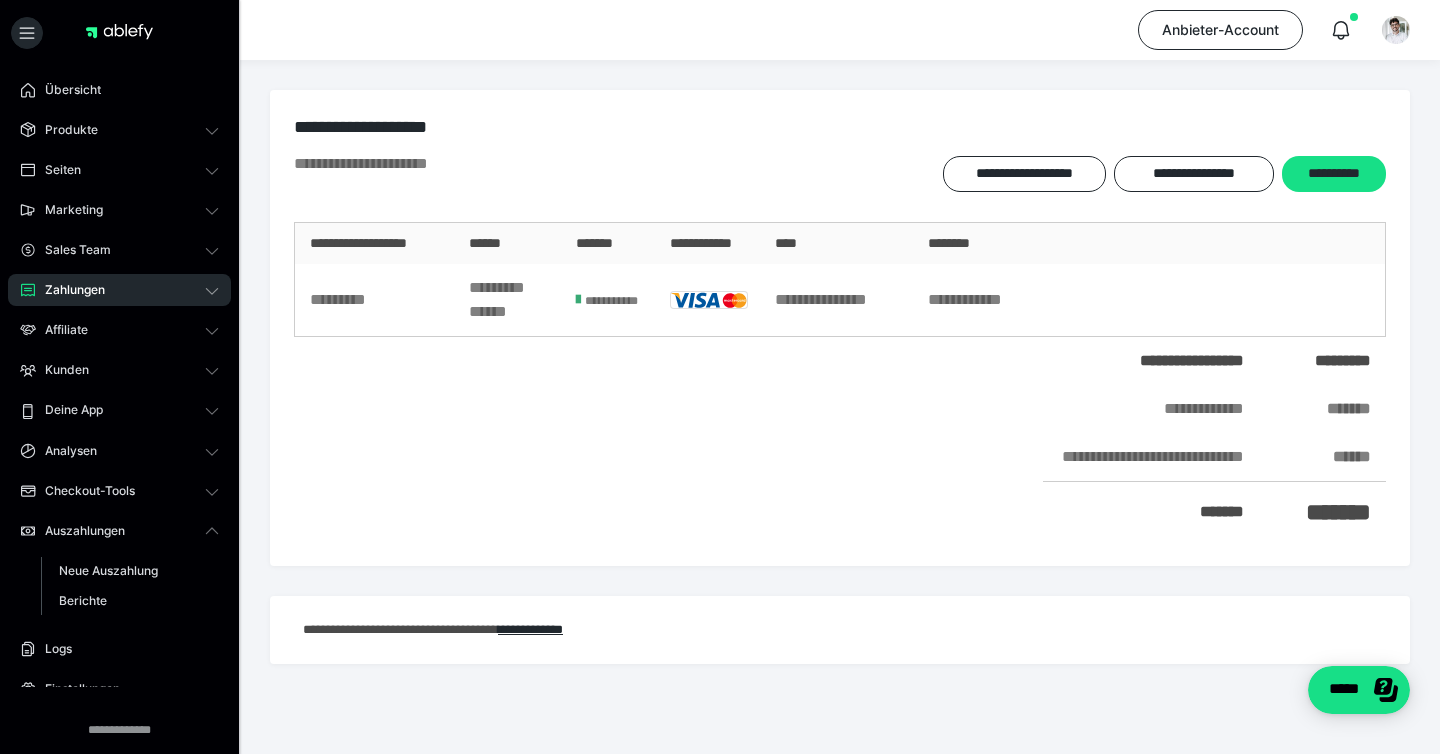click on "Zahlungen" at bounding box center (119, 290) 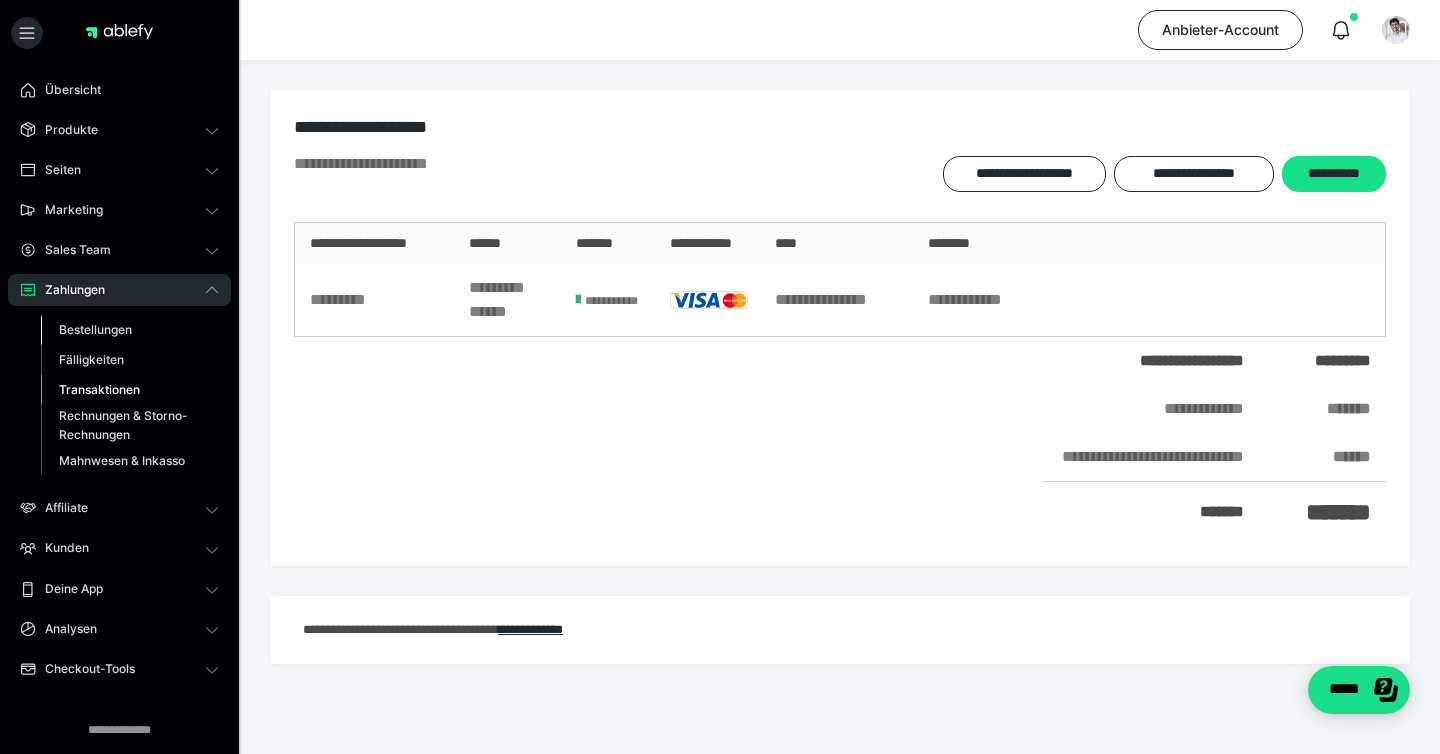 click on "Bestellungen" at bounding box center (95, 329) 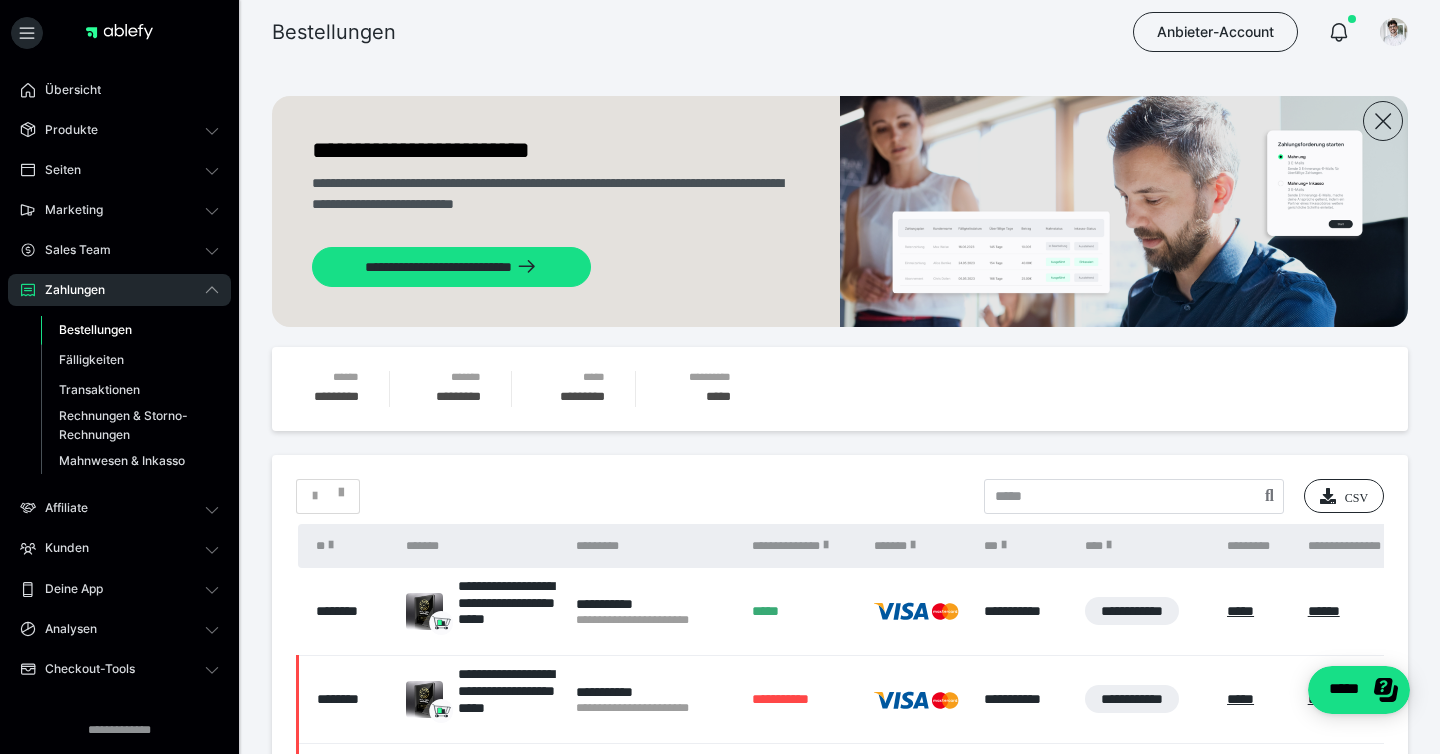 scroll, scrollTop: 181, scrollLeft: 0, axis: vertical 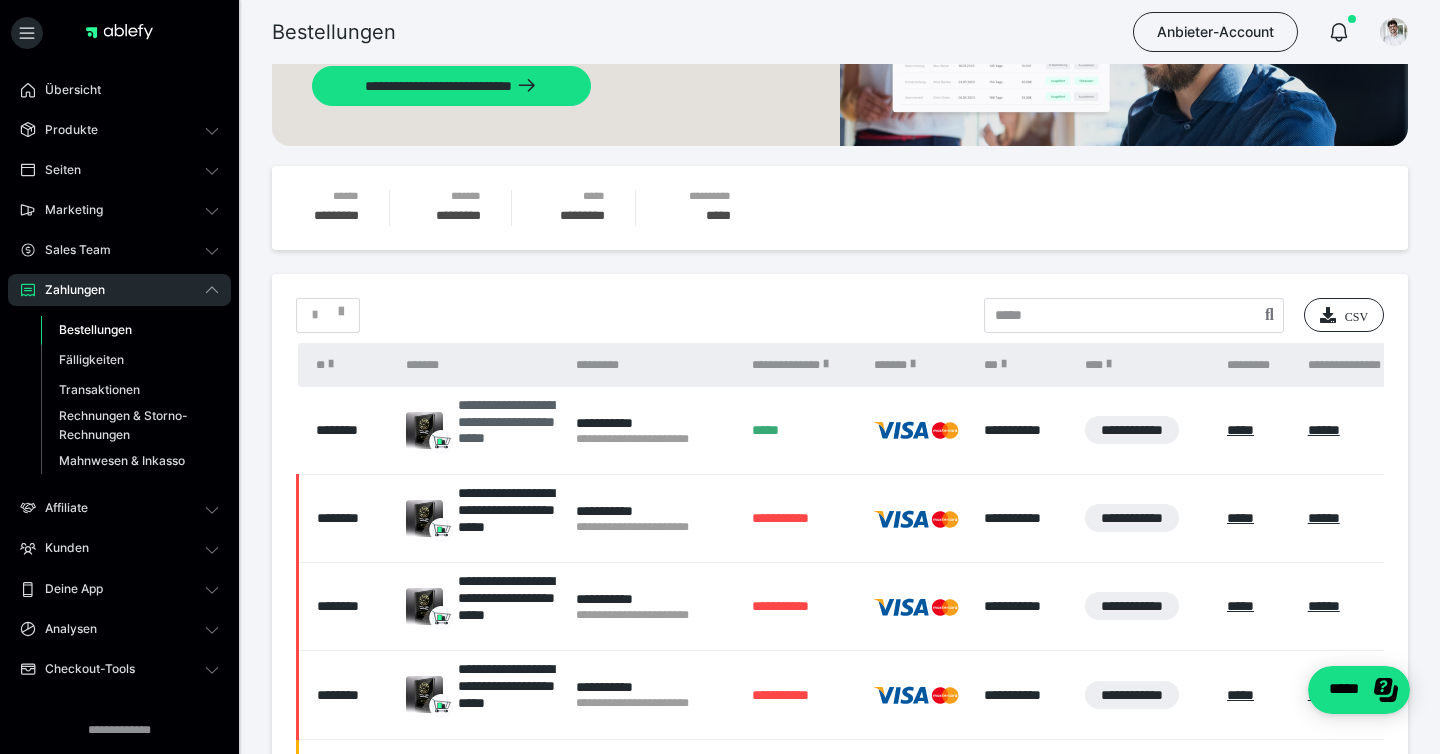 click on "**********" at bounding box center (507, 430) 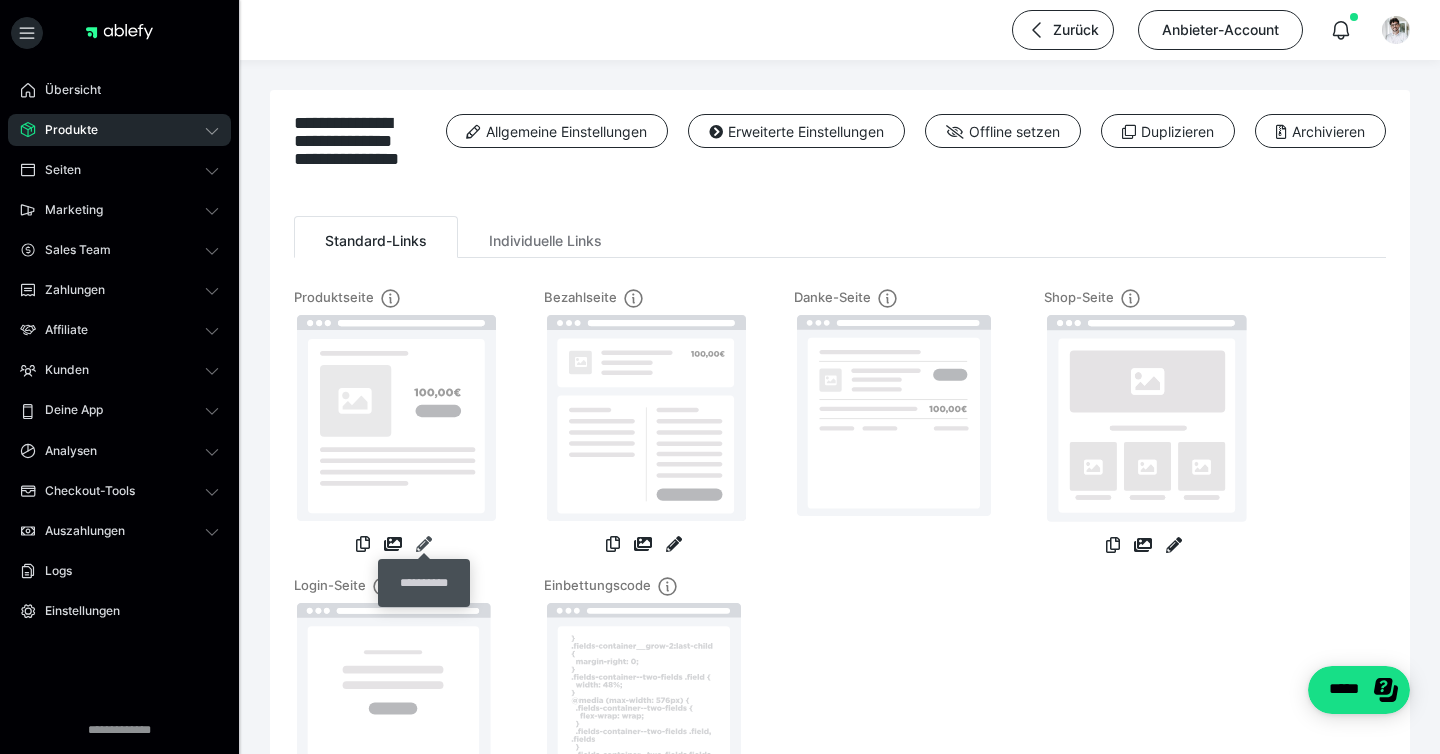 click at bounding box center [424, 544] 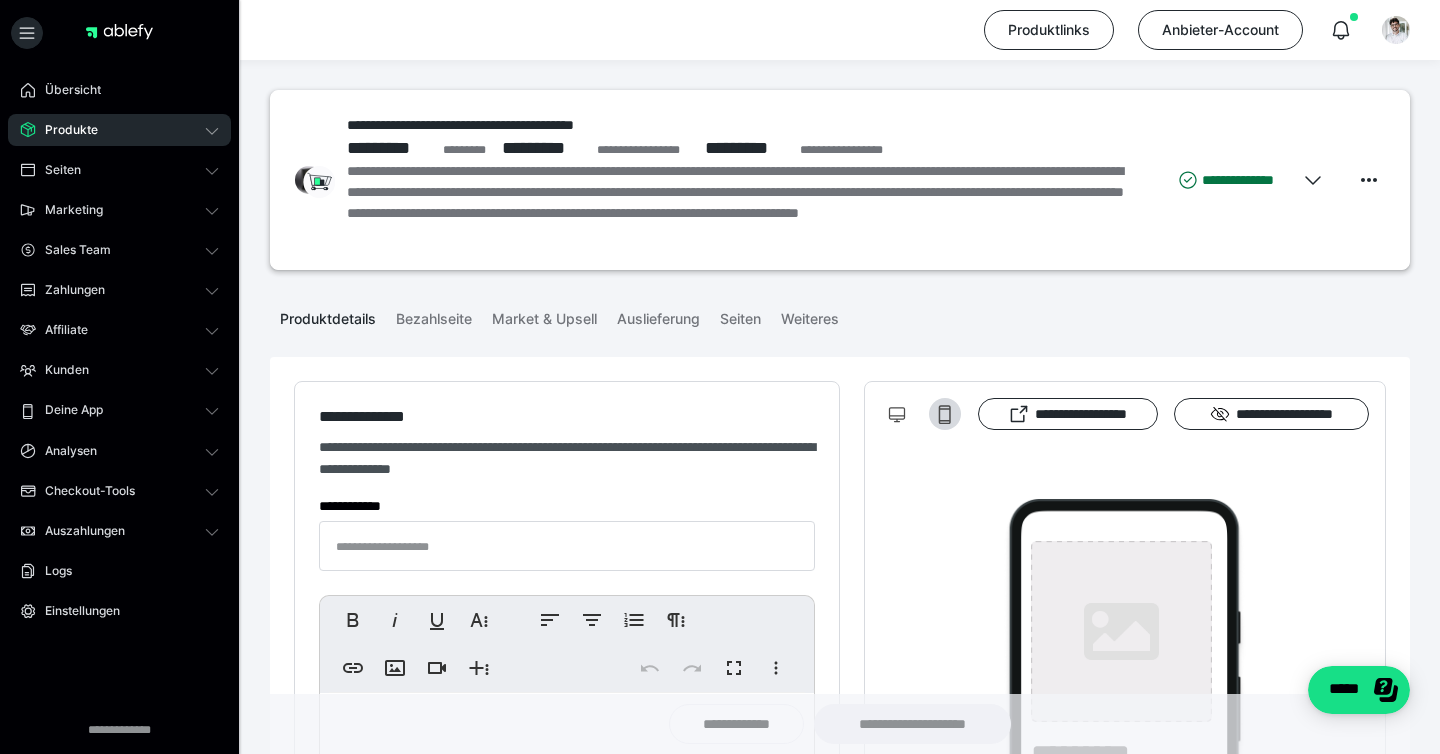 type on "**********" 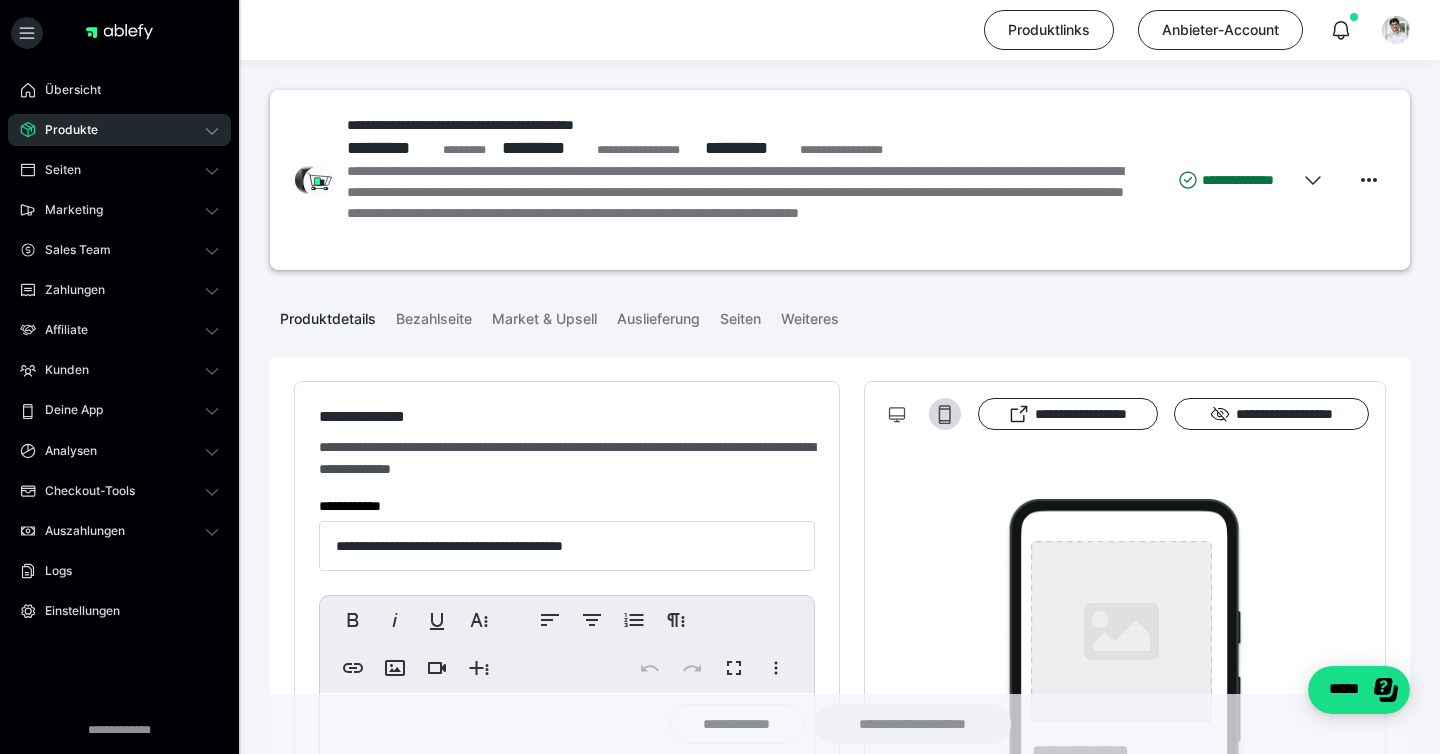 type on "**********" 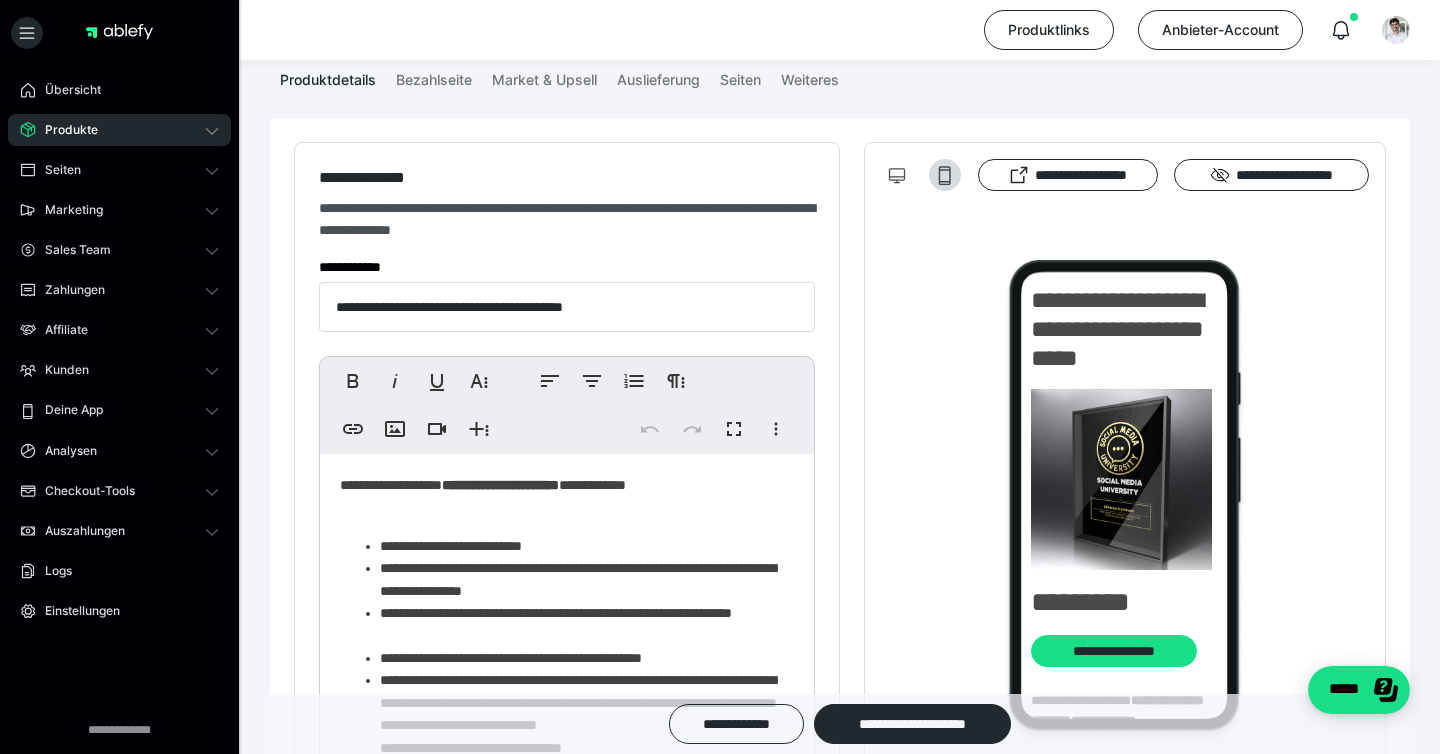 scroll, scrollTop: 0, scrollLeft: 0, axis: both 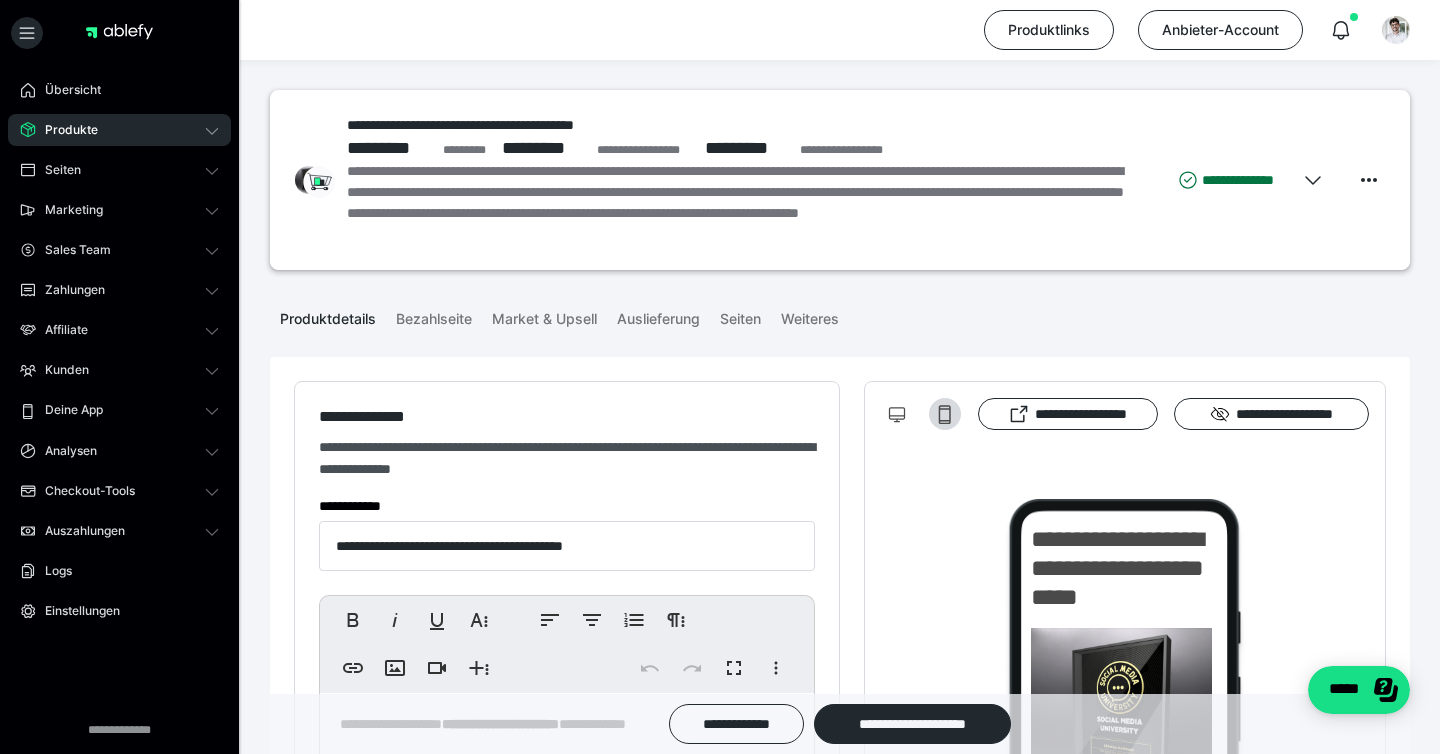 click on "Produkte" at bounding box center [119, 130] 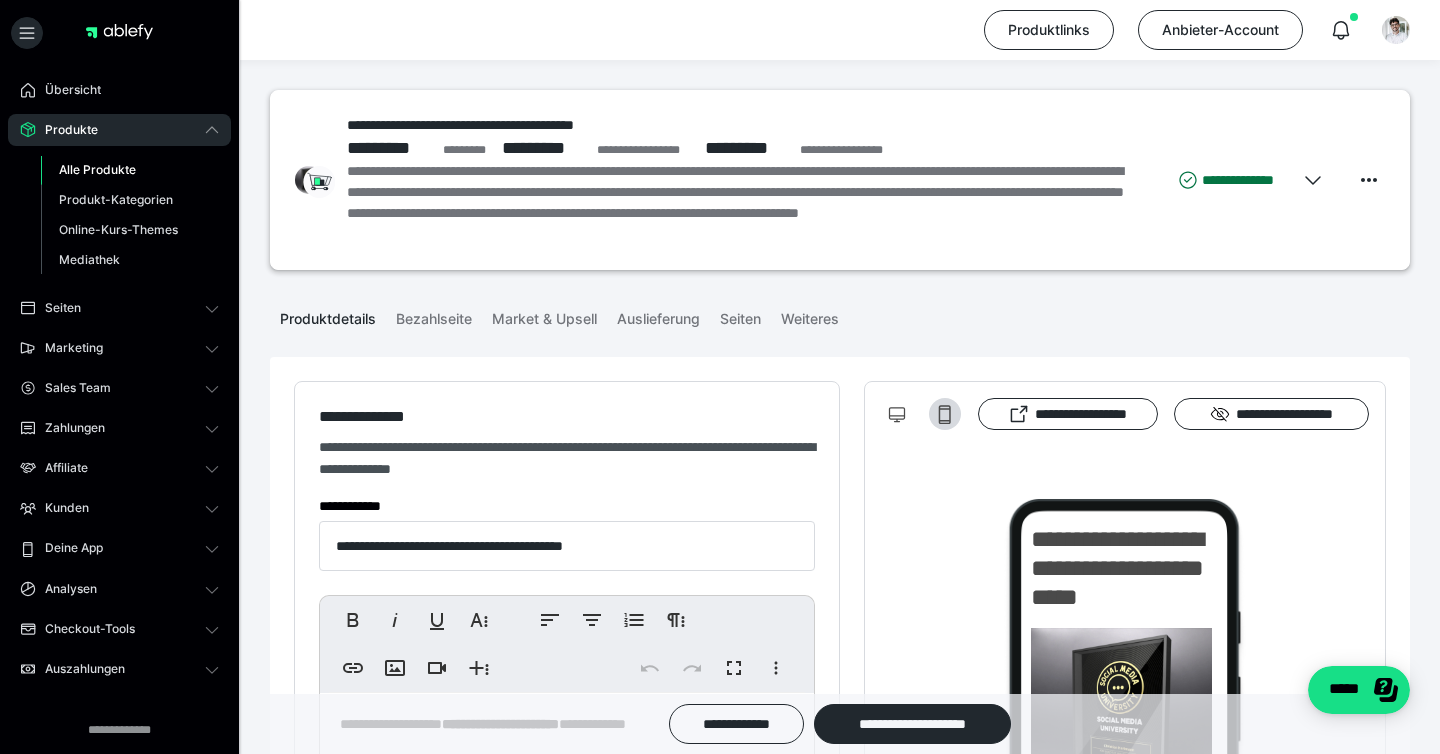 click on "Alle Produkte" at bounding box center (97, 169) 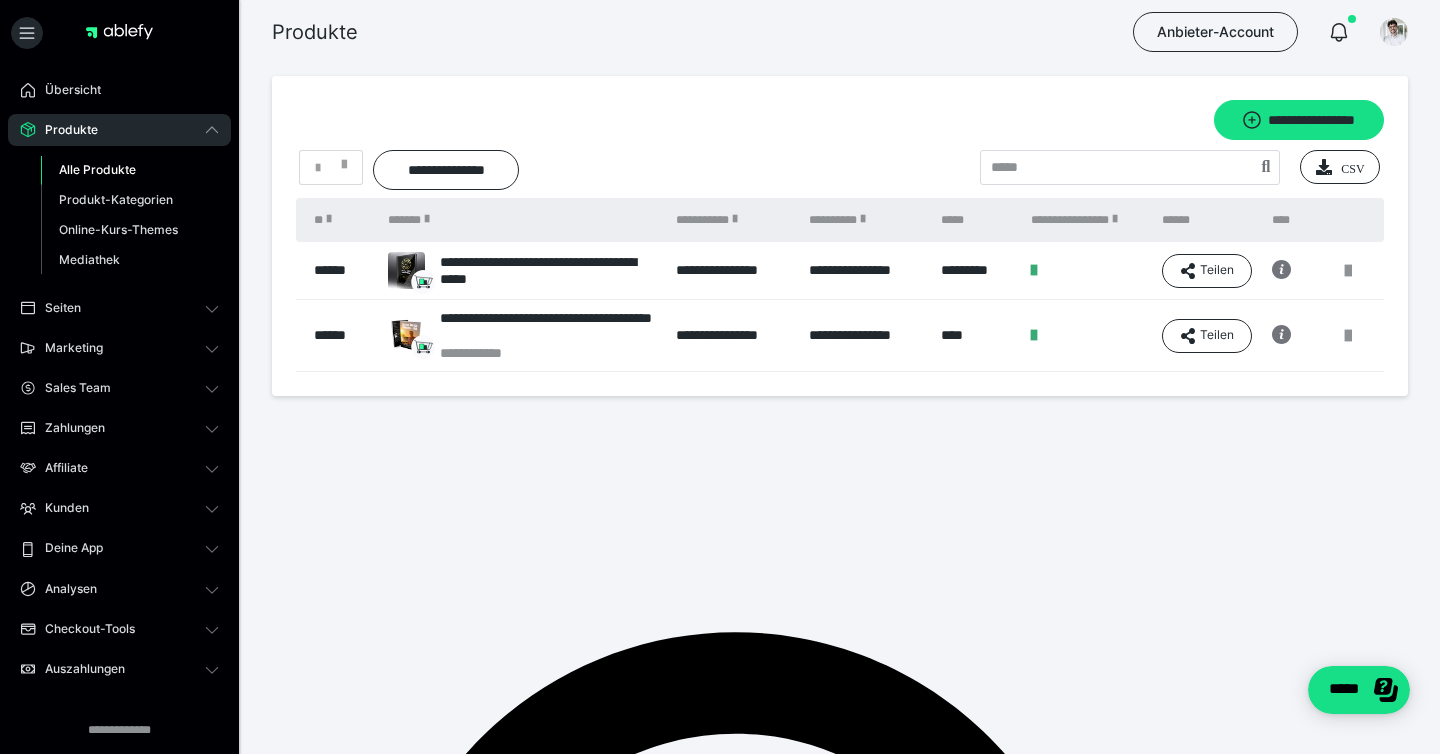 click on "**********" at bounding box center (548, 271) 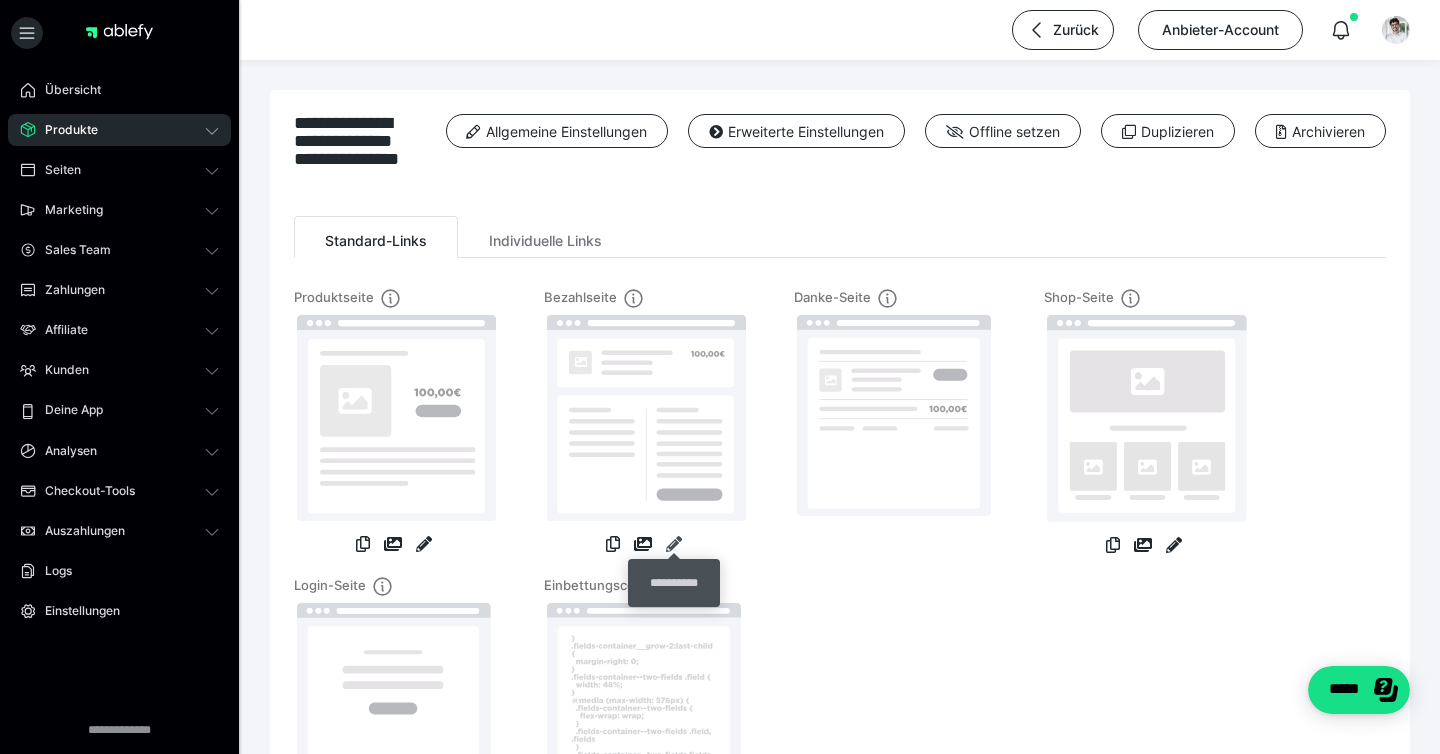 click at bounding box center (674, 544) 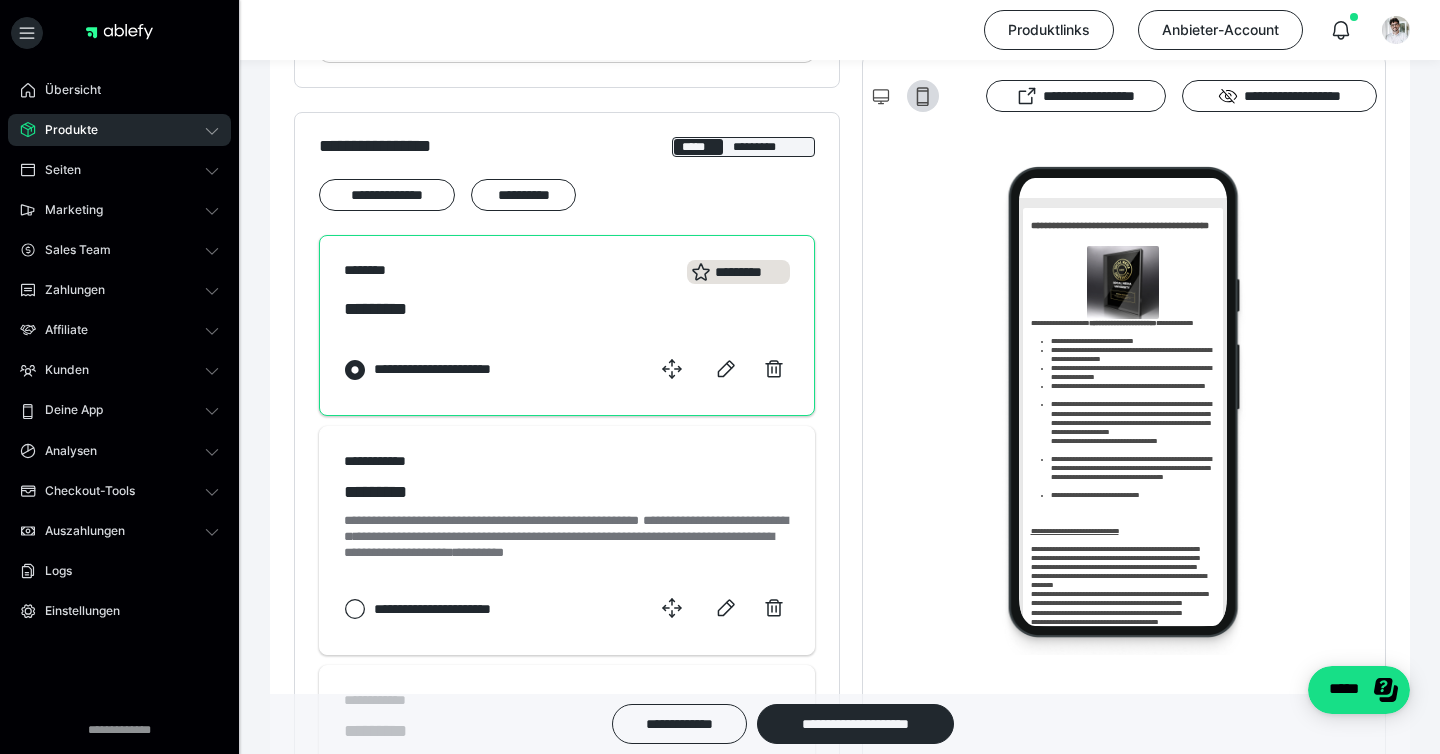 scroll, scrollTop: 1081, scrollLeft: 0, axis: vertical 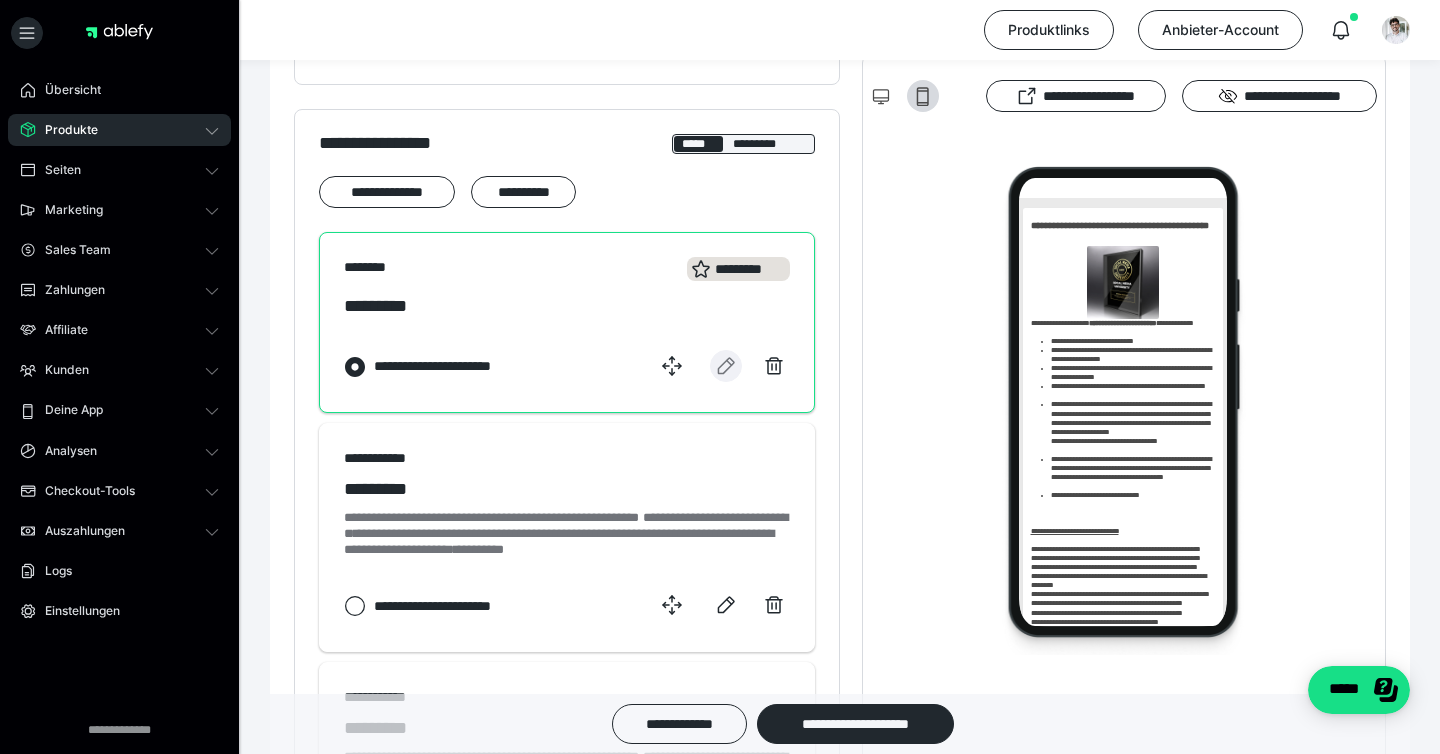 click 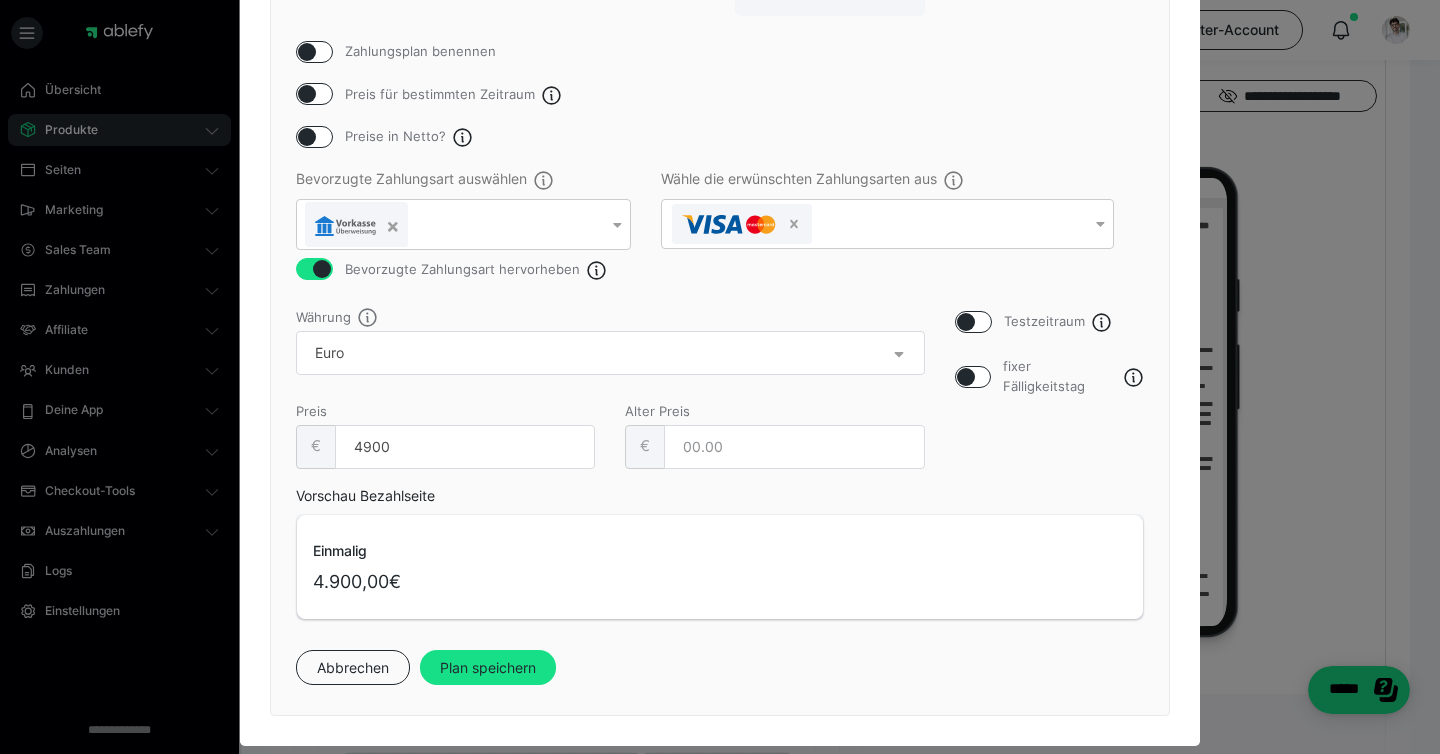 scroll, scrollTop: 246, scrollLeft: 0, axis: vertical 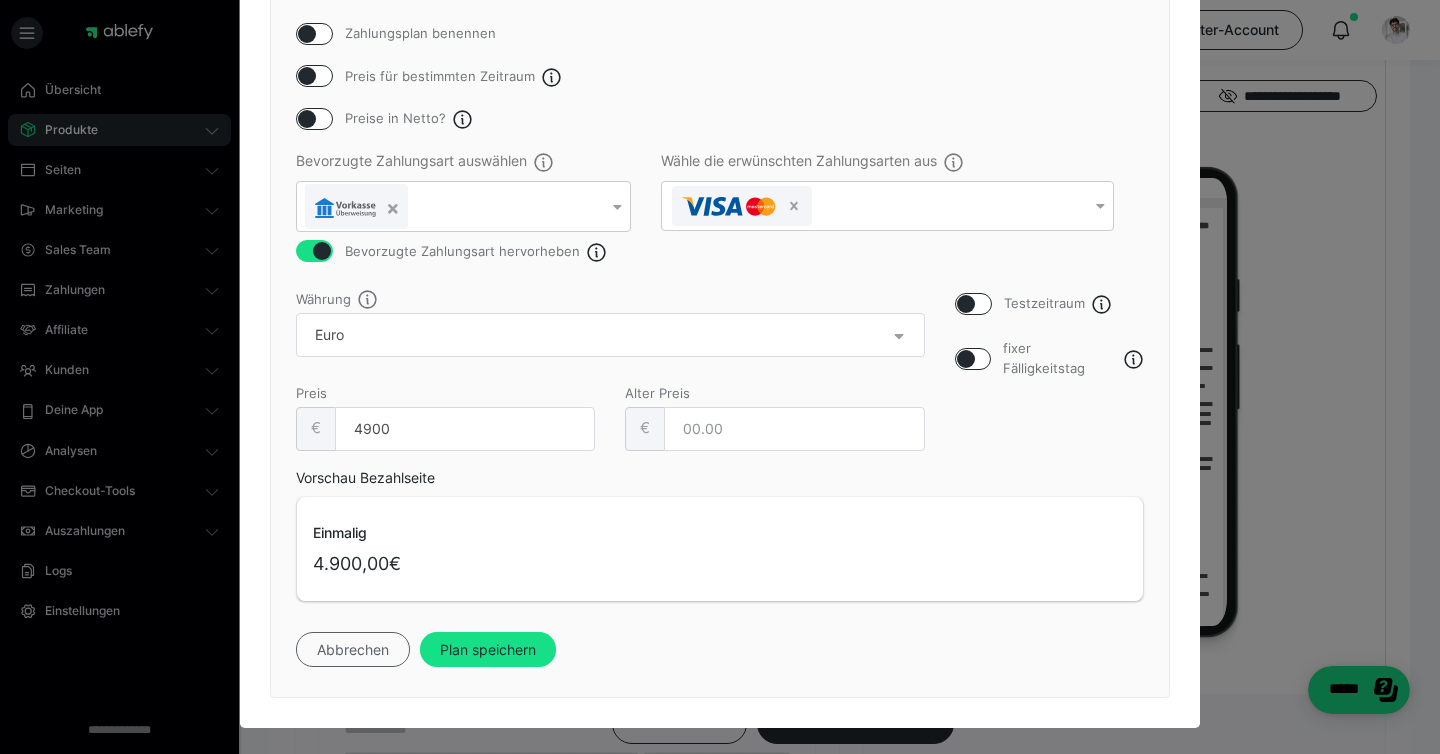 click on "Abbrechen" at bounding box center (353, 650) 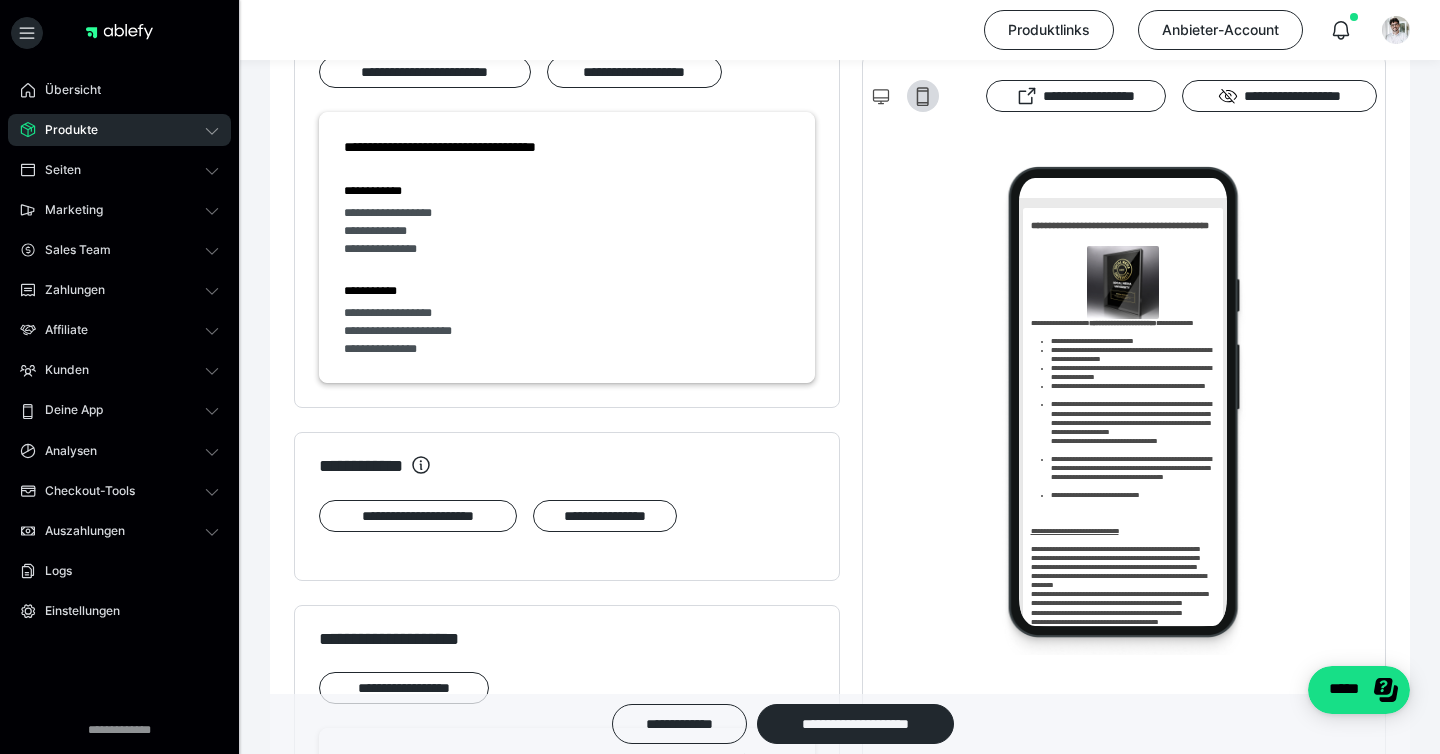 scroll, scrollTop: 2024, scrollLeft: 0, axis: vertical 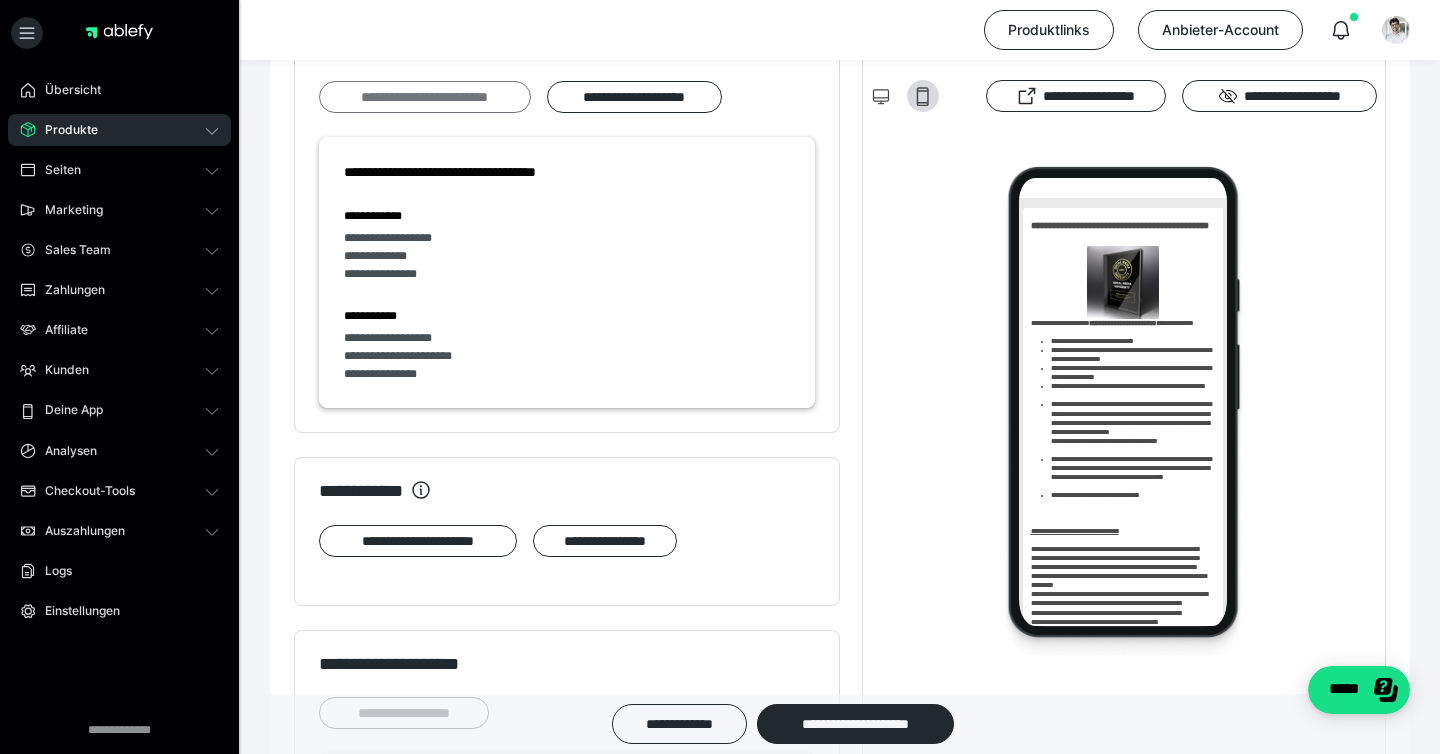 click on "**********" at bounding box center [425, 97] 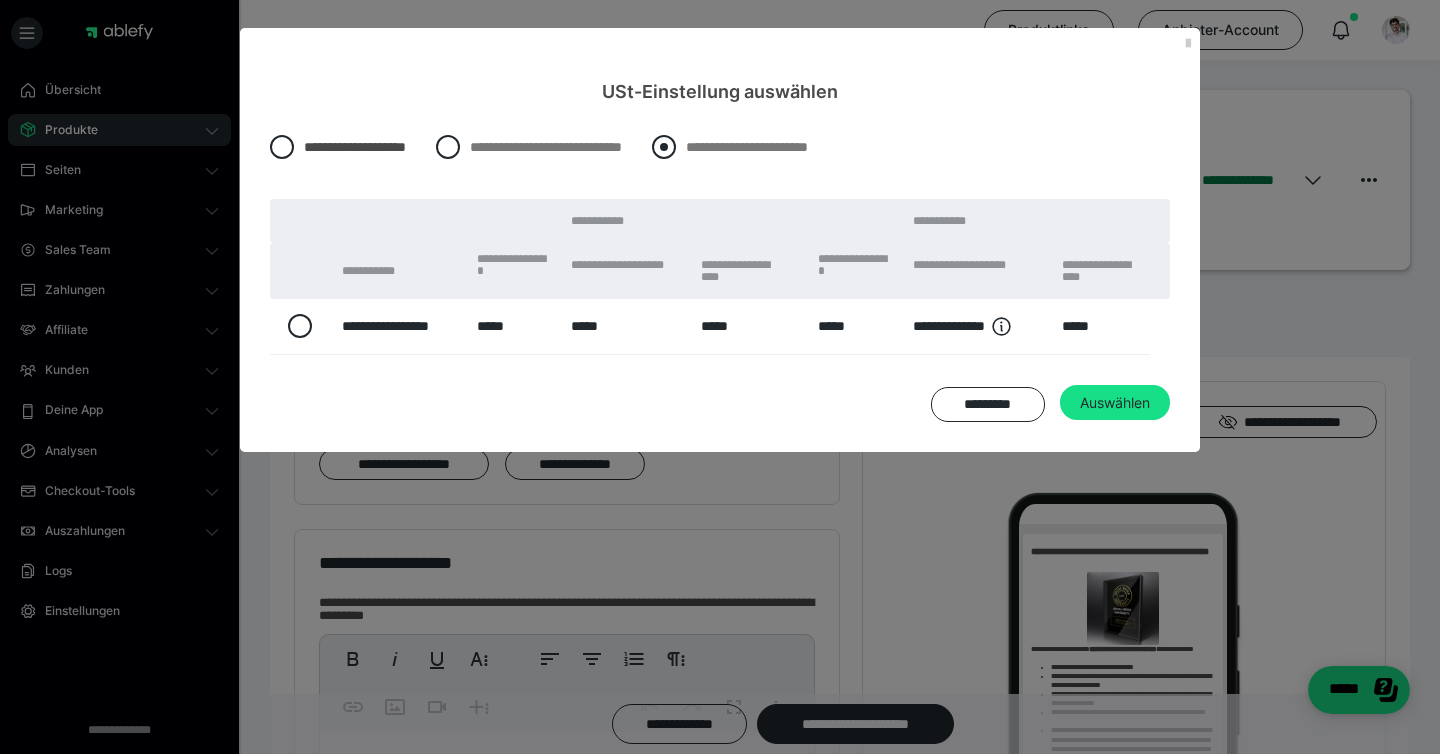 click at bounding box center (664, 147) 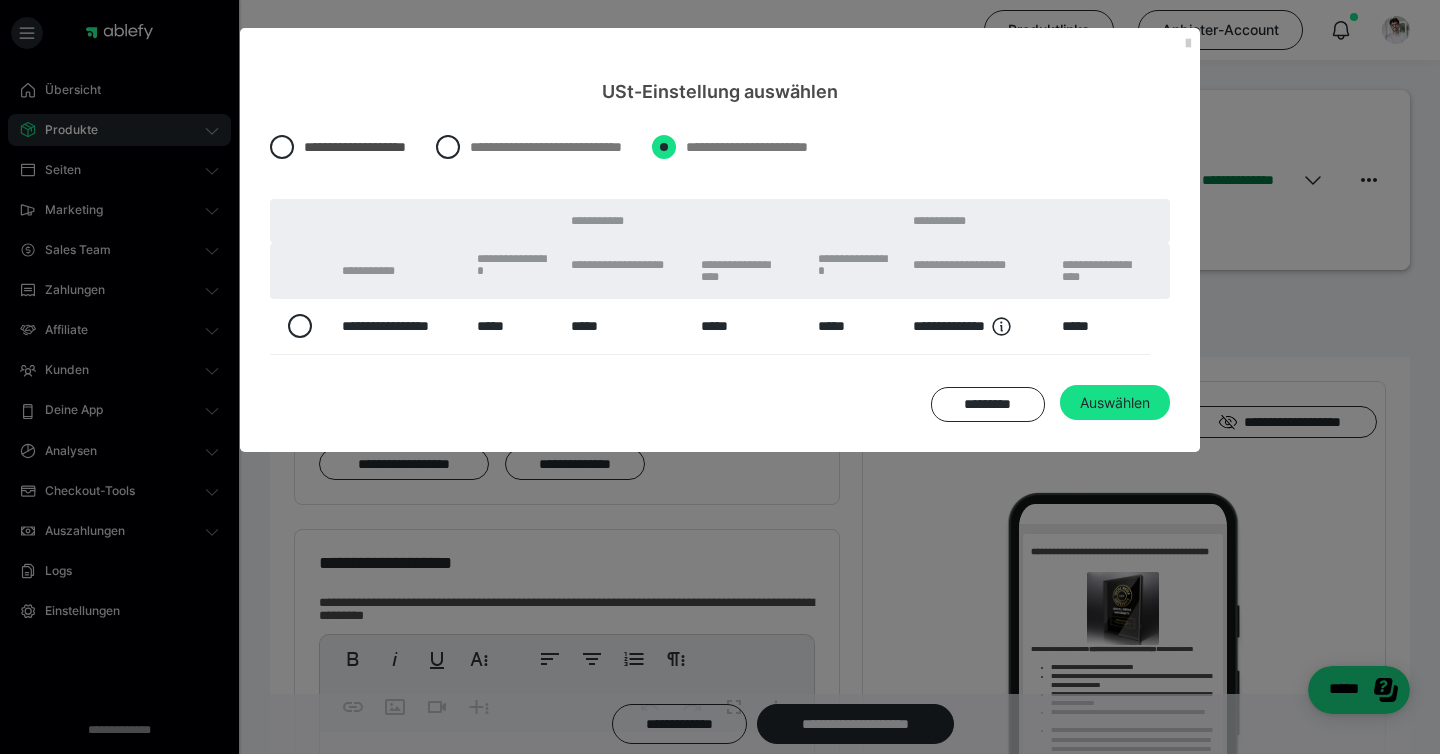 radio on "****" 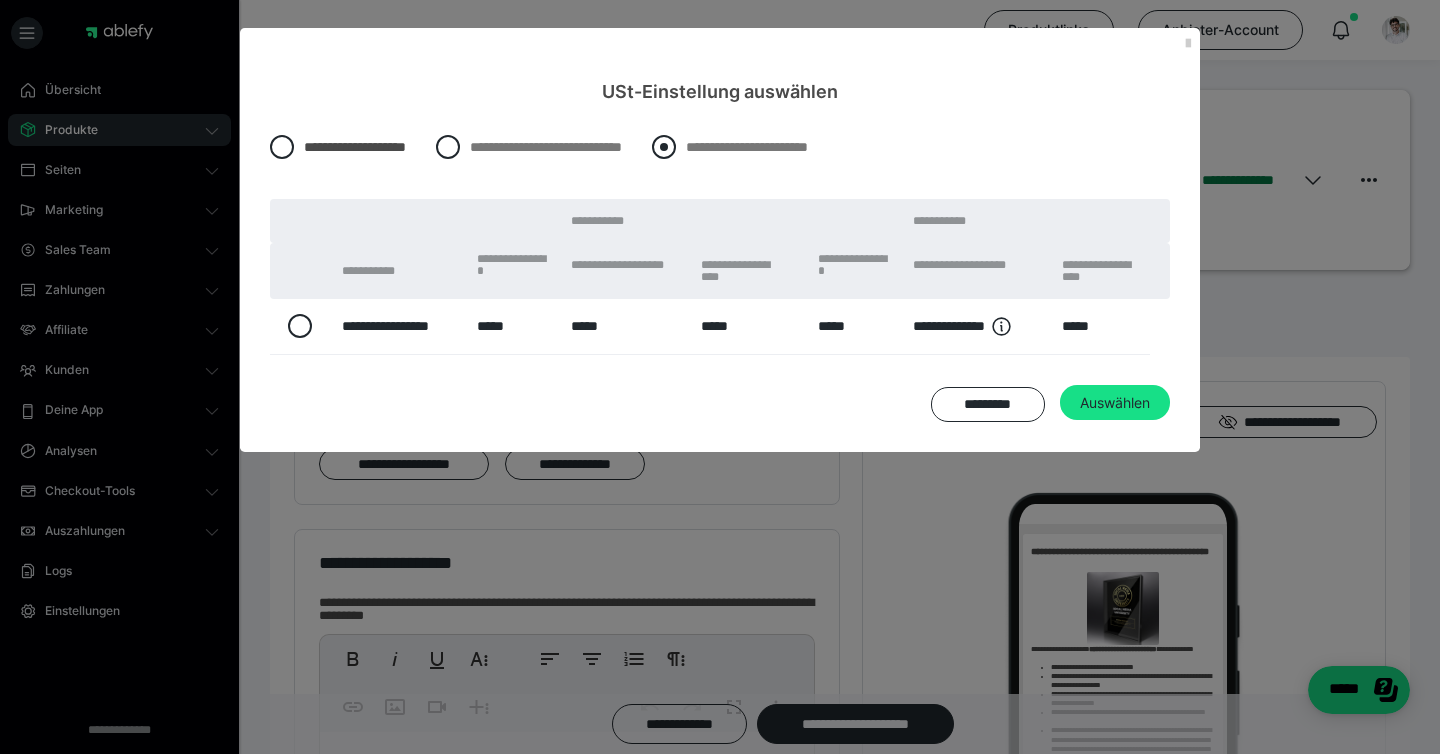 radio on "*****" 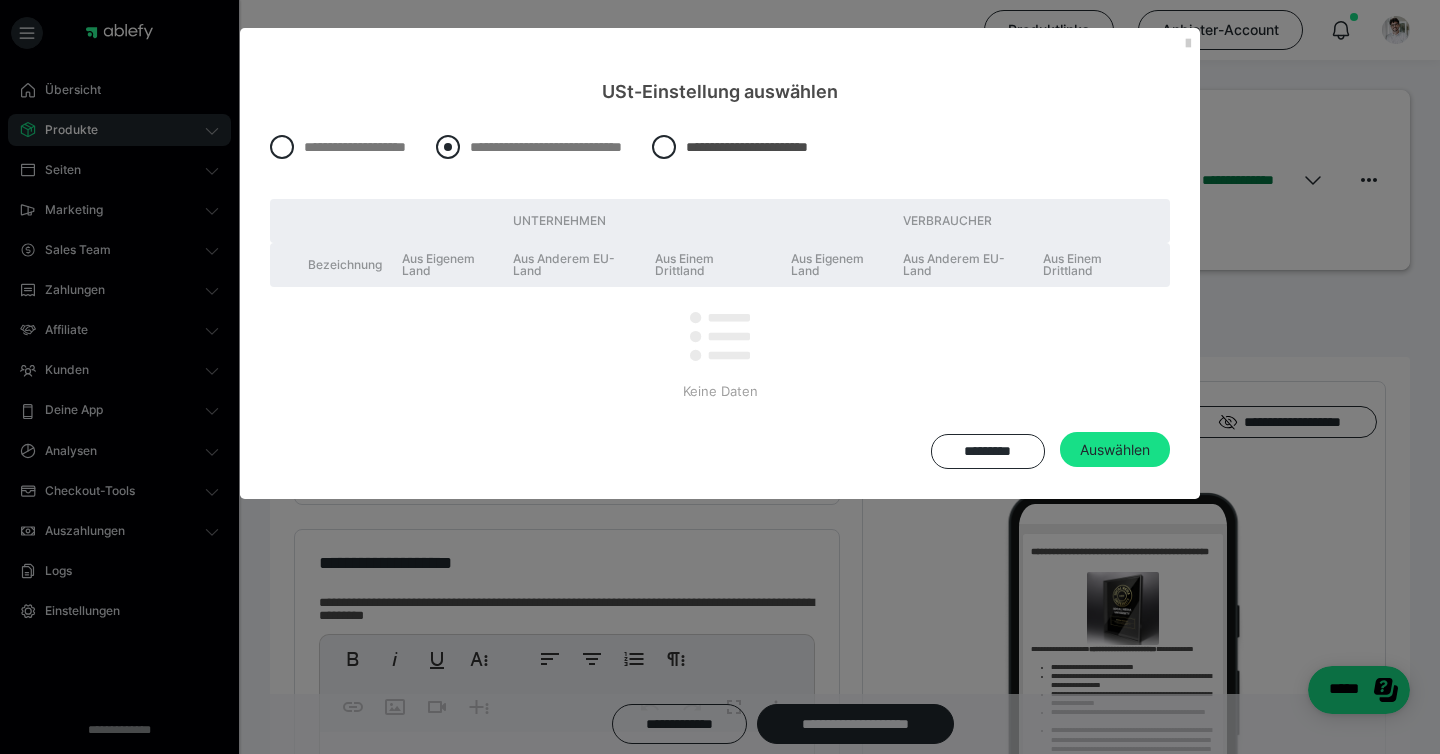 click at bounding box center [448, 147] 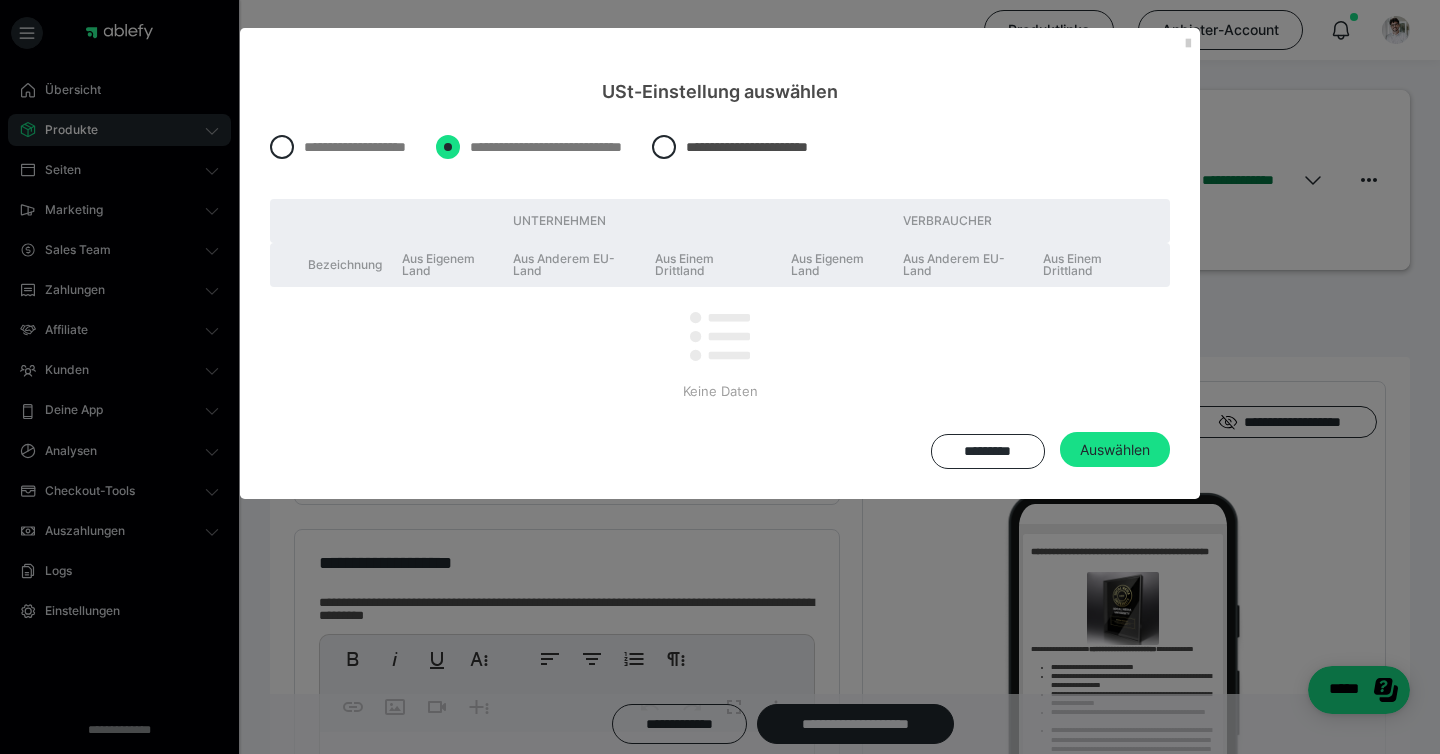 radio on "****" 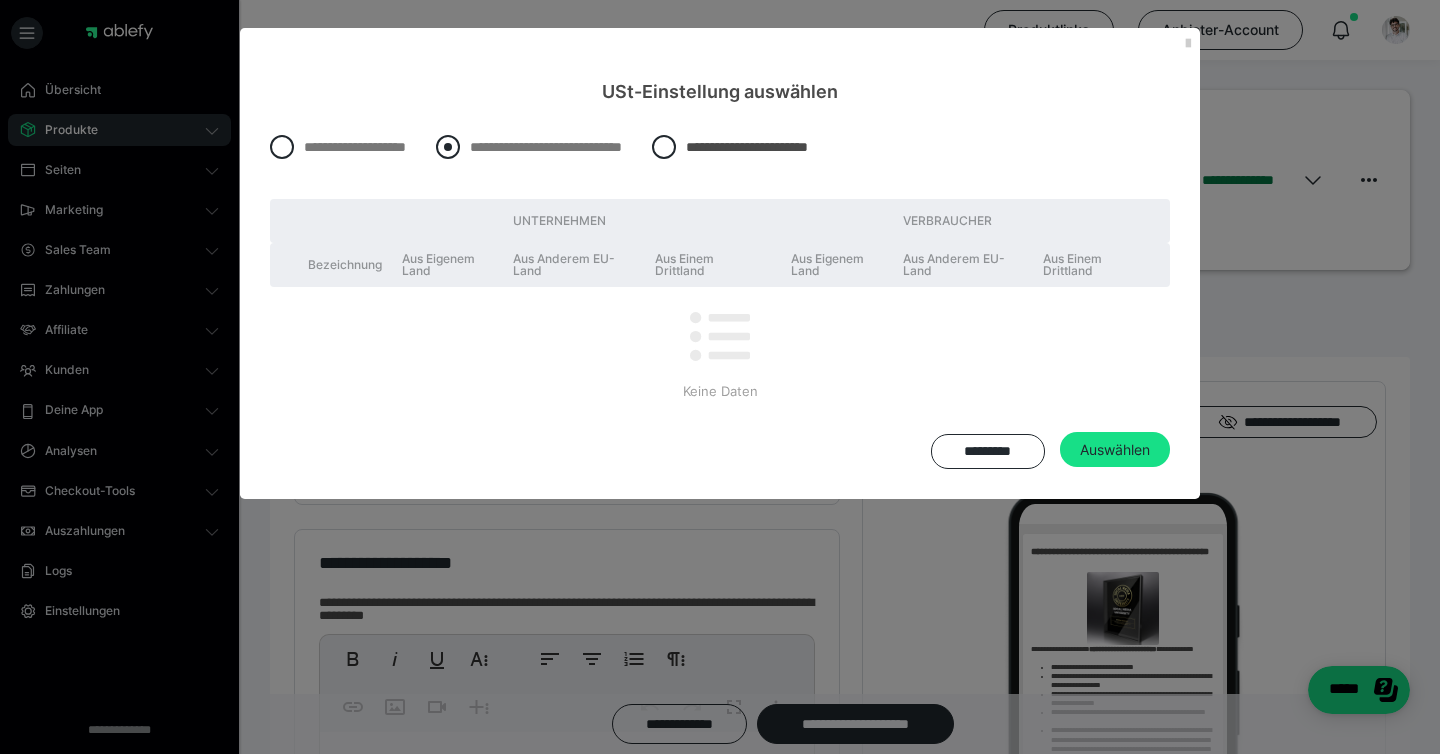 radio on "*****" 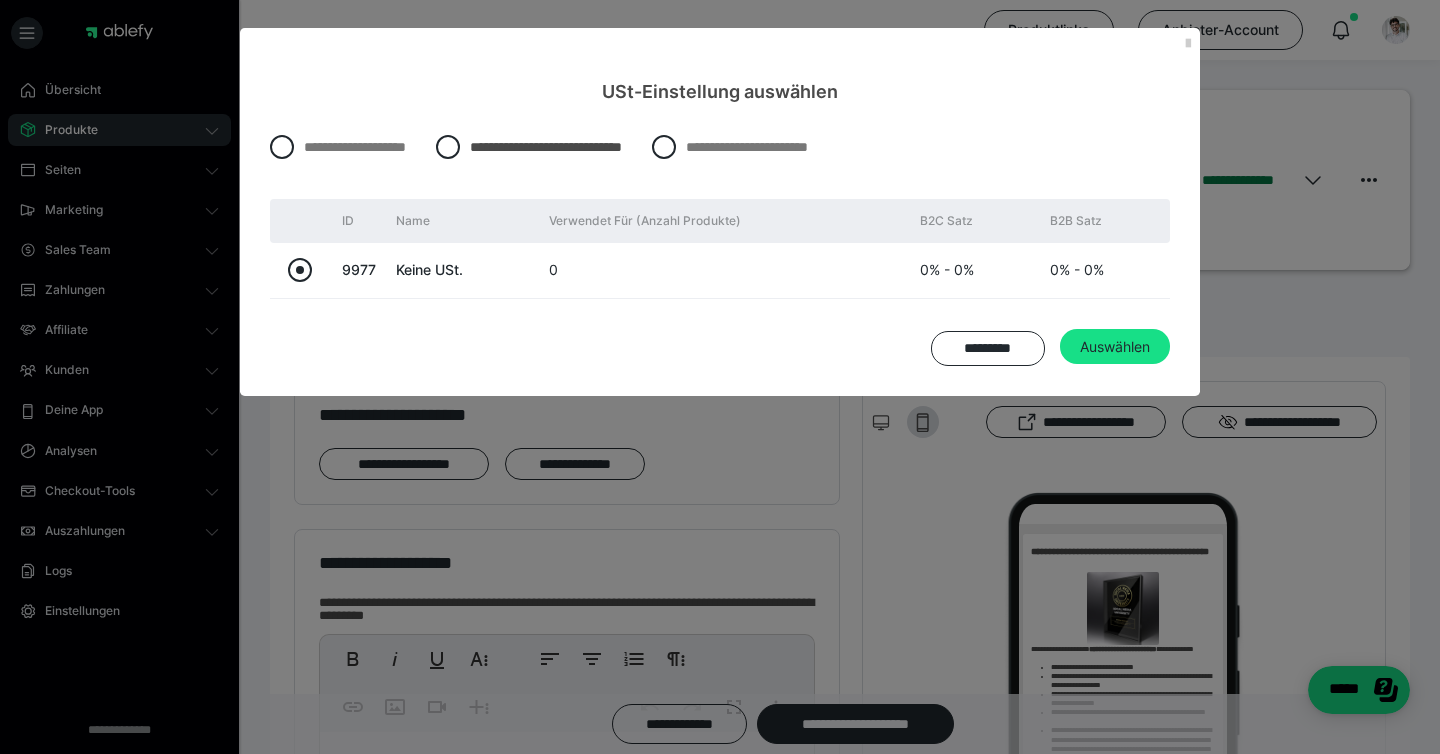 click at bounding box center (300, 270) 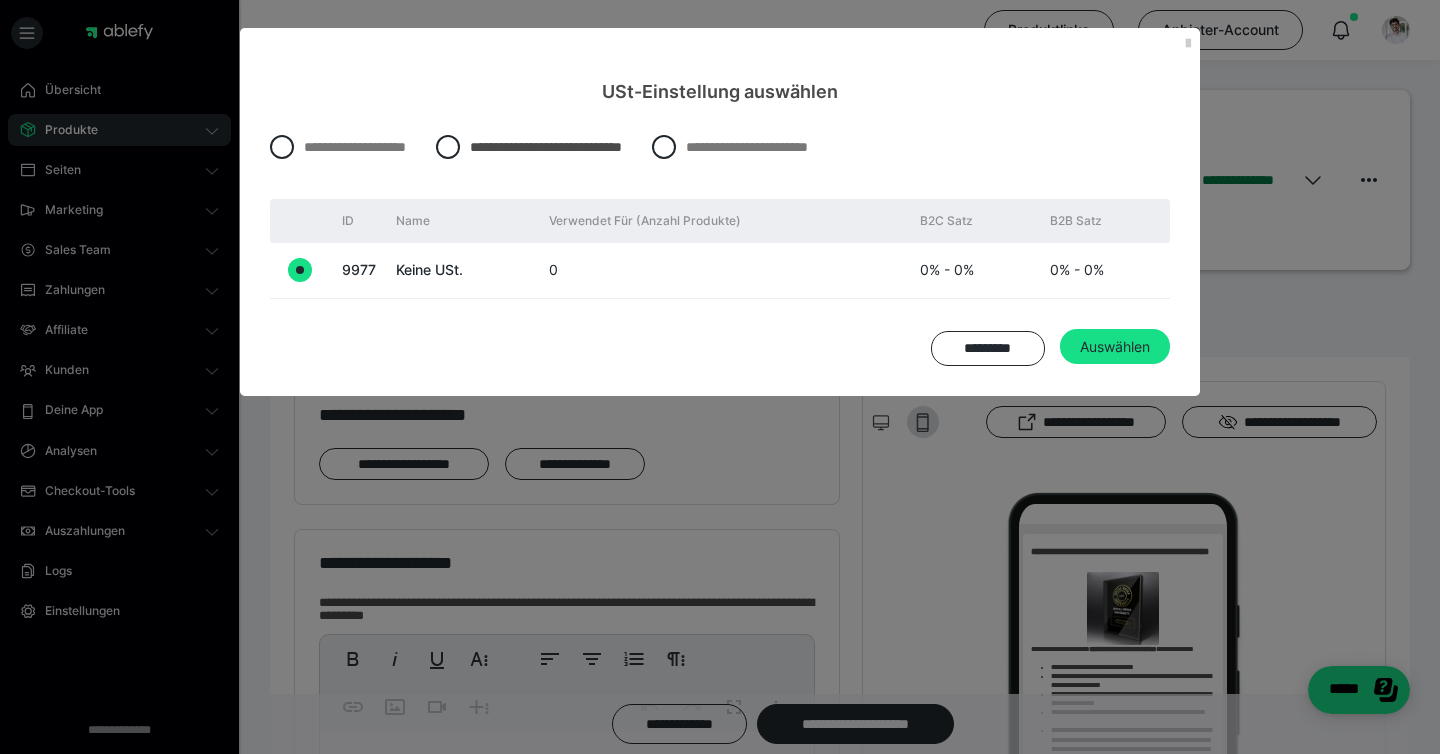 radio on "true" 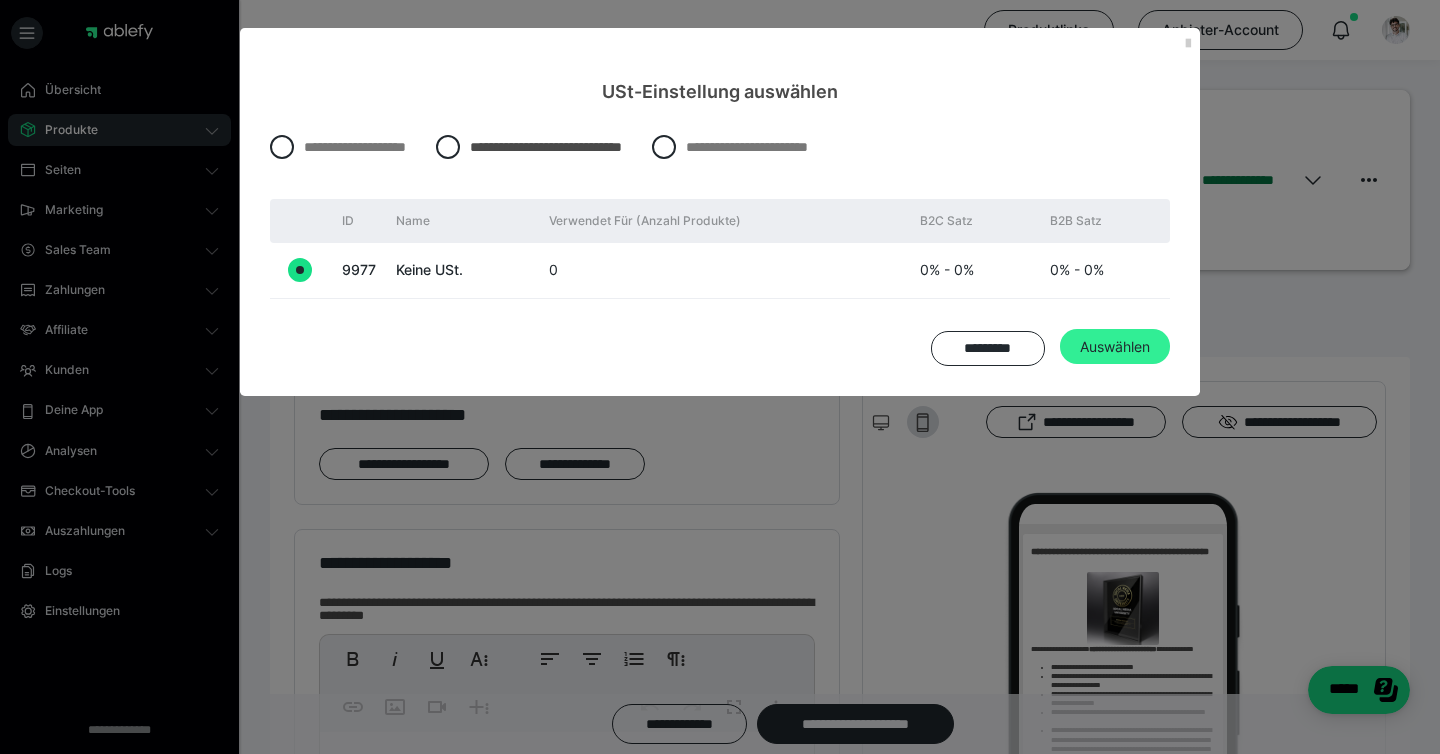 click on "Auswählen" at bounding box center [1115, 347] 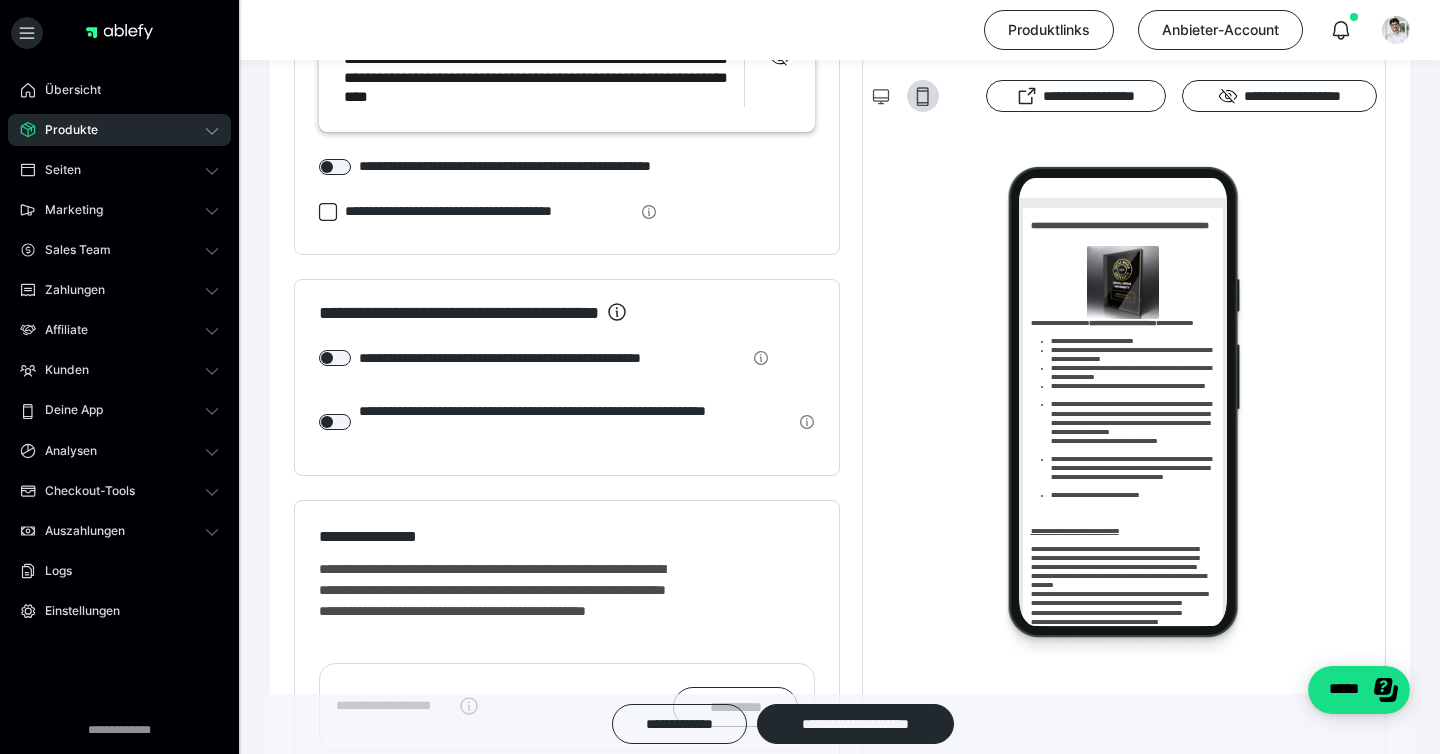 scroll, scrollTop: 2690, scrollLeft: 0, axis: vertical 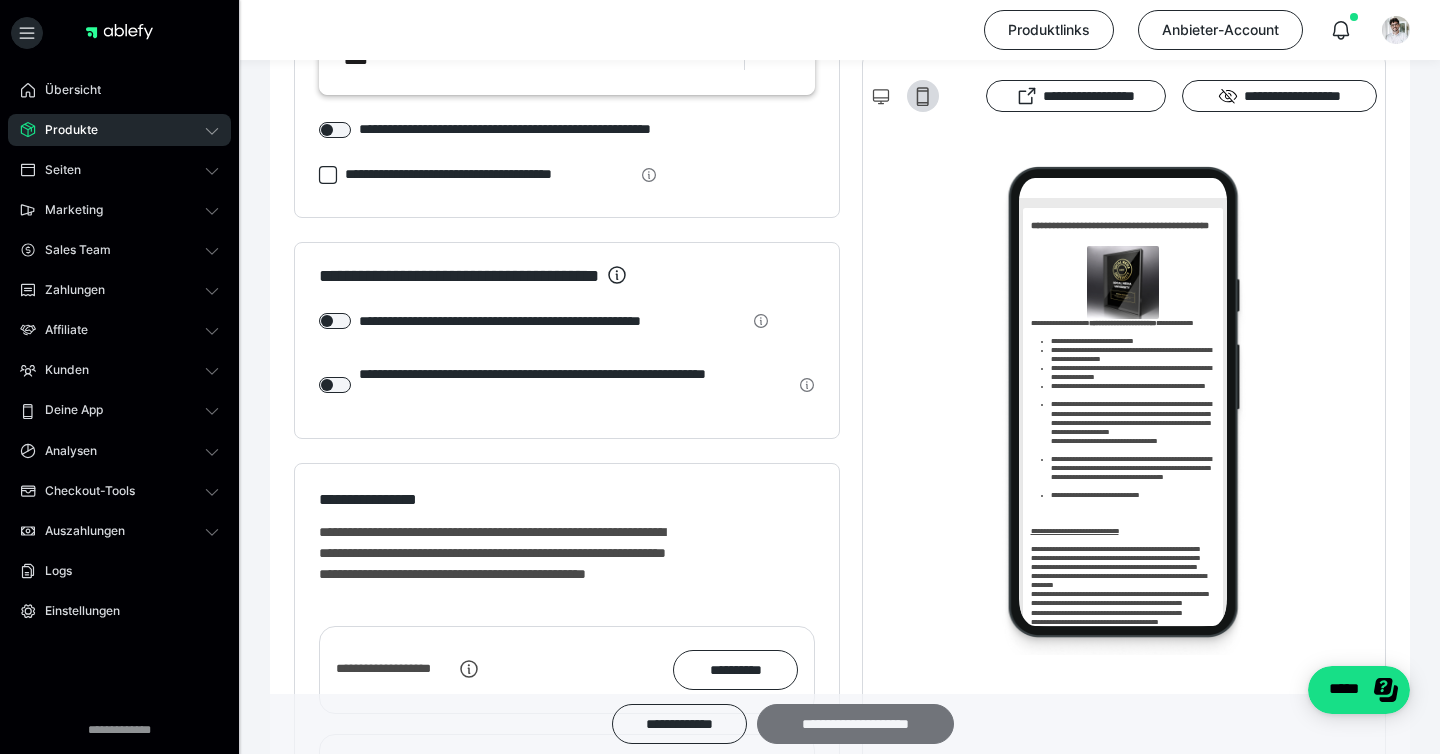 click on "**********" at bounding box center [855, 724] 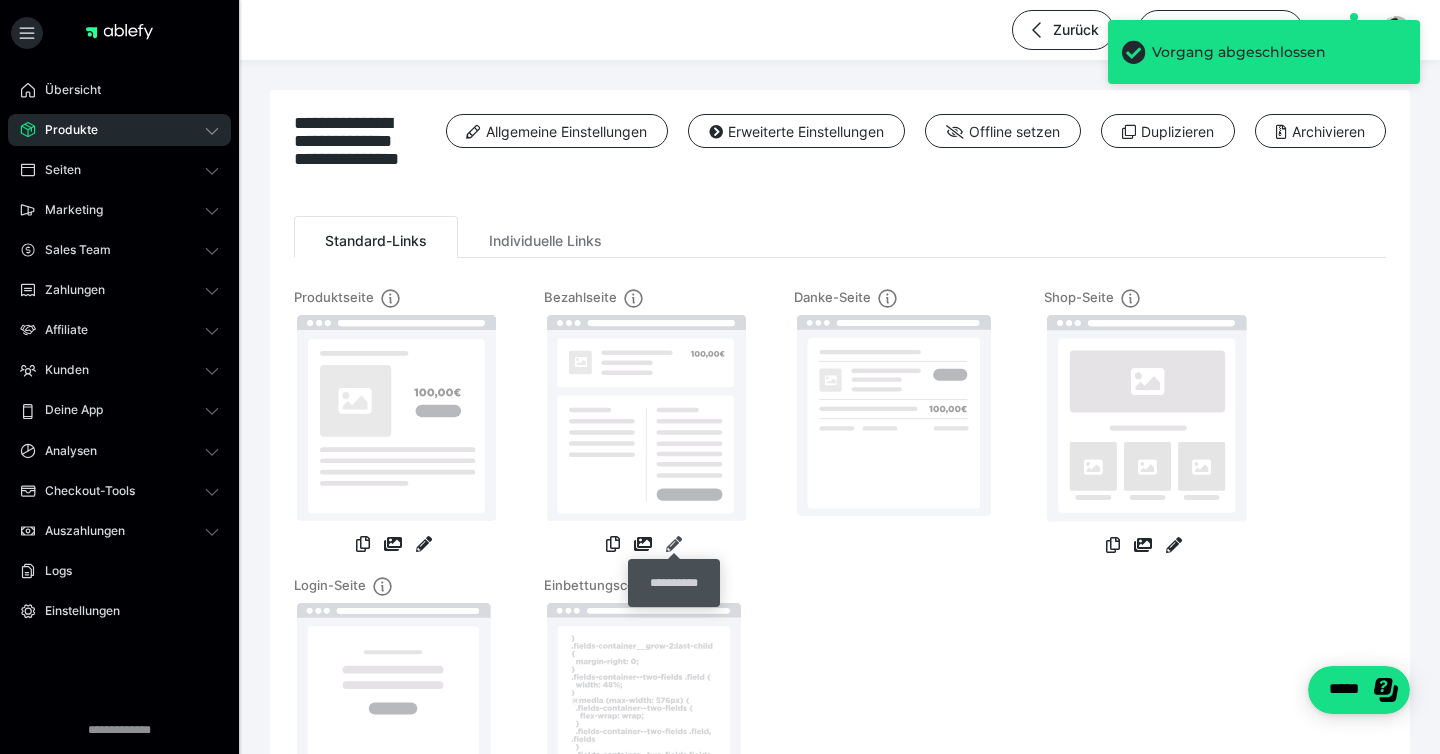 click at bounding box center (674, 544) 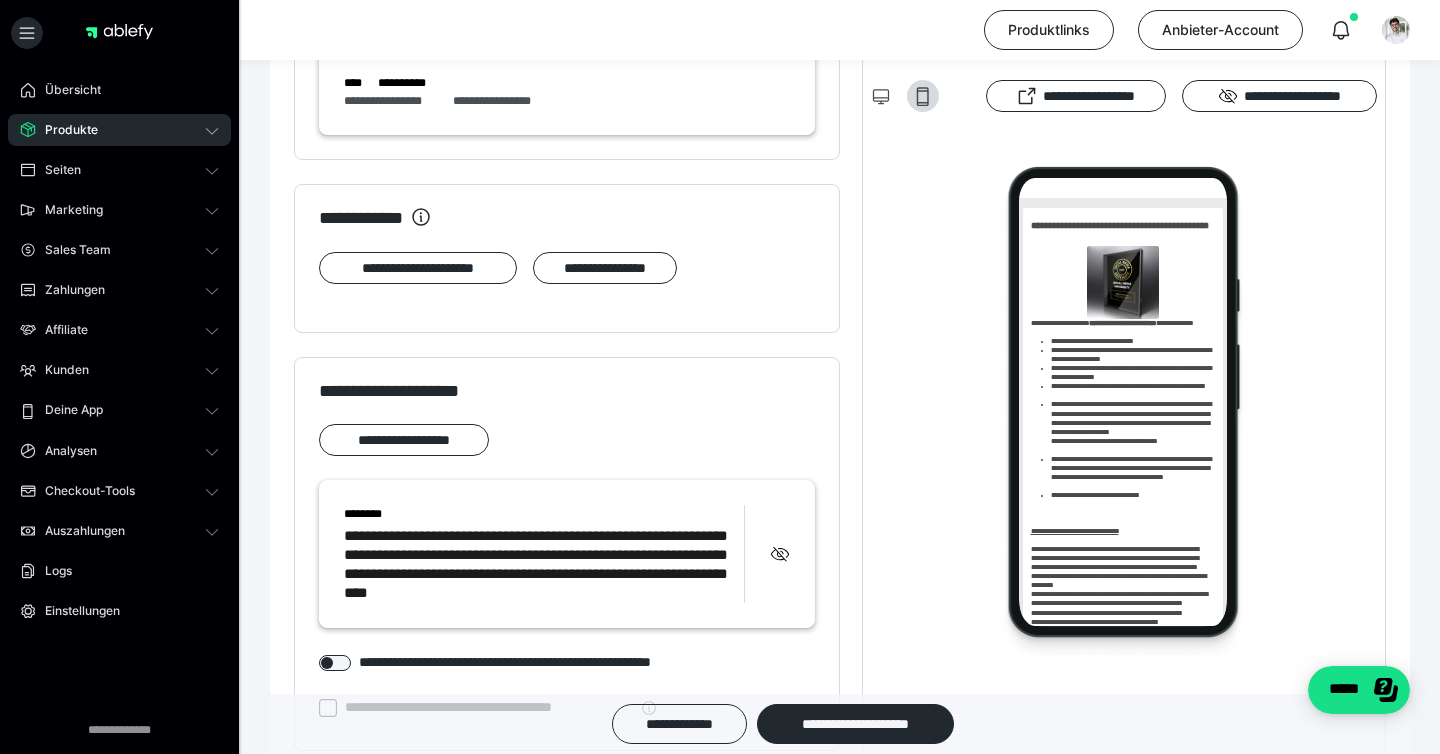 scroll, scrollTop: 2368, scrollLeft: 0, axis: vertical 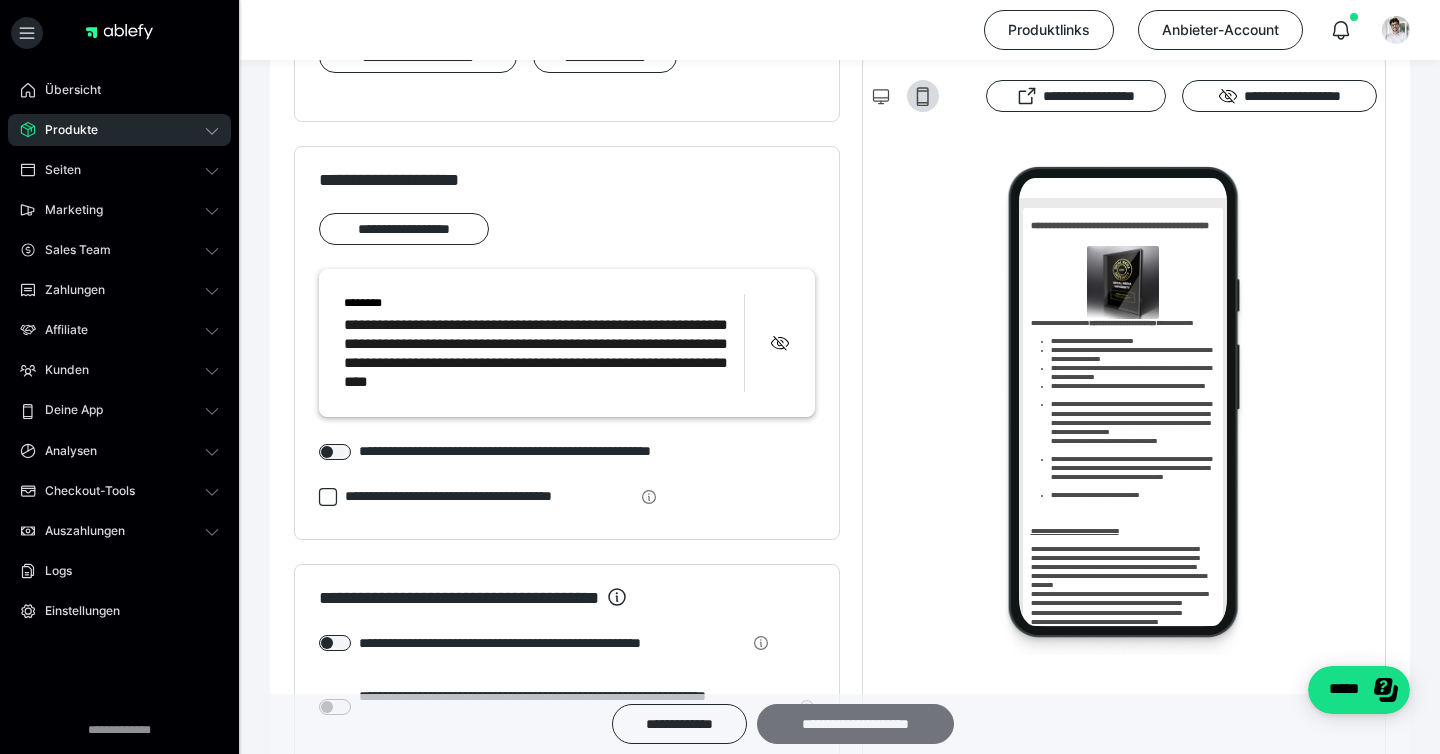 click on "**********" at bounding box center [855, 724] 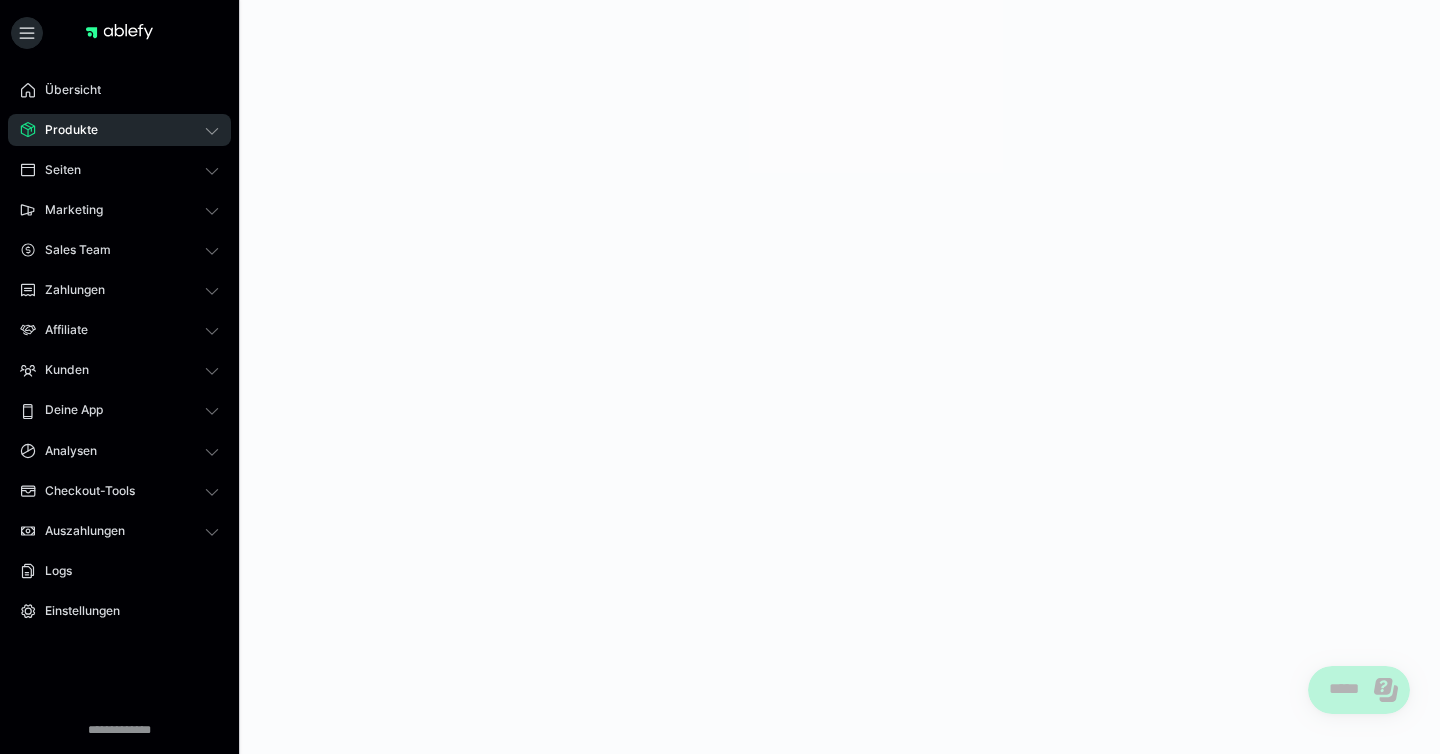 scroll, scrollTop: 0, scrollLeft: 0, axis: both 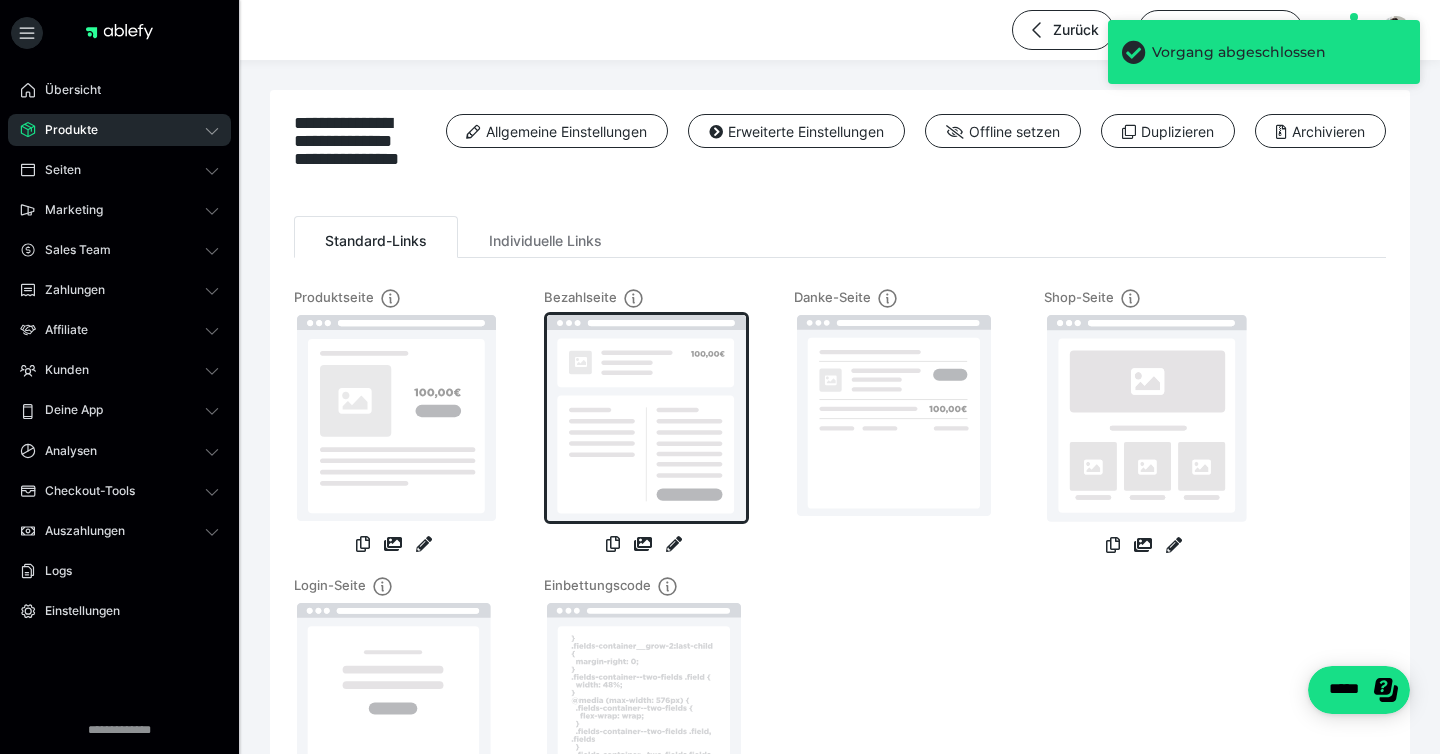 click at bounding box center (646, 418) 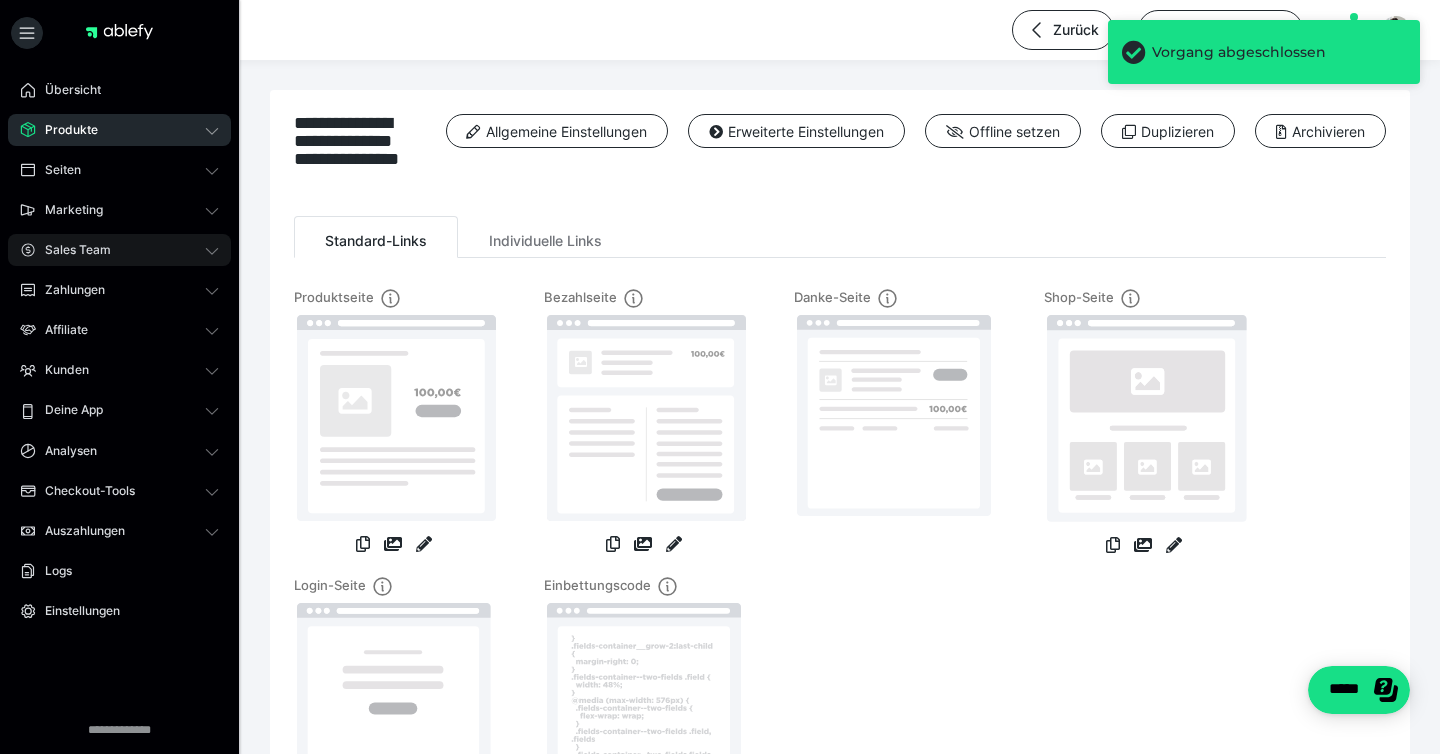 click on "Sales Team" at bounding box center [71, 250] 